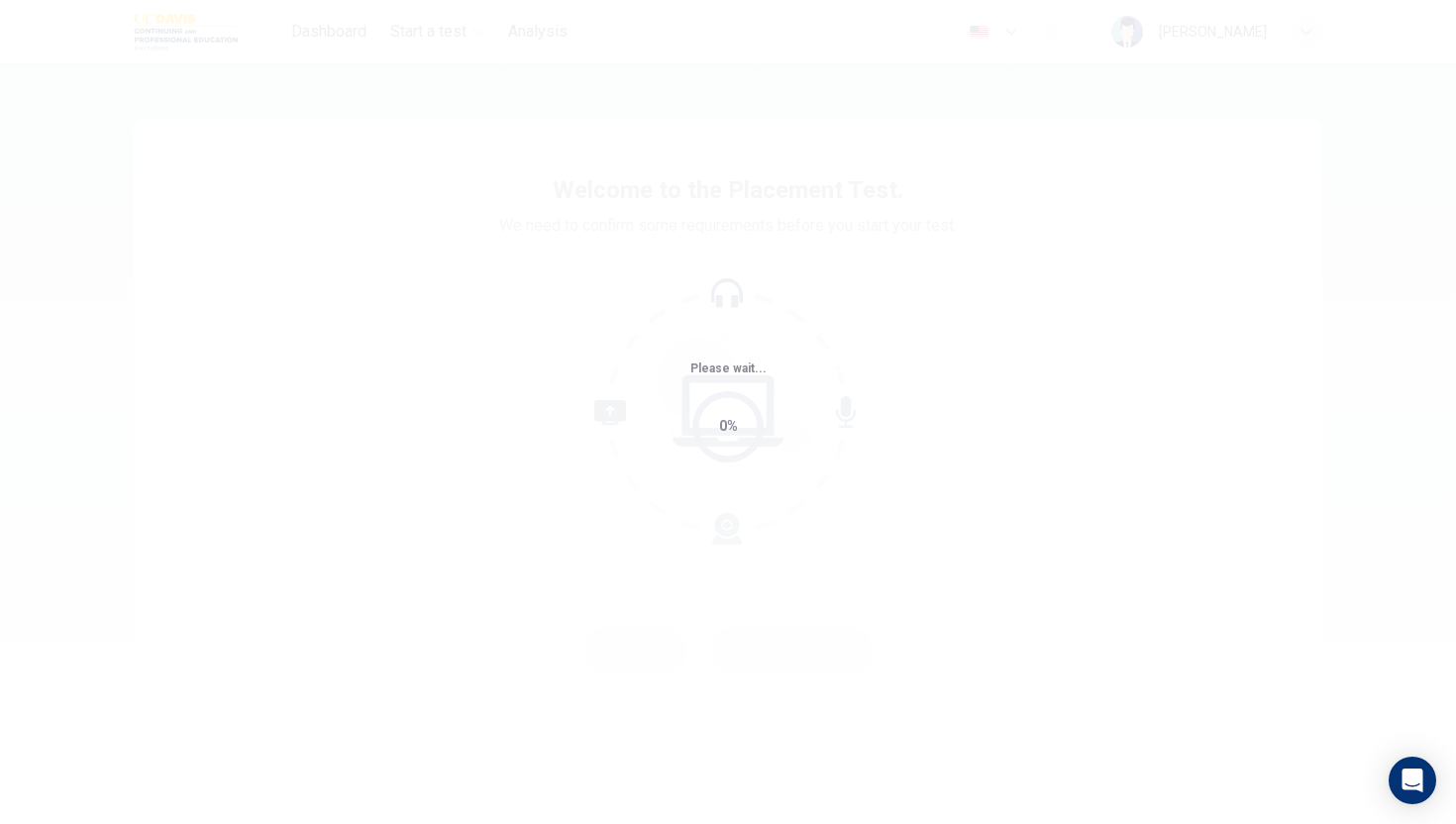 scroll, scrollTop: 0, scrollLeft: 0, axis: both 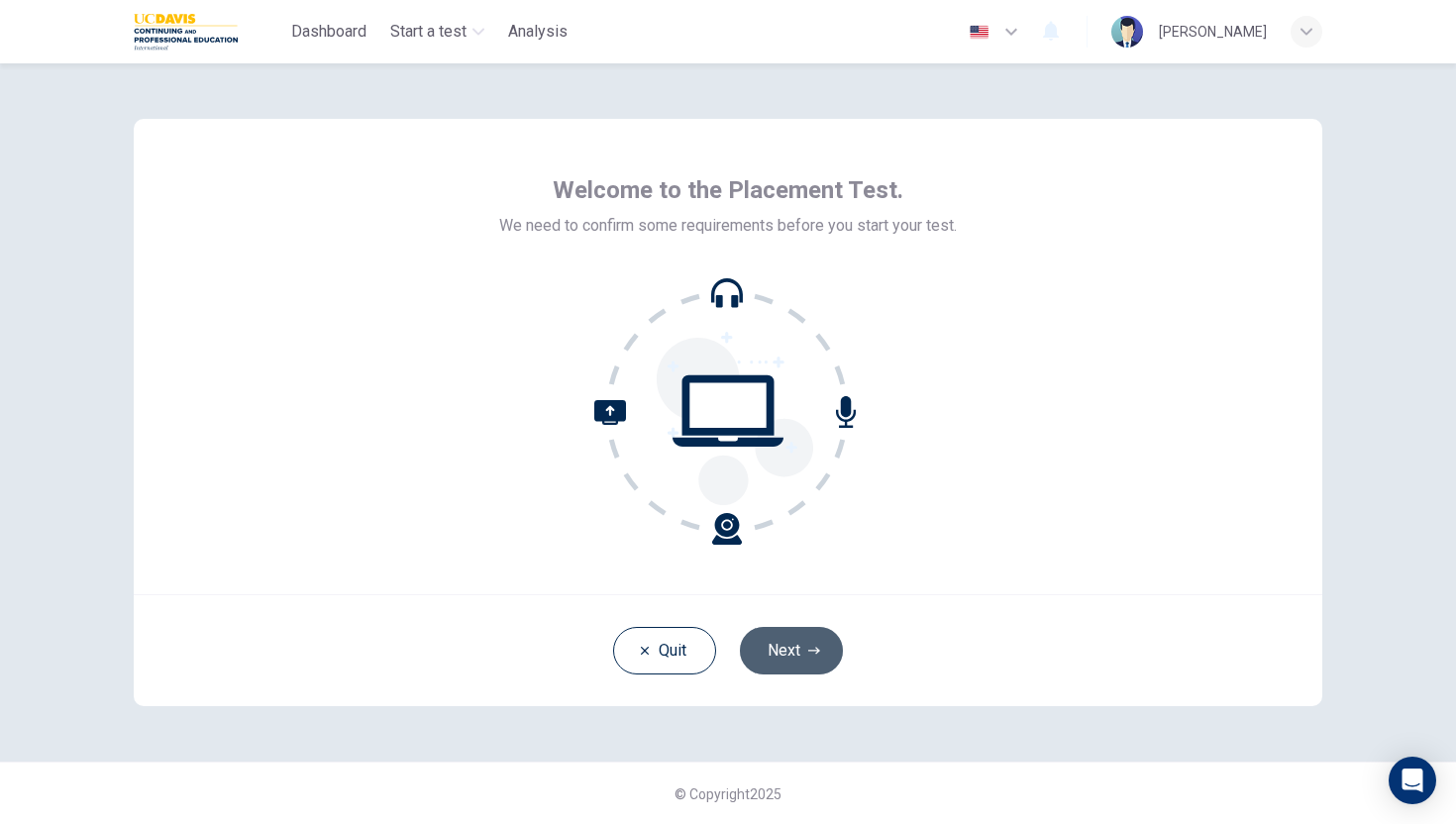 click on "Next" at bounding box center (791, 651) 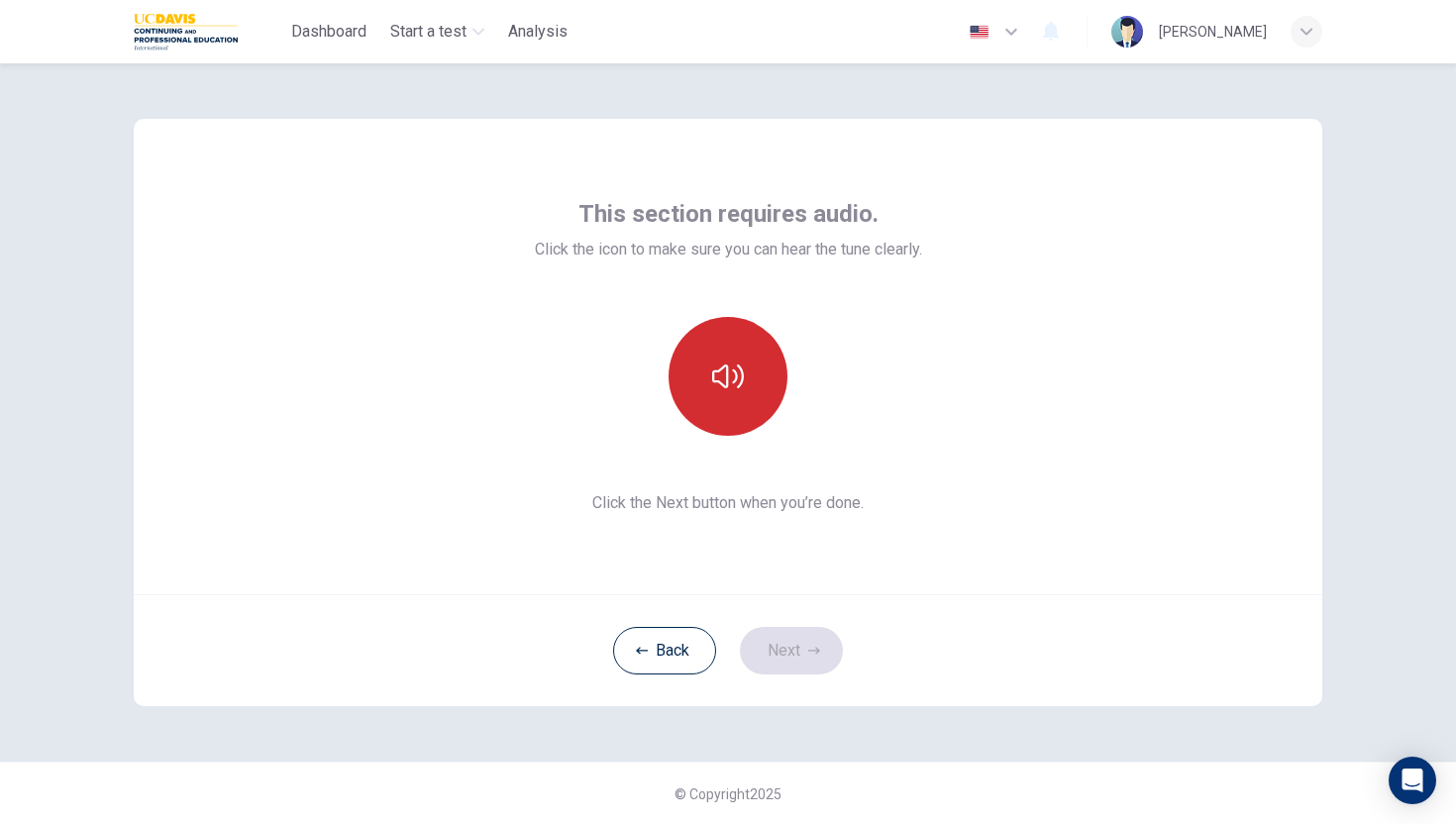 click at bounding box center [728, 376] 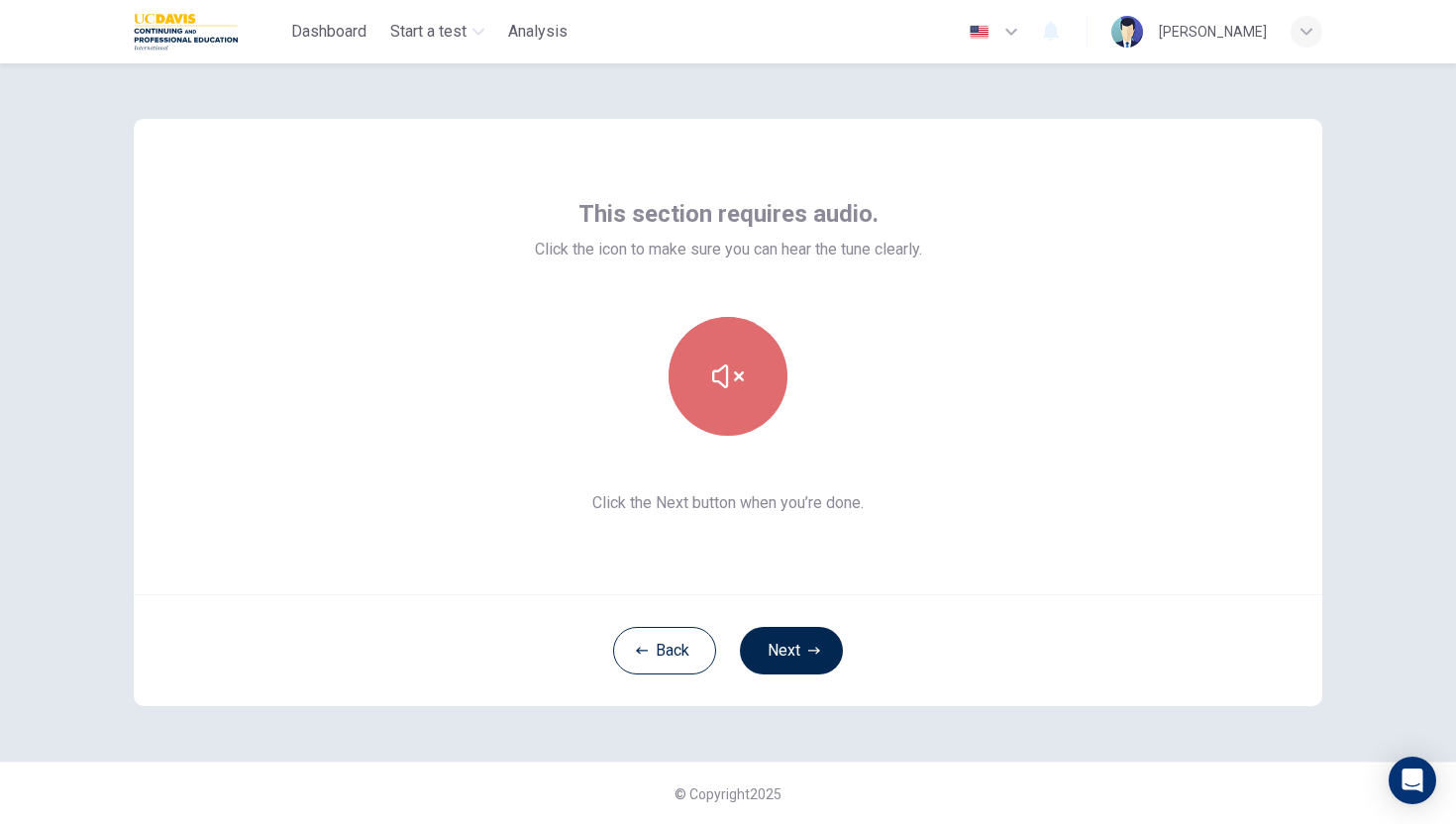 click at bounding box center [728, 376] 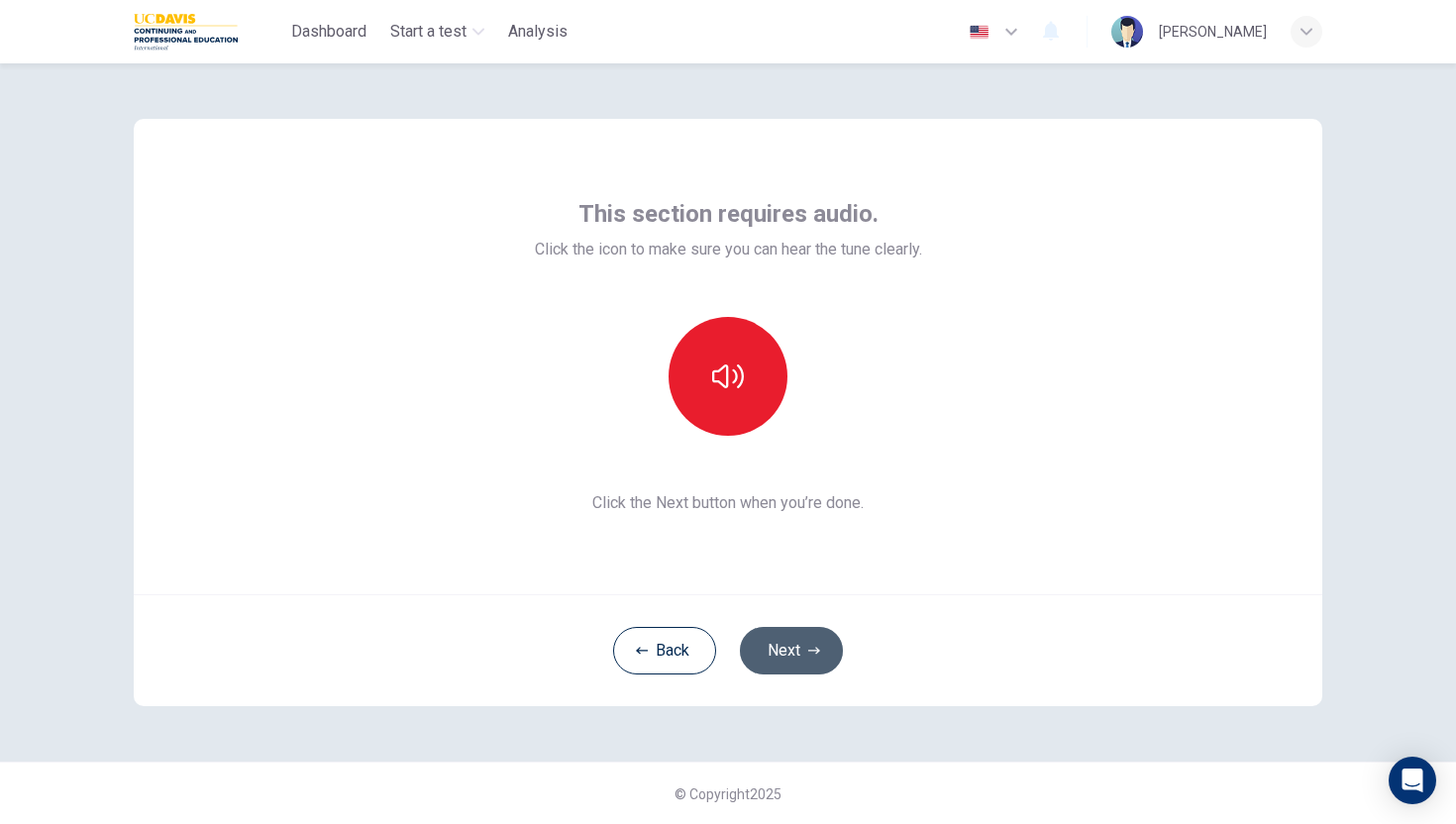 click on "Next" at bounding box center [791, 651] 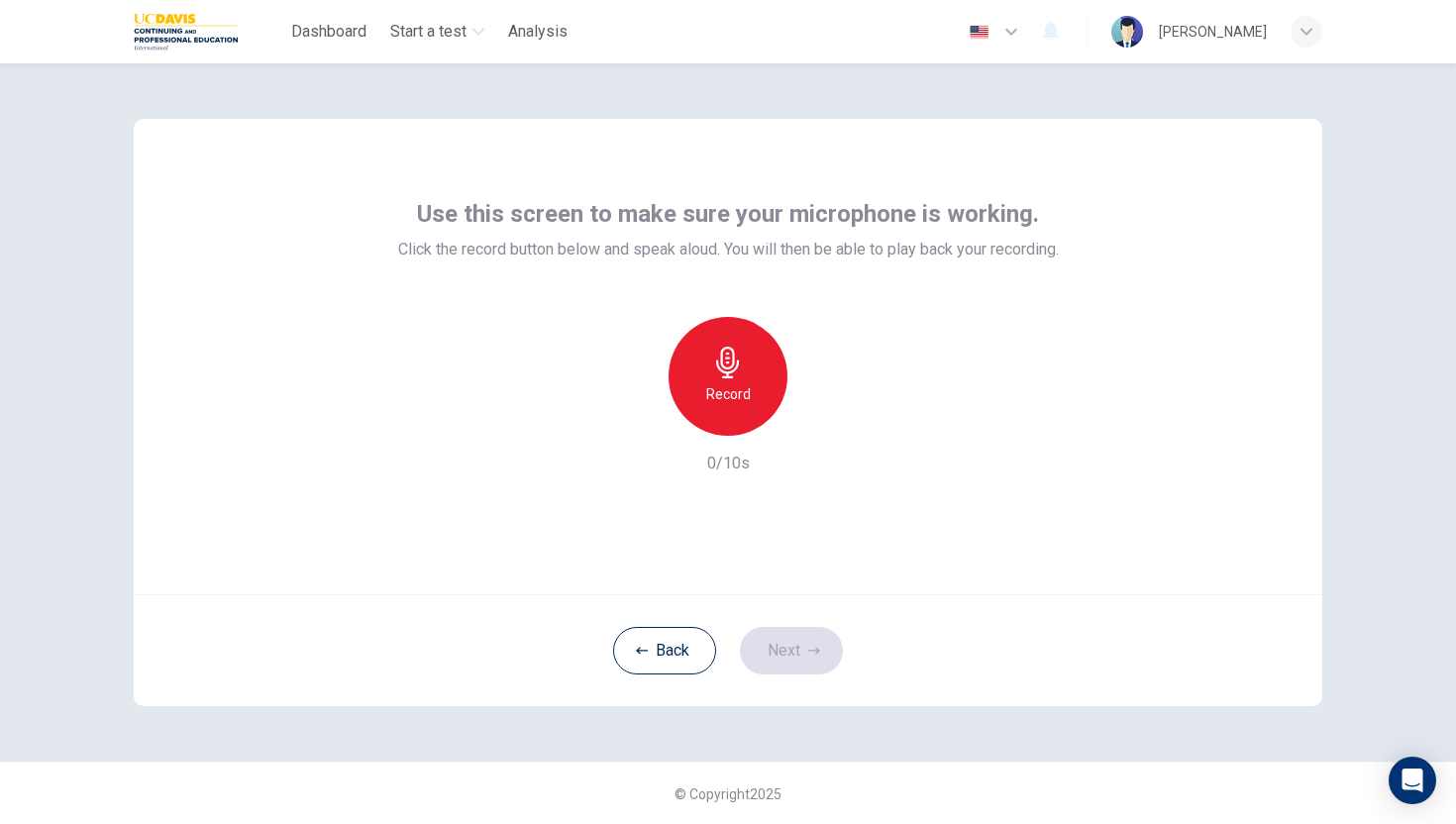 click on "Record" at bounding box center (728, 394) 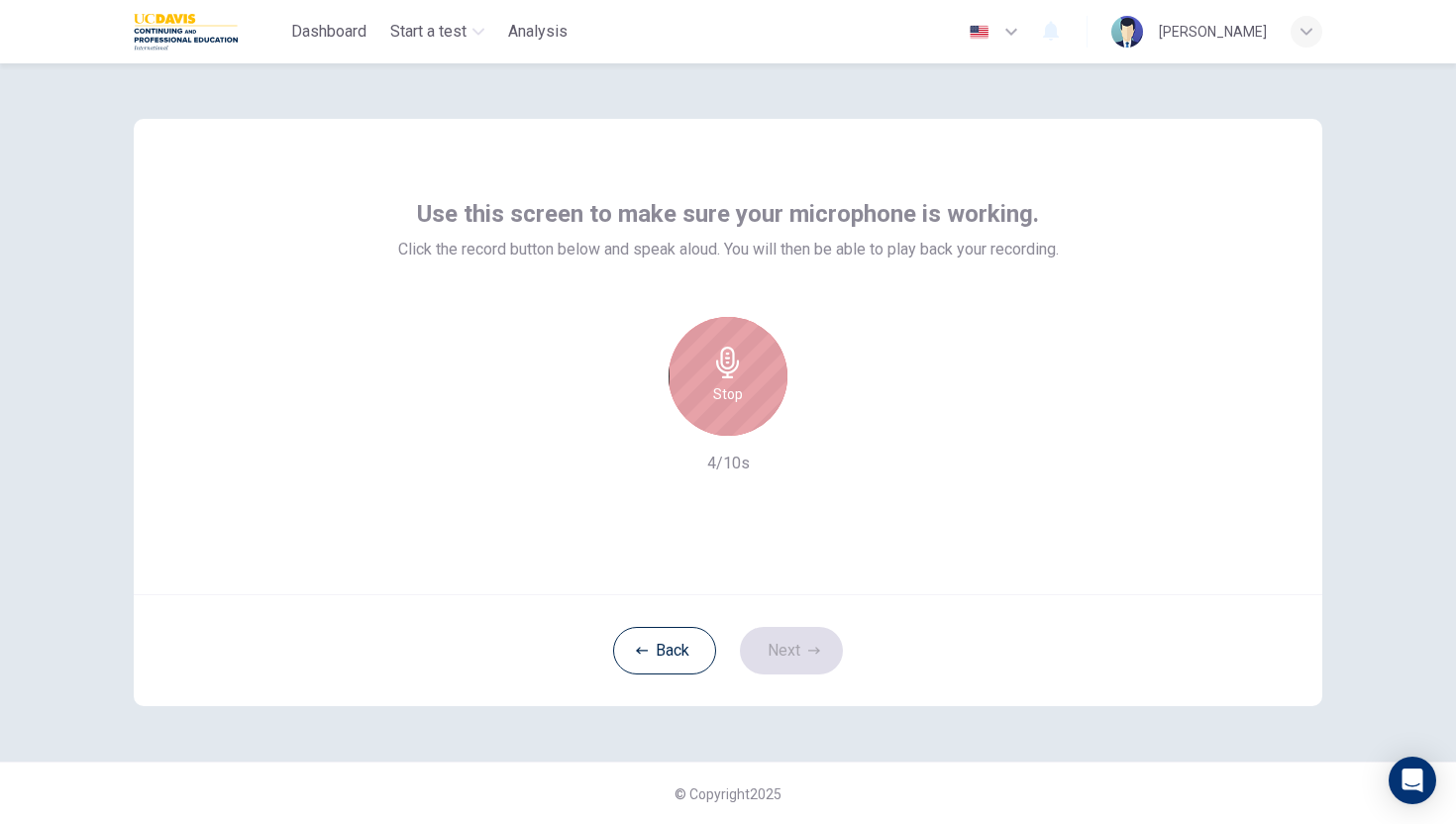 click on "Stop" at bounding box center (728, 394) 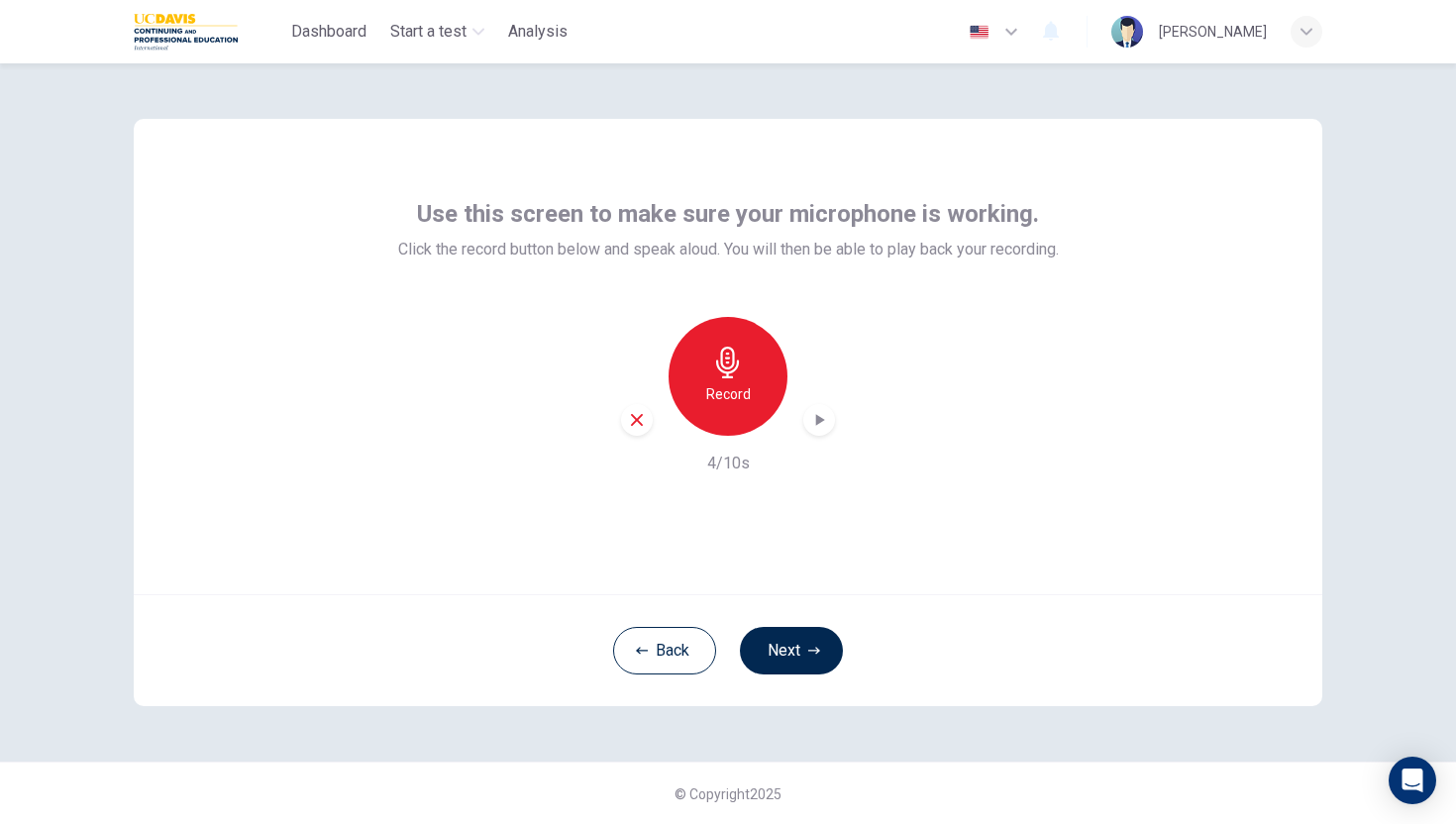 click 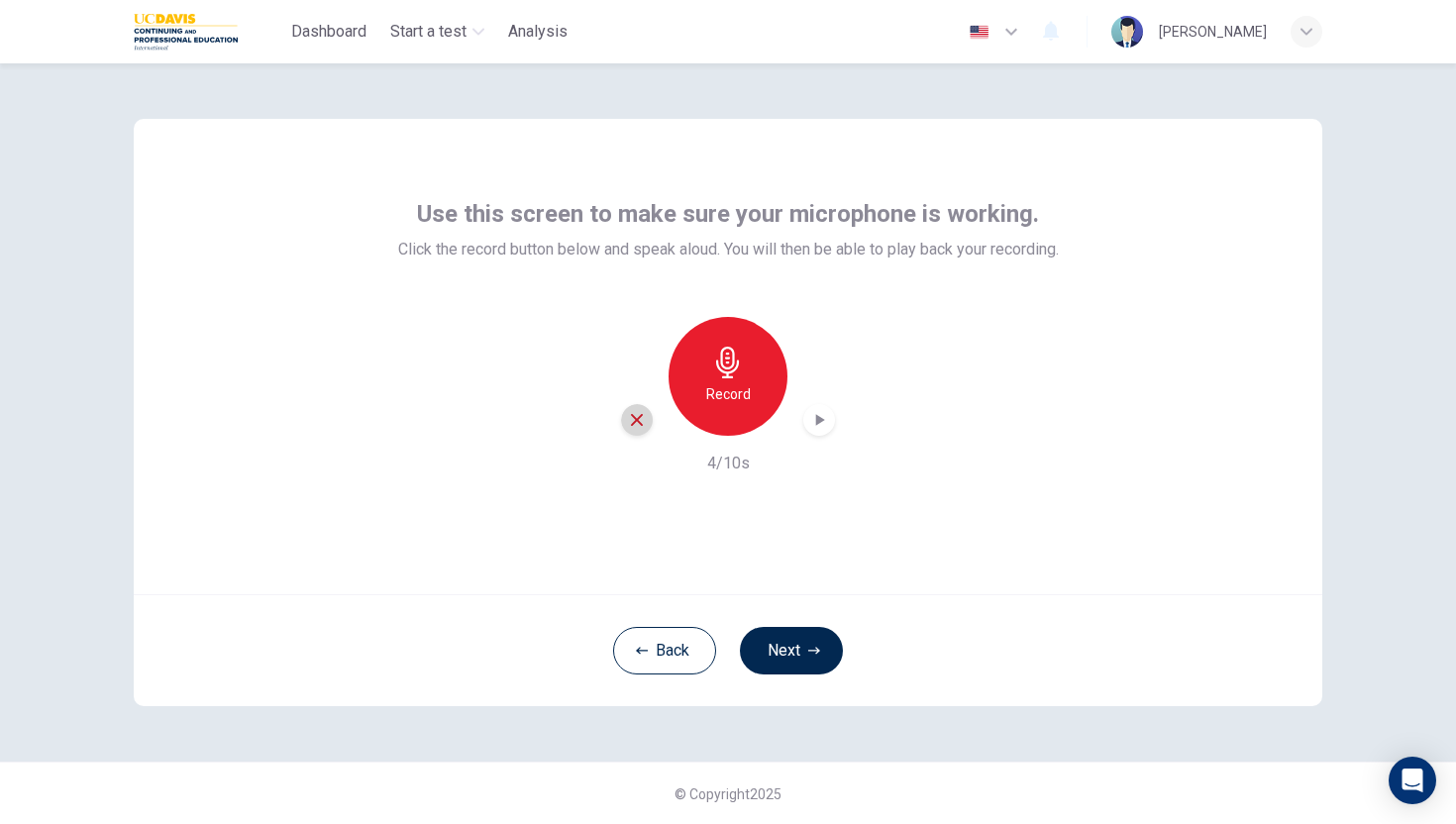 click 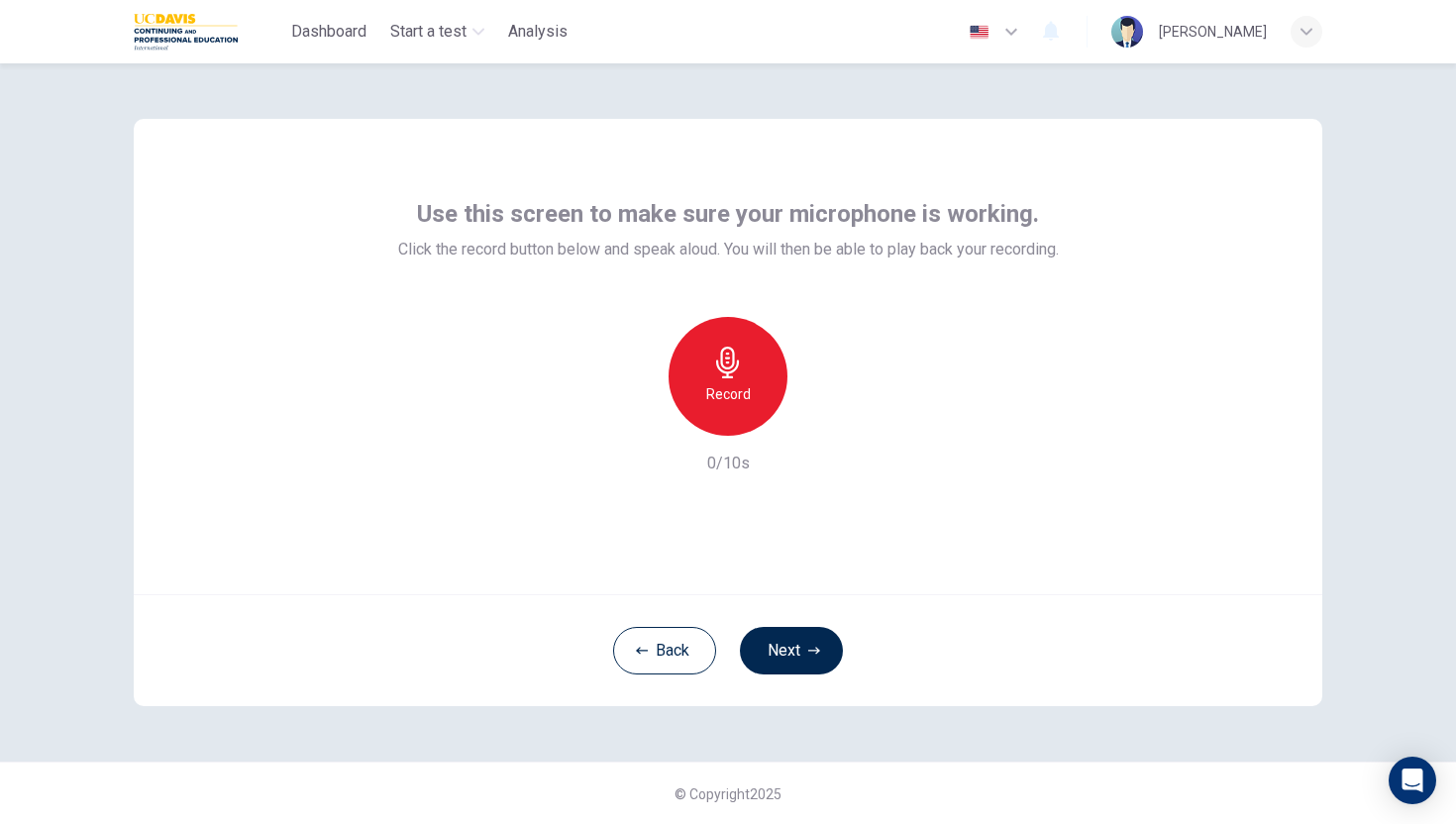 click on "Record" at bounding box center [728, 394] 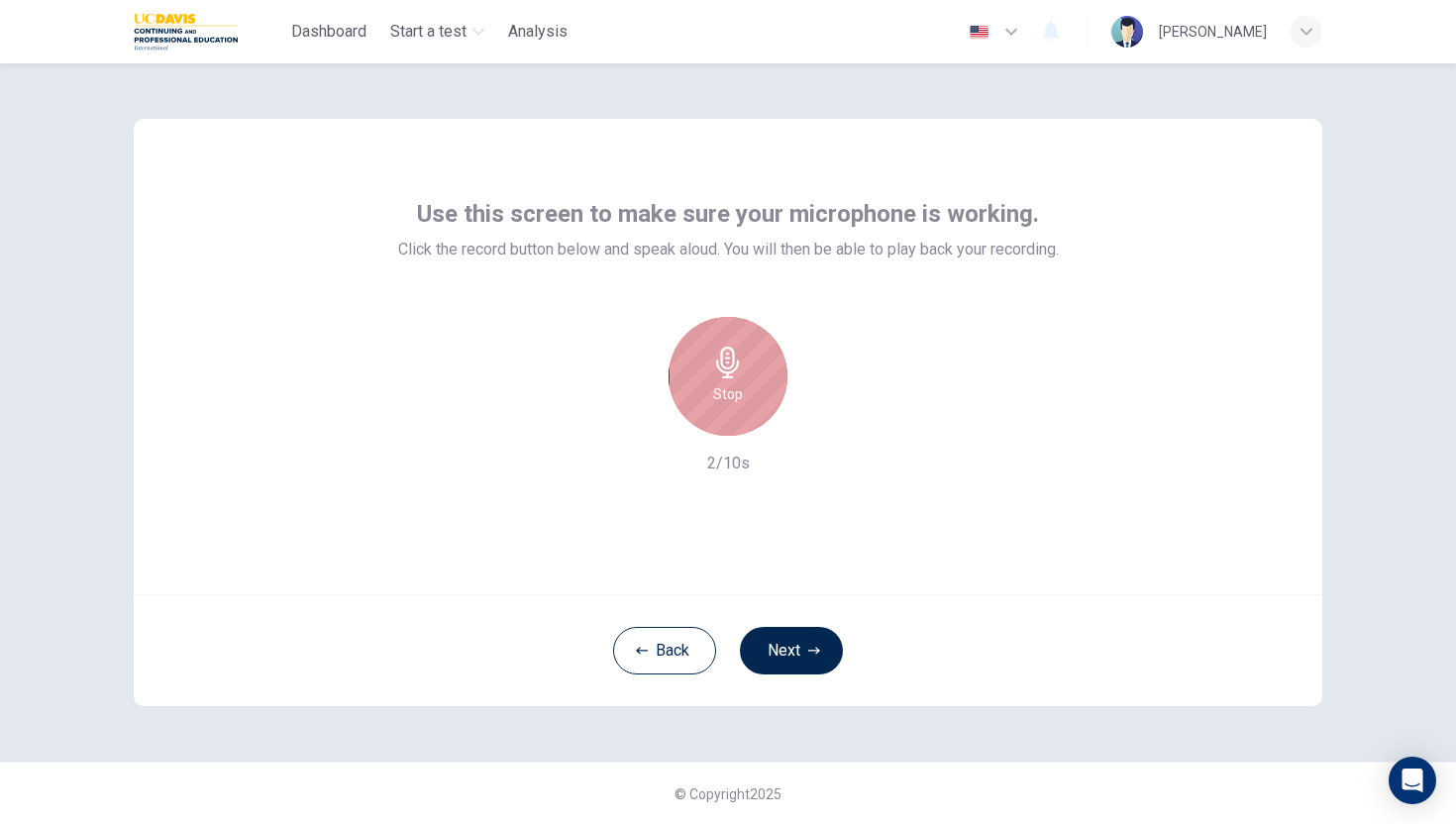 click on "Stop" at bounding box center (728, 376) 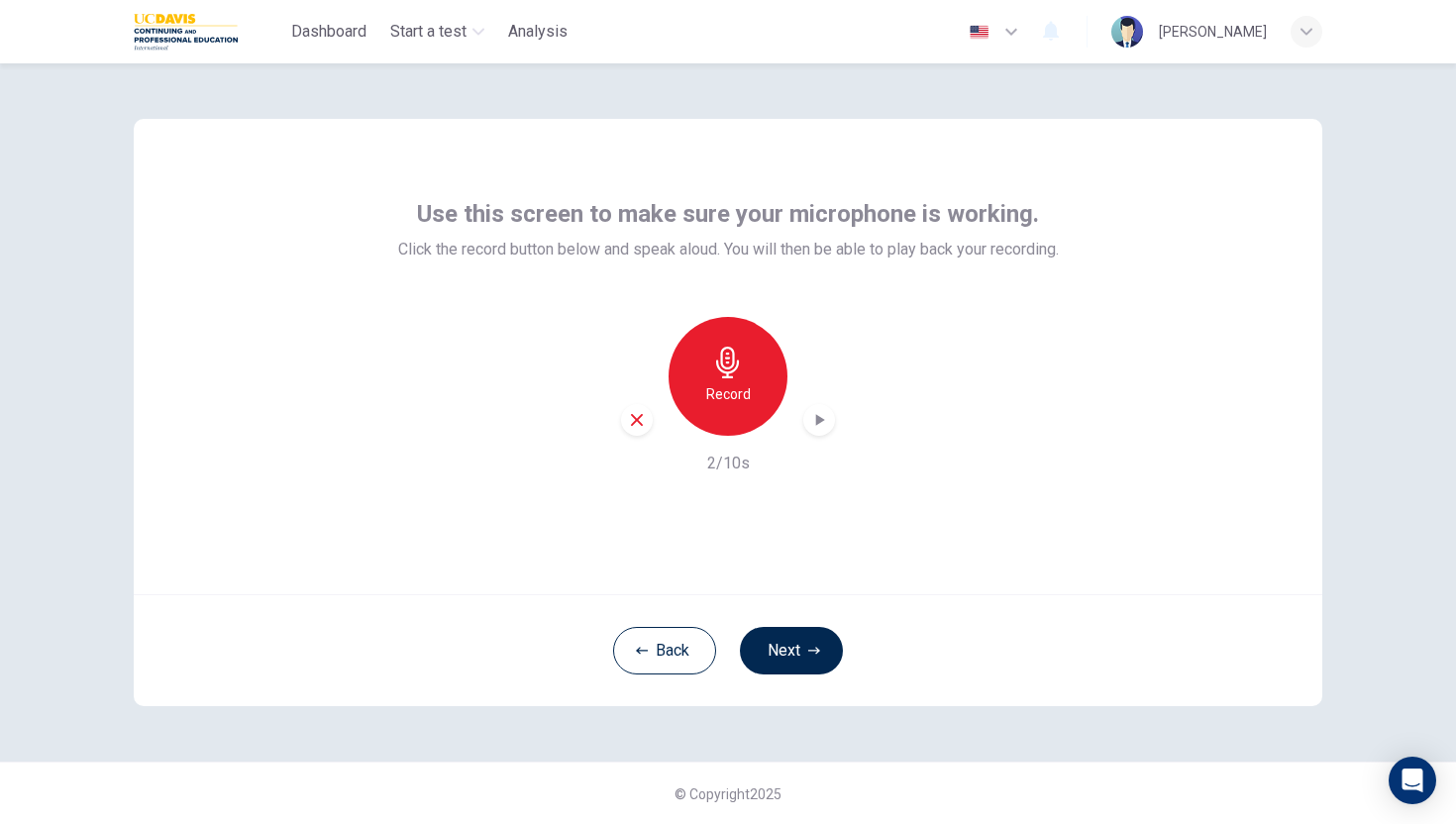 click 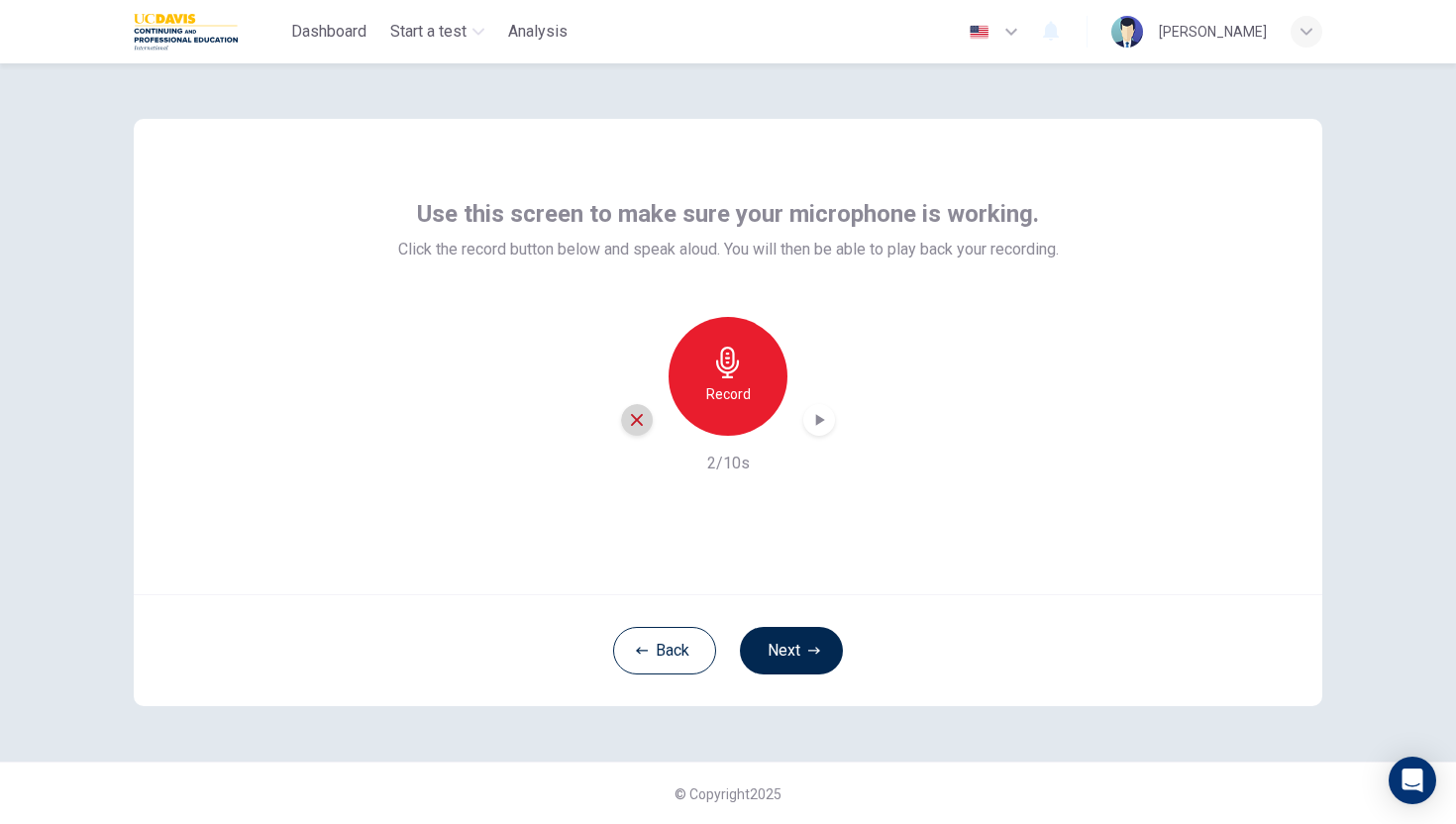 click 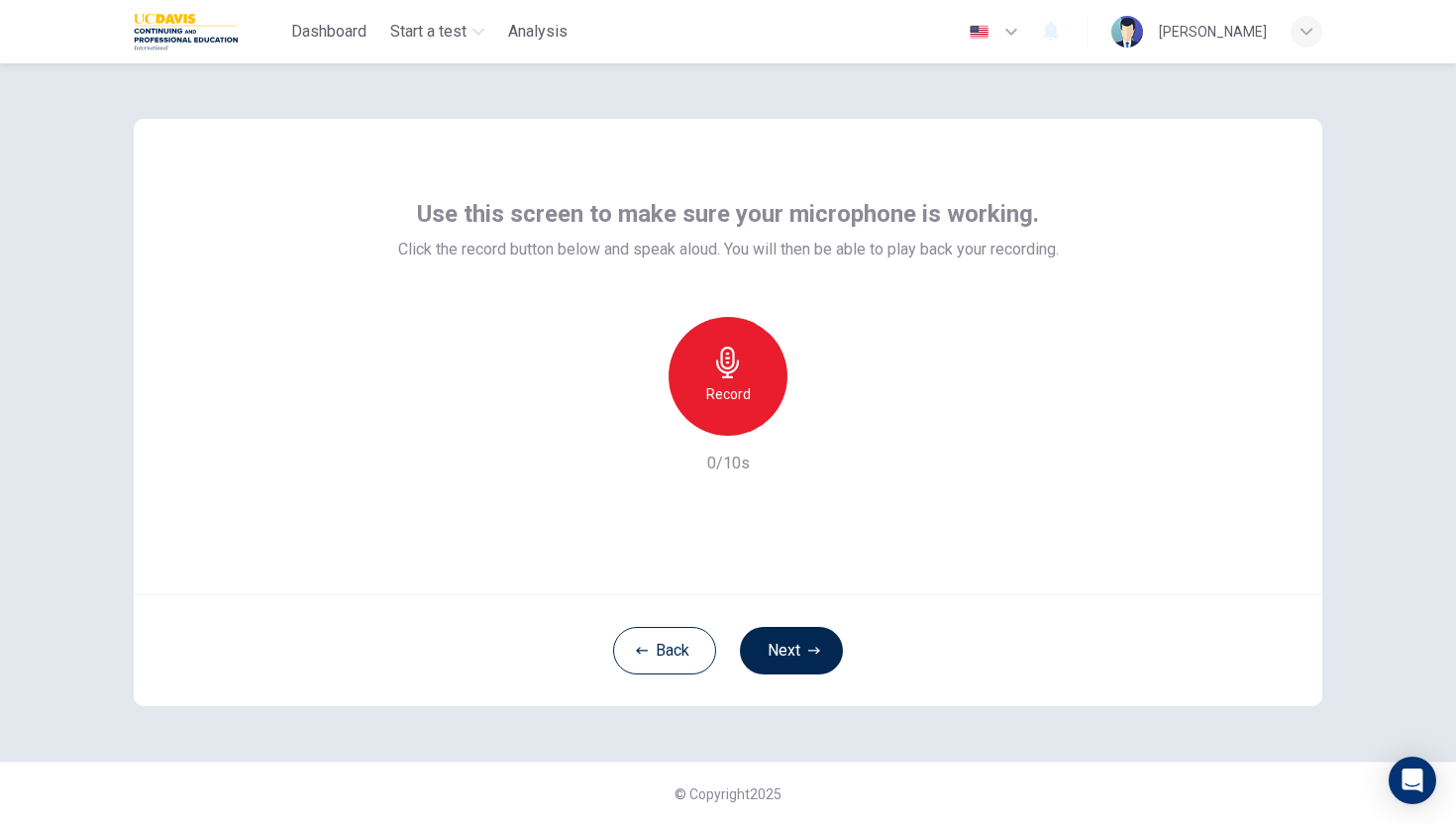 click on "Record" at bounding box center [728, 394] 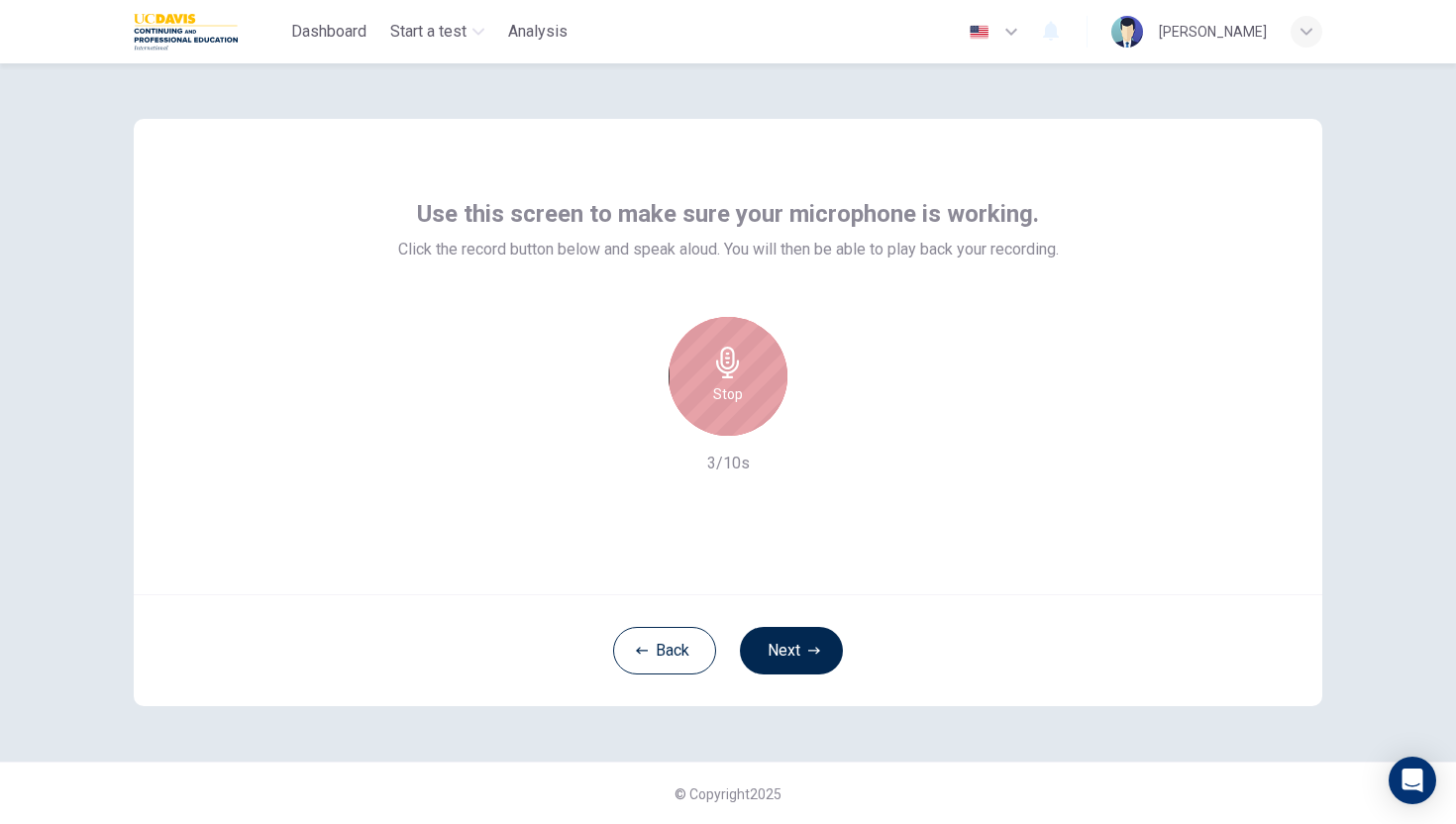 click on "Stop" at bounding box center [728, 376] 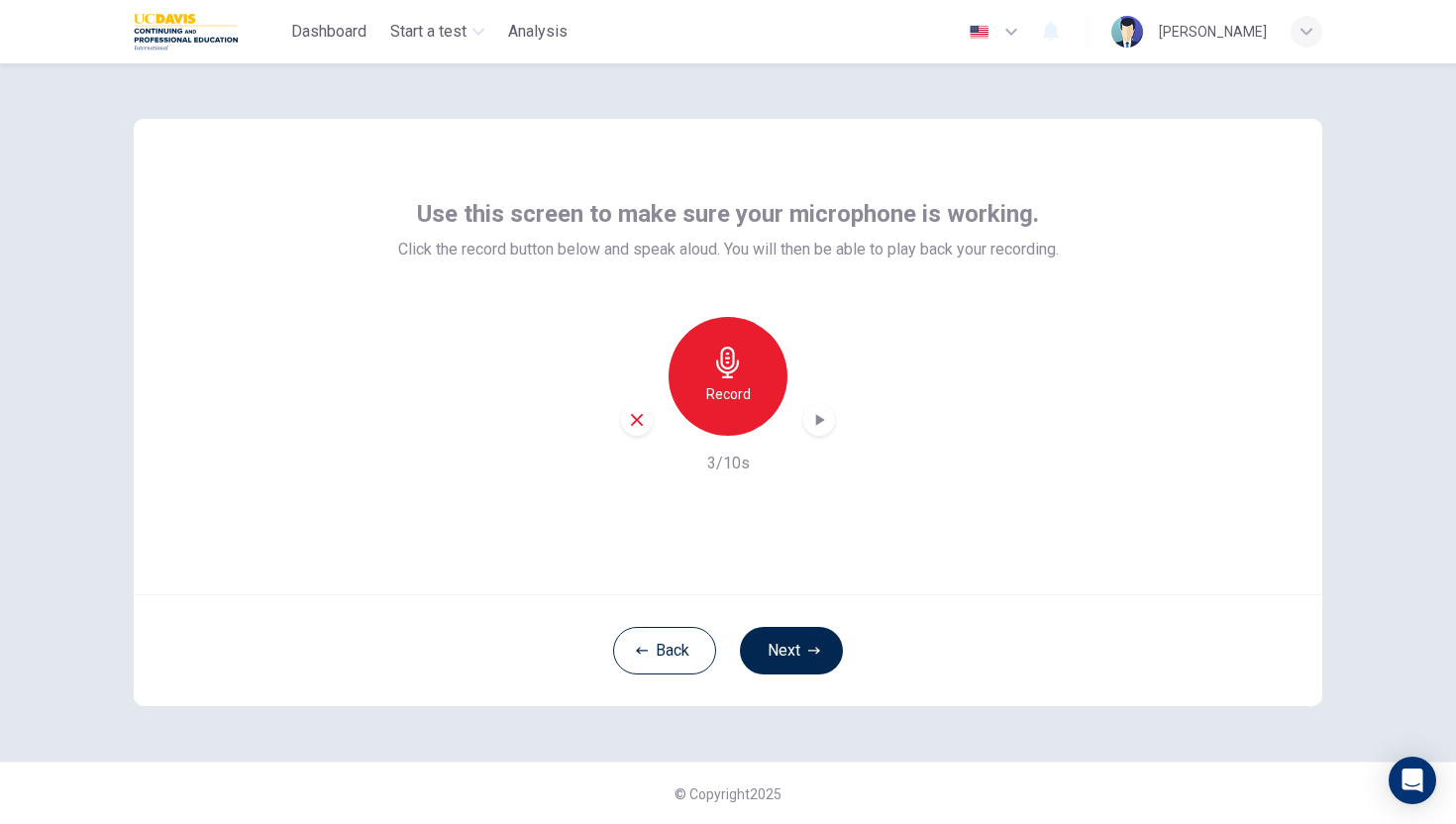 click 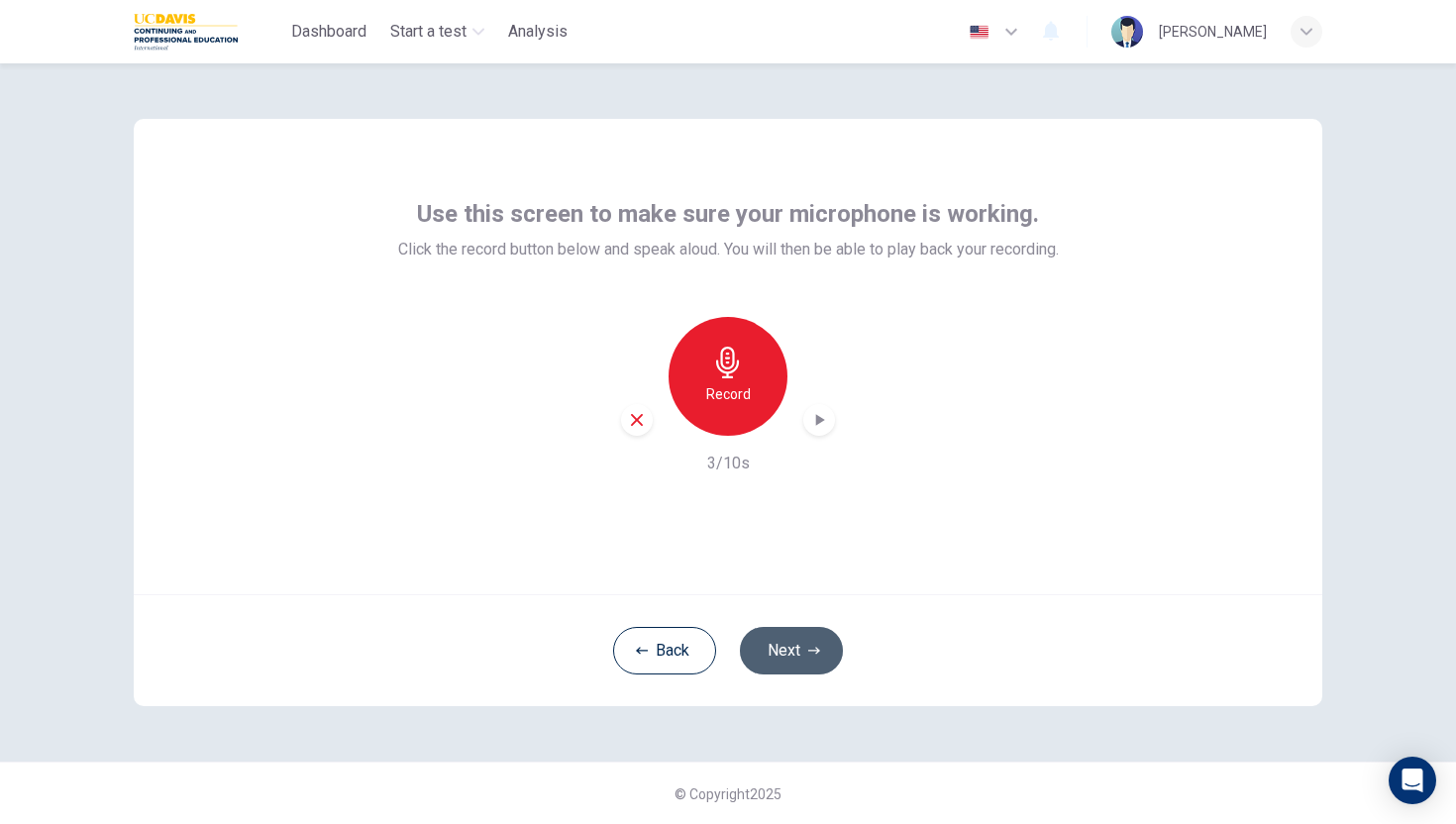 click on "Next" at bounding box center [791, 651] 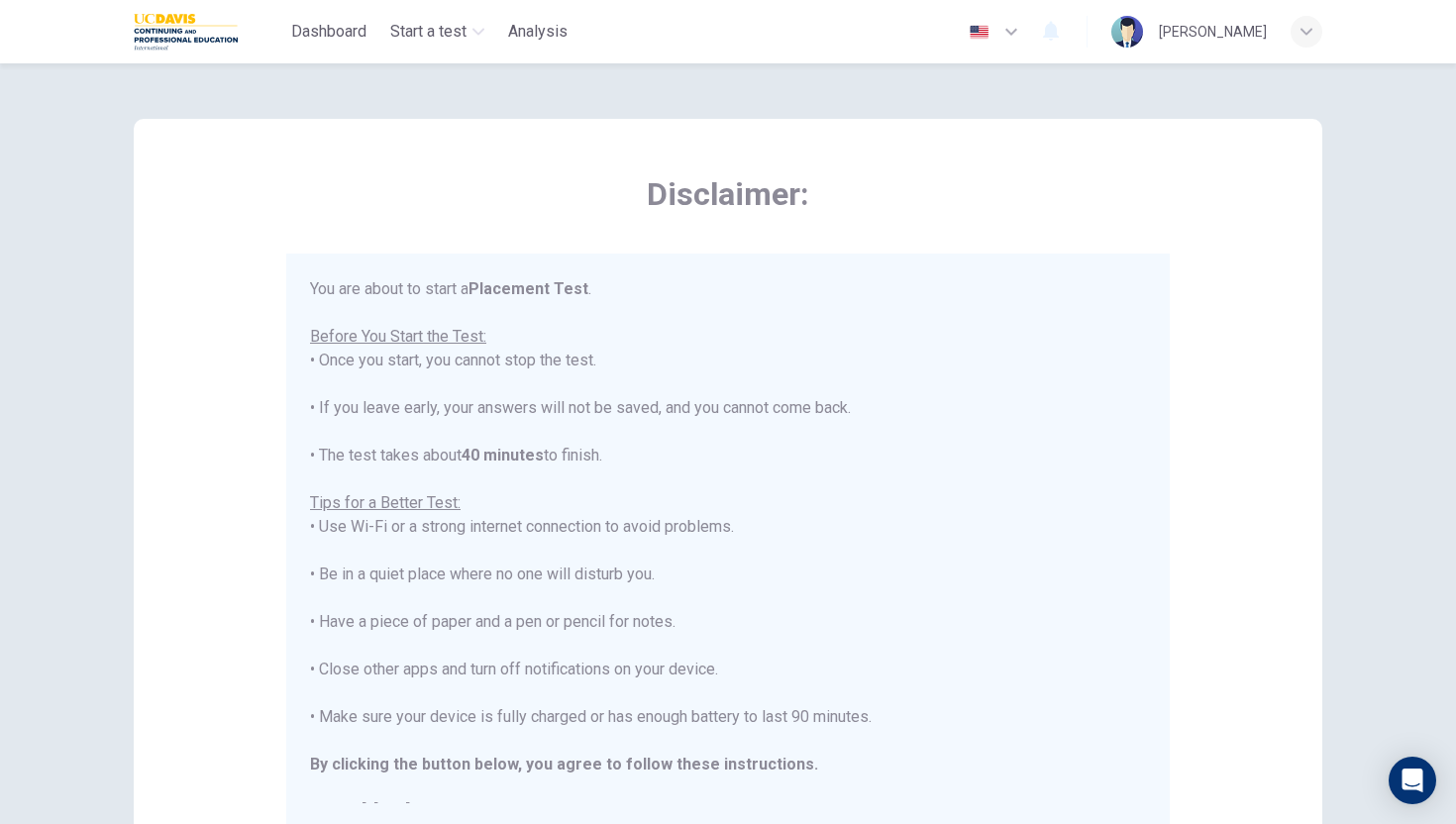 scroll, scrollTop: 23, scrollLeft: 0, axis: vertical 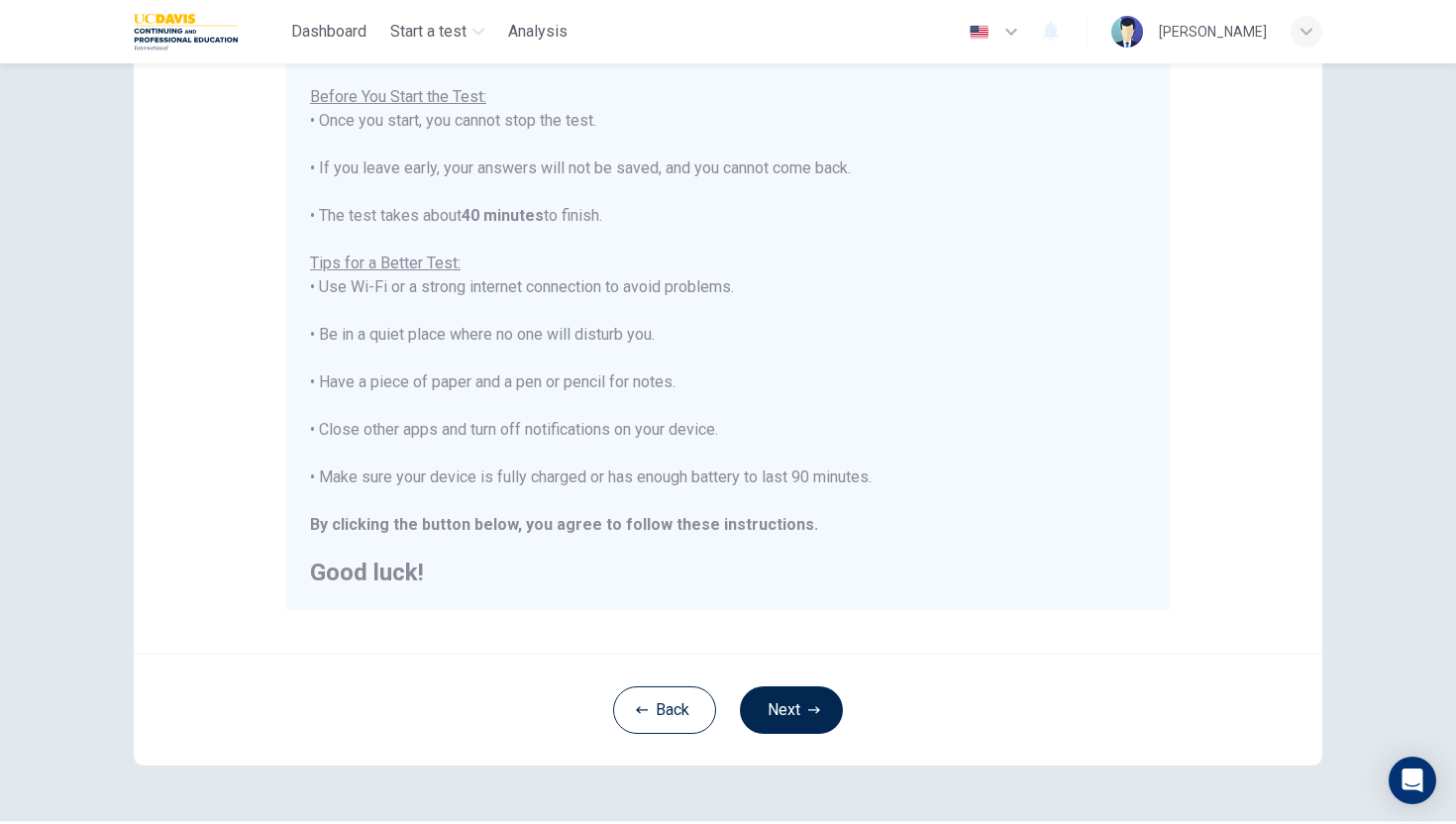click on "You are about to start a  Placement Test .
Before You Start the Test:
• Once you start, you cannot stop the test.
• If you leave early, your answers will not be saved, and you cannot come back.
• The test takes about  40 minutes  to finish.
Tips for a Better Test:
• Use Wi-Fi or a strong internet connection to avoid problems.
• Be in a quiet place where no one will disturb you.
• Have a piece of paper and a pen or pencil for notes.
• Close other apps and turn off notifications on your device.
• Make sure your device is fully charged or has enough battery to last 90 minutes.
By clicking the button below, you agree to follow these instructions.
Good luck!" at bounding box center (728, 311) 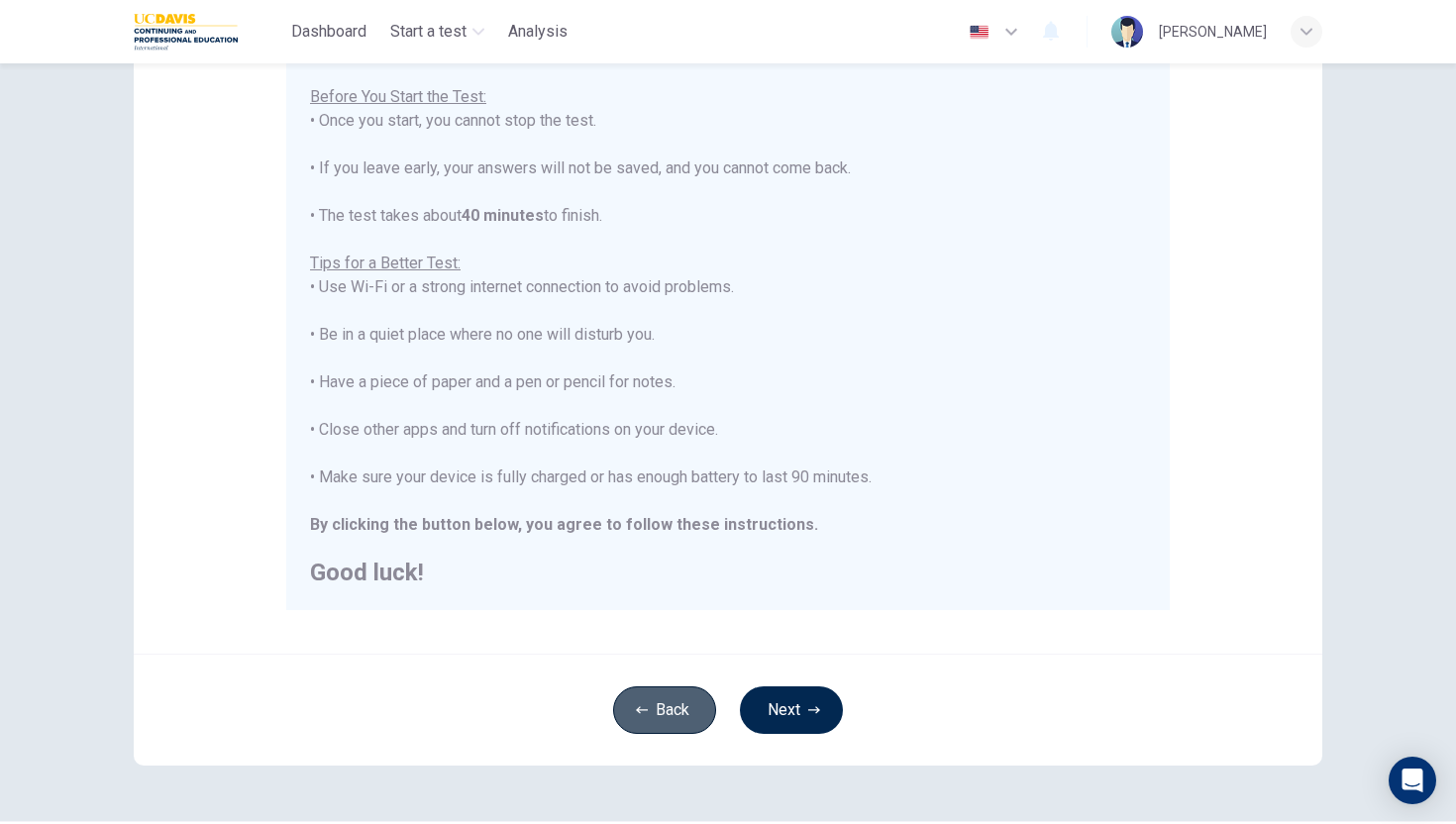 click on "Back" at bounding box center [665, 710] 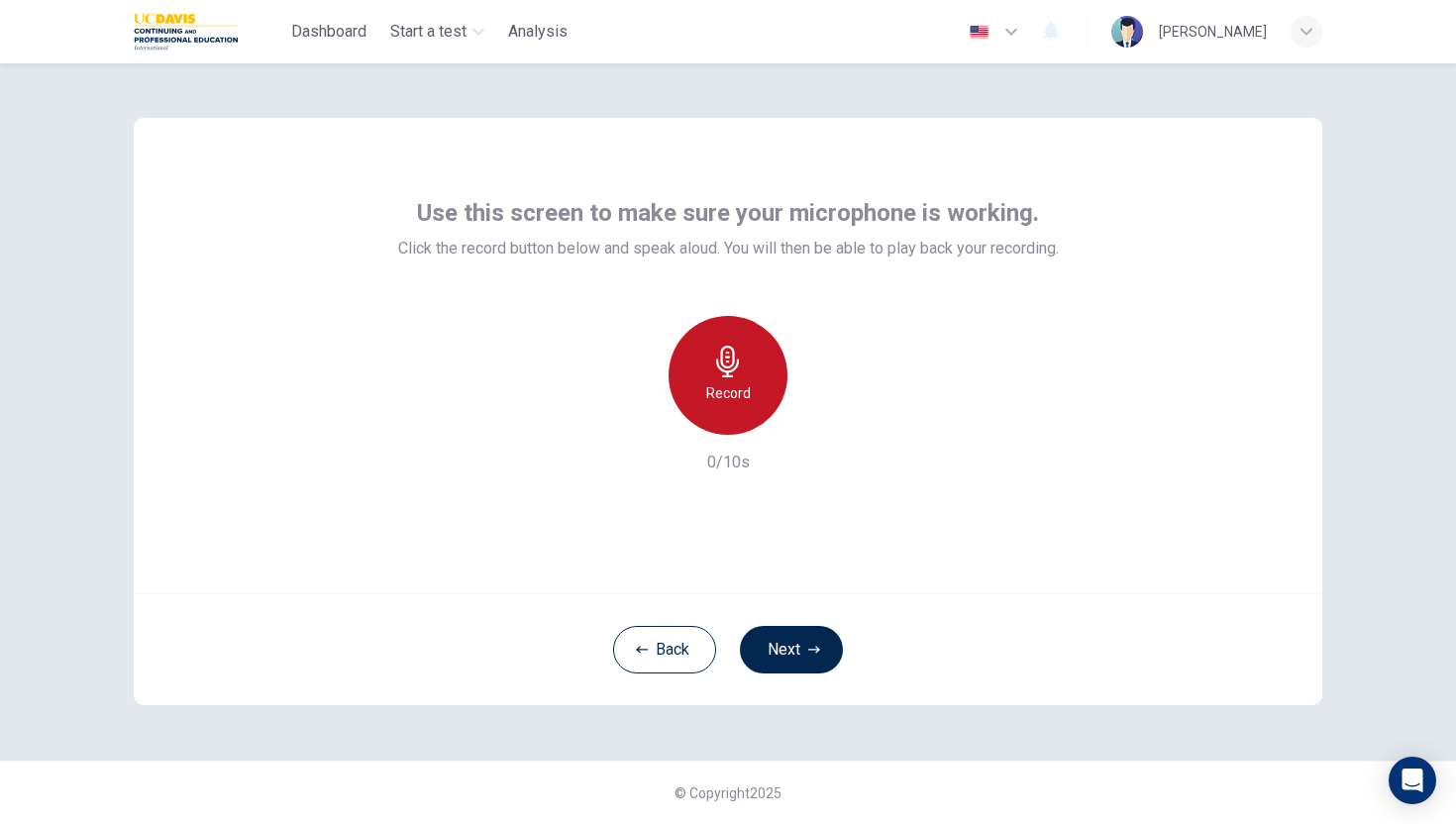 click on "Record" at bounding box center (728, 393) 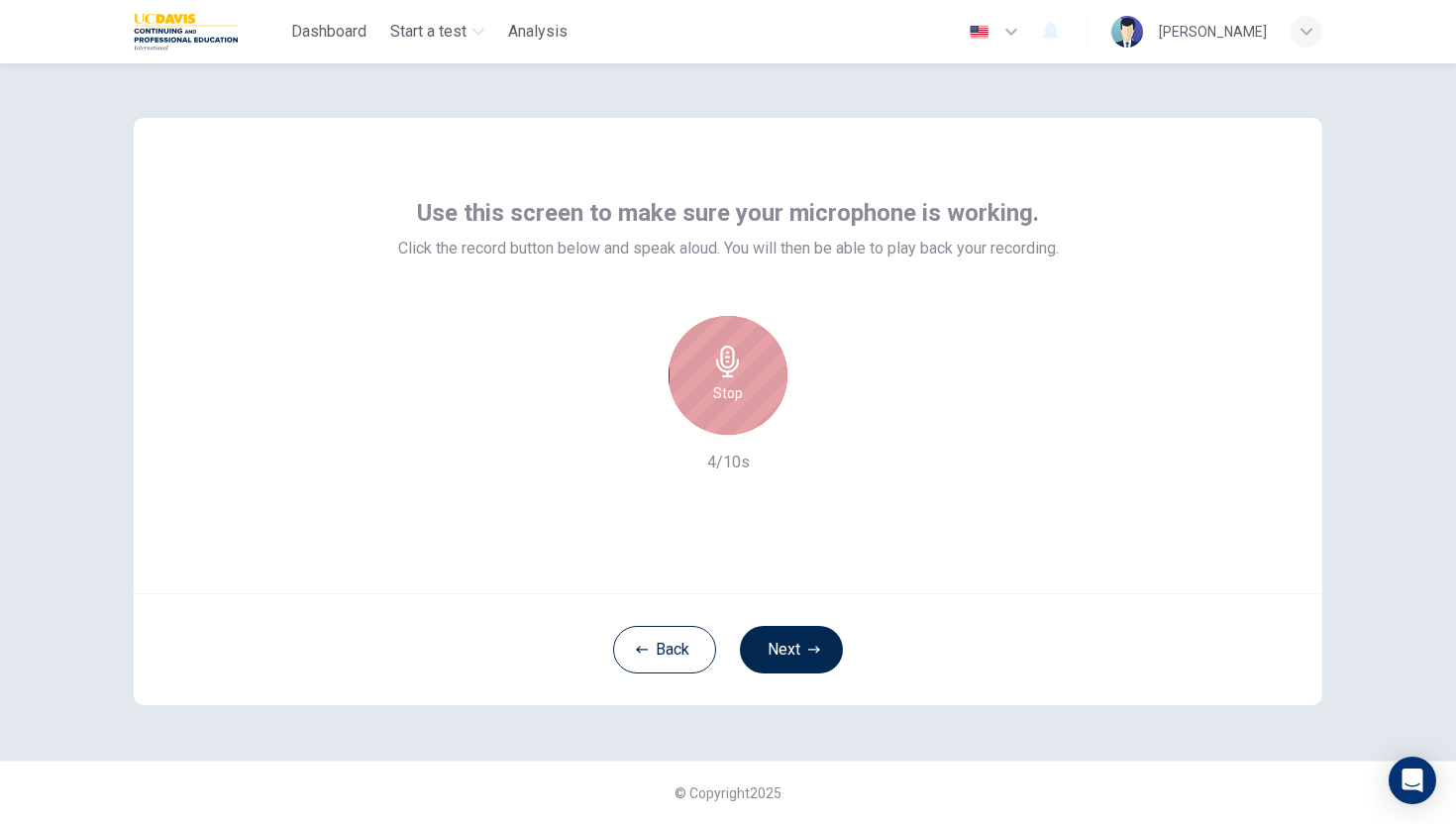 click on "Stop" at bounding box center [728, 393] 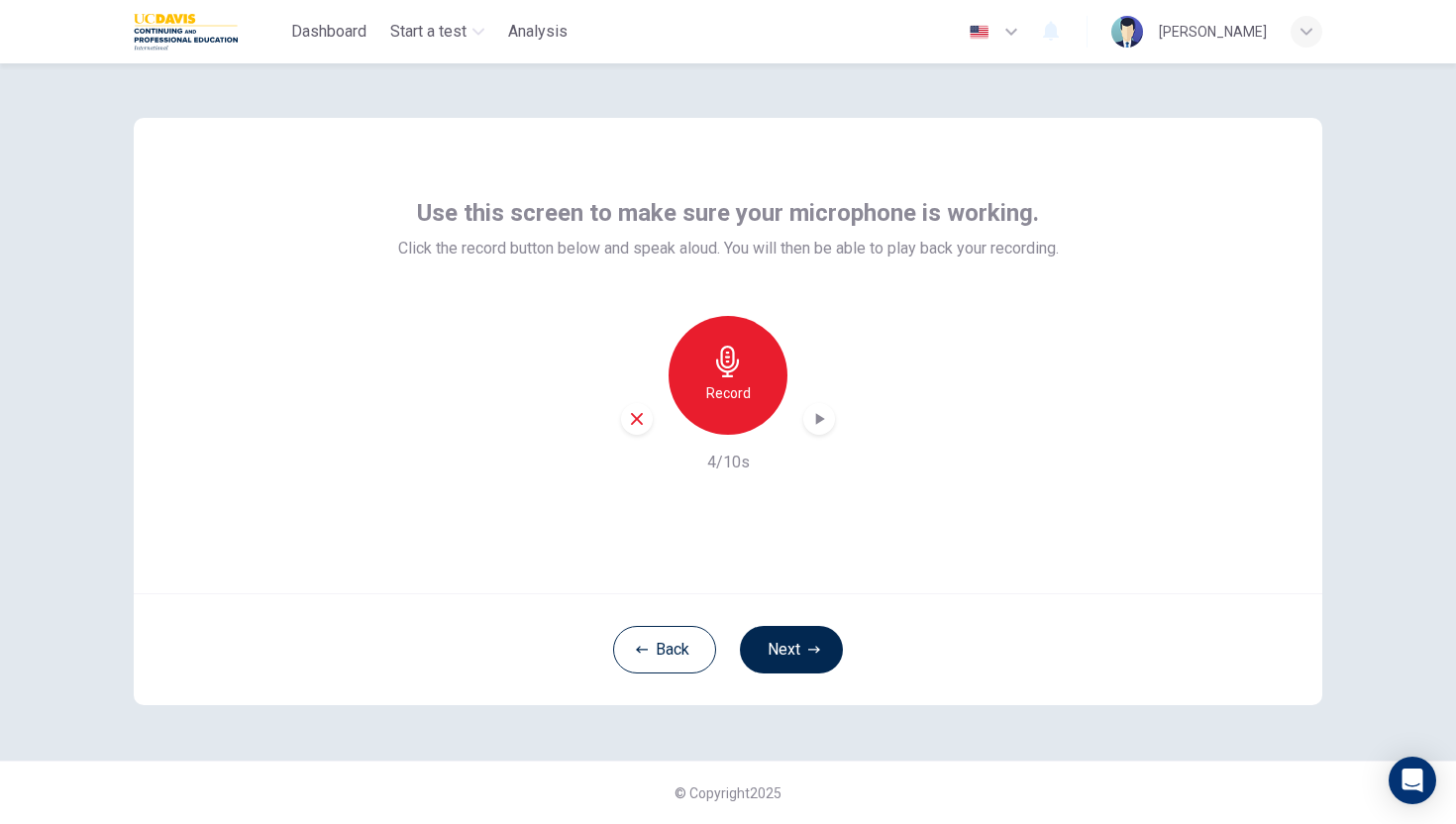 click 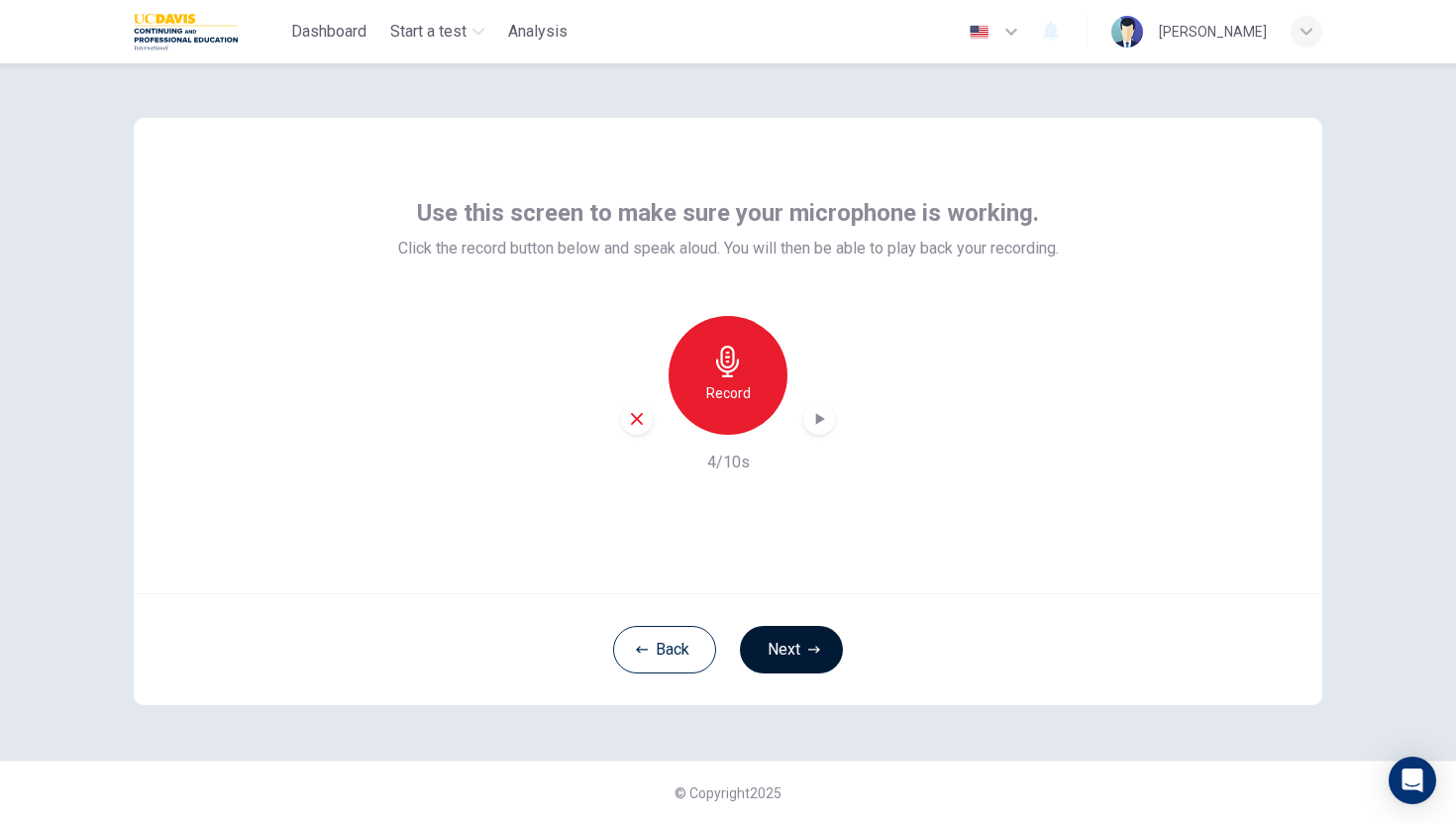 click on "Next" at bounding box center [791, 650] 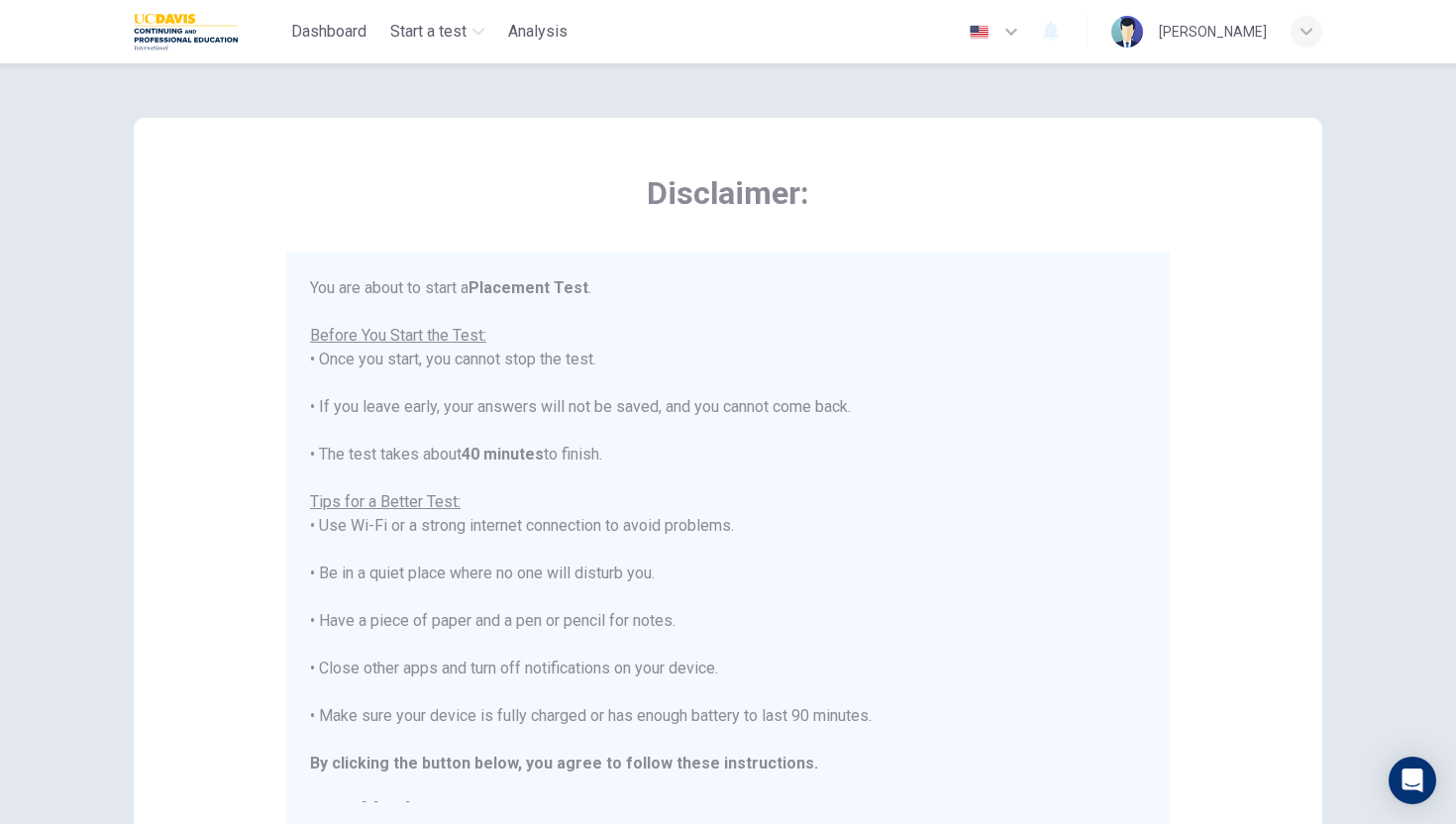 scroll, scrollTop: 23, scrollLeft: 0, axis: vertical 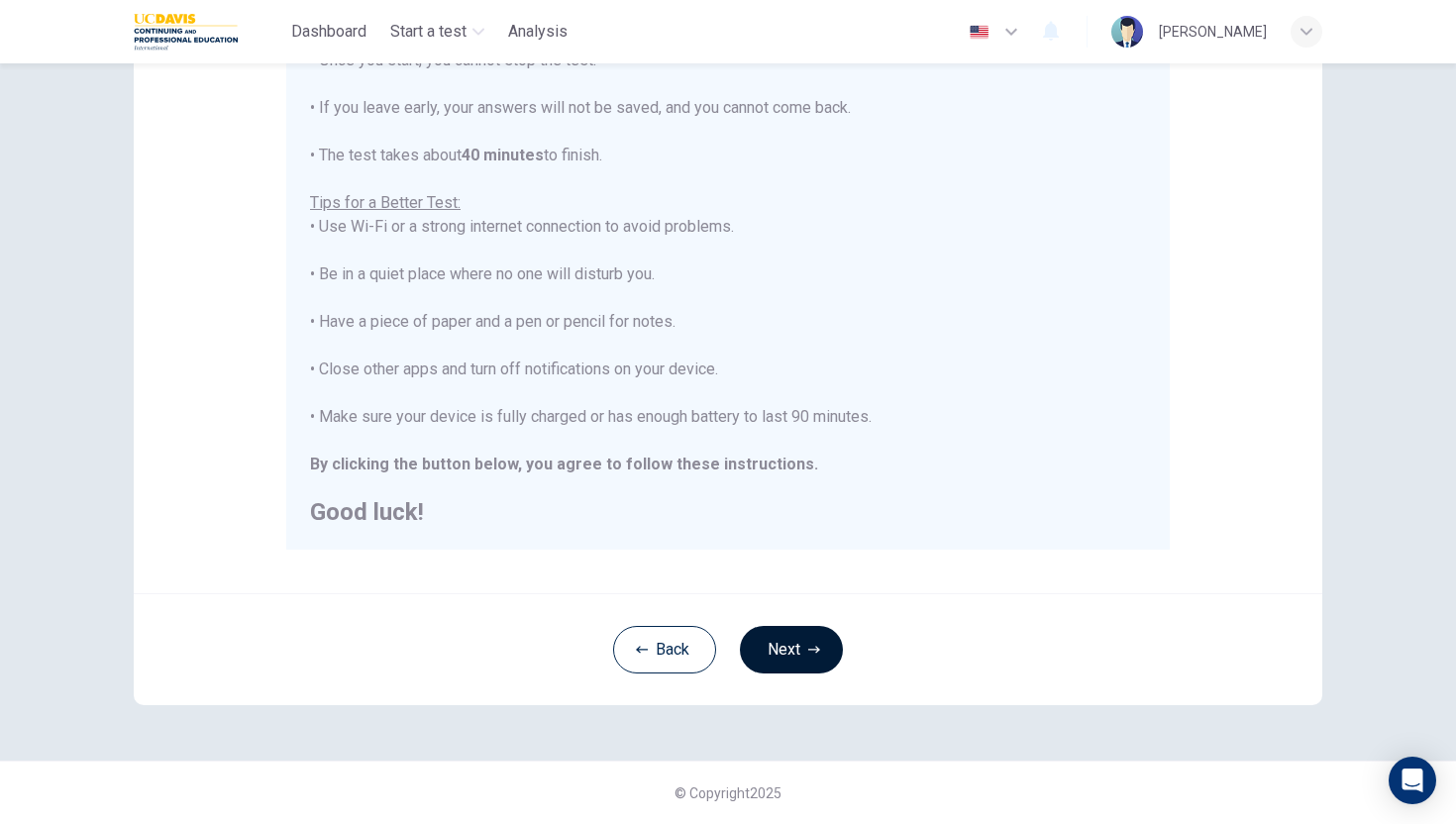 click on "Next" at bounding box center [791, 650] 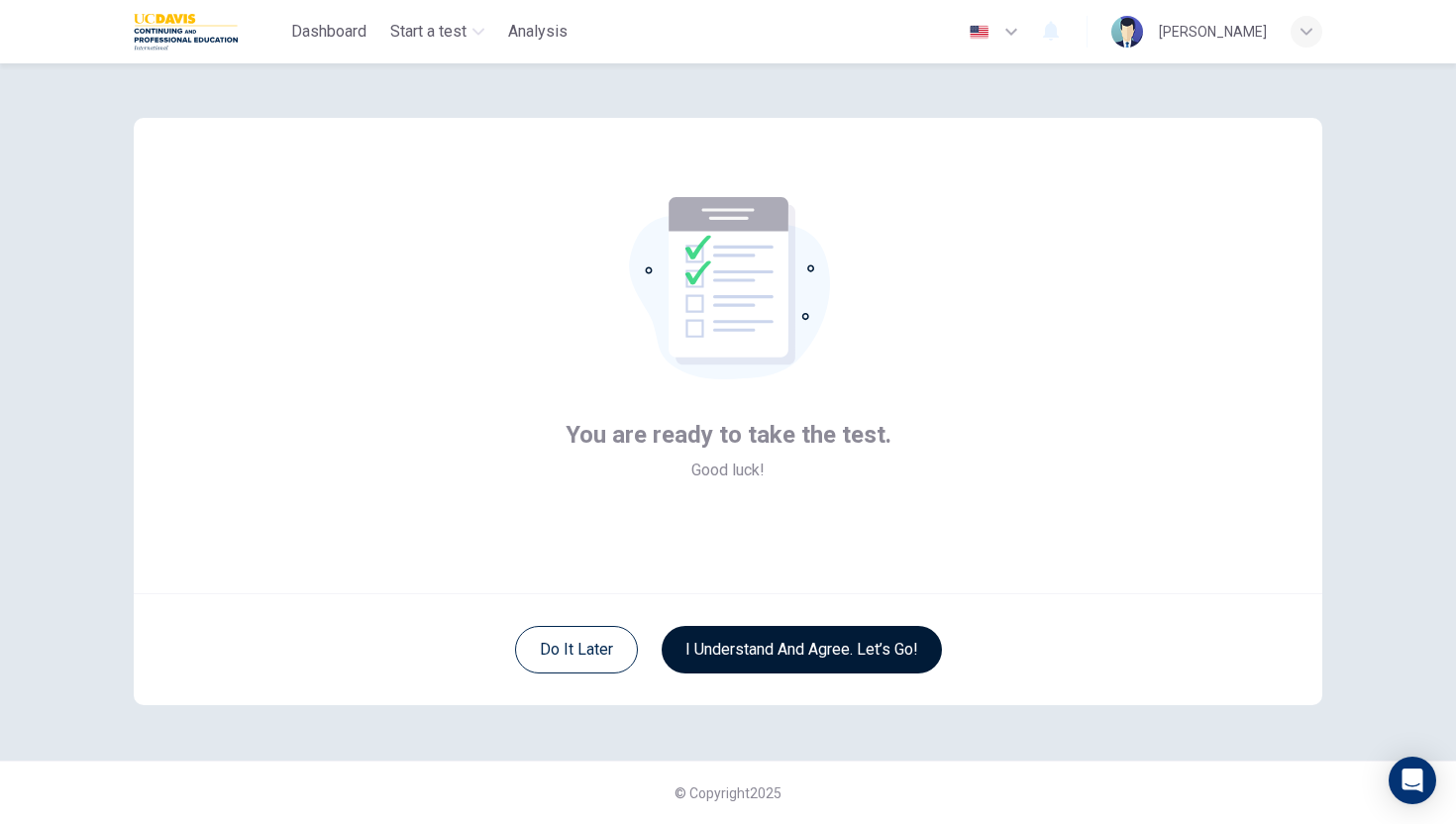 scroll, scrollTop: 1, scrollLeft: 0, axis: vertical 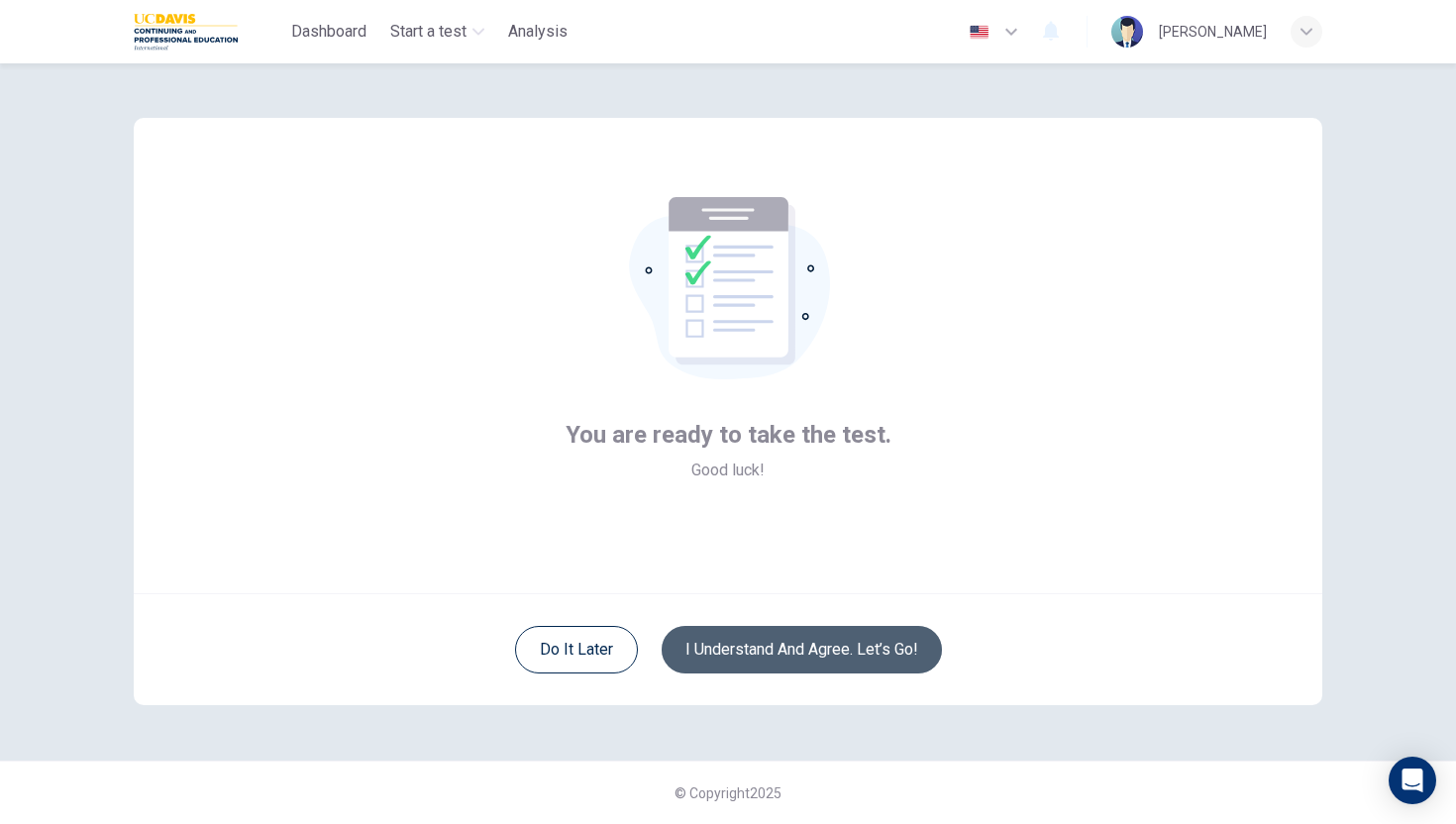 click on "I understand and agree. Let’s go!" at bounding box center (801, 650) 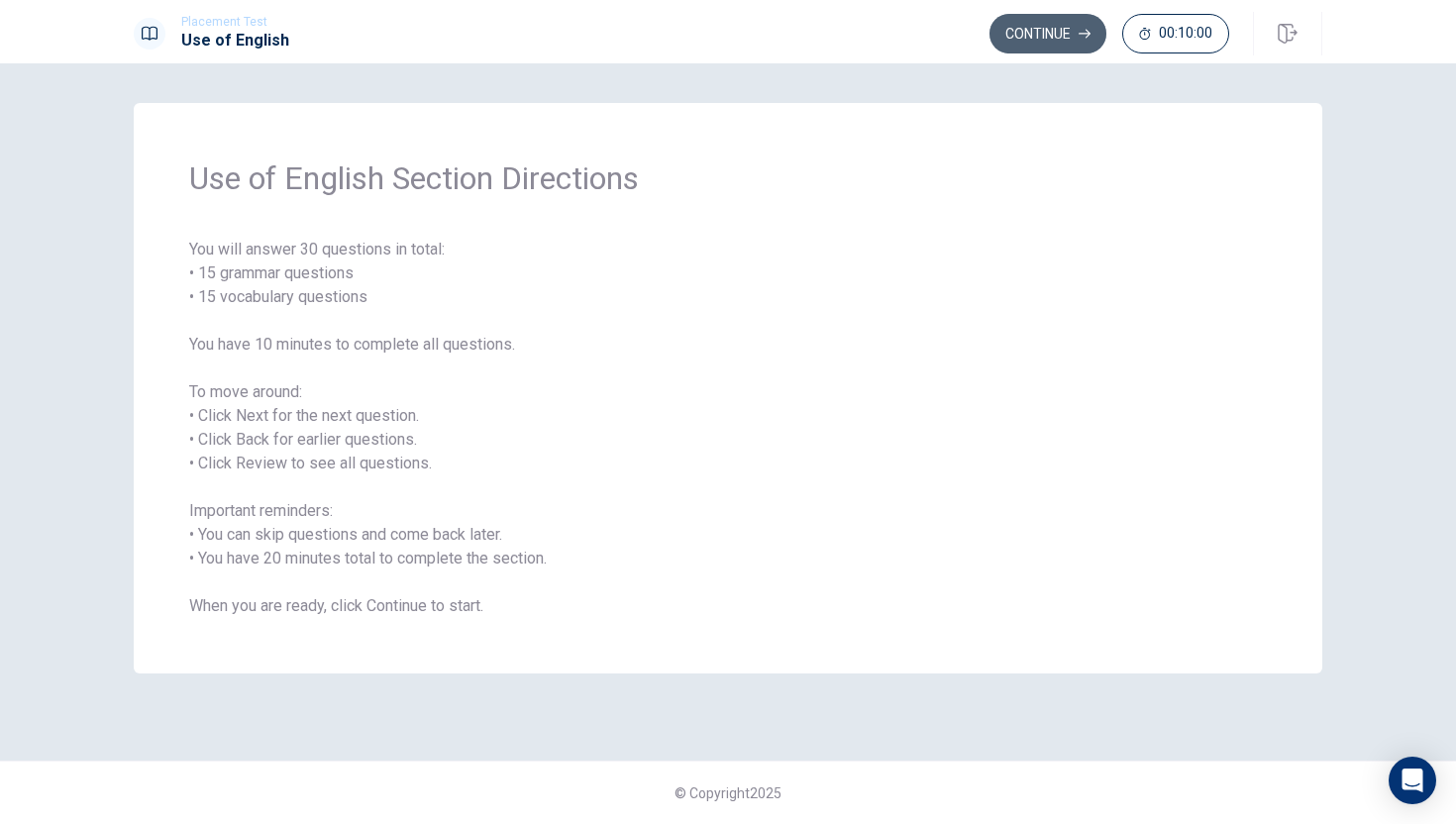 click on "Continue" at bounding box center (1048, 34) 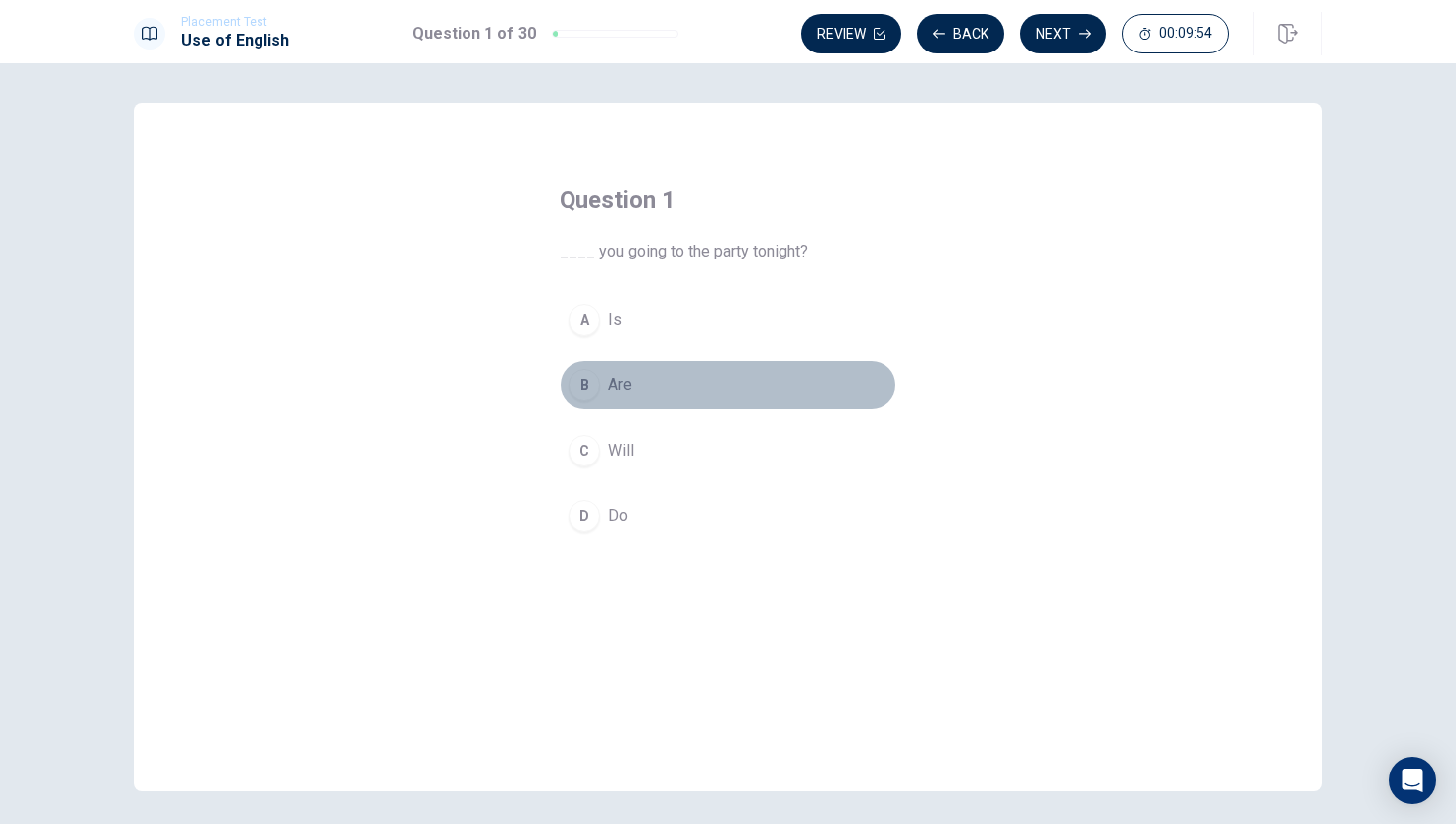 click on "B" at bounding box center (584, 385) 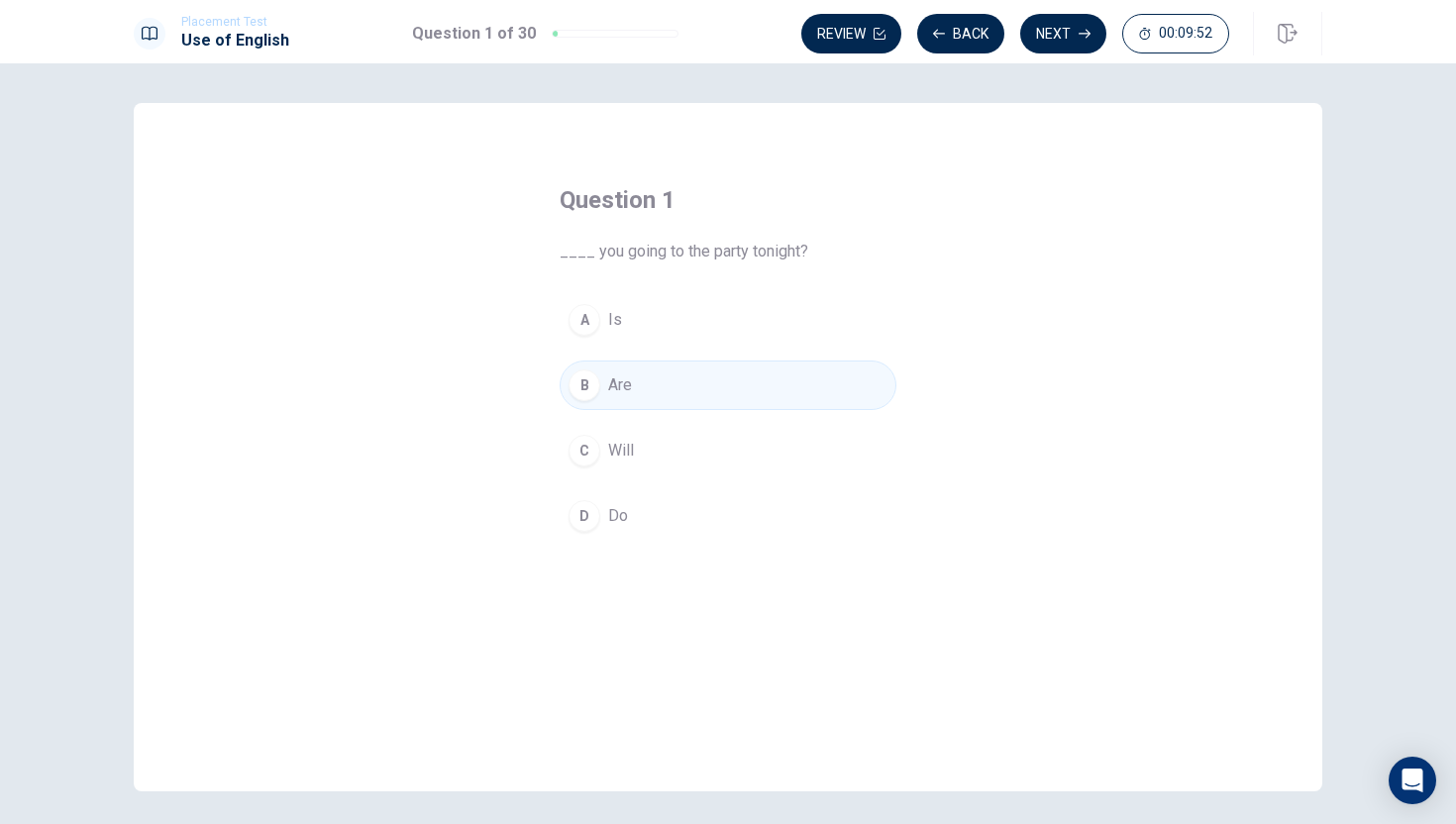 click on "A Is B Are C Will D Do" at bounding box center (728, 418) 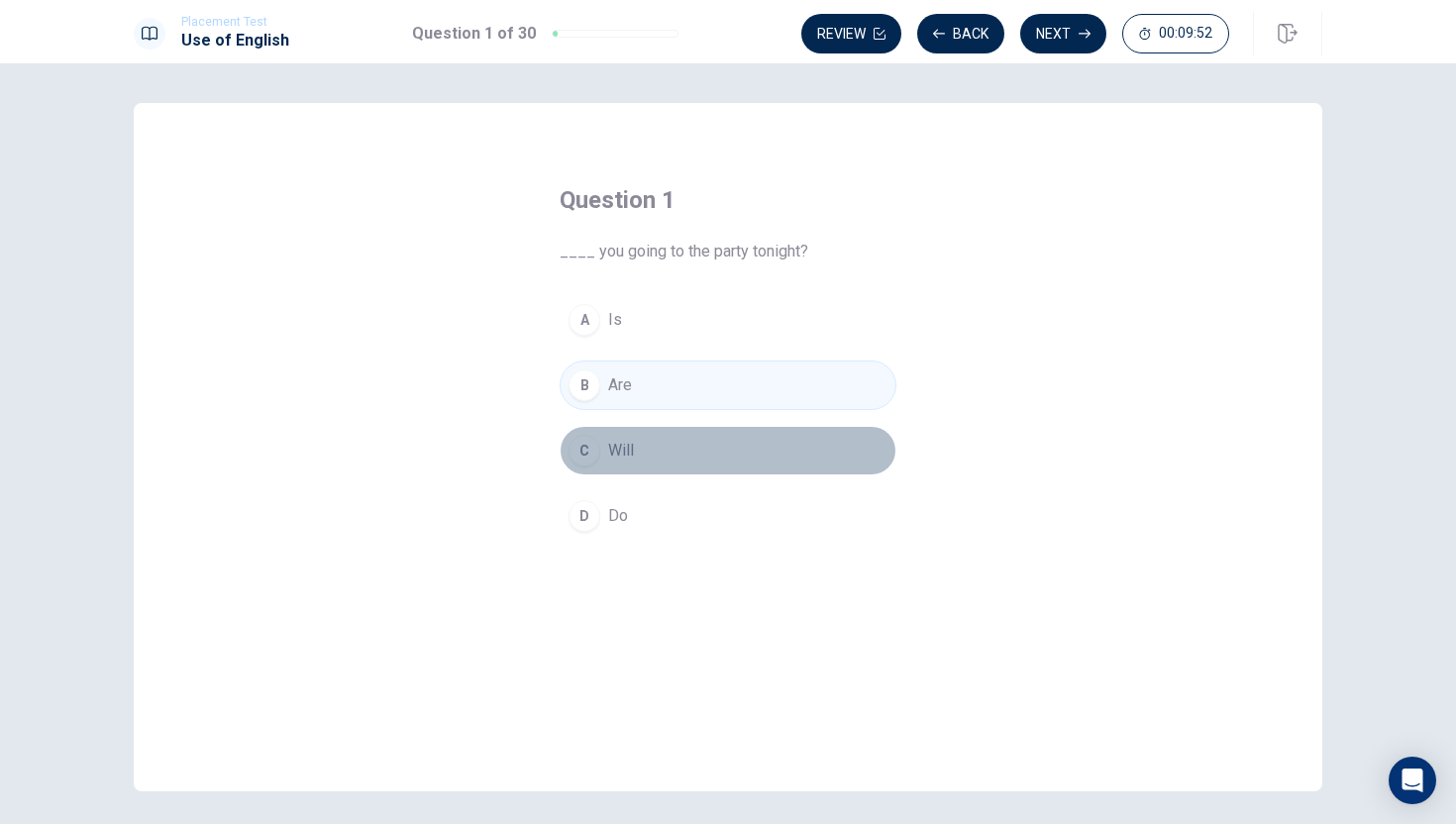 click on "C" at bounding box center (584, 451) 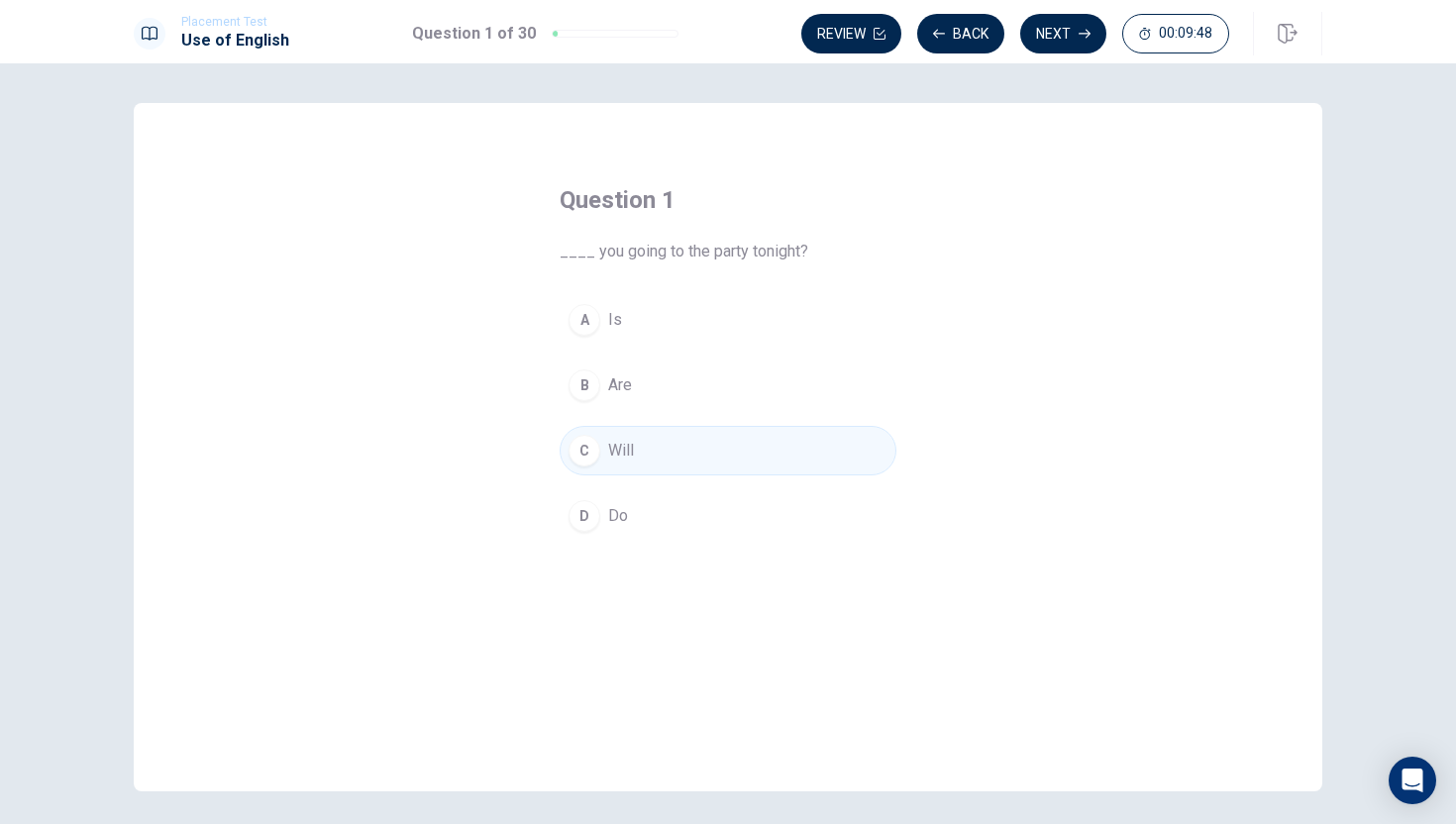 click on "B" at bounding box center [584, 385] 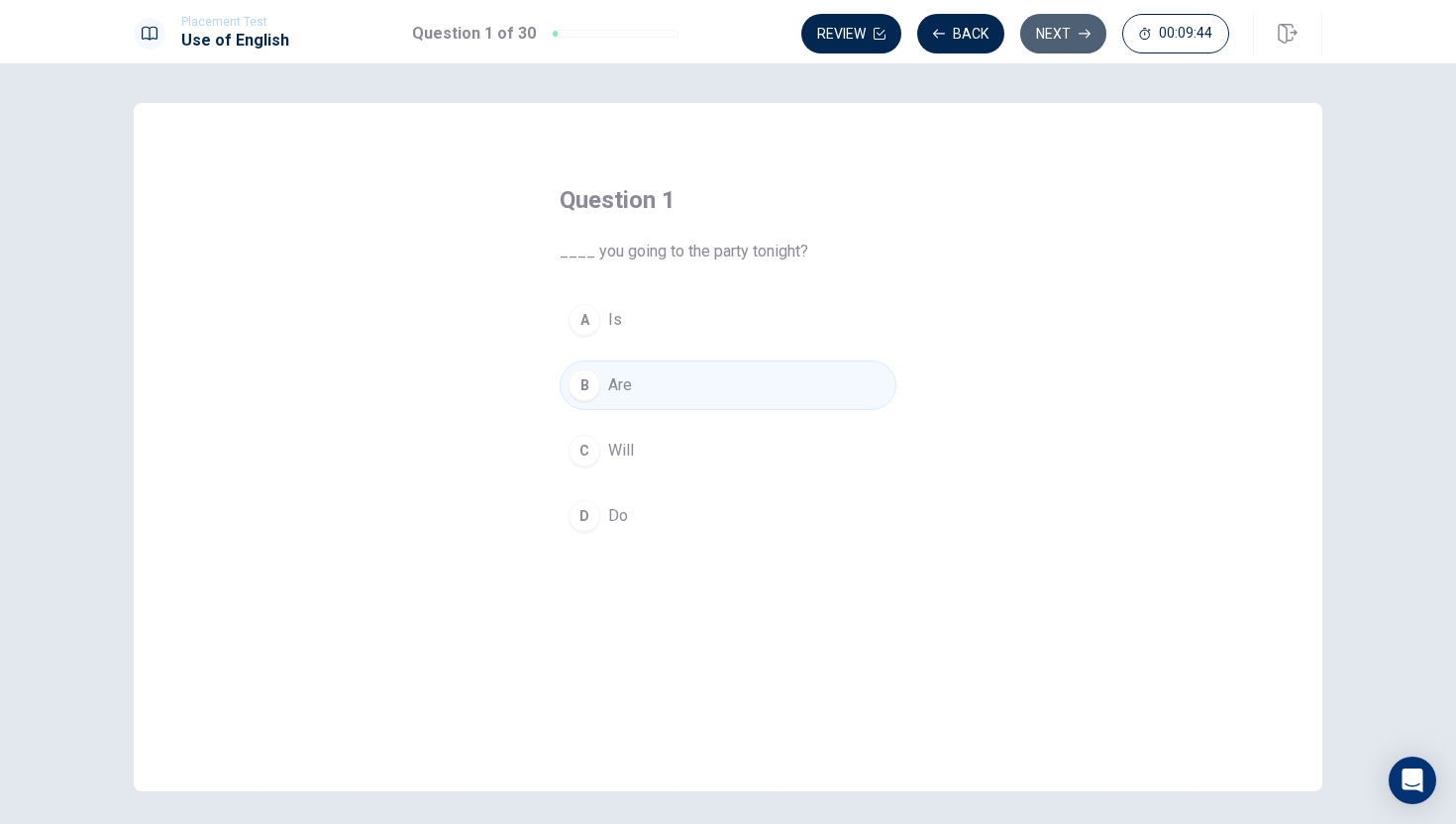 click on "Next" at bounding box center (1063, 34) 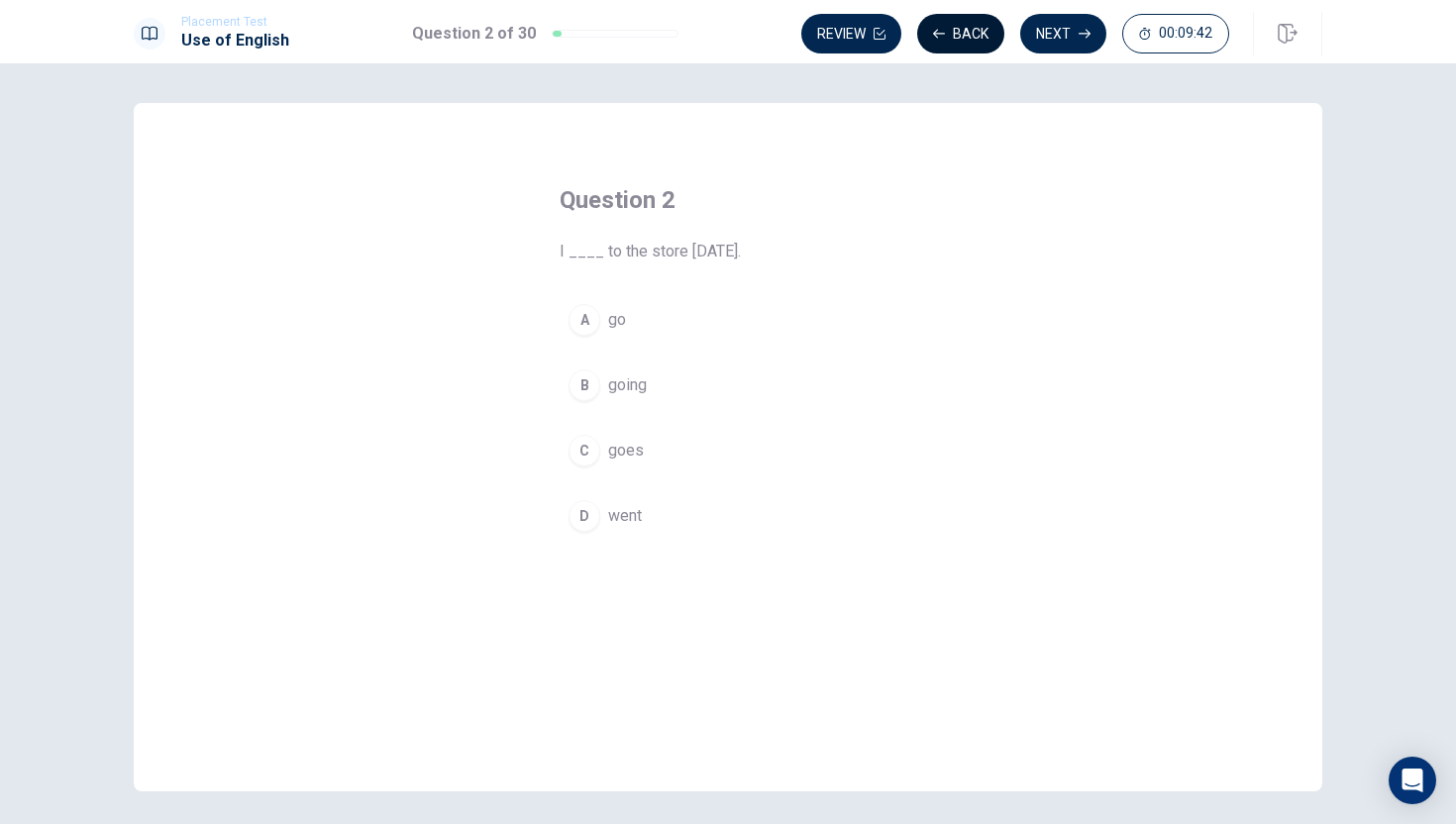 click on "Back" at bounding box center (961, 34) 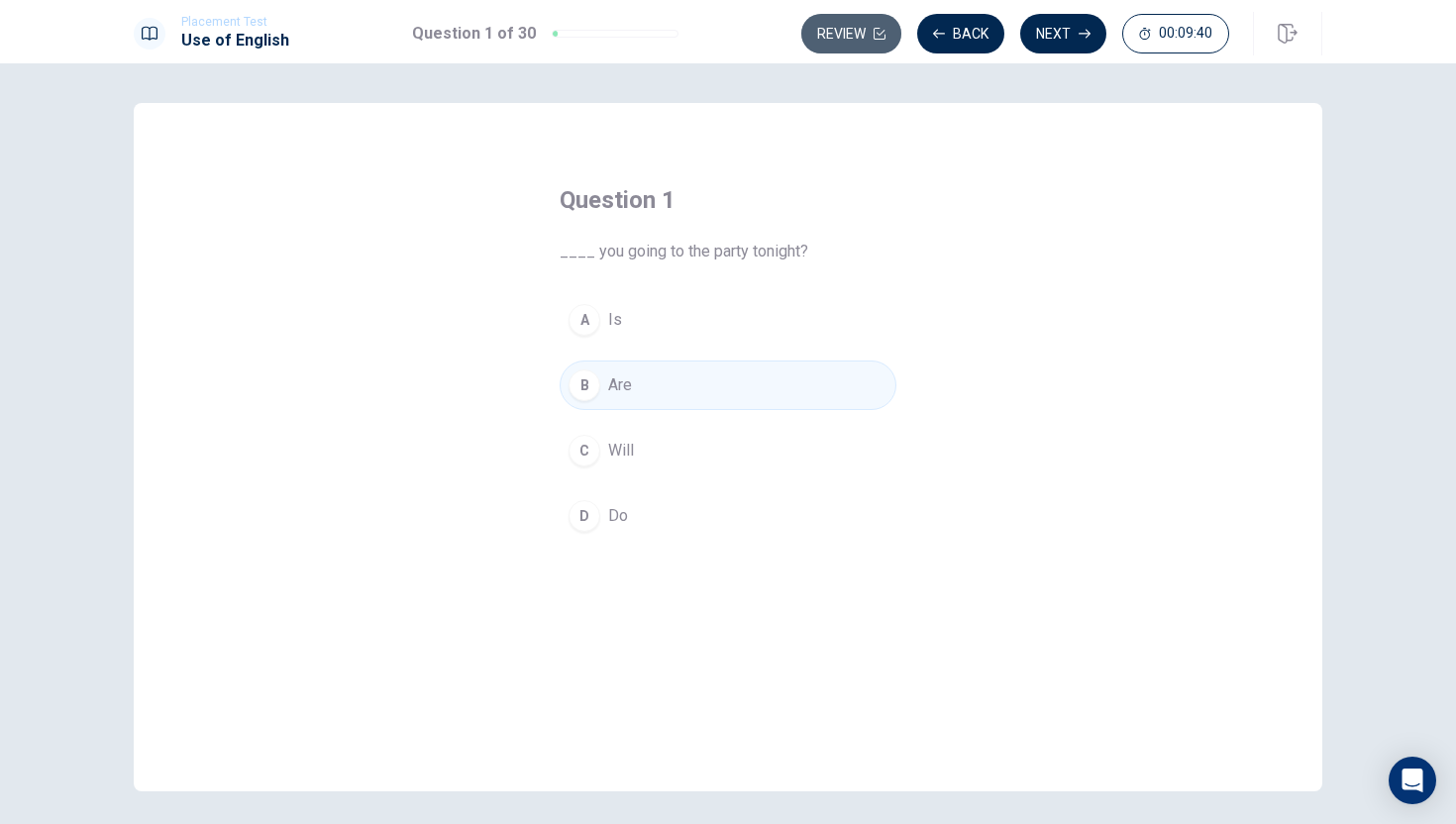 click on "Review" at bounding box center [851, 34] 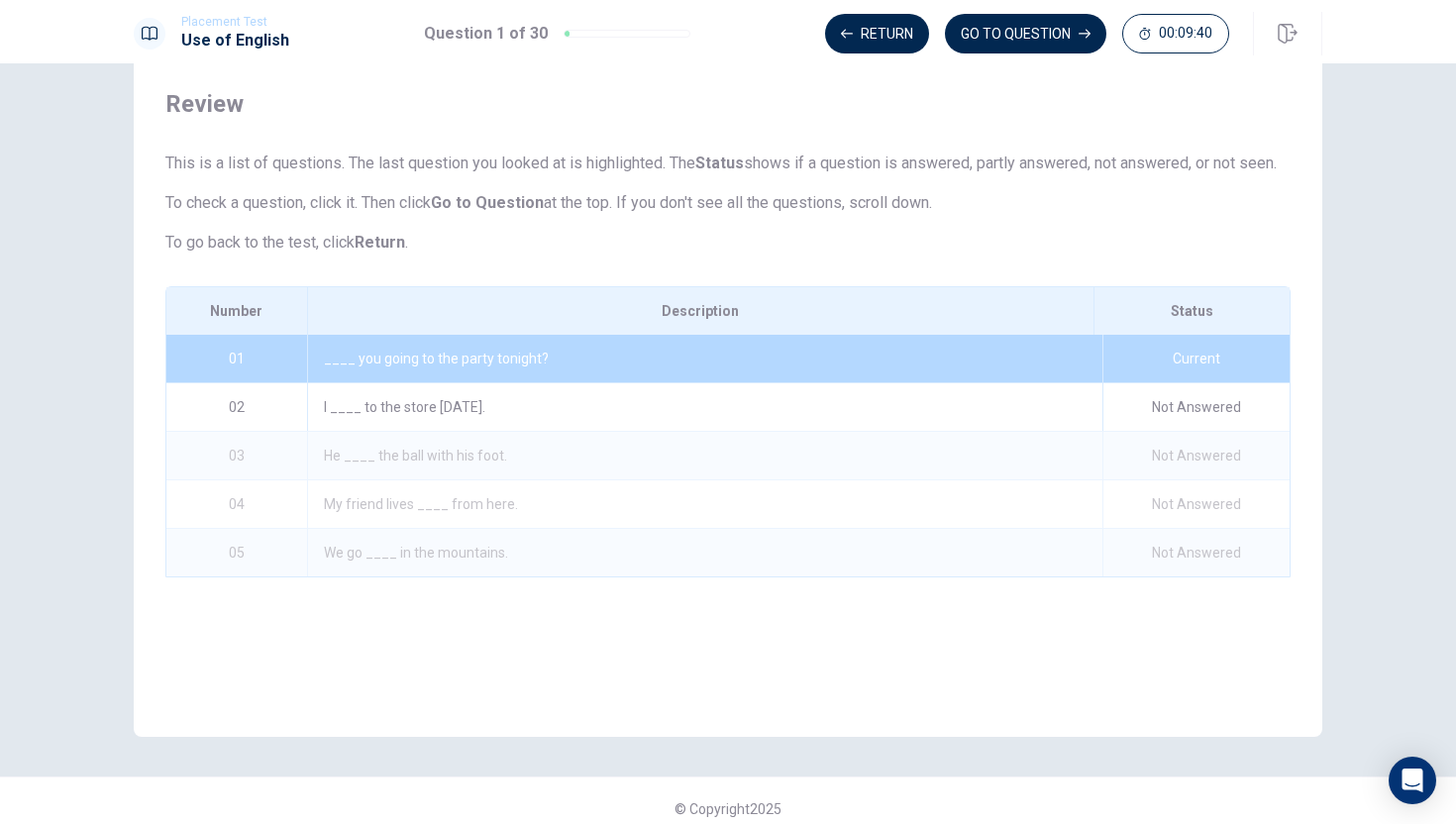 scroll, scrollTop: 70, scrollLeft: 0, axis: vertical 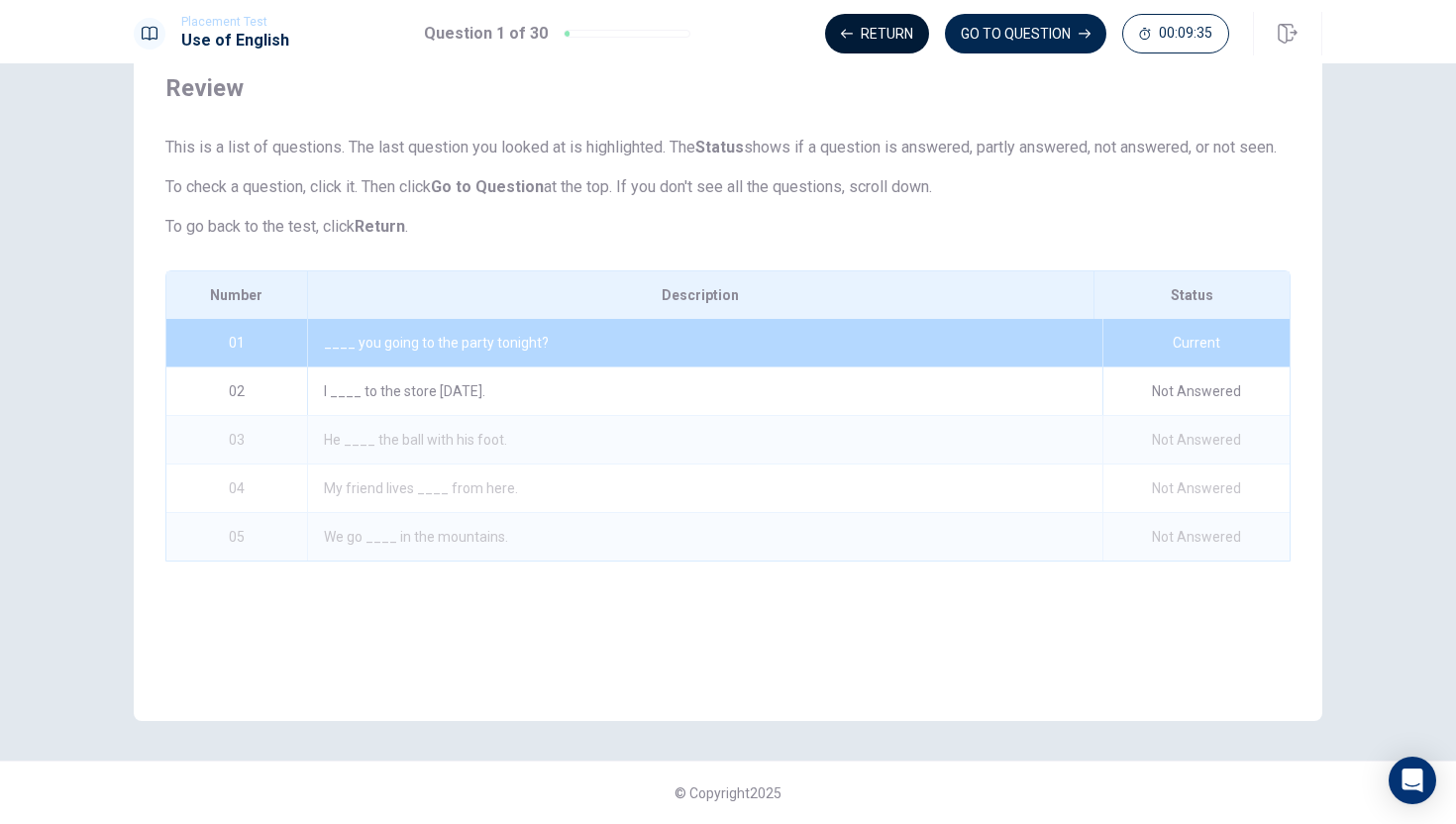 click 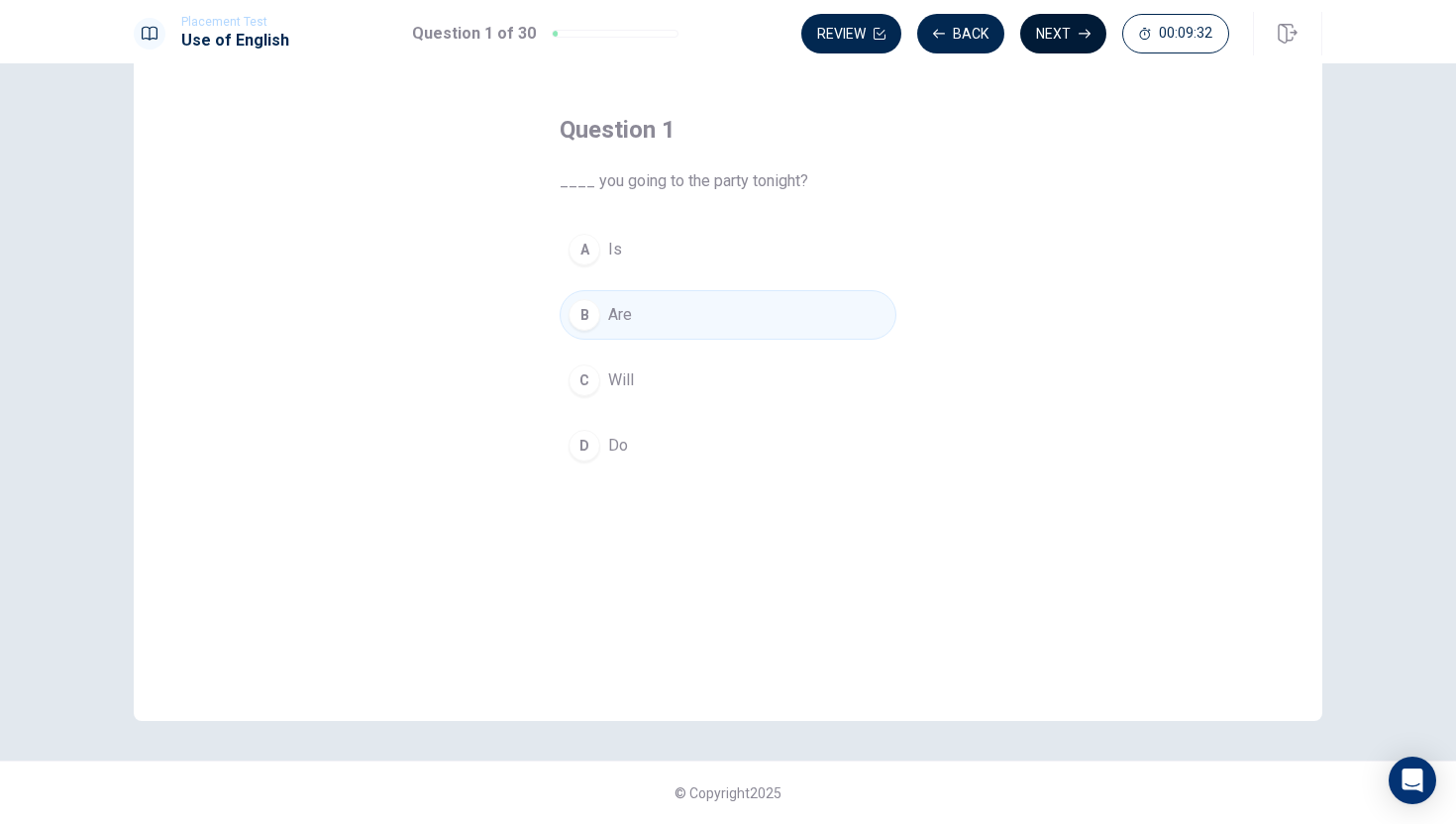 click on "Next" at bounding box center (1063, 34) 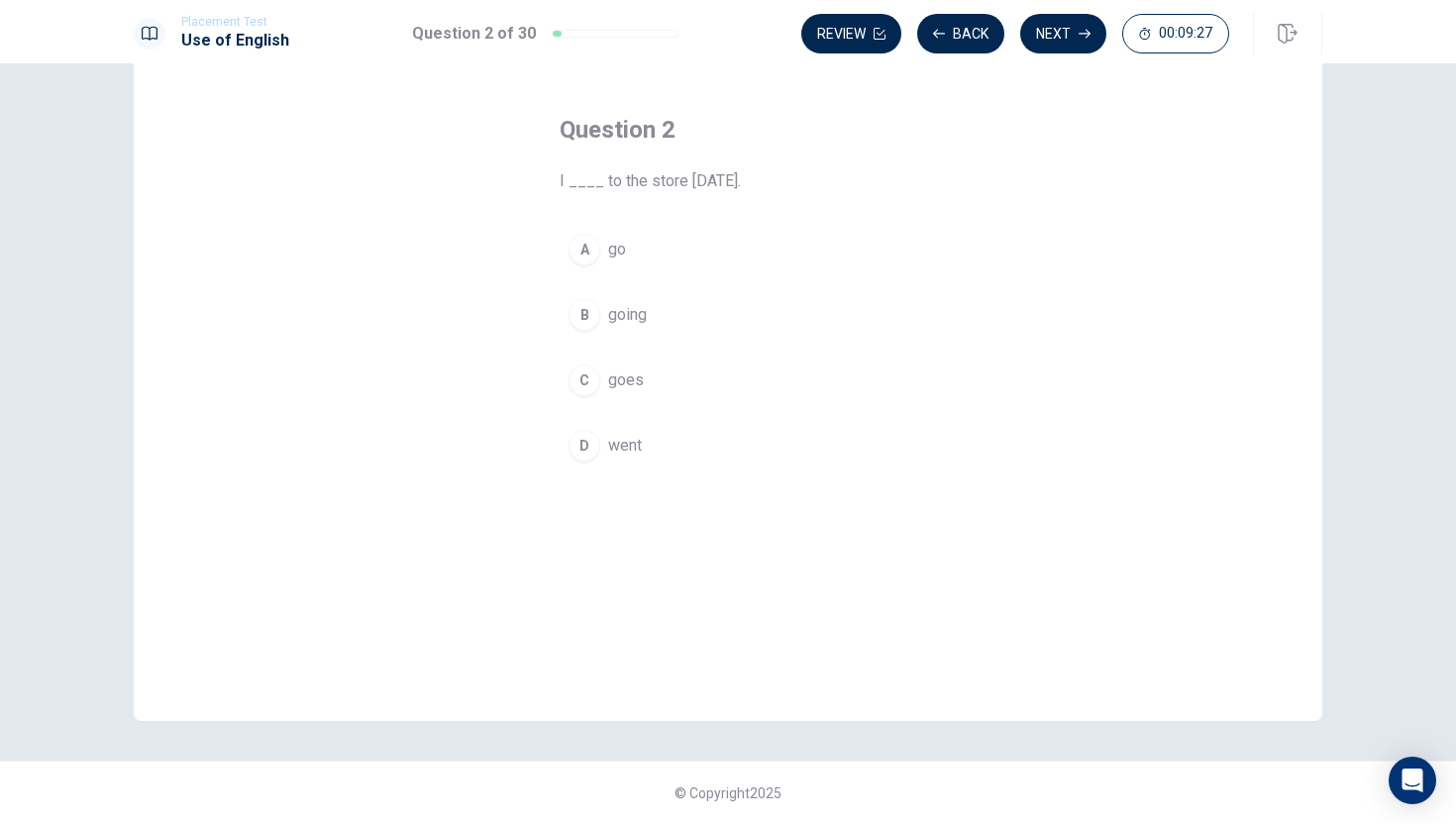 click on "D went" at bounding box center [728, 446] 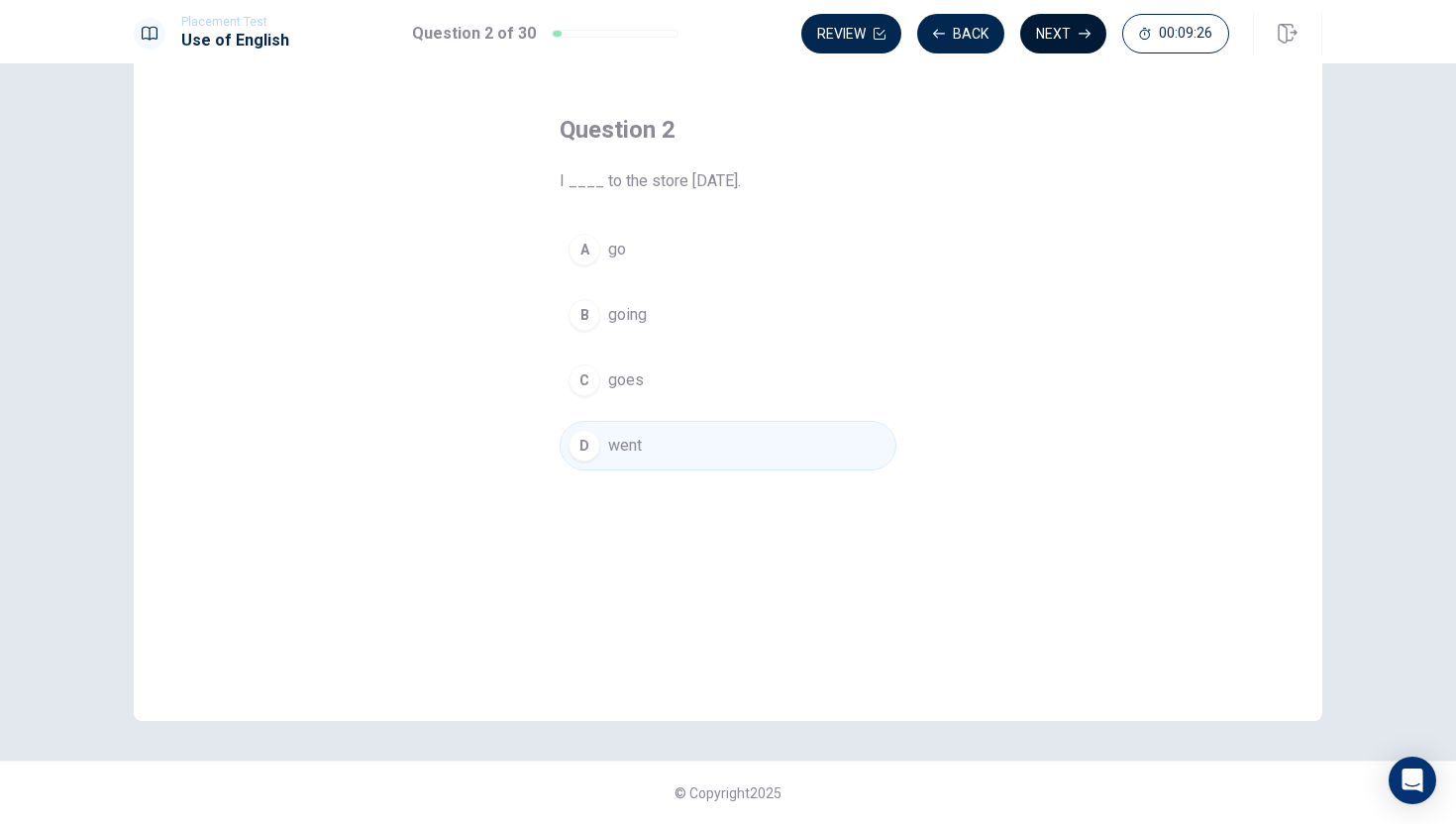 click on "Next" at bounding box center (1063, 34) 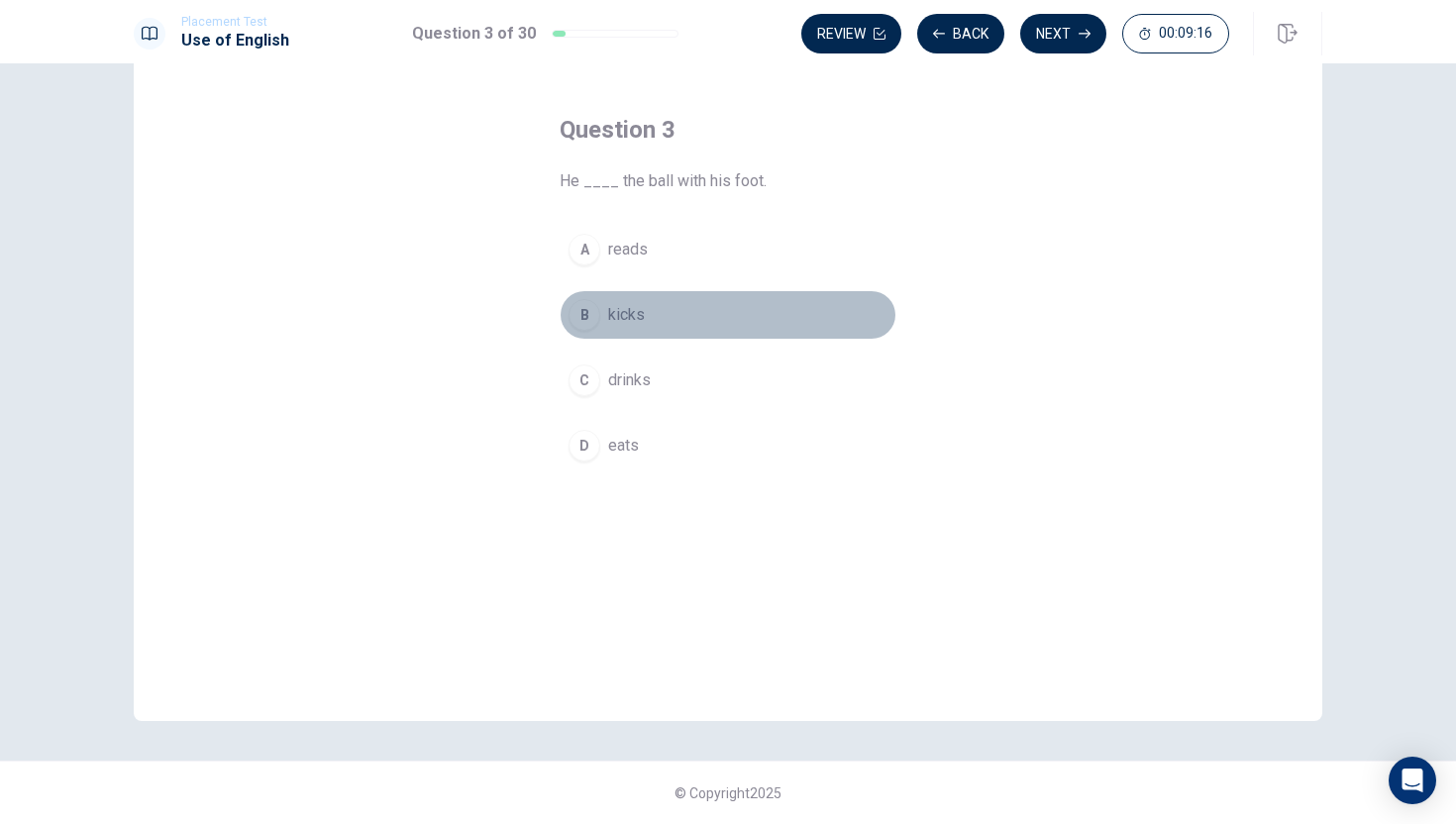 click on "B" at bounding box center (584, 315) 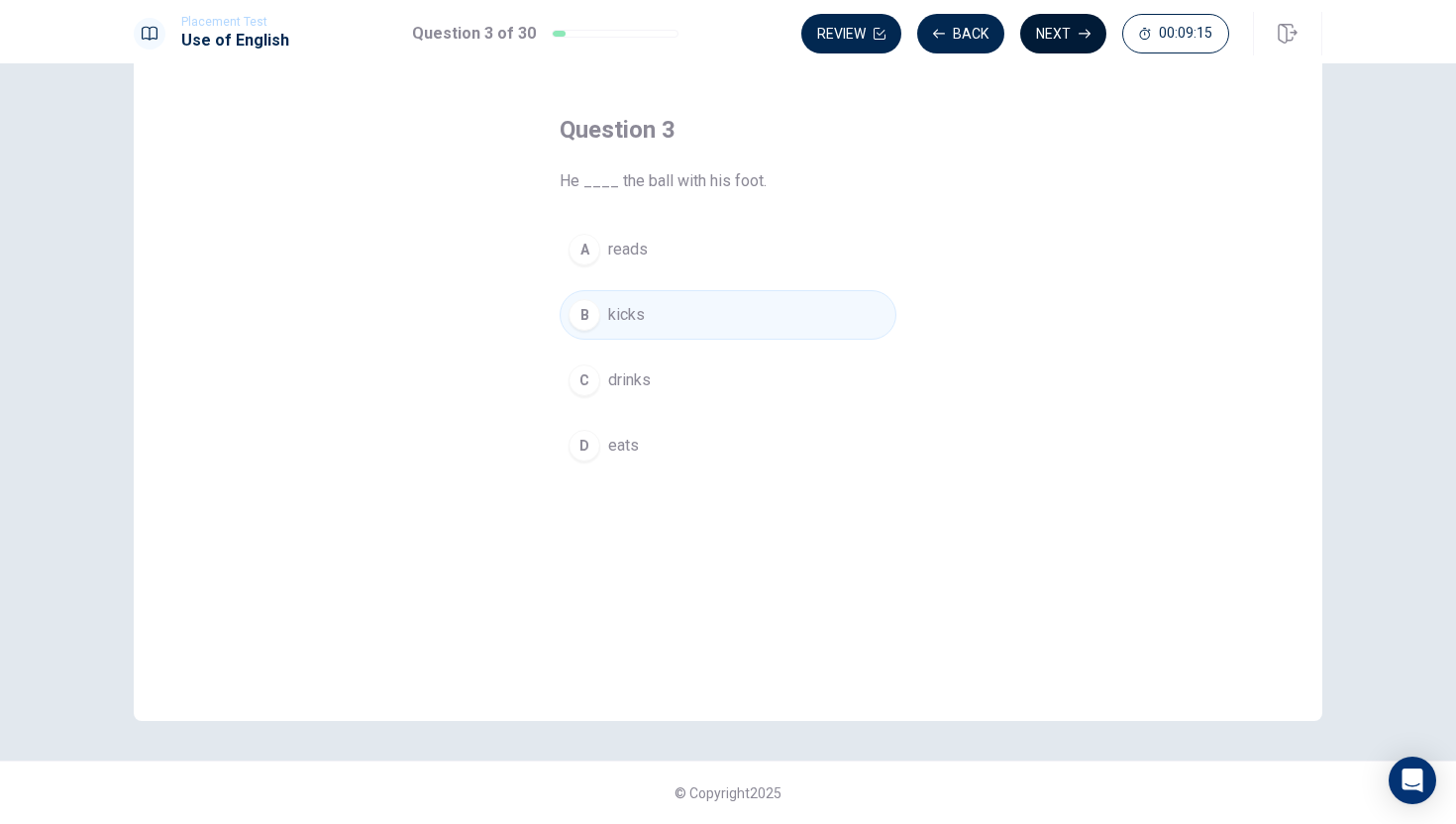 click on "Next" at bounding box center (1063, 34) 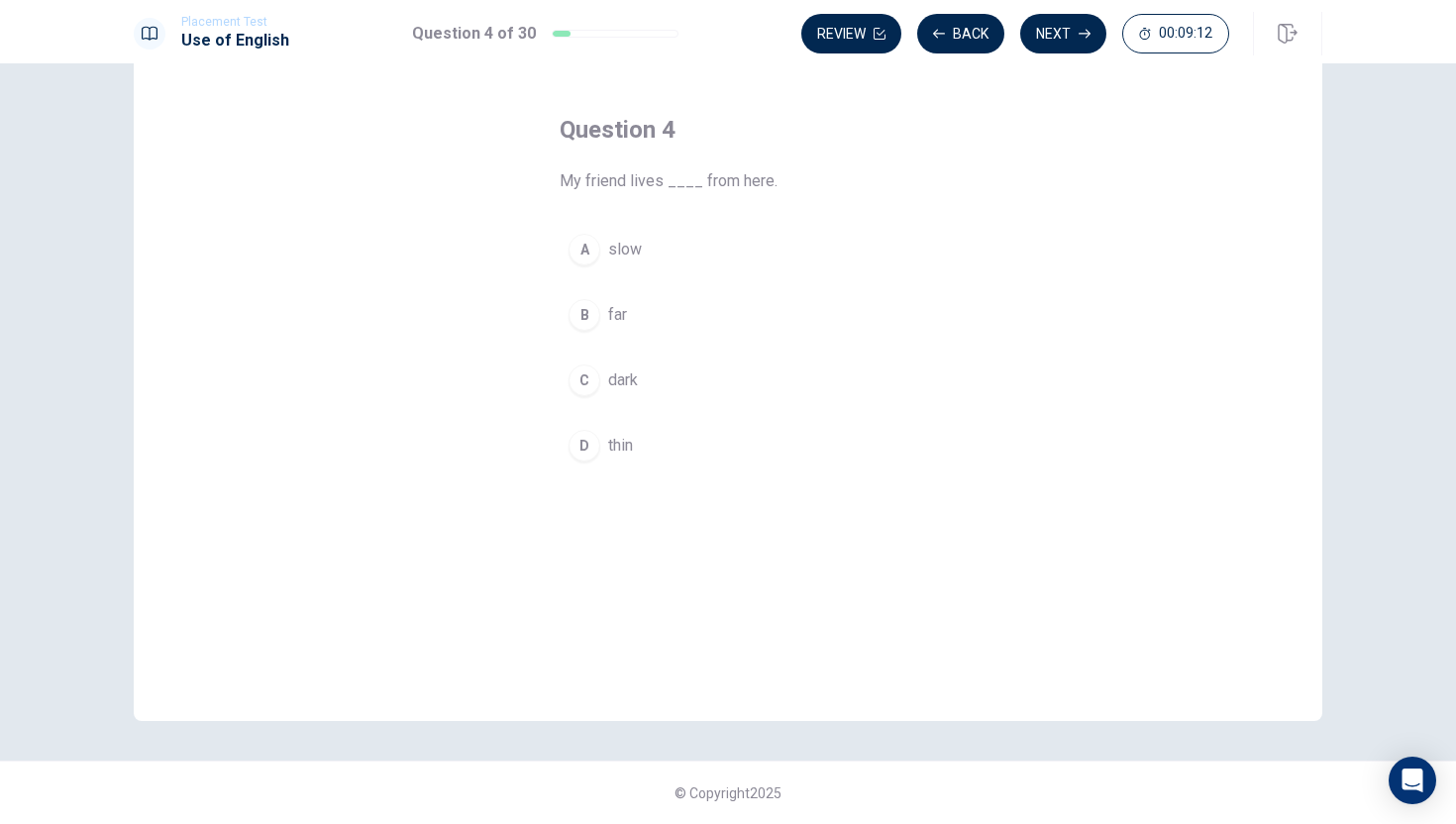 click on "B" at bounding box center [584, 315] 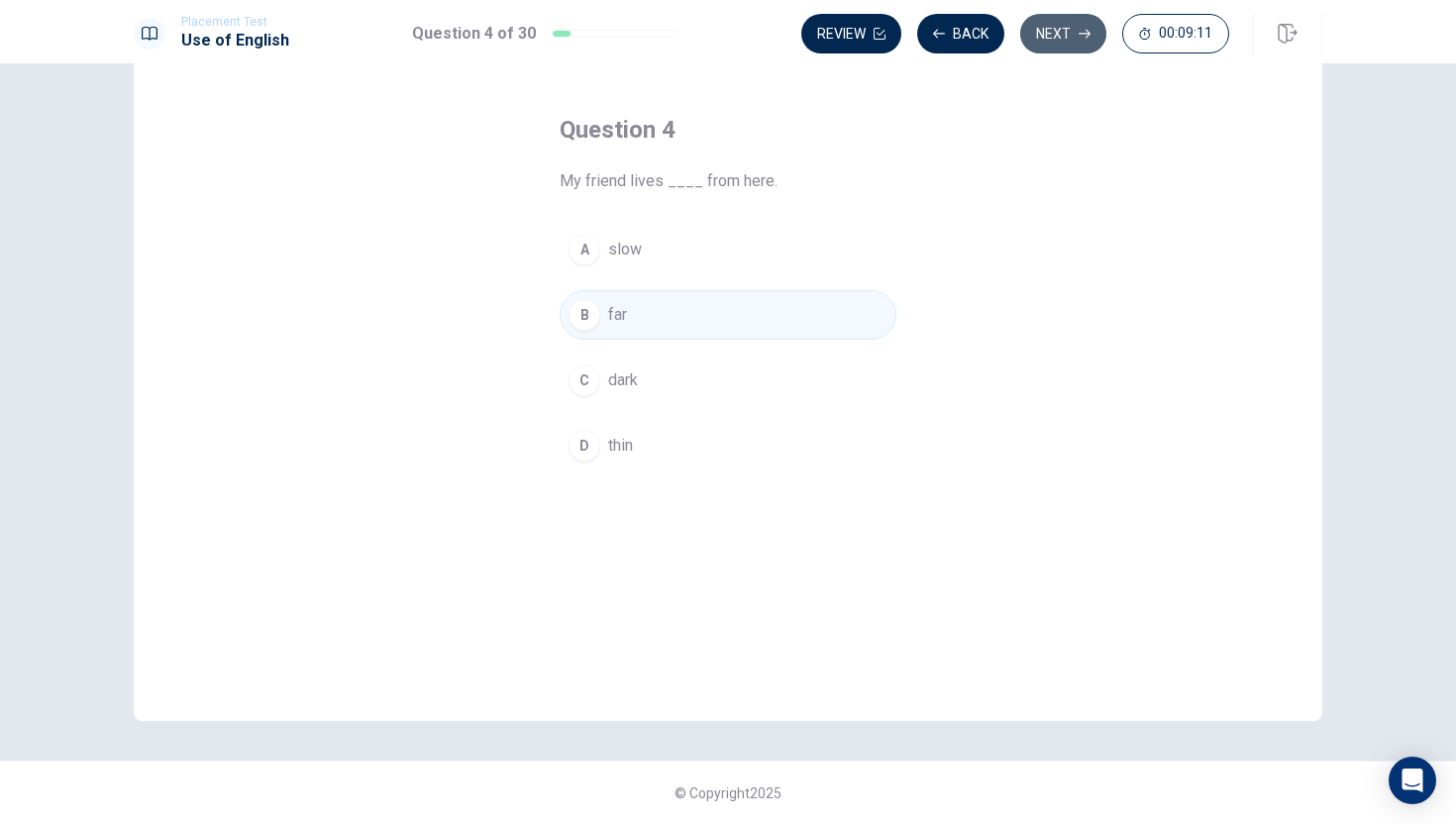 click on "Next" at bounding box center (1063, 34) 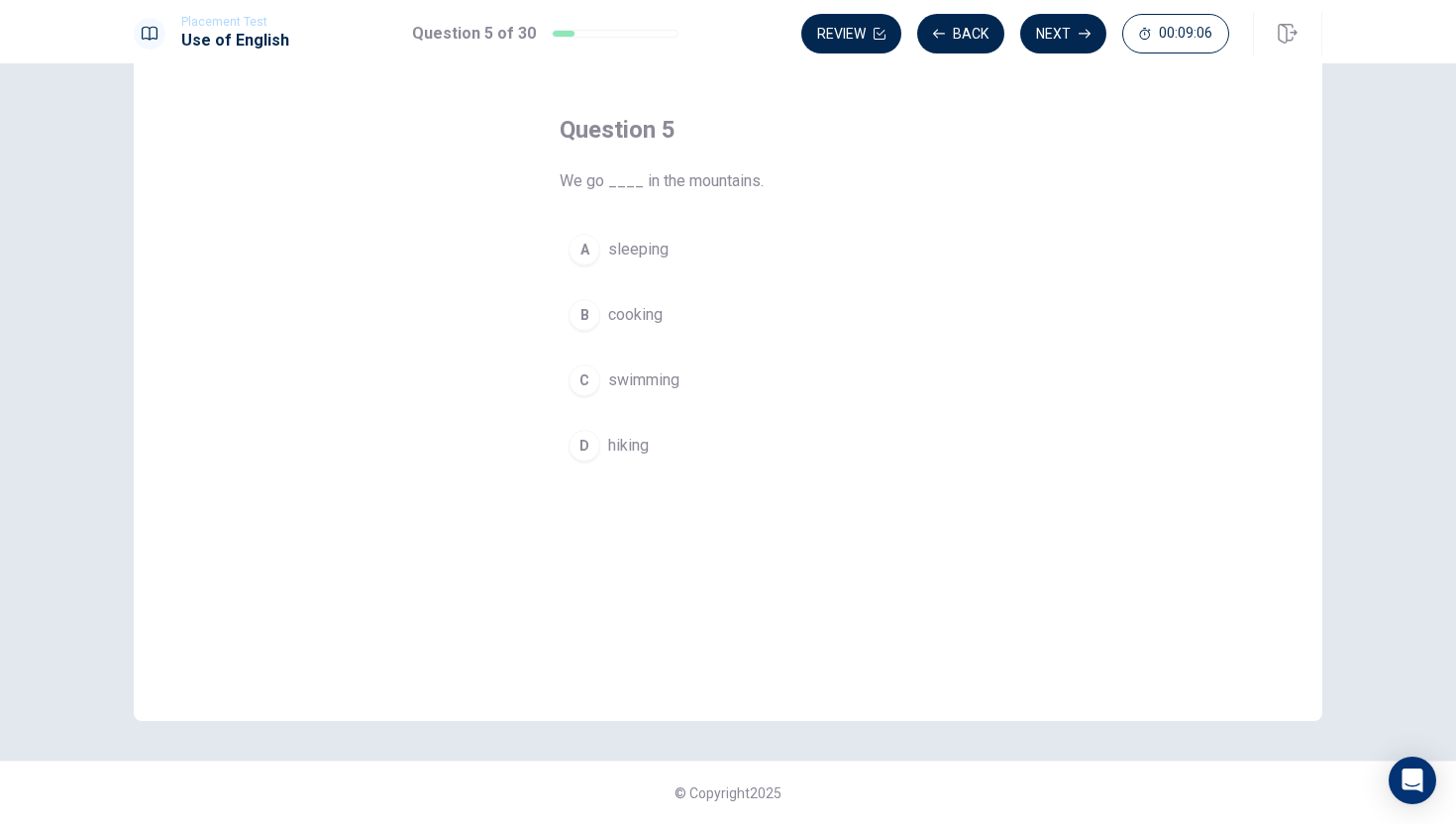 click on "D" at bounding box center [584, 446] 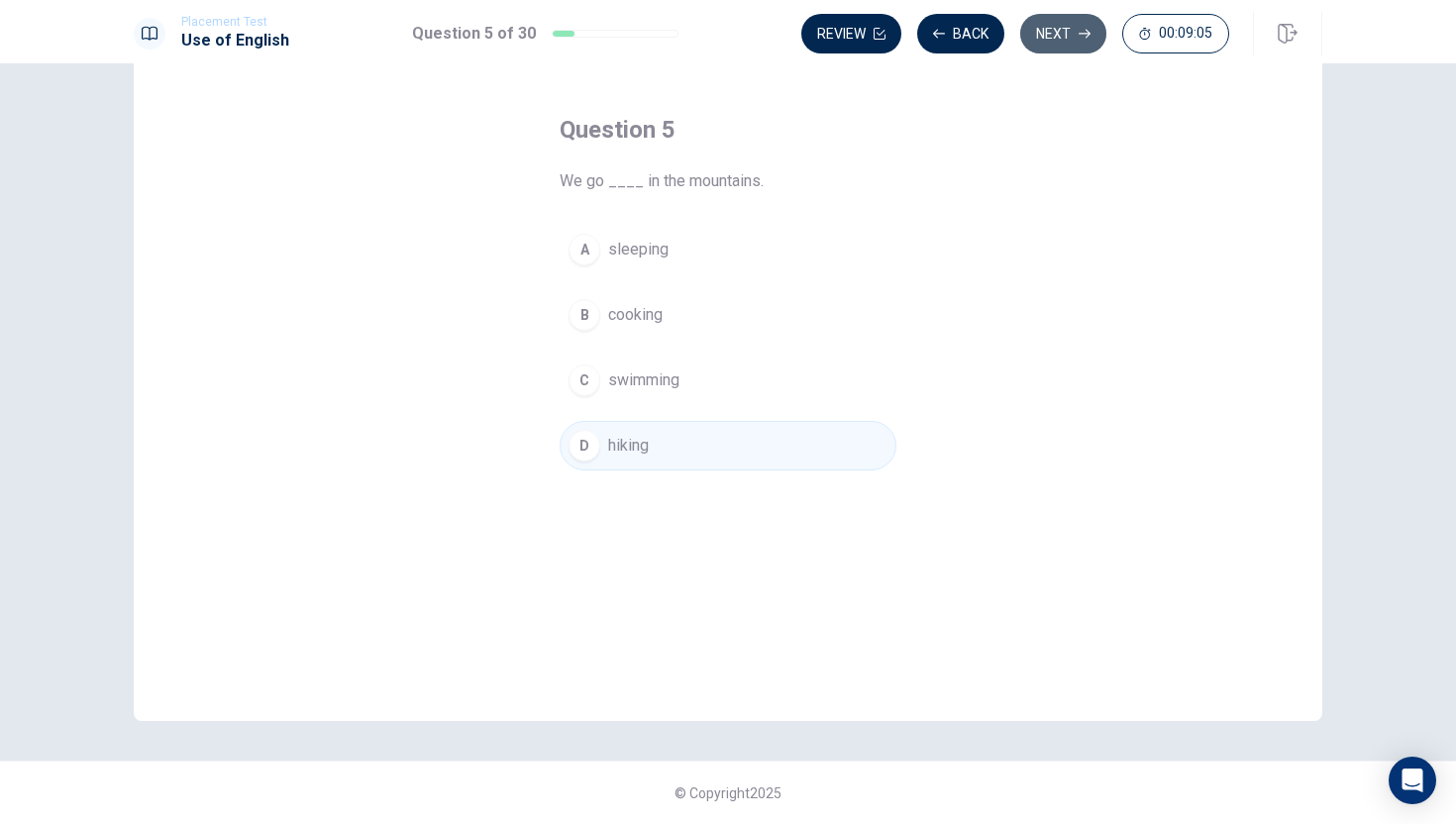 click on "Next" at bounding box center [1063, 34] 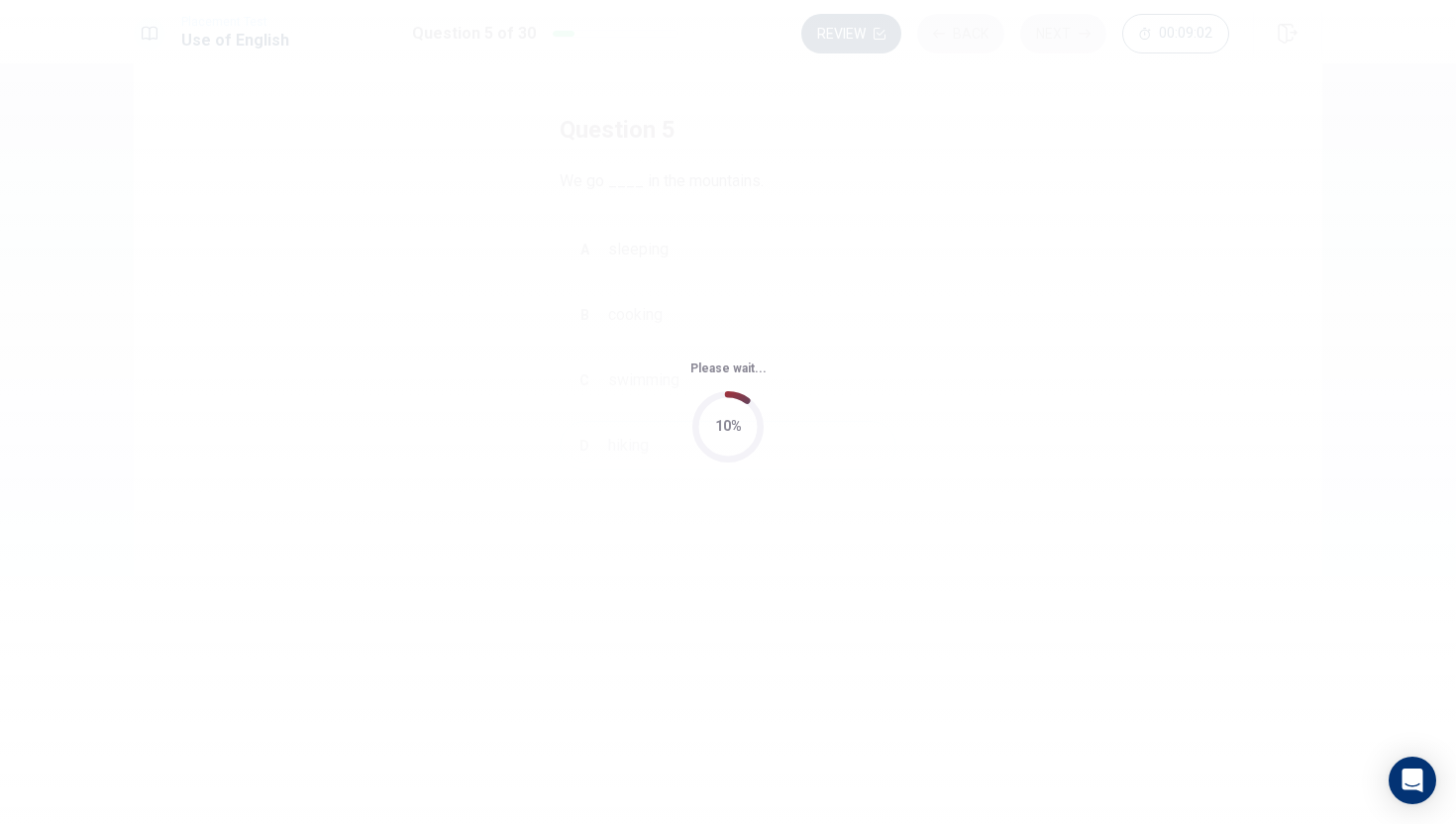 scroll, scrollTop: 0, scrollLeft: 0, axis: both 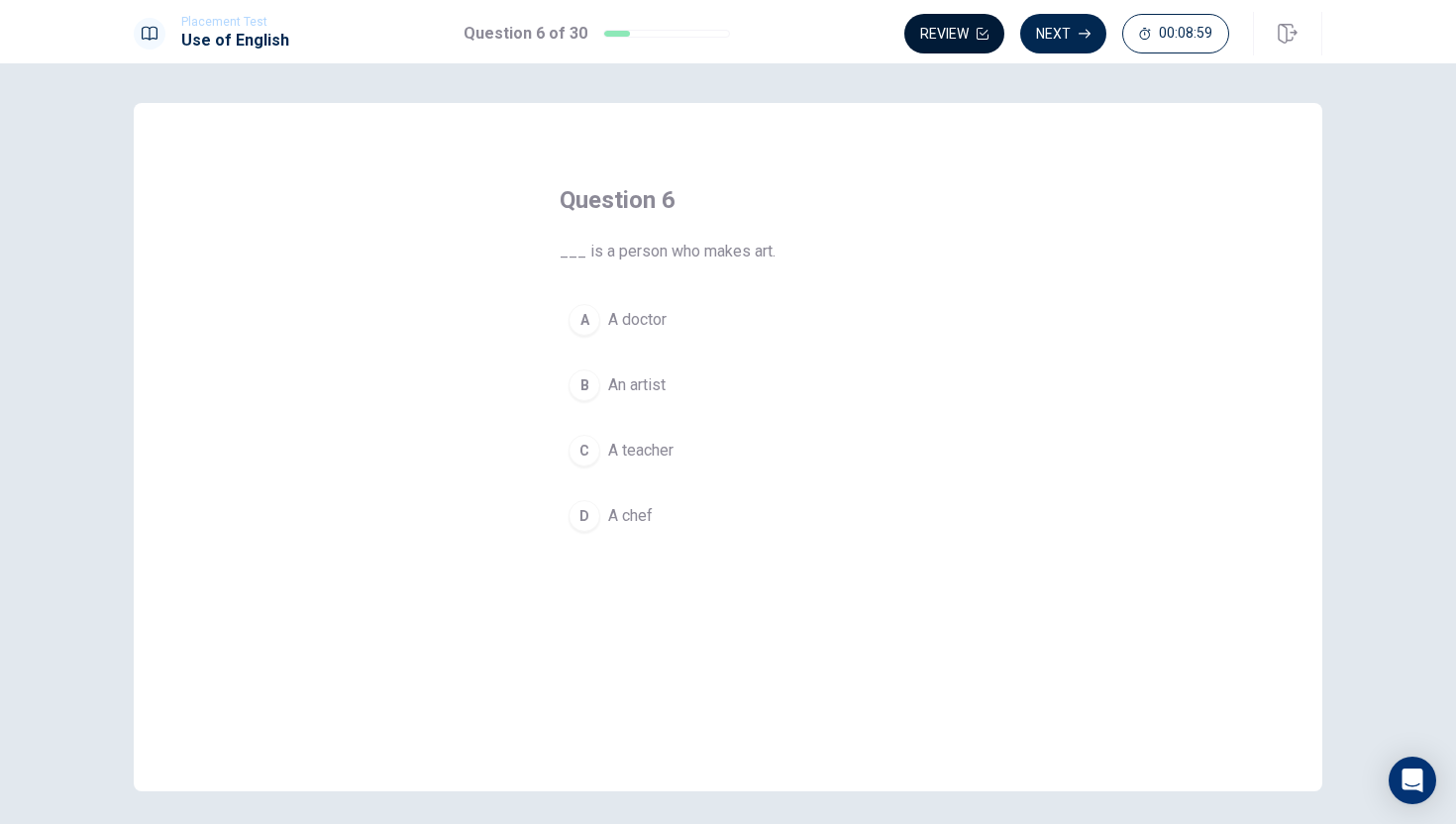 click on "Review" at bounding box center [954, 34] 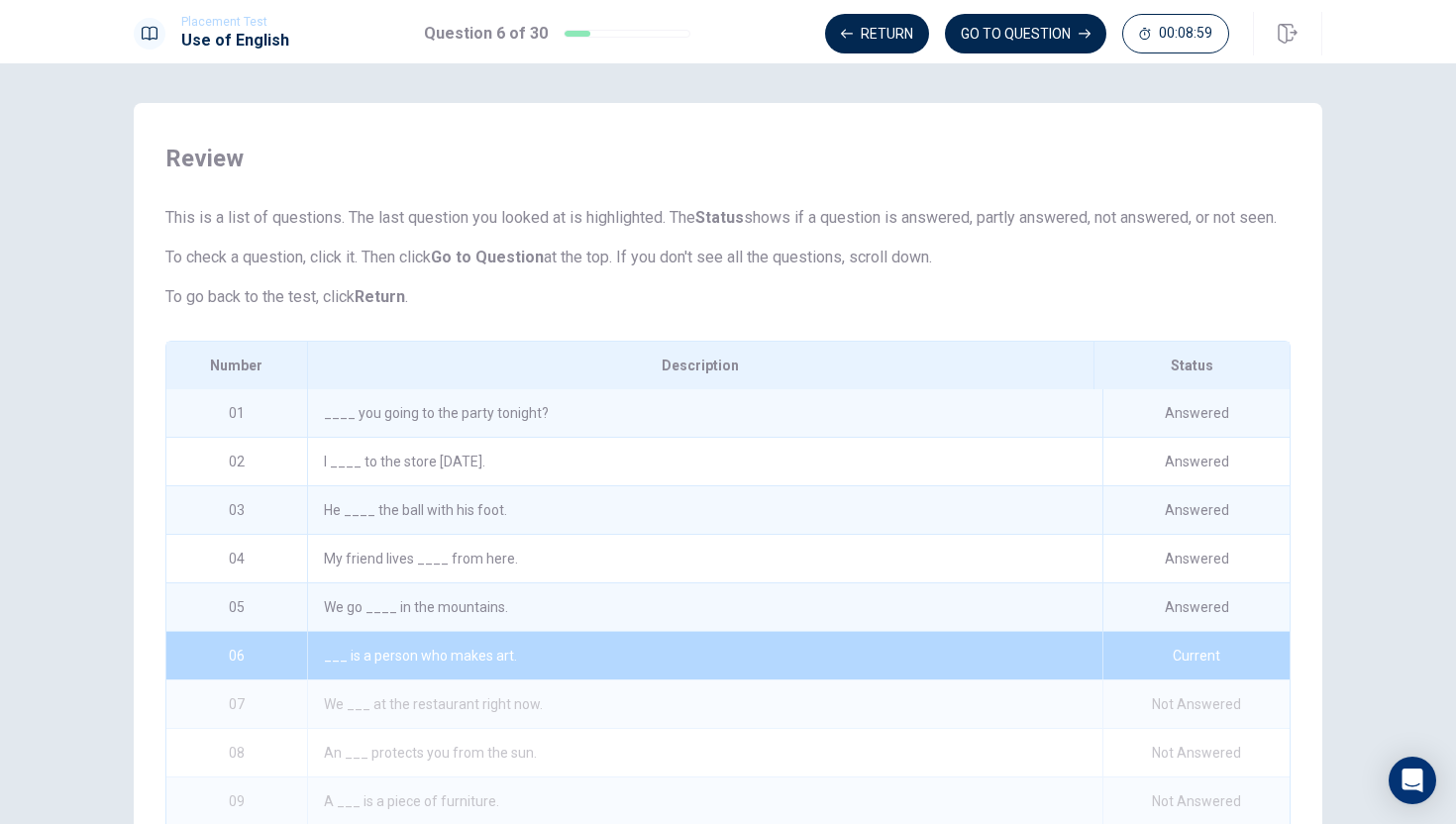 scroll, scrollTop: 152, scrollLeft: 0, axis: vertical 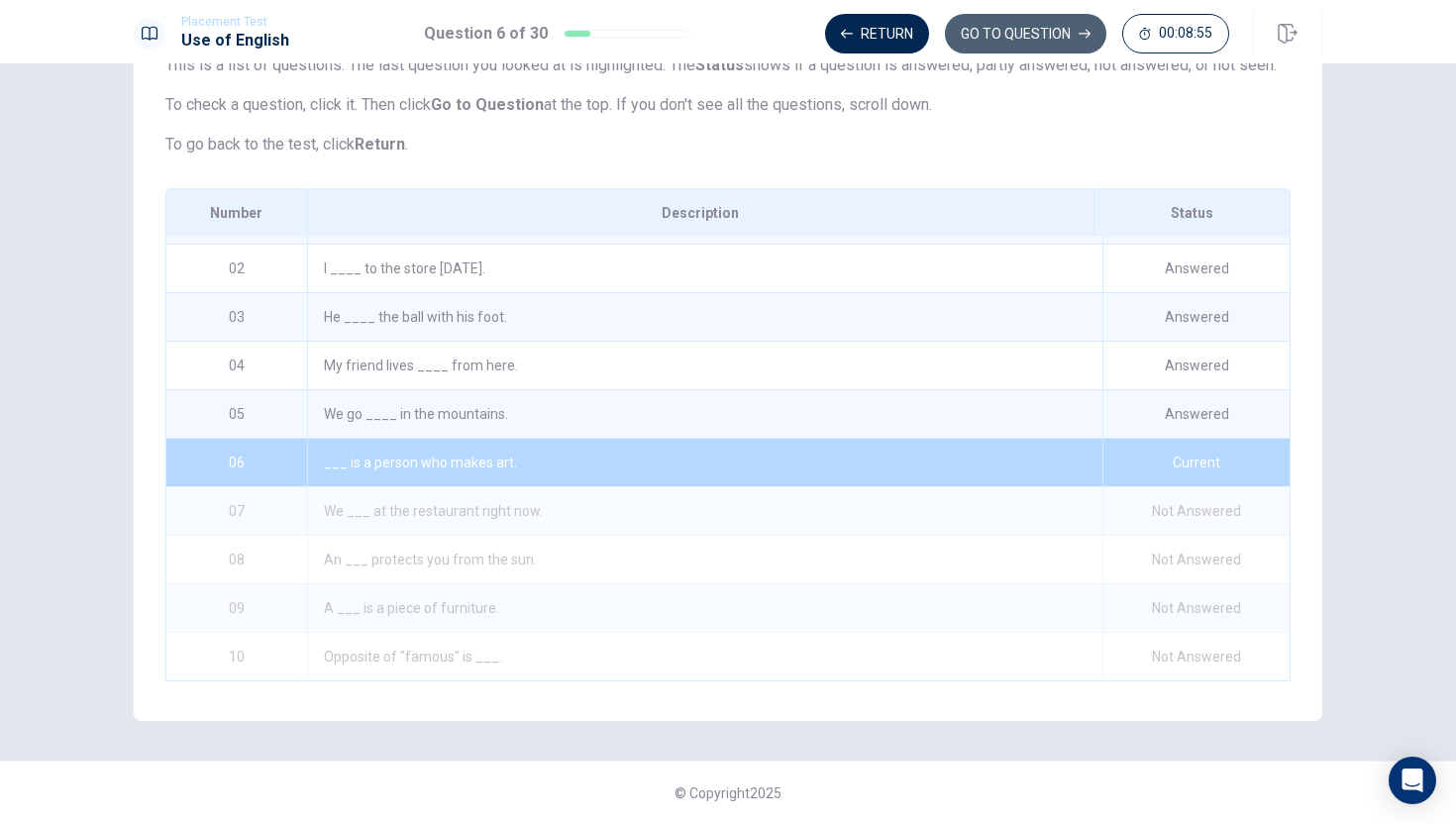 click on "GO TO QUESTION" at bounding box center [1025, 34] 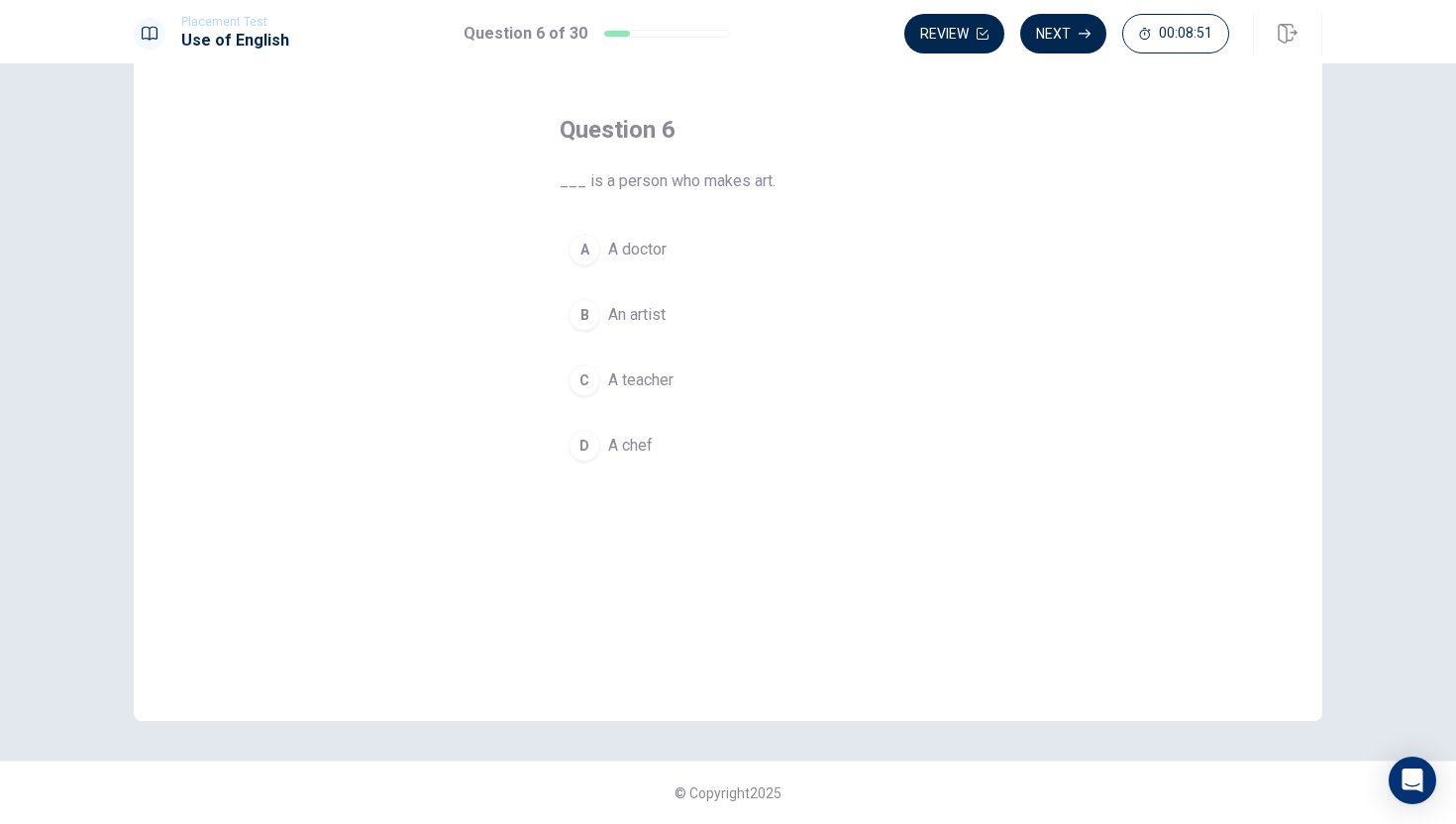click on "B" at bounding box center [584, 315] 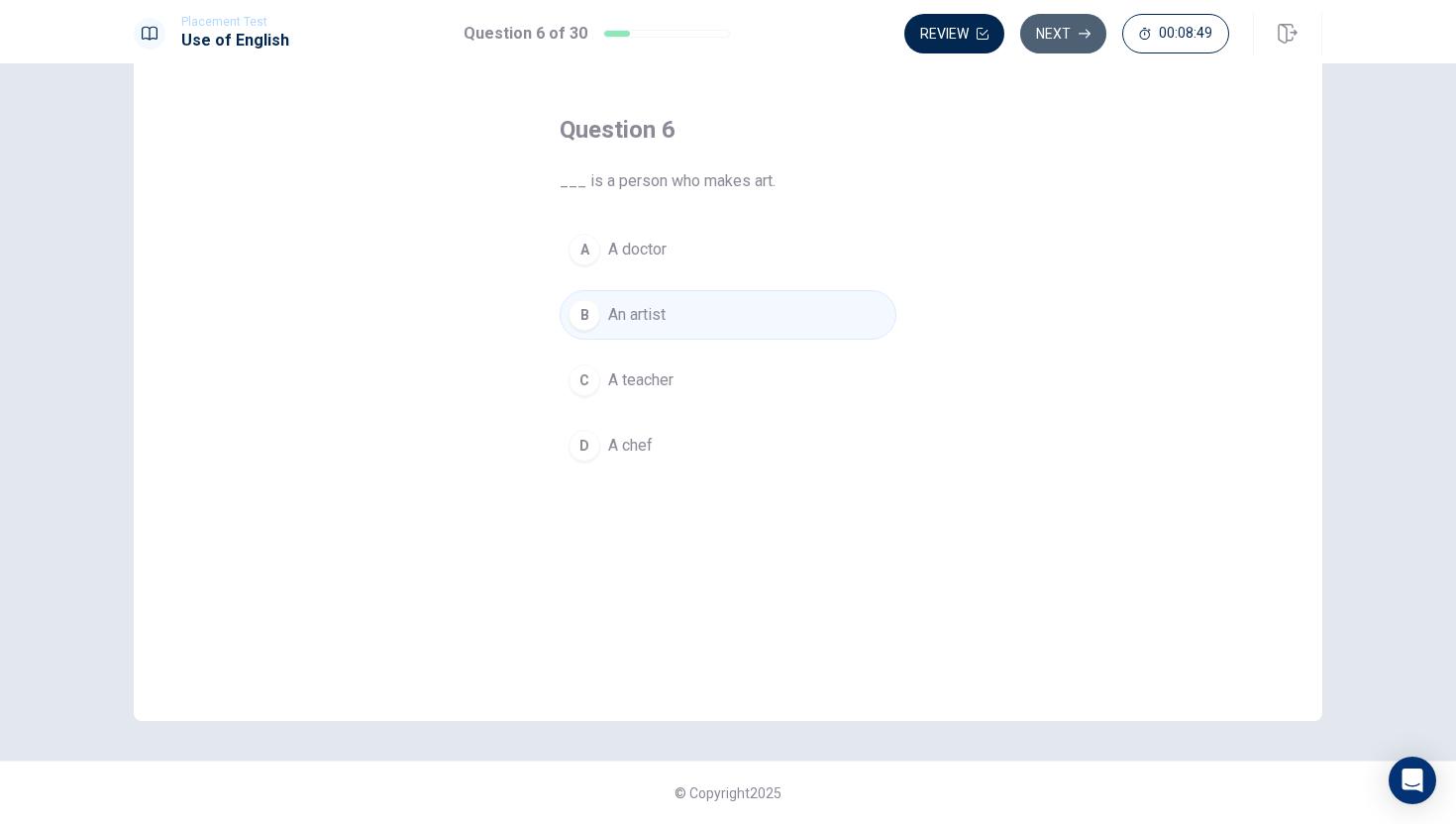 click on "Next" at bounding box center (1063, 34) 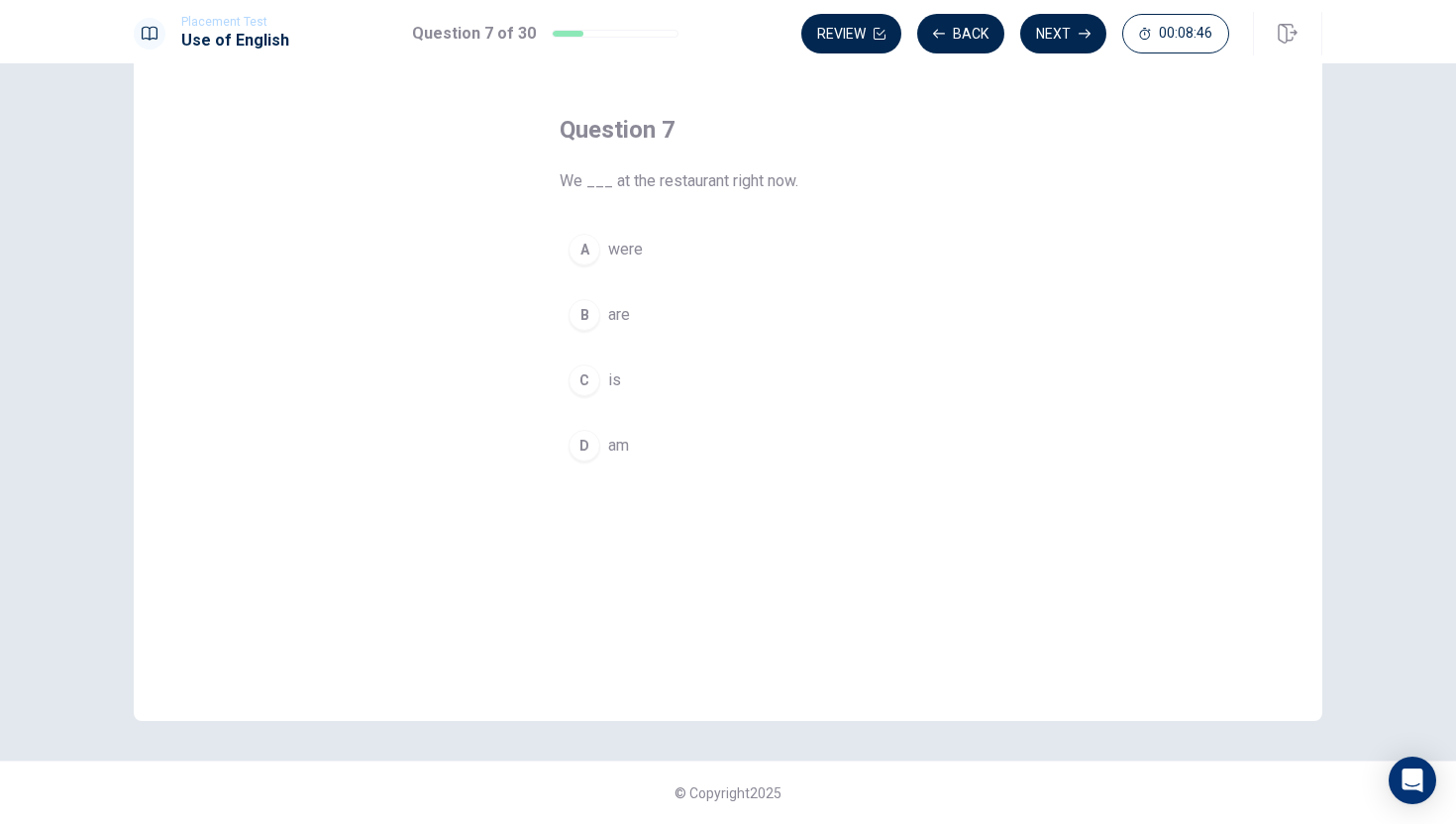 click on "B" at bounding box center [584, 315] 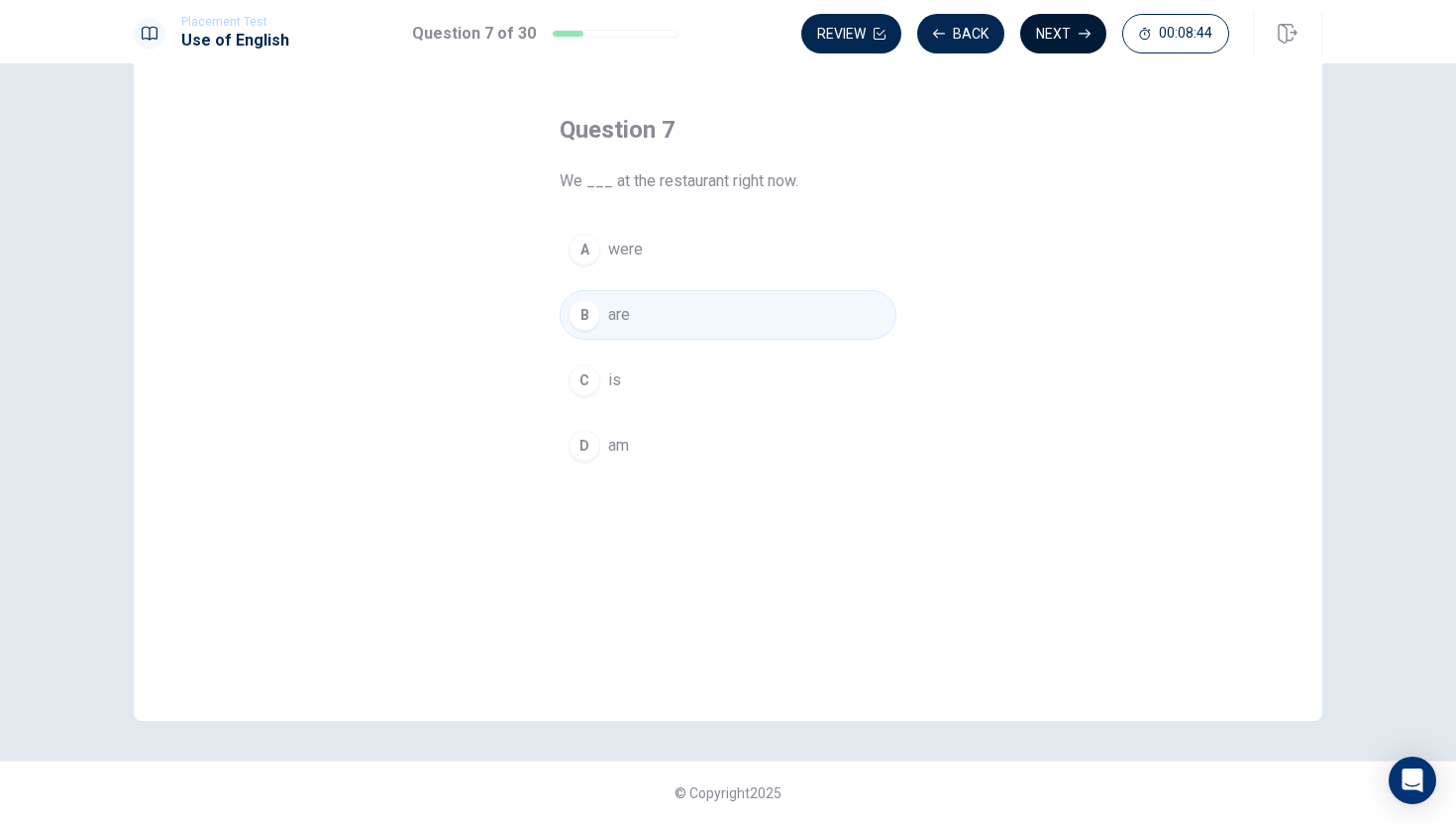click on "Next" at bounding box center (1063, 34) 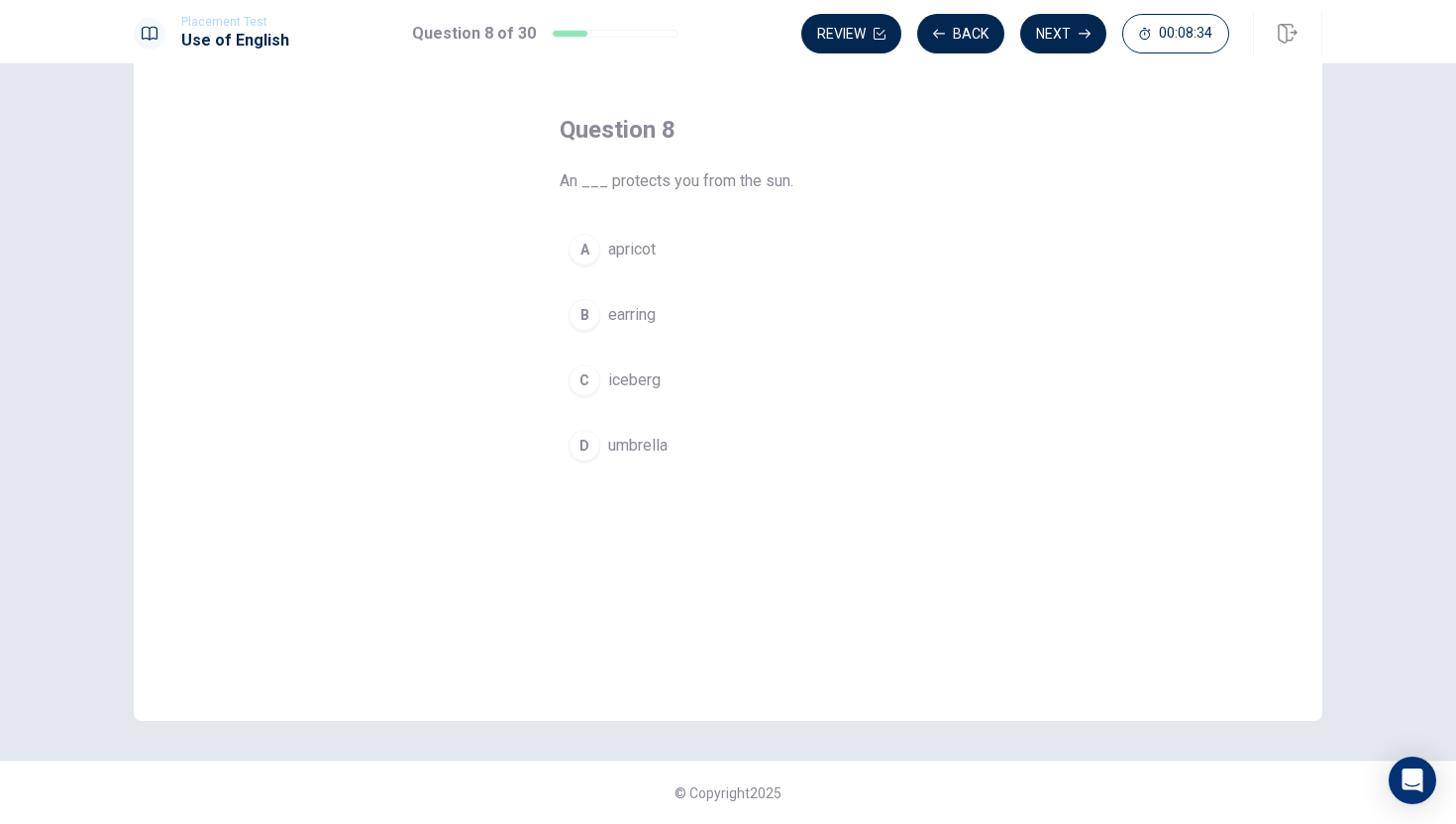 click on "A" at bounding box center (584, 250) 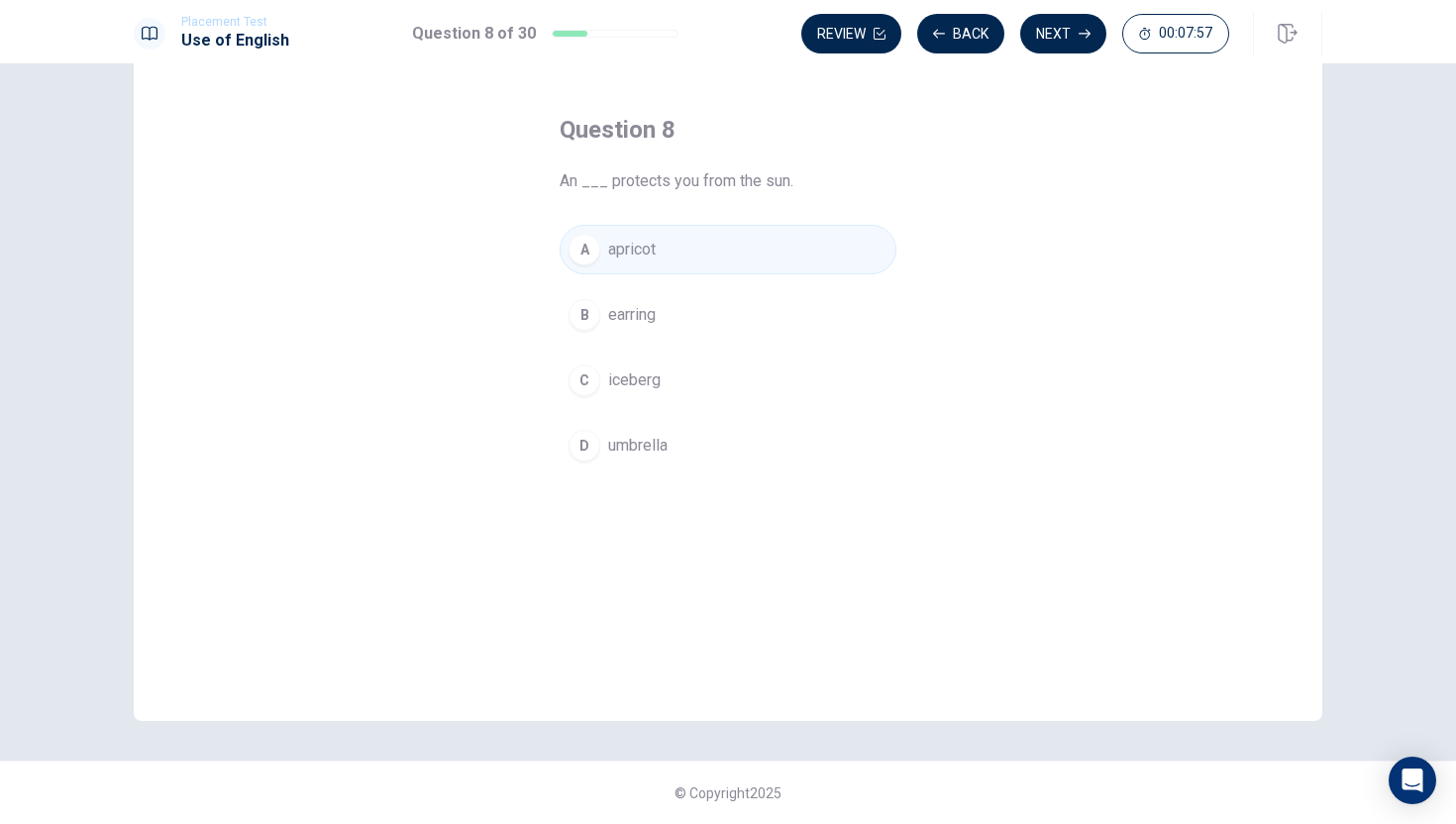 click on "D" at bounding box center (584, 446) 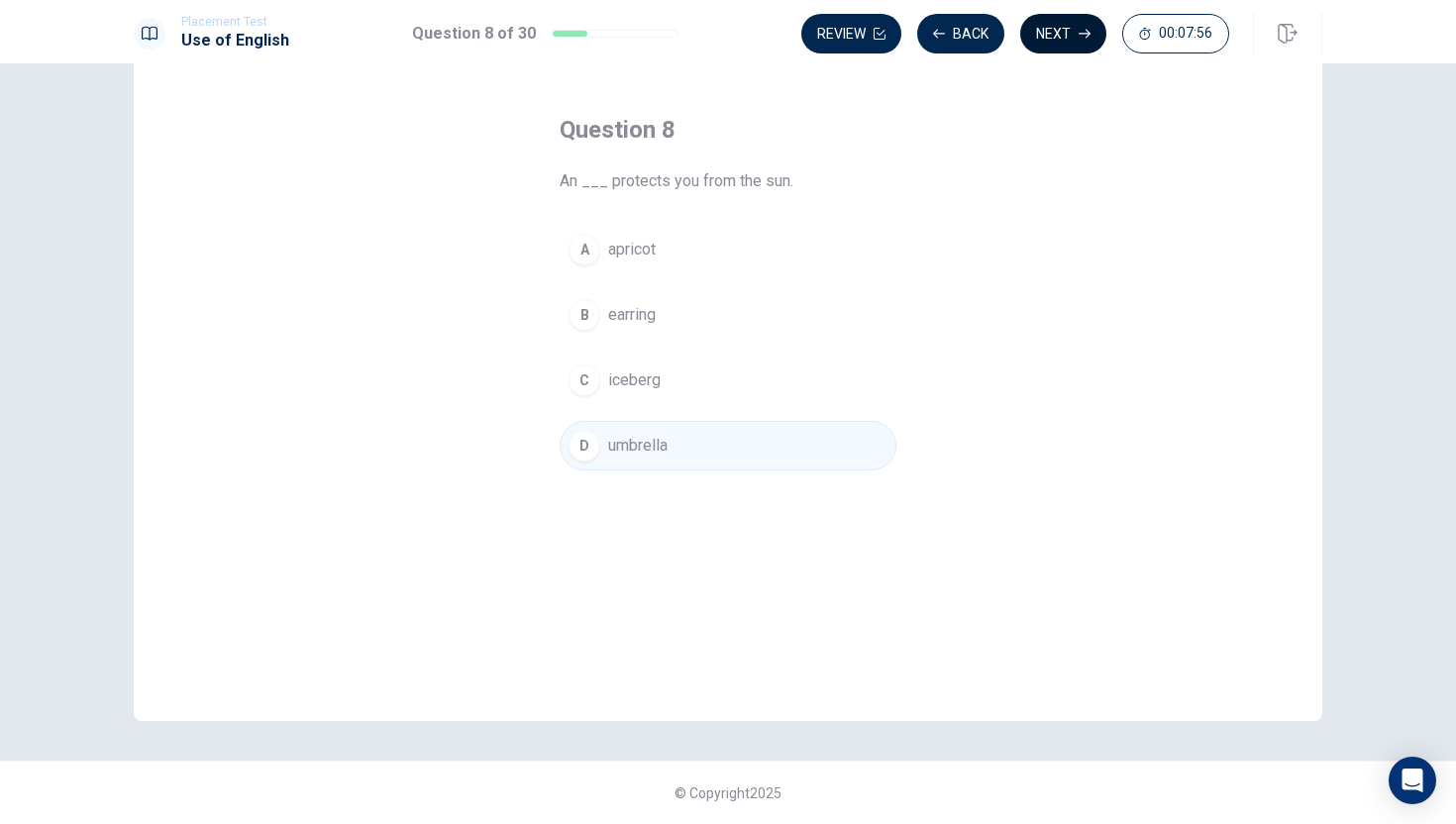 click 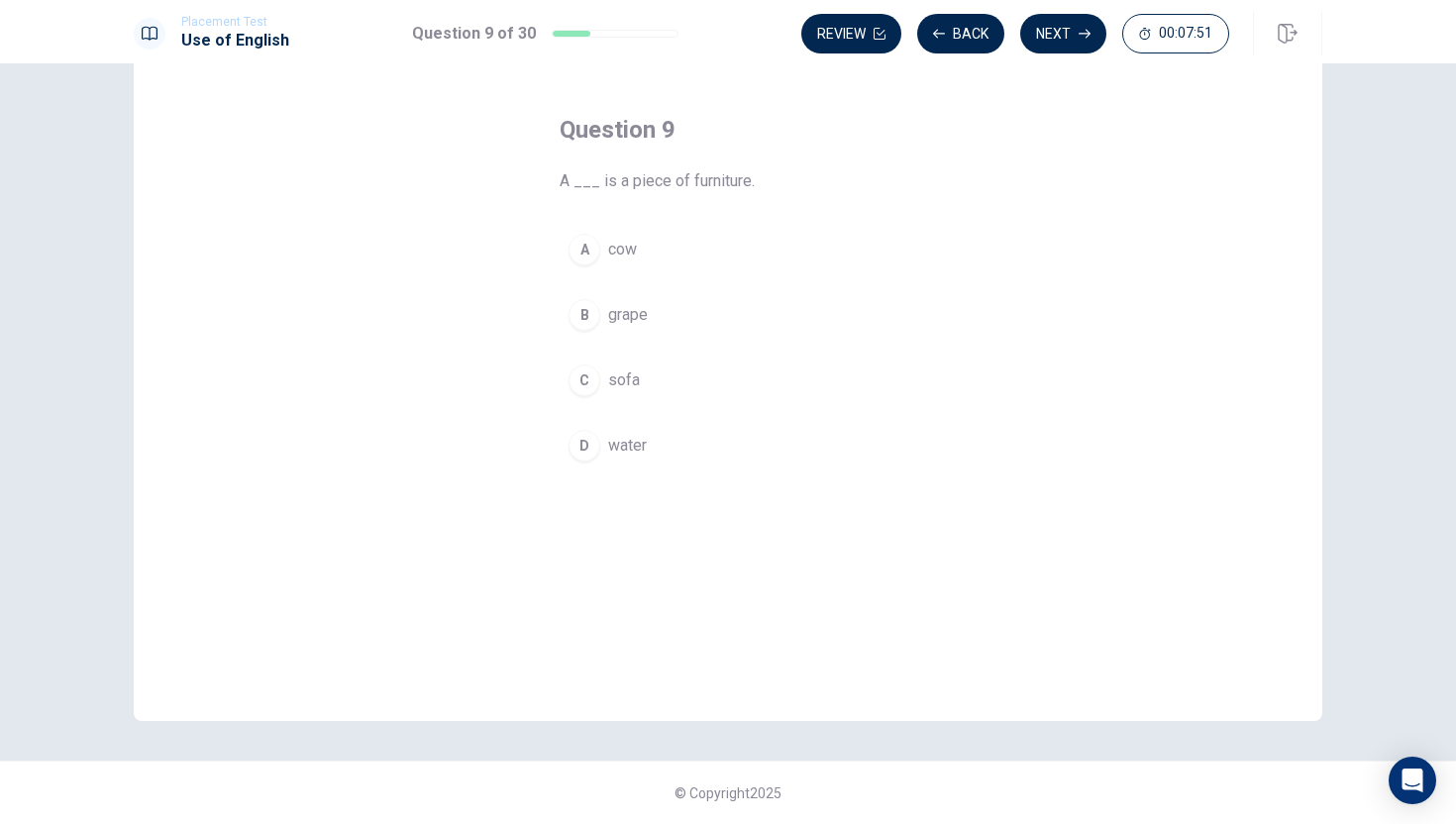 click on "C" at bounding box center (584, 380) 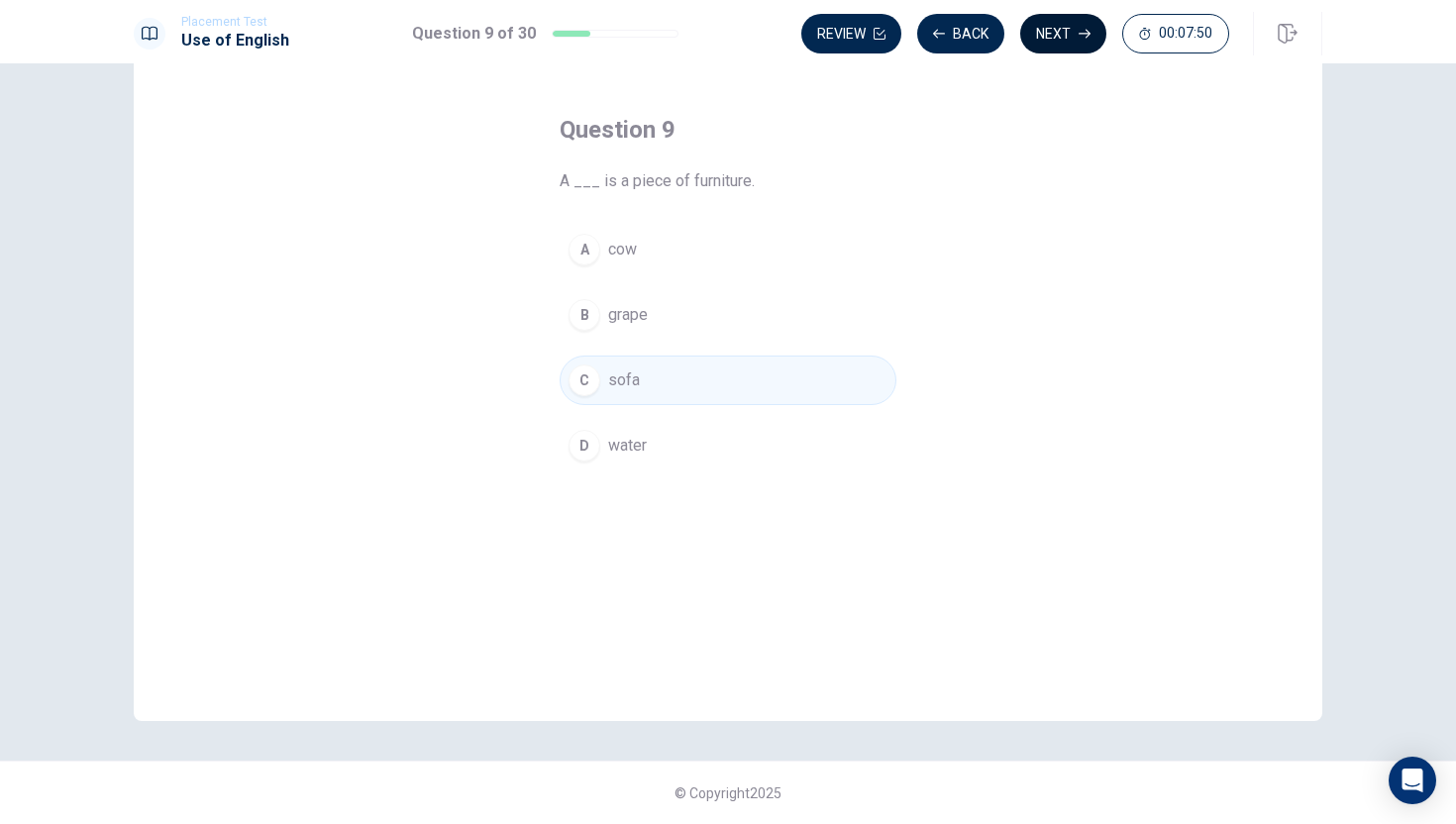click on "Next" at bounding box center [1063, 34] 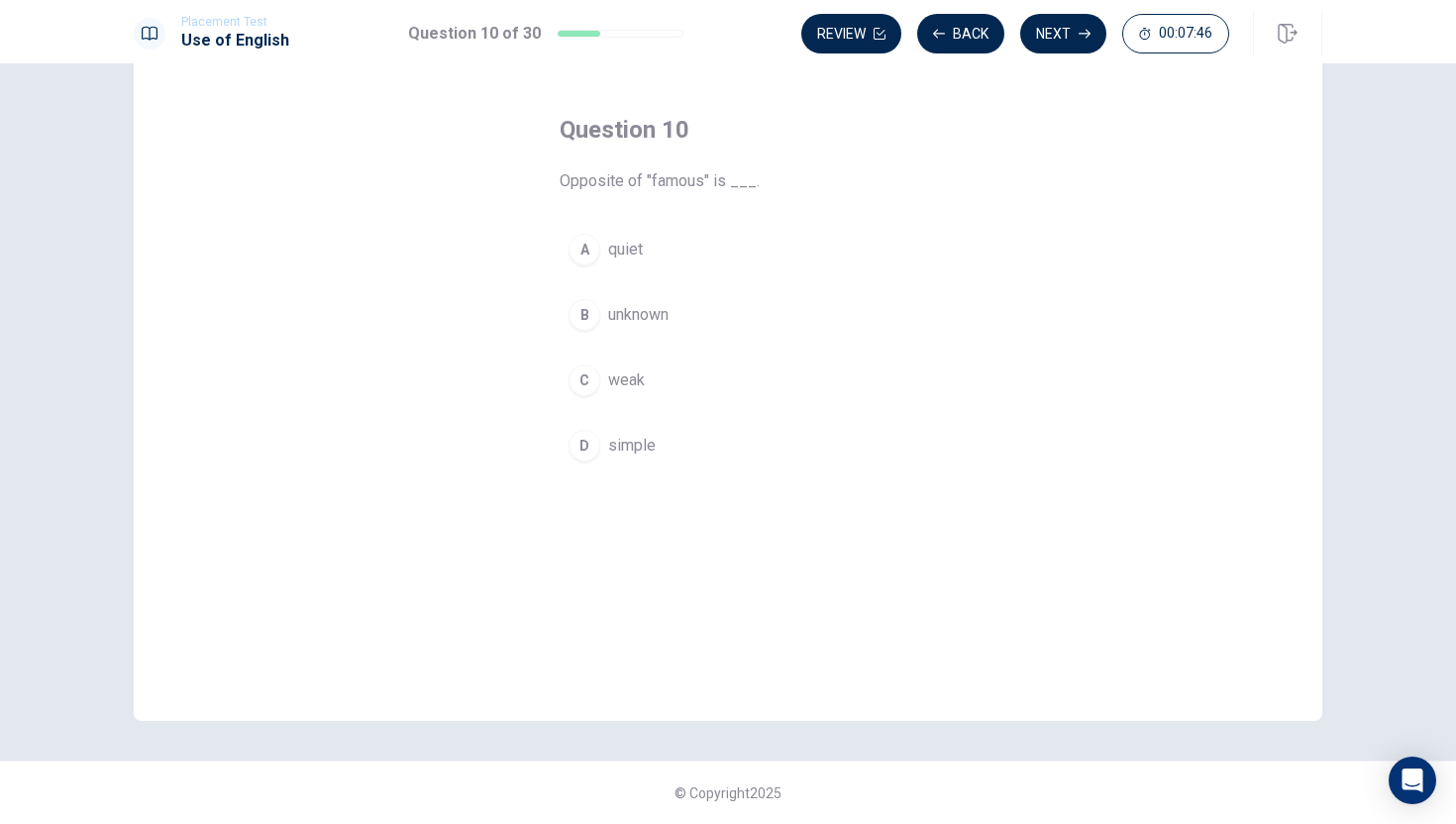click on "B" at bounding box center [584, 315] 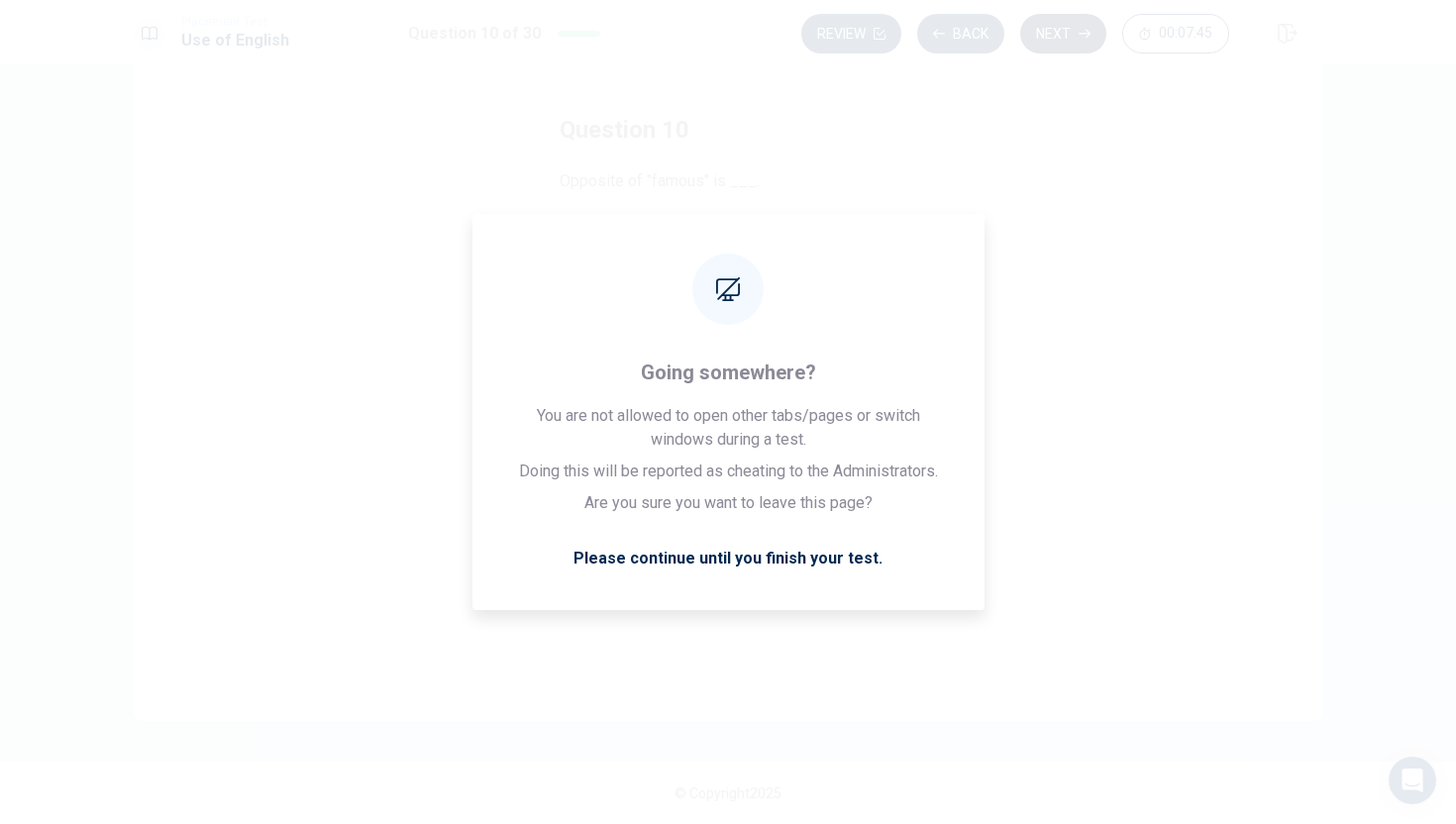 click on "Next" at bounding box center (1063, 34) 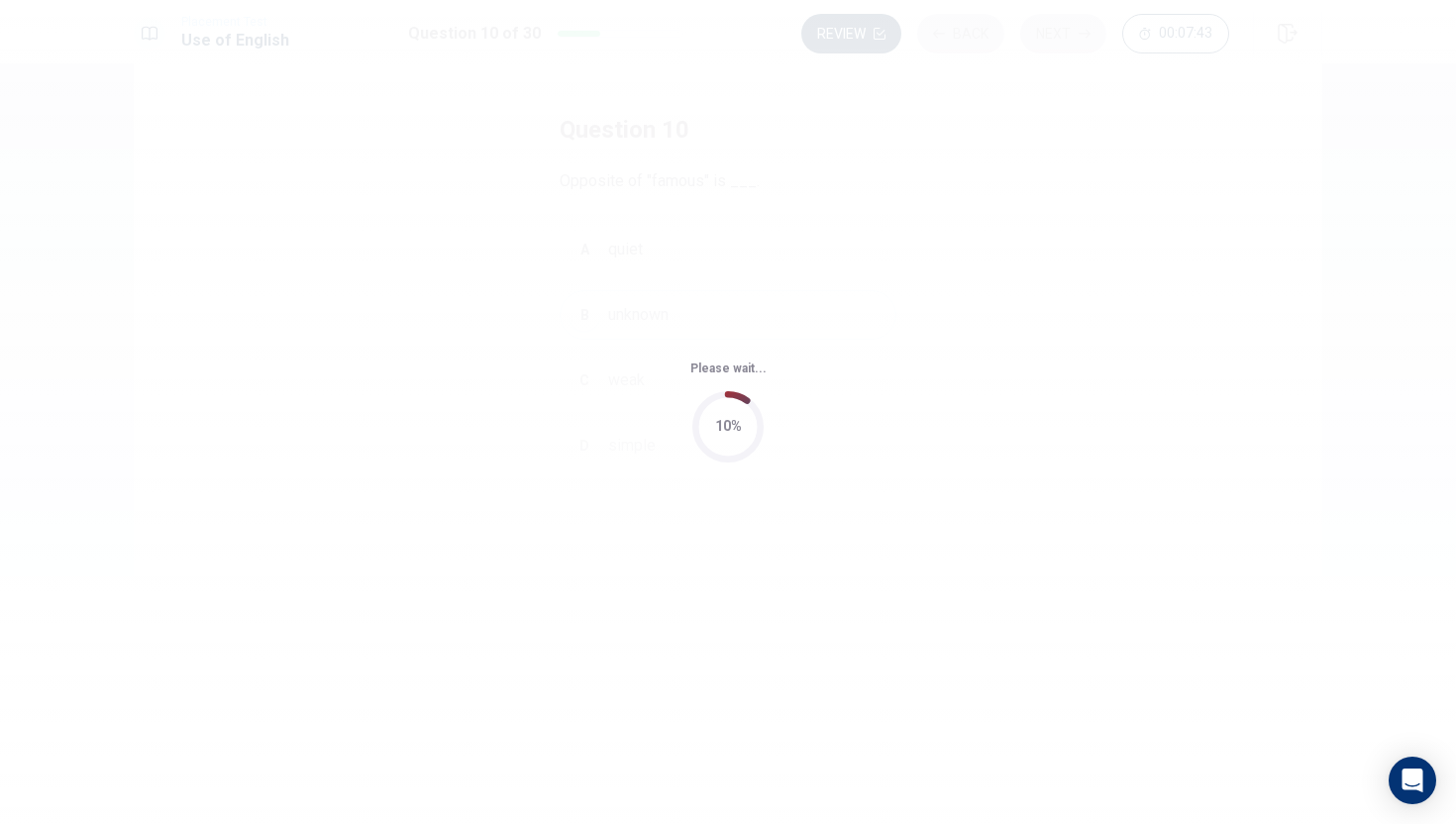 scroll, scrollTop: 0, scrollLeft: 0, axis: both 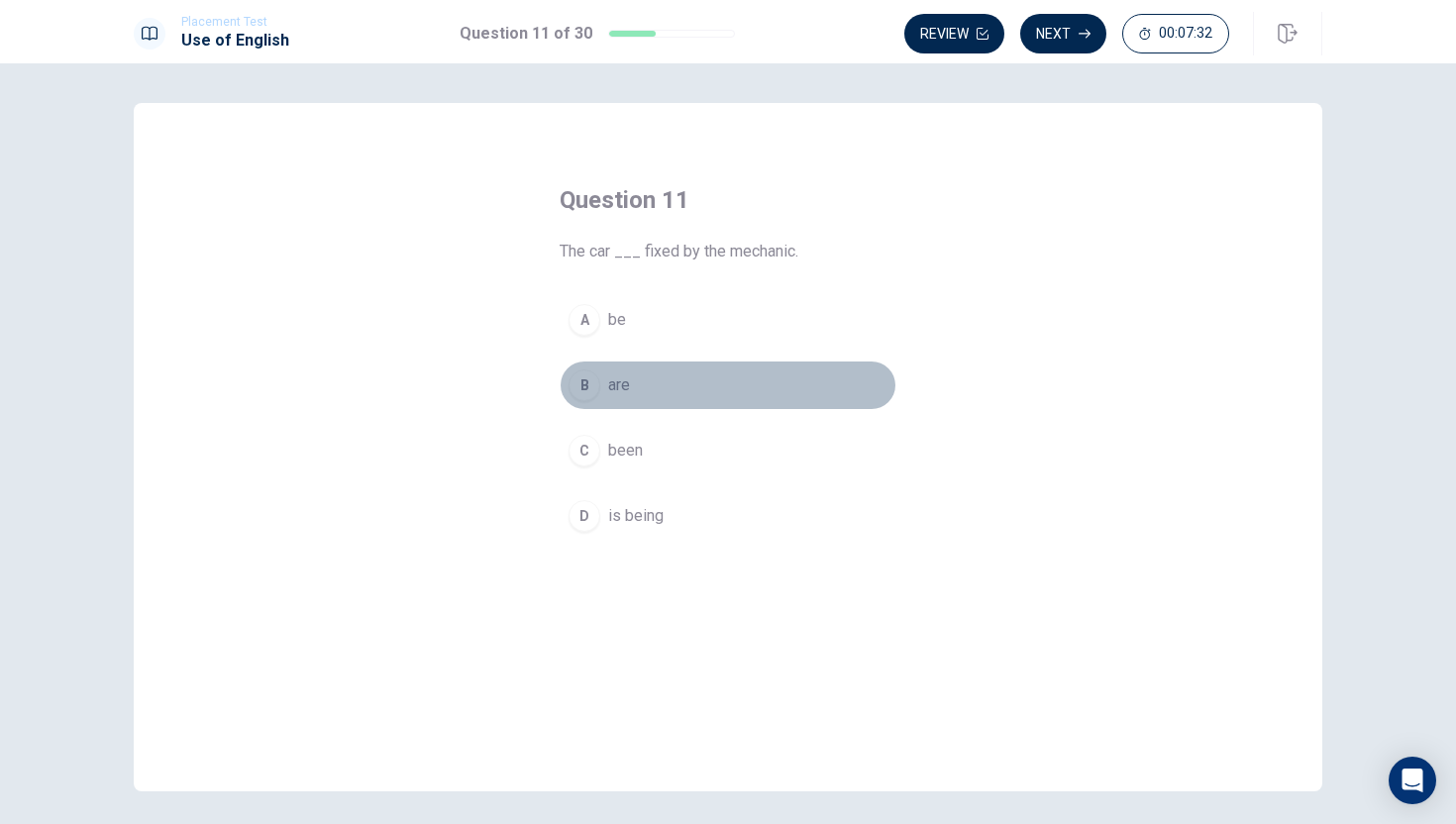 click on "B" at bounding box center [584, 385] 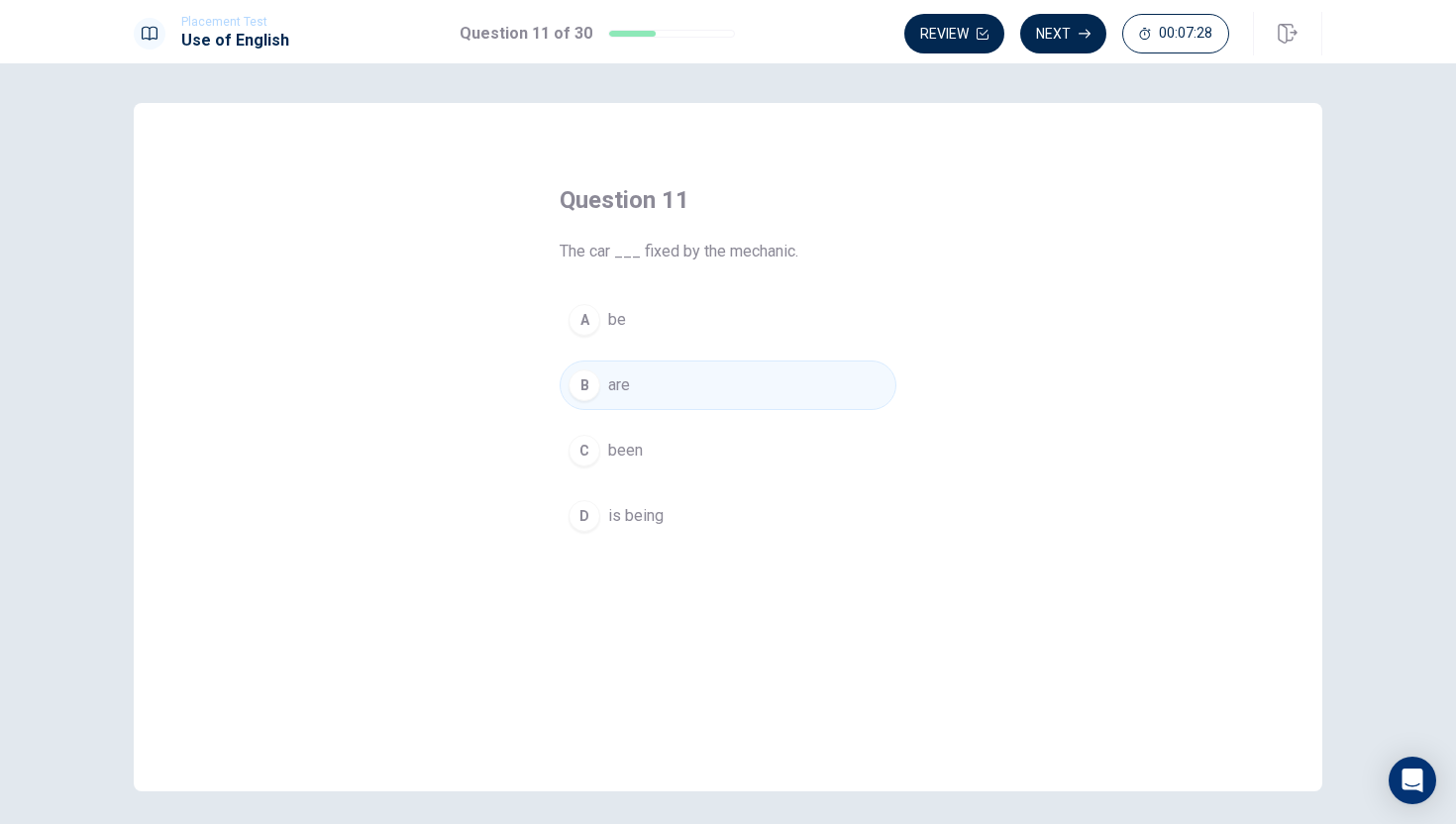 click on "C" at bounding box center (584, 451) 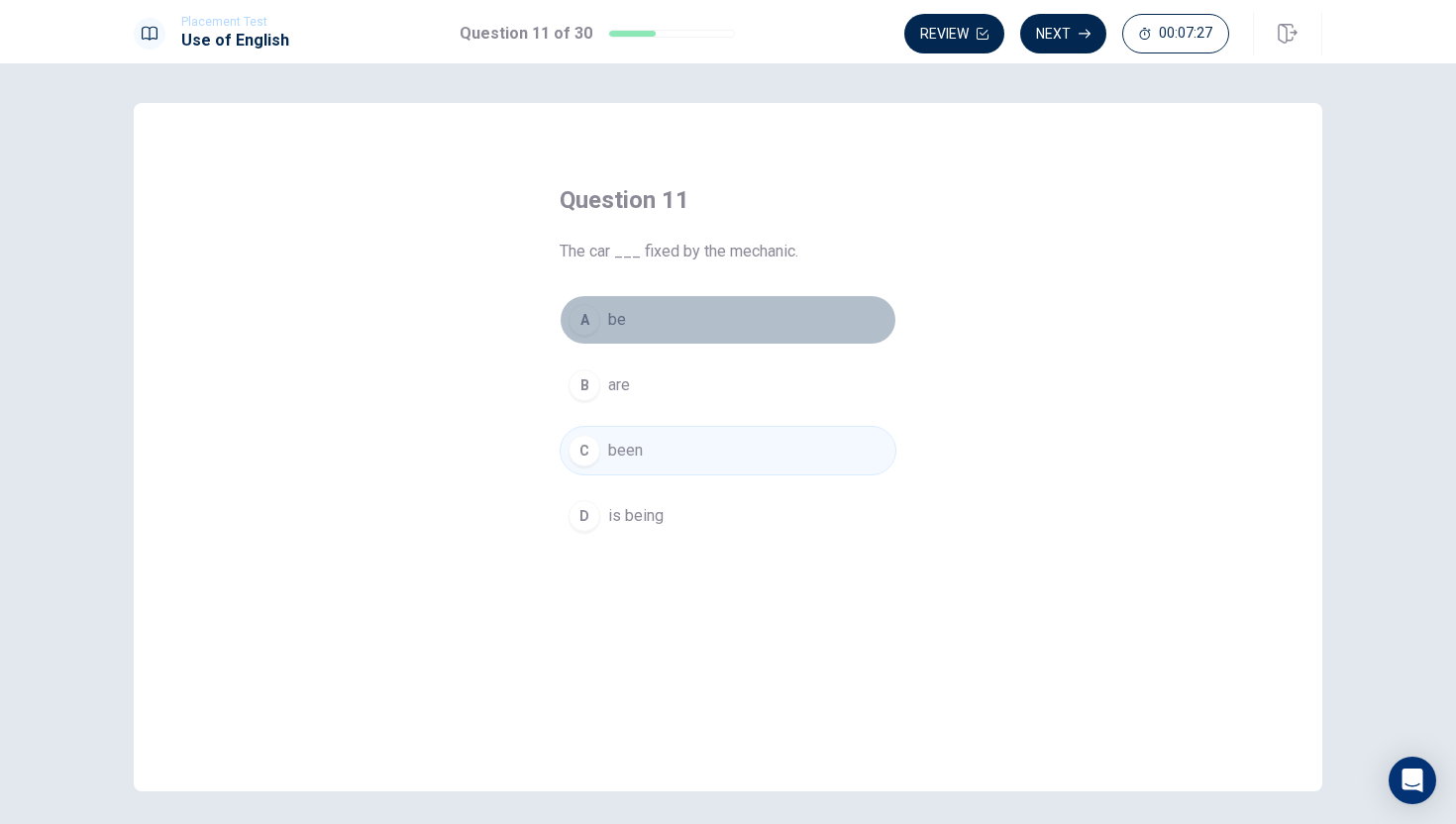 click on "A" at bounding box center [584, 320] 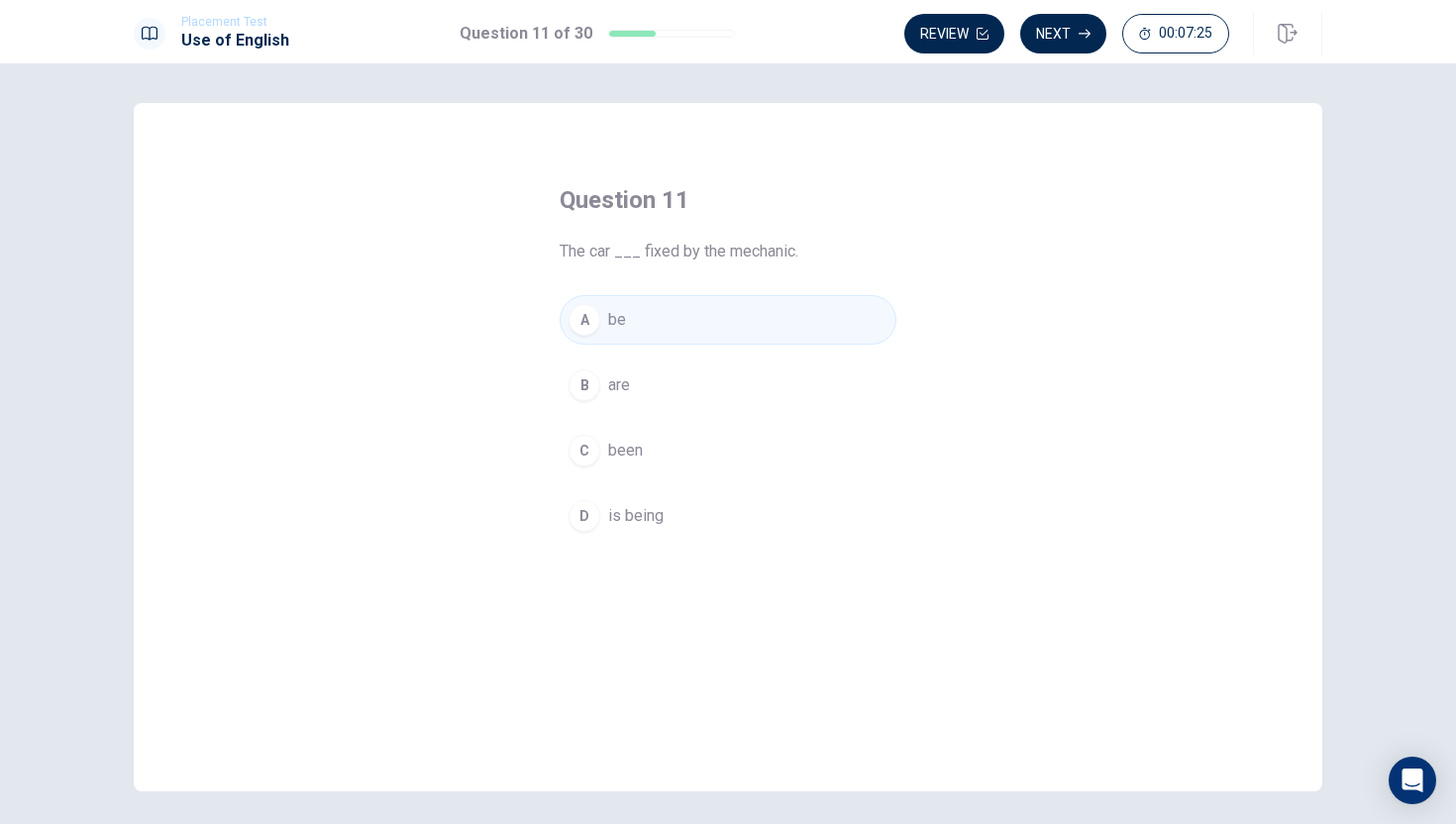 click on "D" at bounding box center [584, 516] 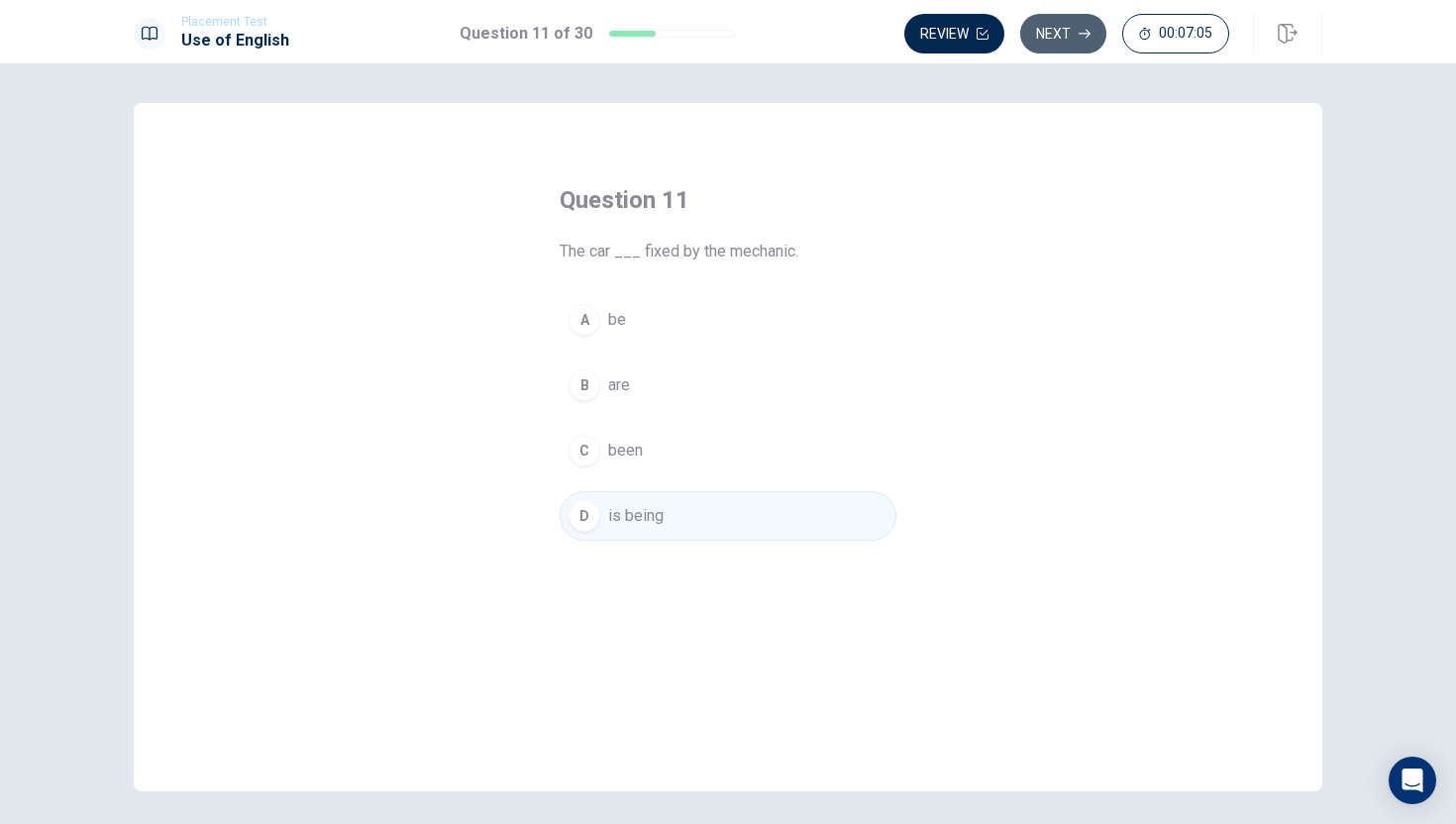 click on "Next" at bounding box center (1063, 34) 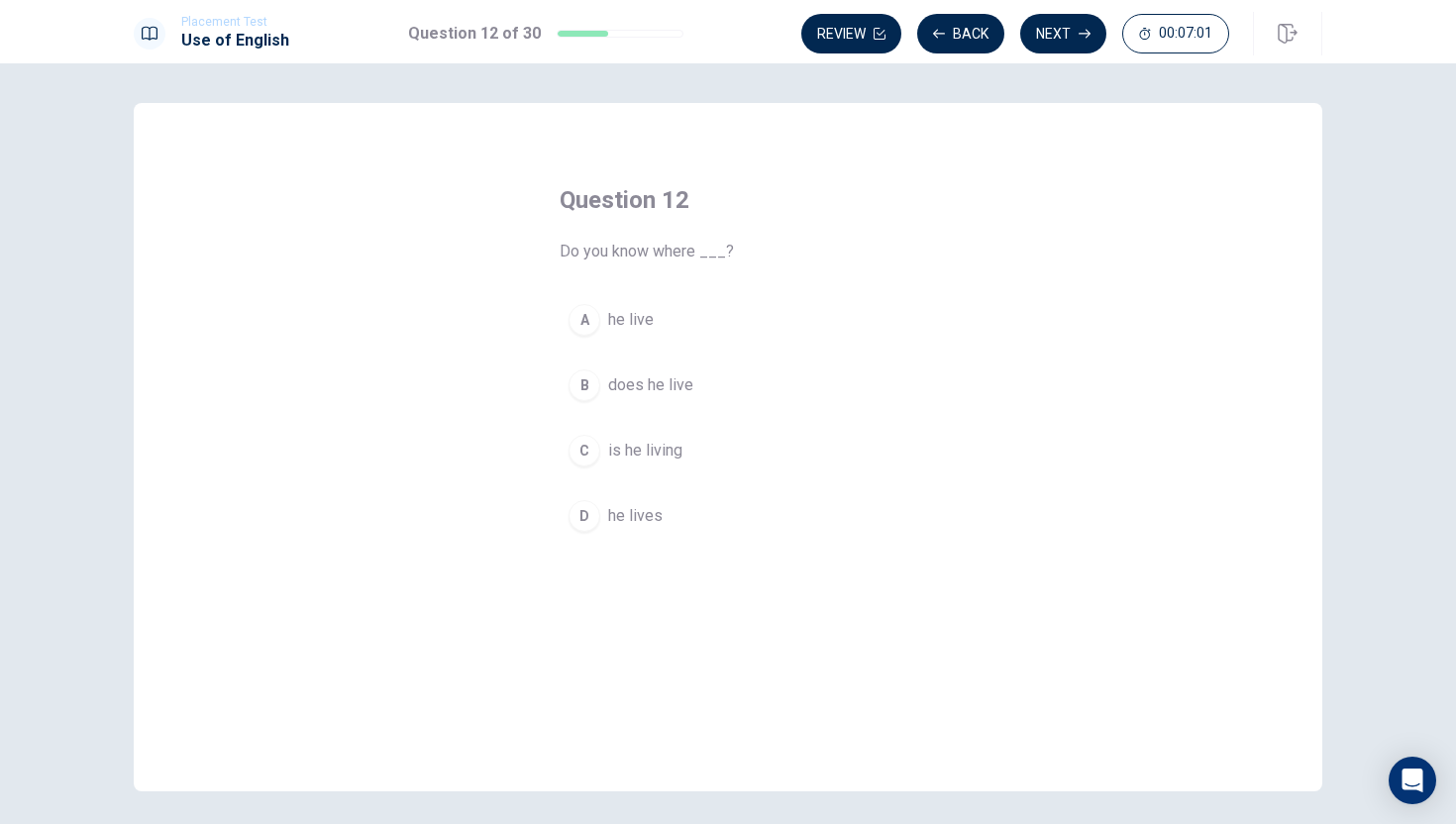 click on "D" at bounding box center (584, 516) 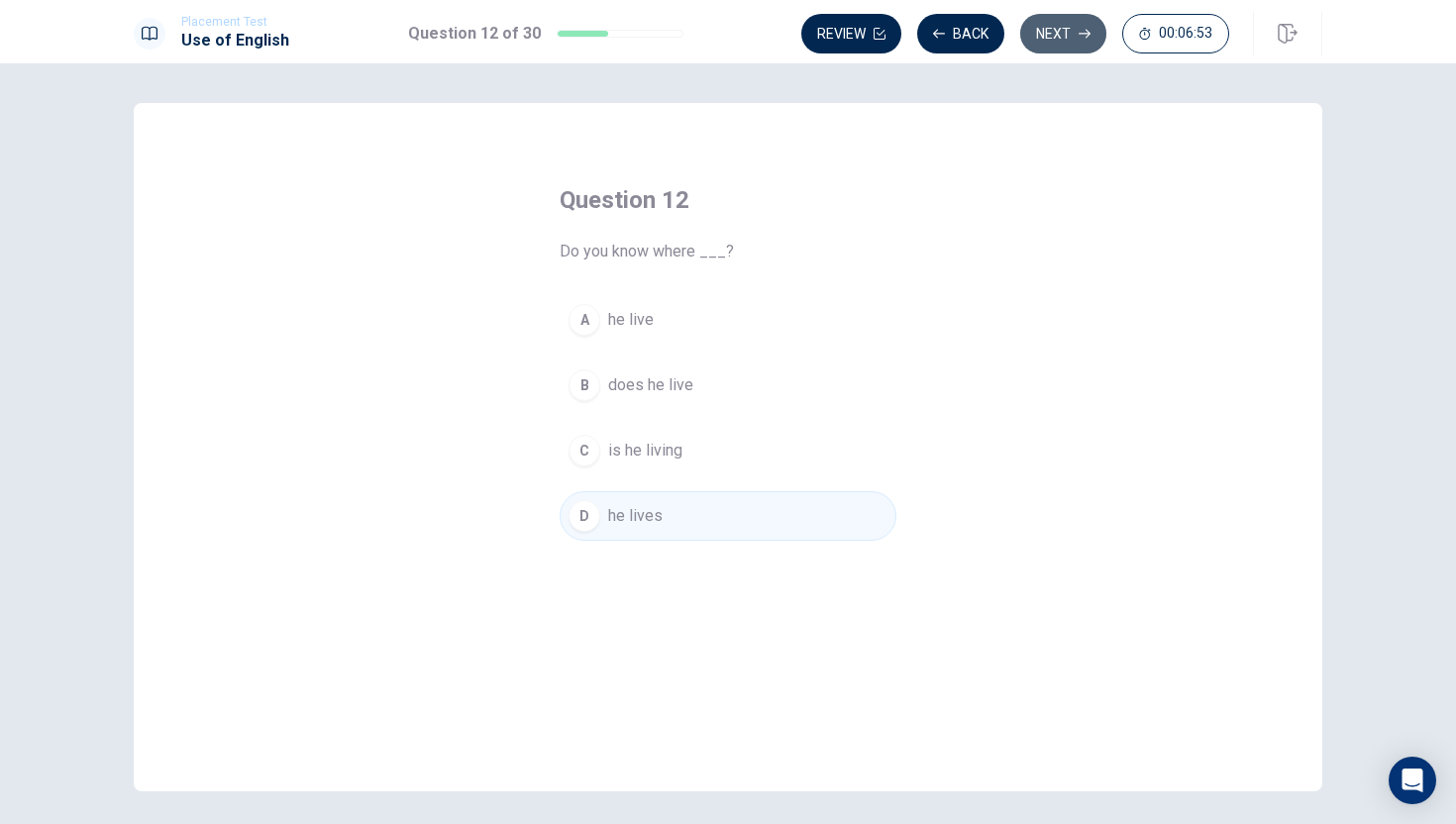 click on "Next" at bounding box center (1063, 34) 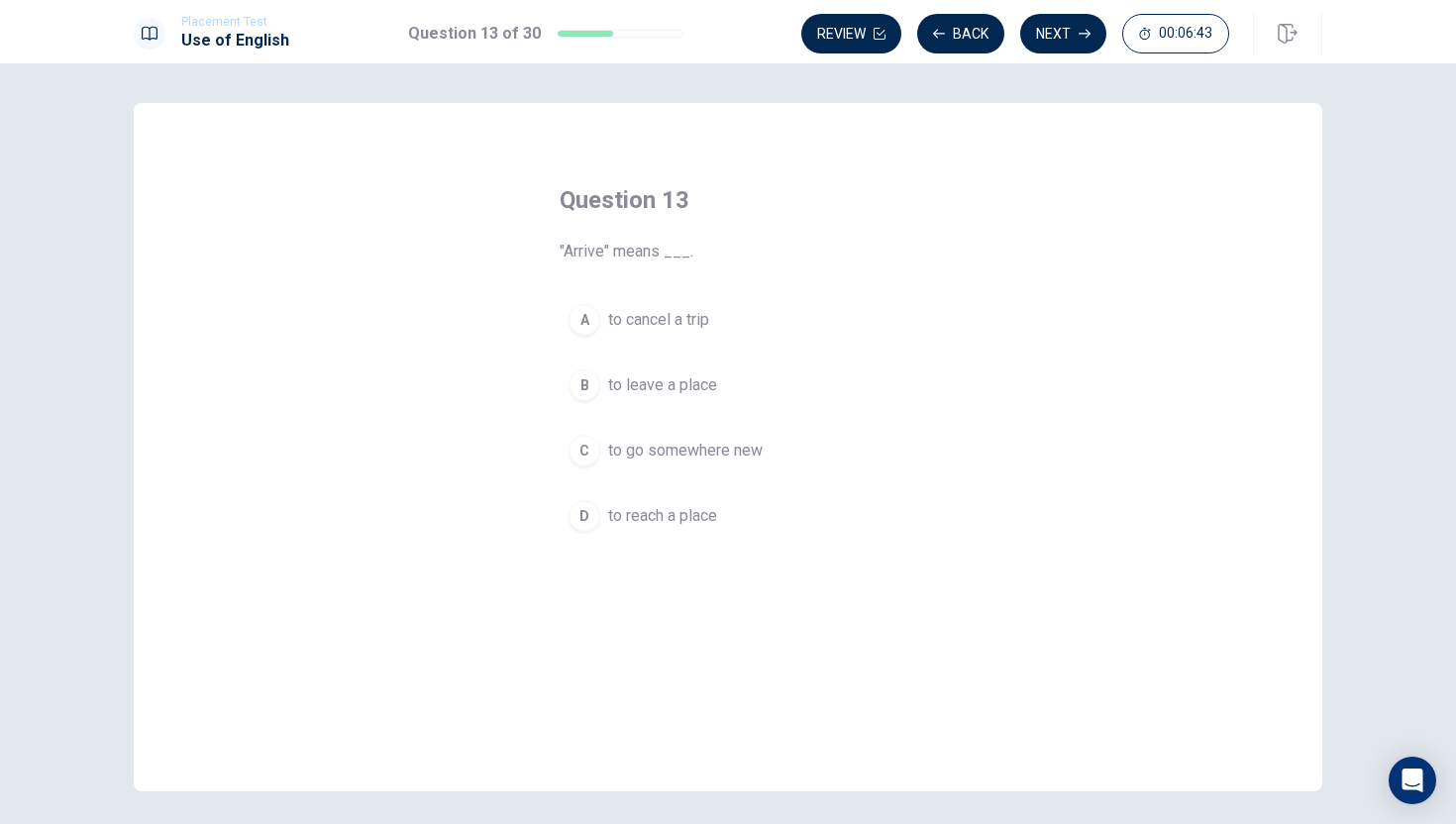 click on "D" at bounding box center [584, 516] 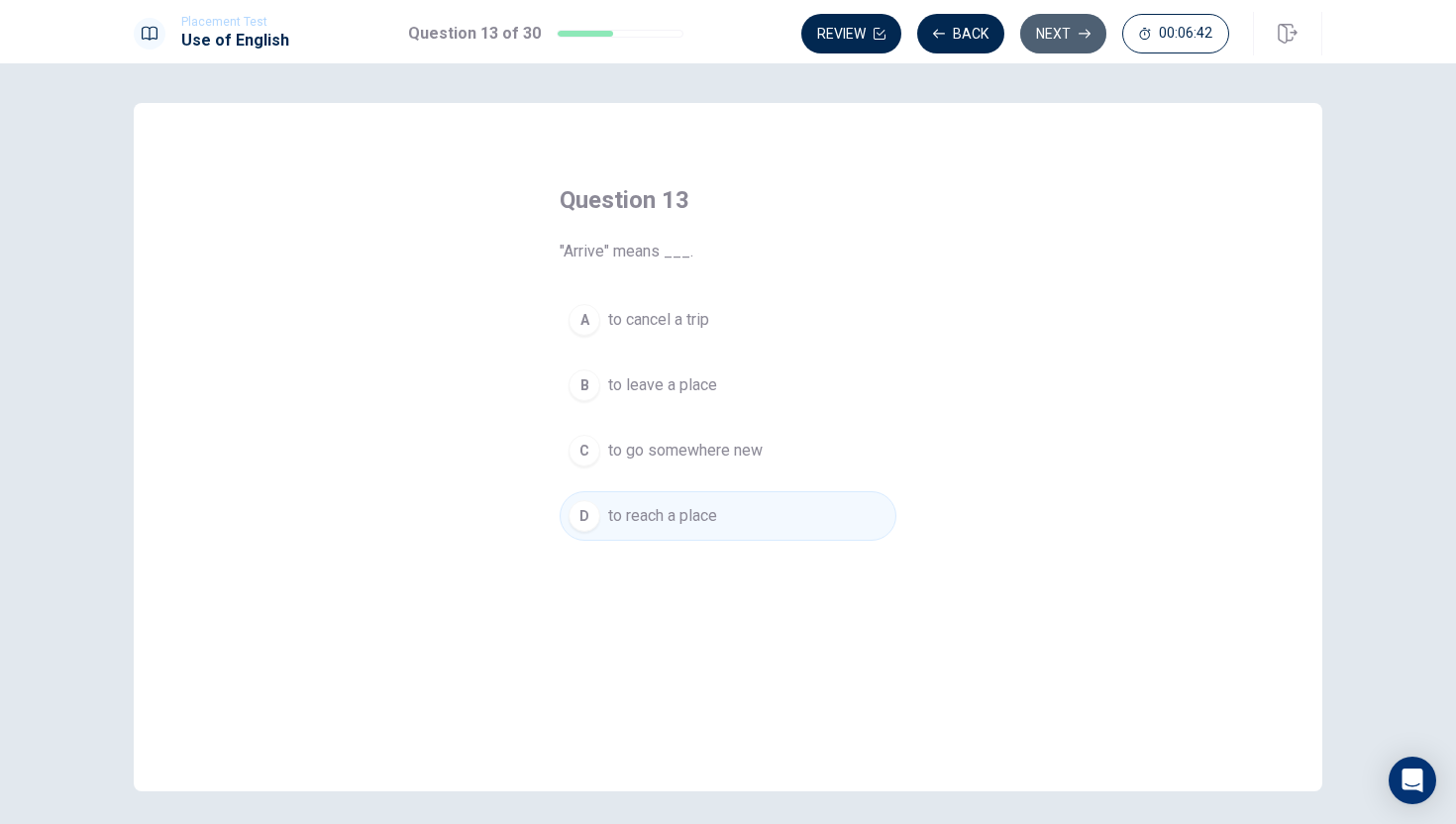 click on "Next" at bounding box center (1063, 34) 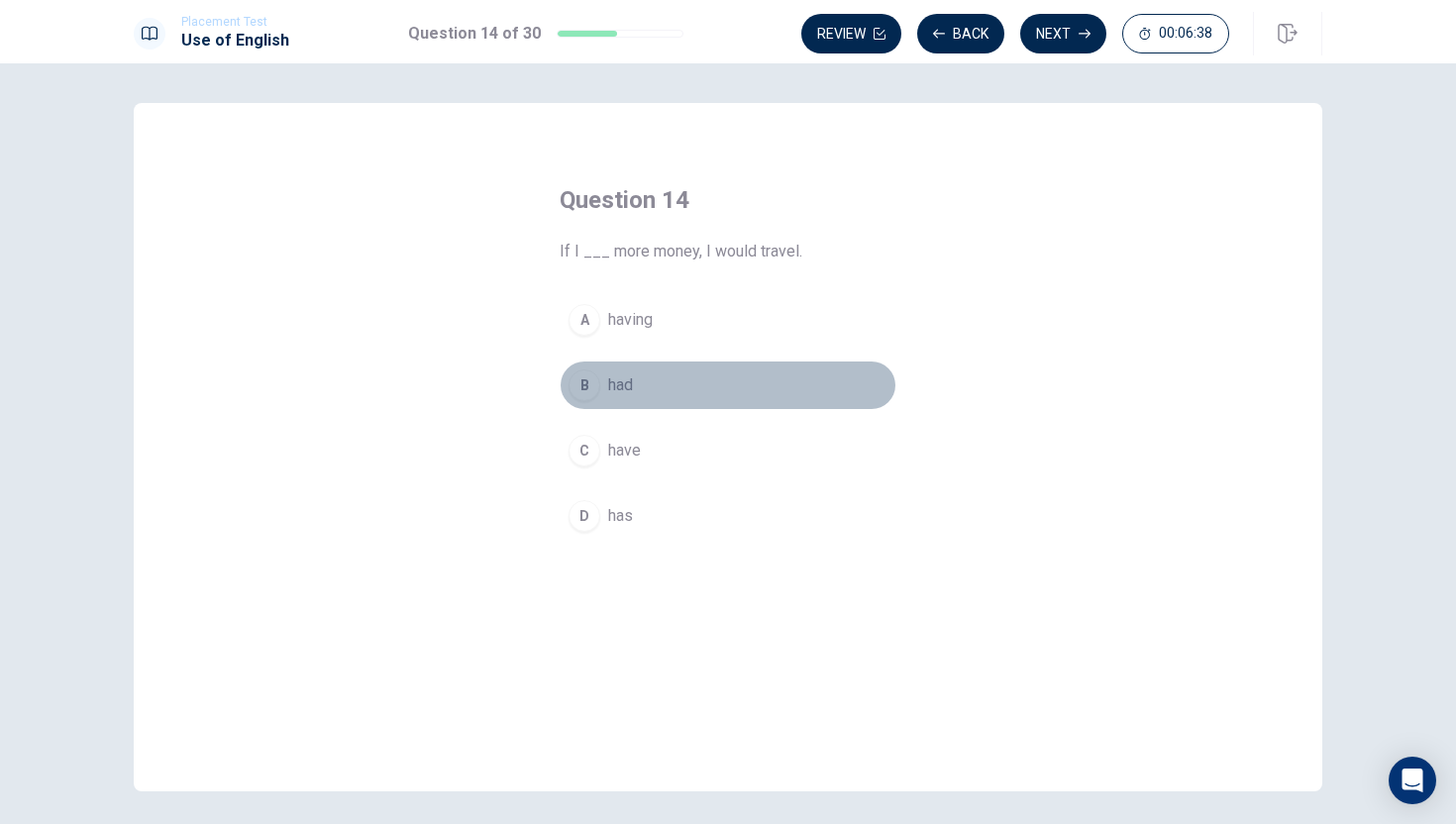 click on "B" at bounding box center (584, 385) 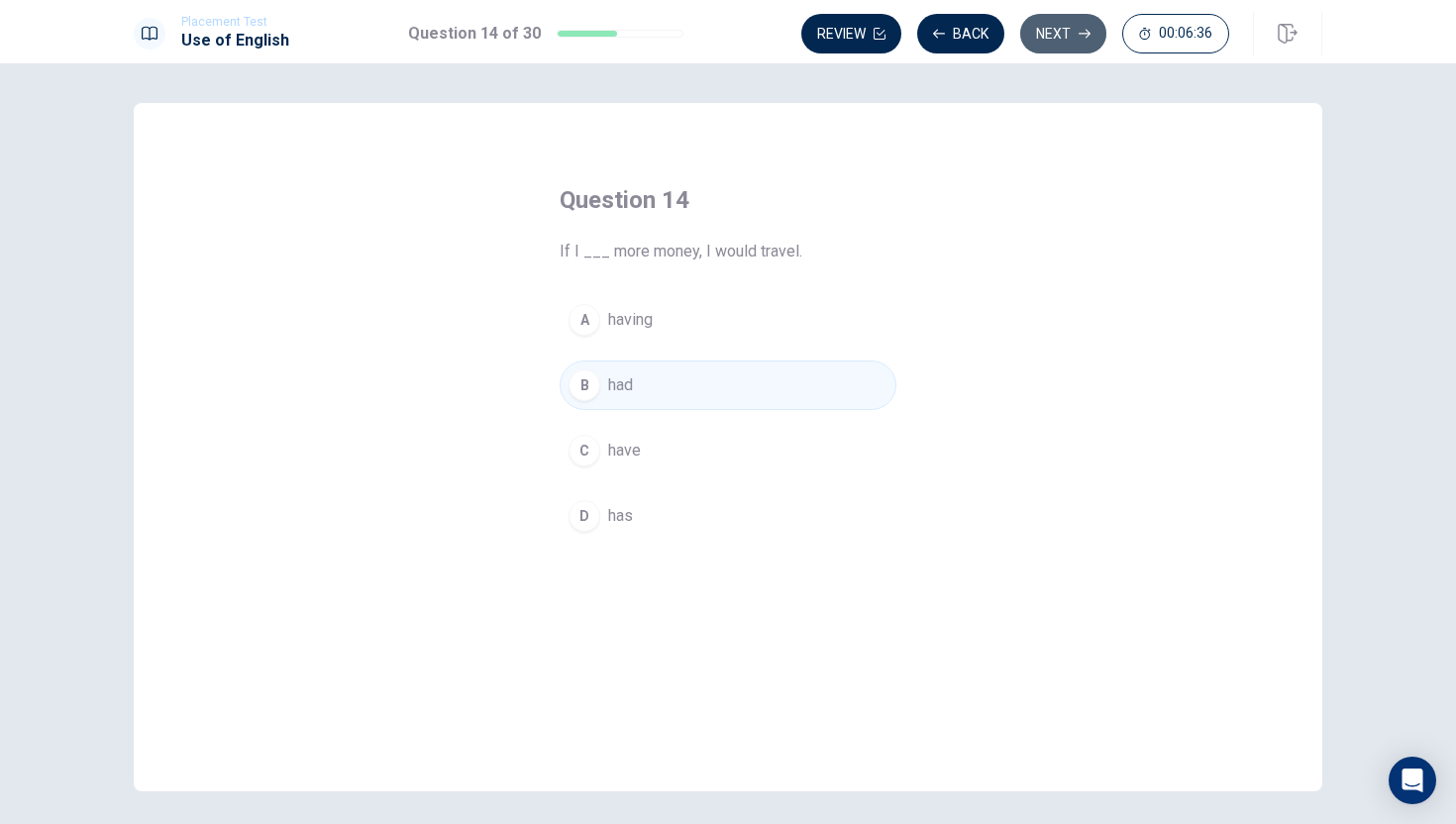click on "Next" at bounding box center (1063, 34) 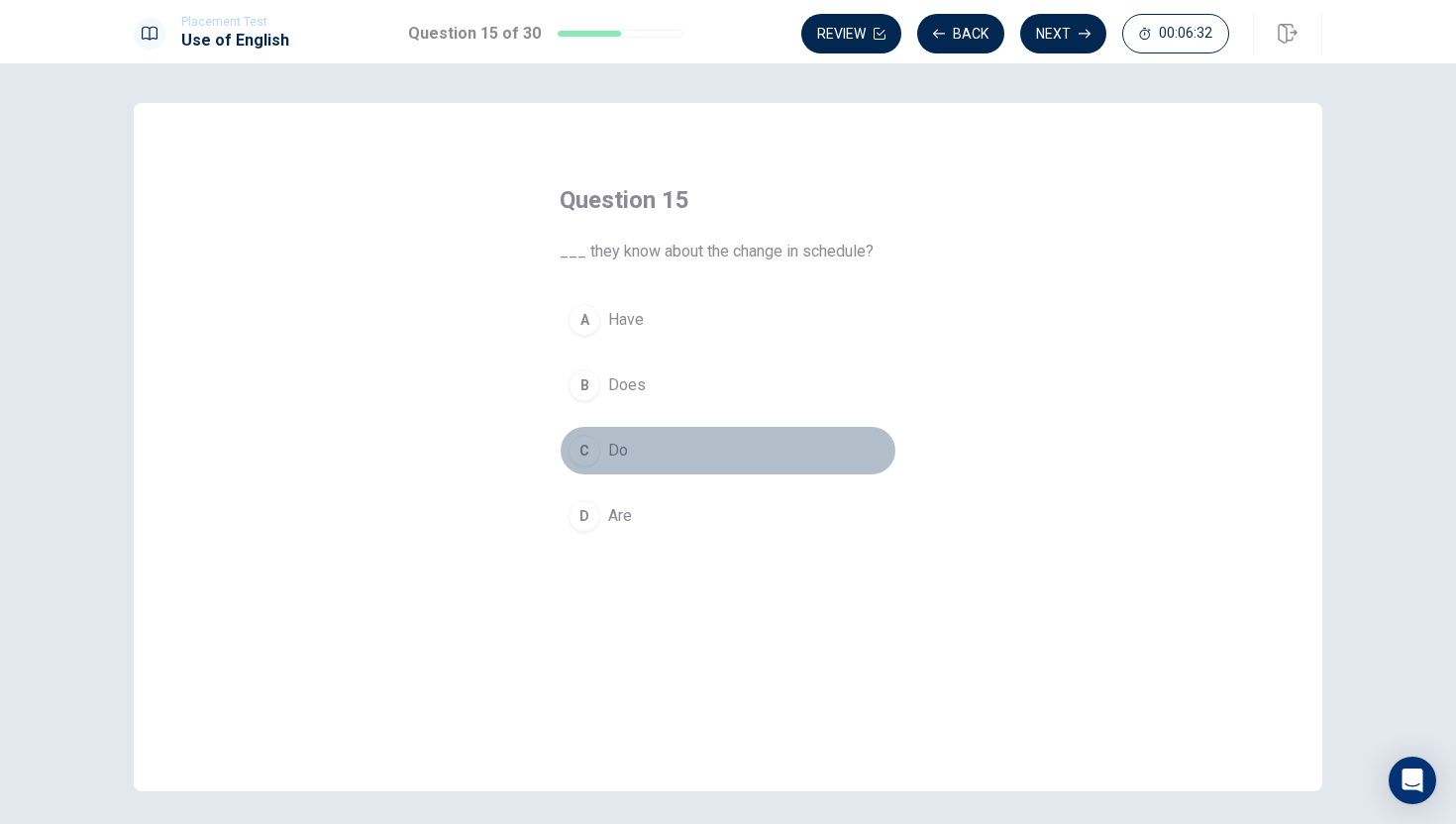 click on "C" at bounding box center [584, 451] 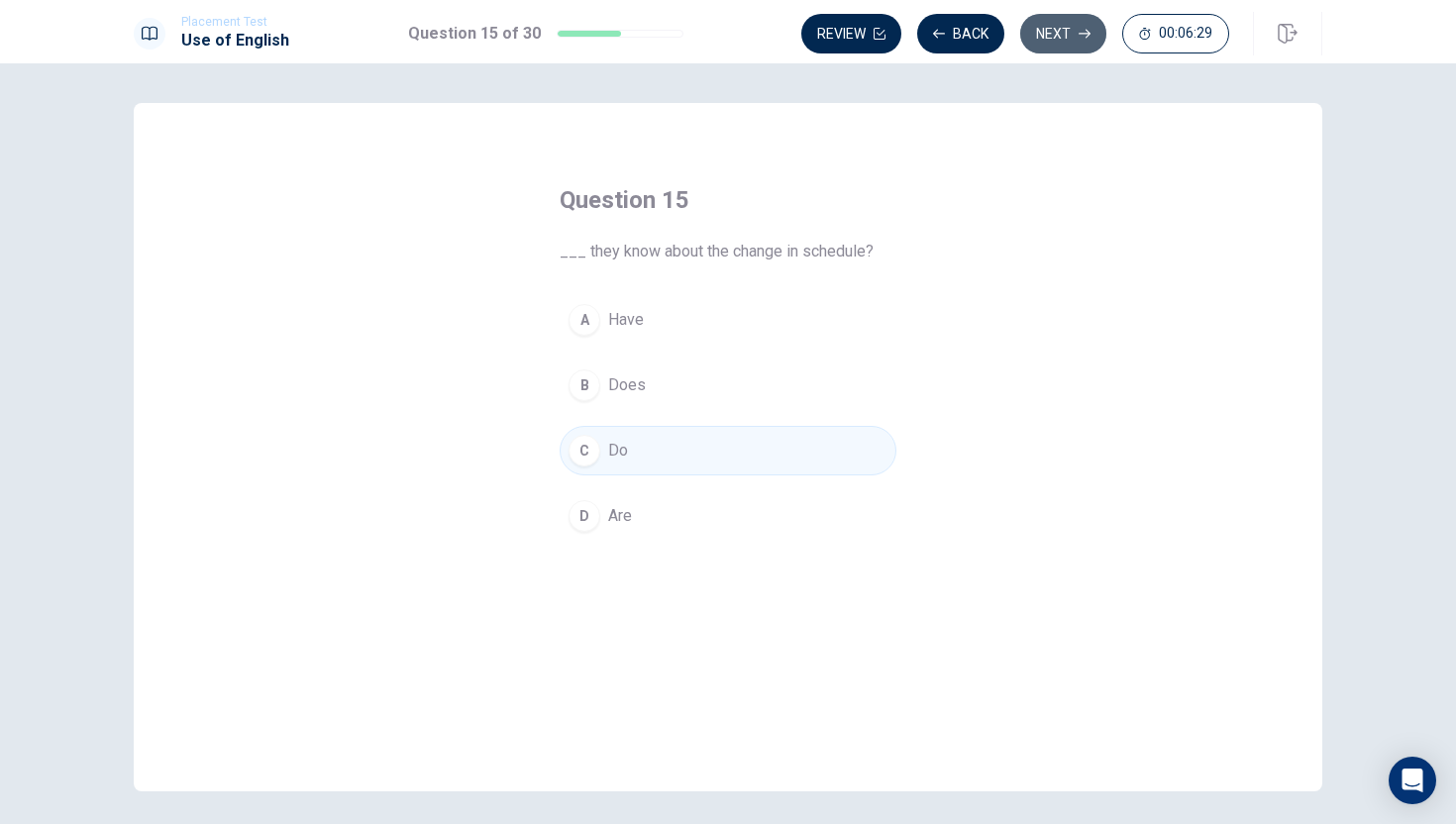 click on "Next" at bounding box center [1063, 34] 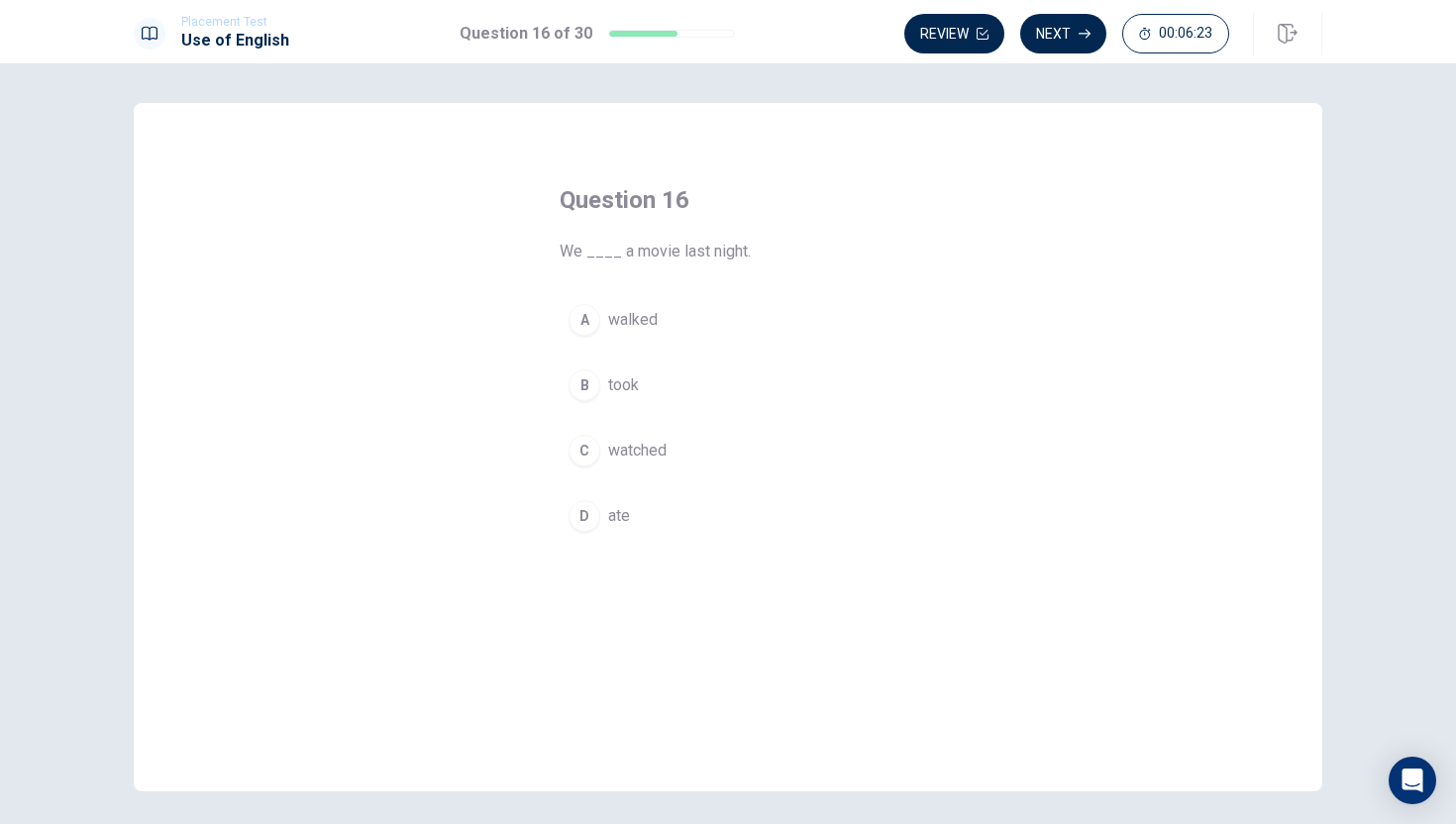 click on "C" at bounding box center (584, 451) 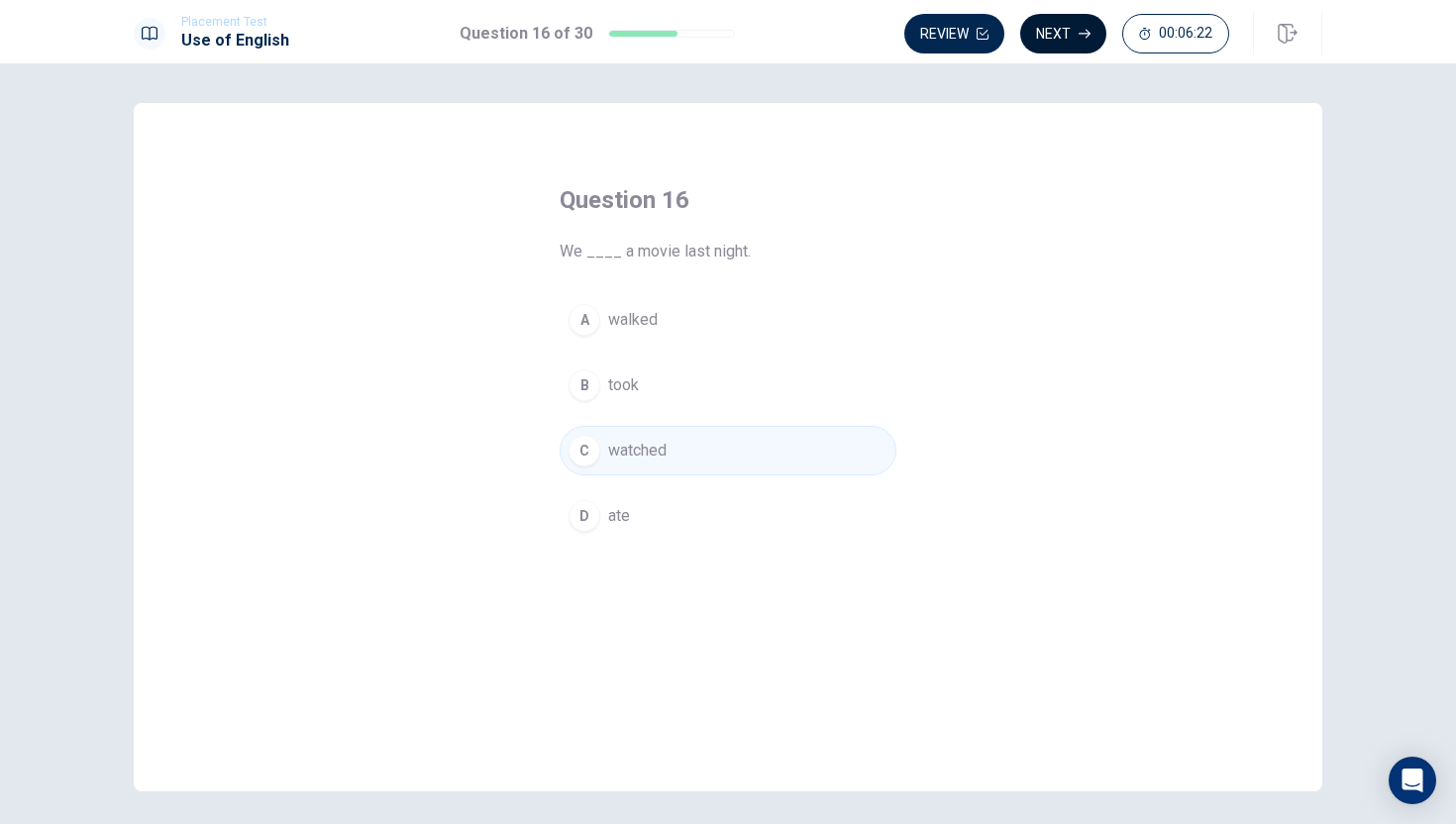 click on "Next" at bounding box center (1063, 34) 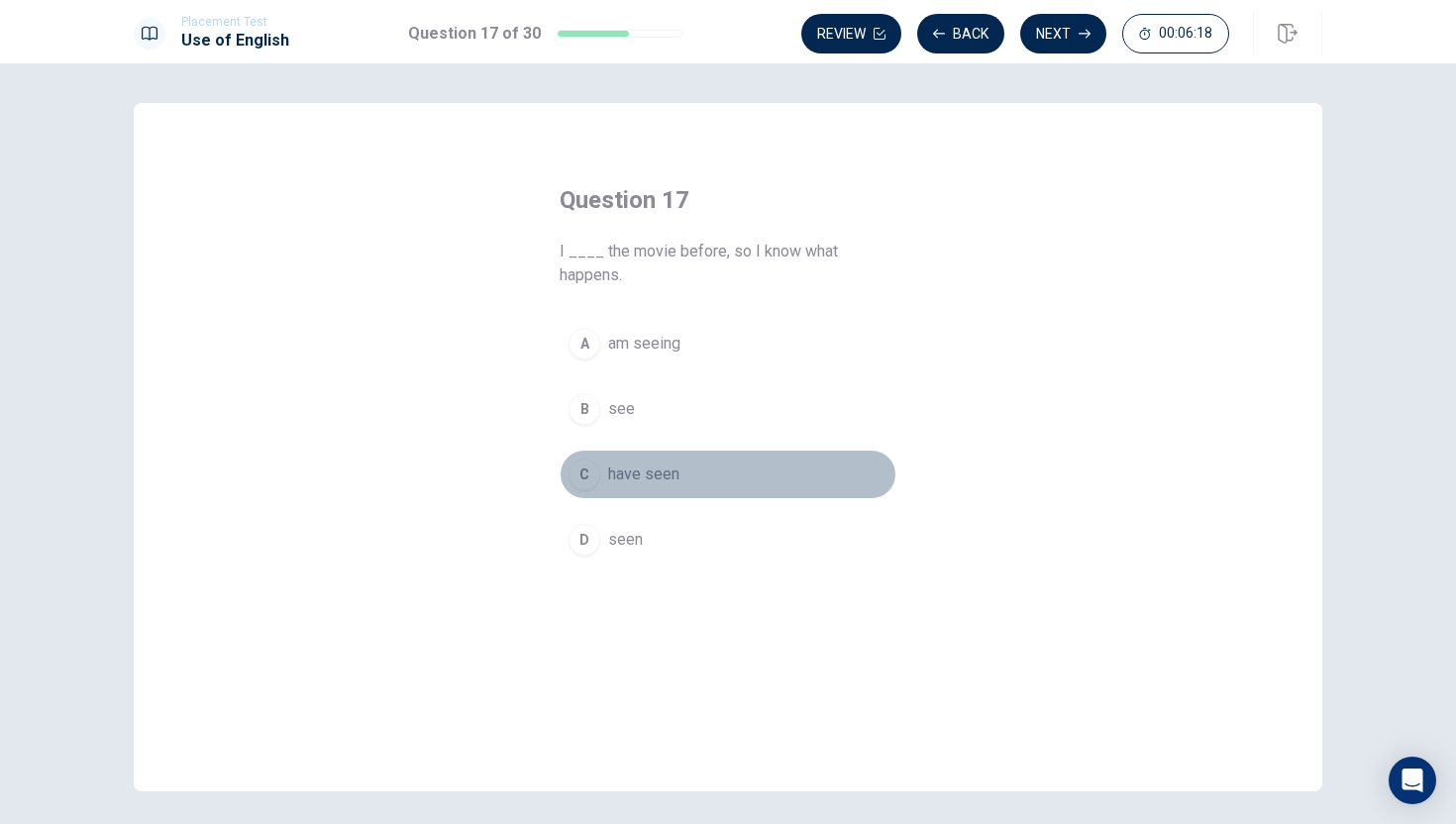 click on "C" at bounding box center (584, 474) 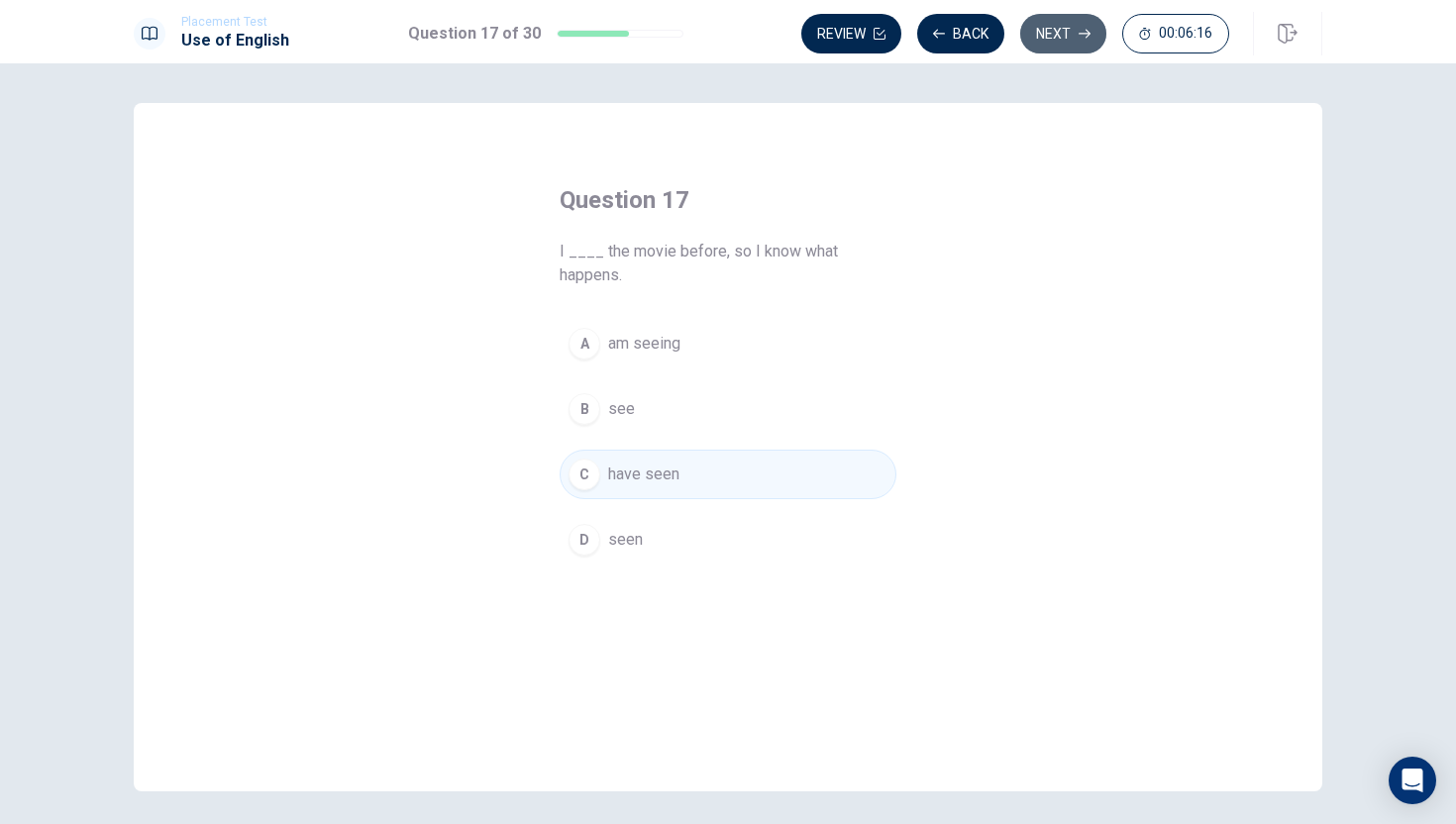 click on "Next" at bounding box center [1063, 34] 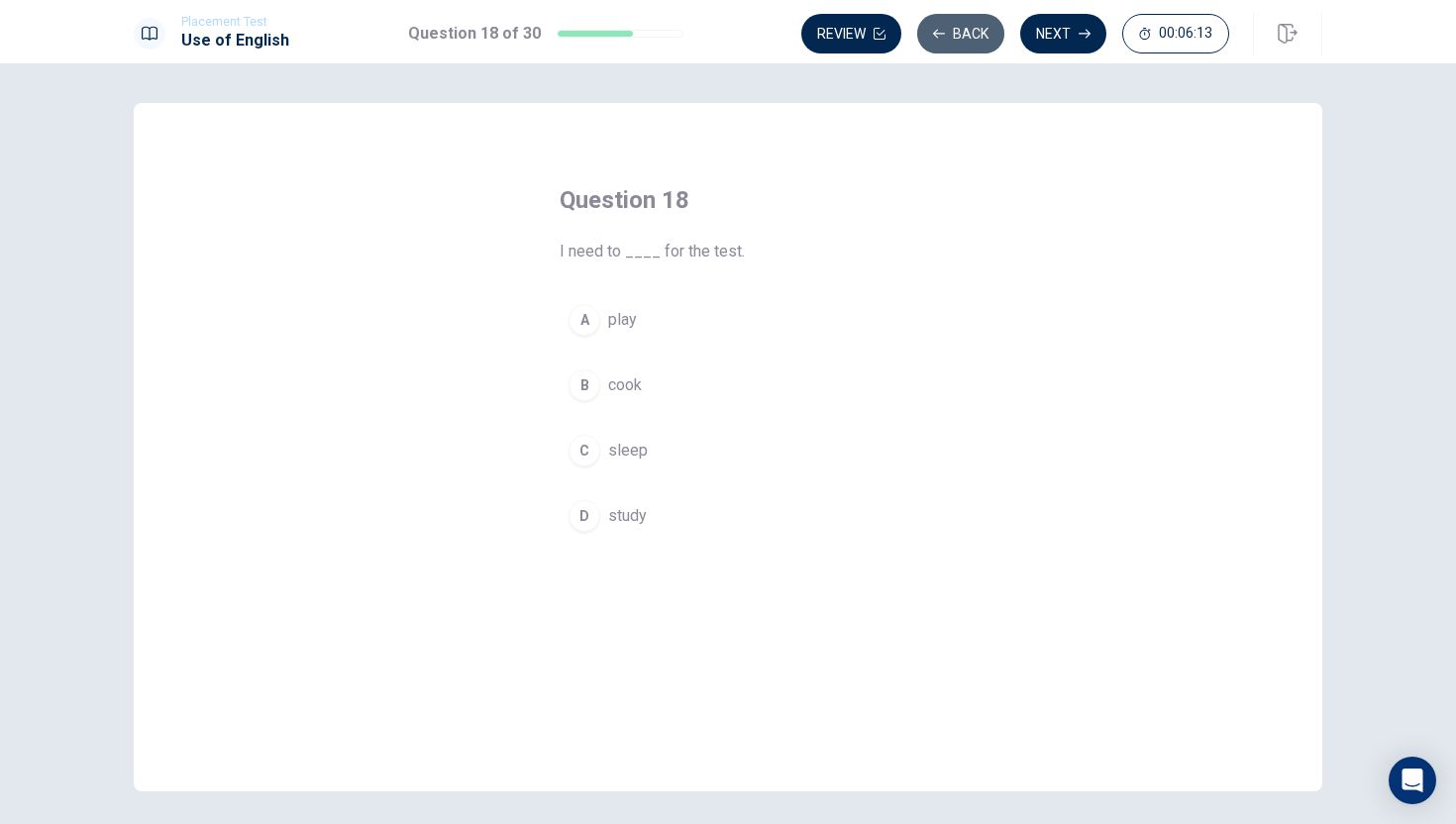 click on "Back" at bounding box center (961, 34) 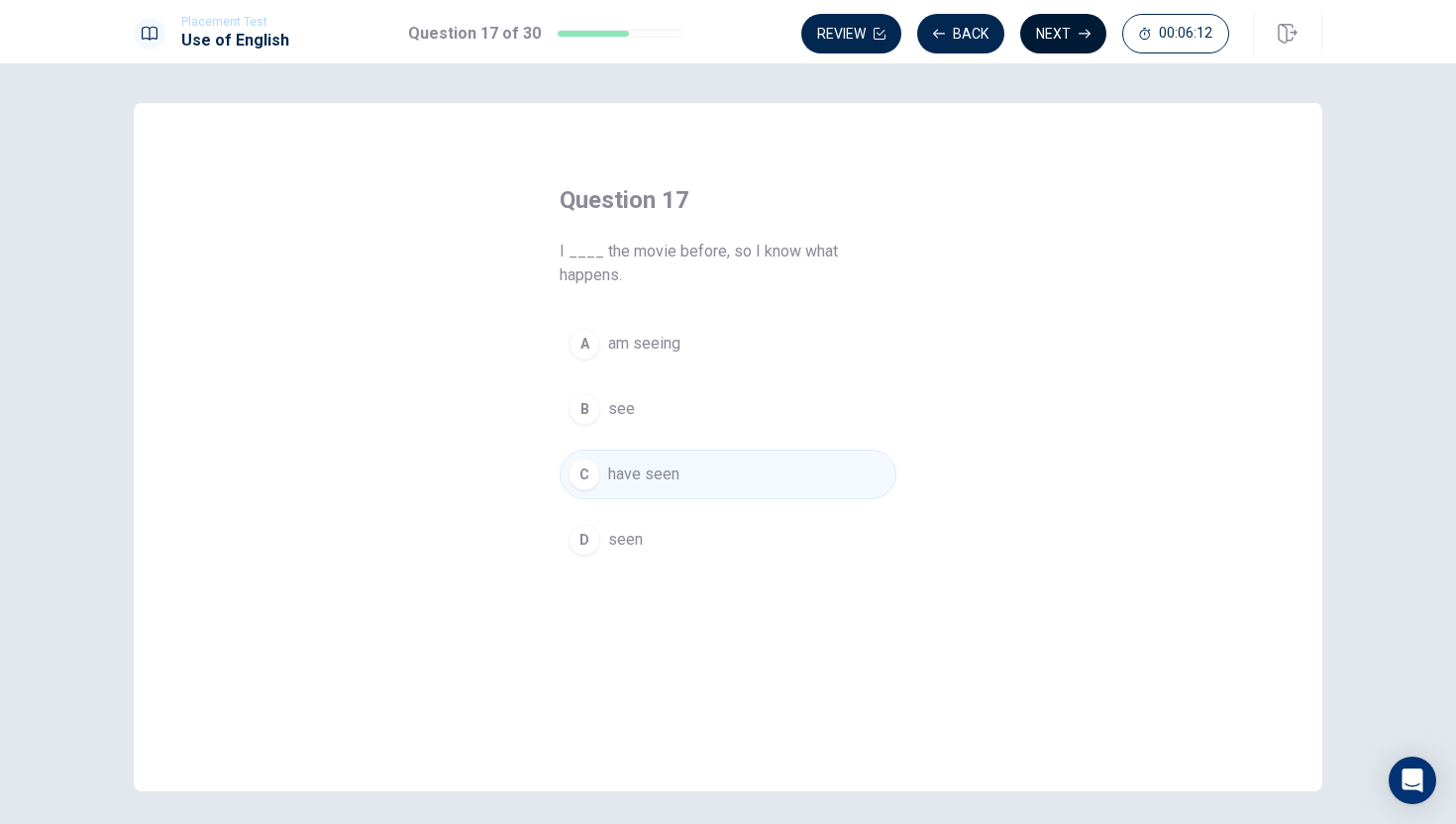 click on "Next" at bounding box center (1063, 34) 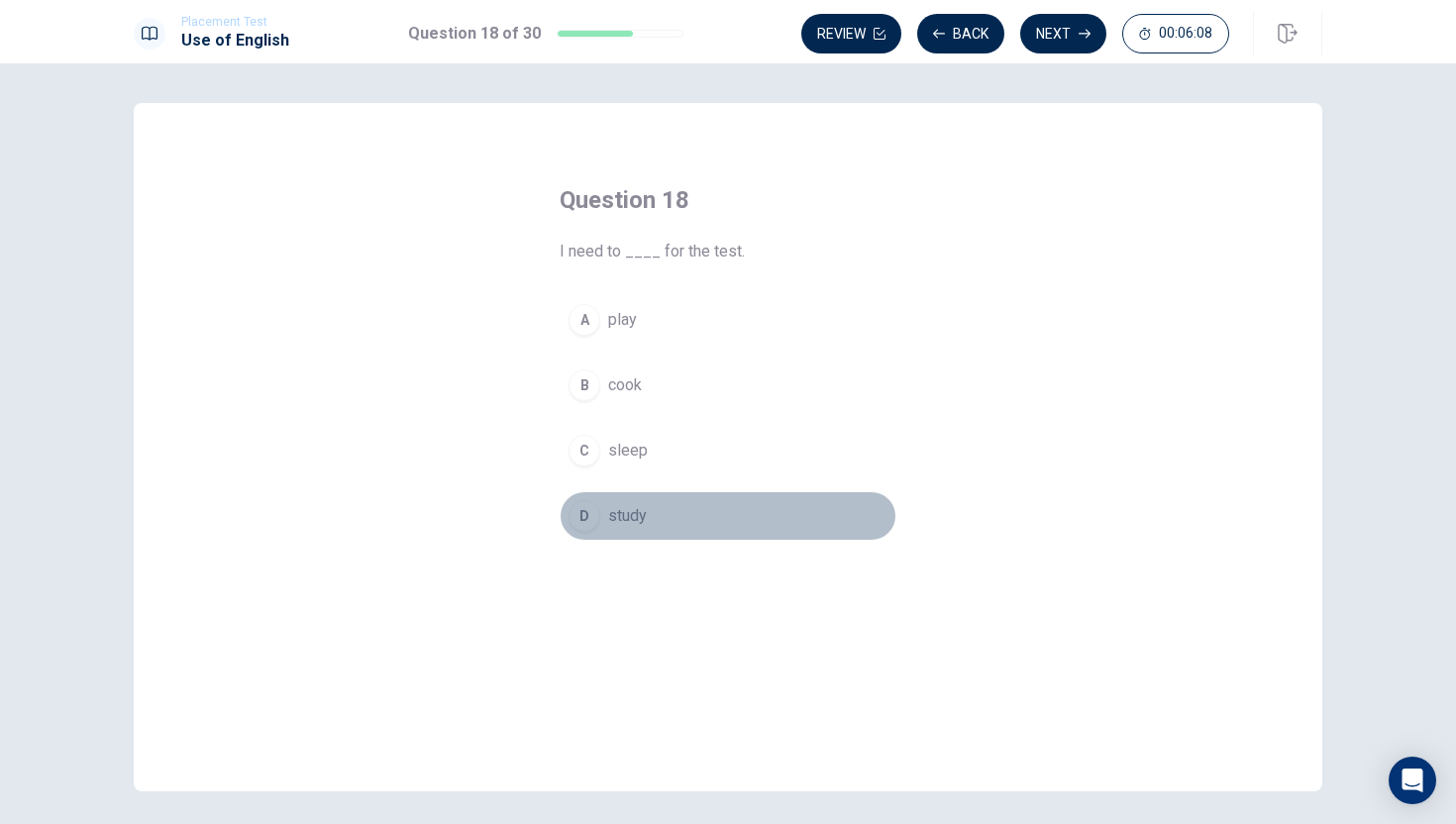 click on "D study" at bounding box center (728, 516) 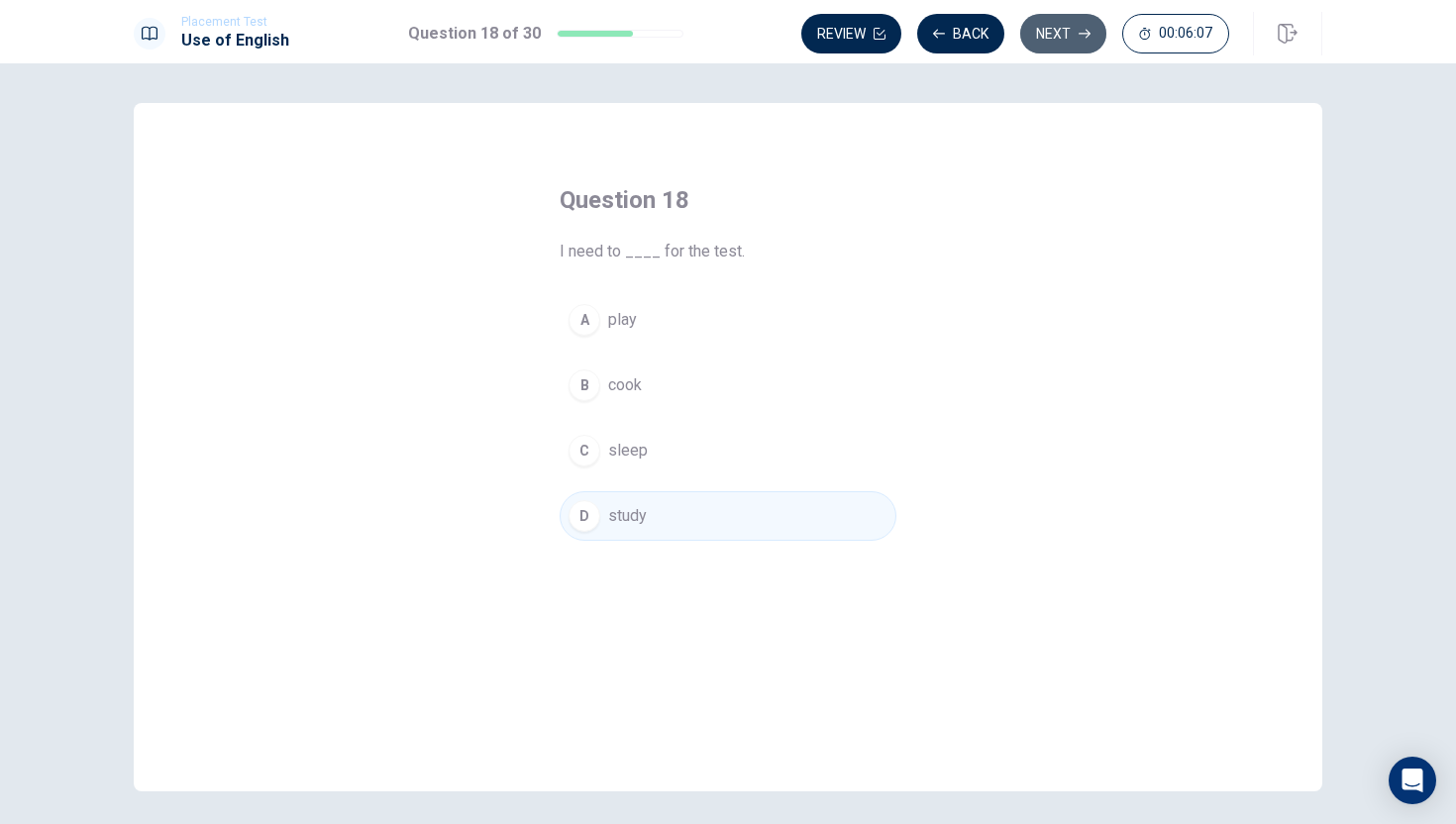 click on "Next" at bounding box center (1063, 34) 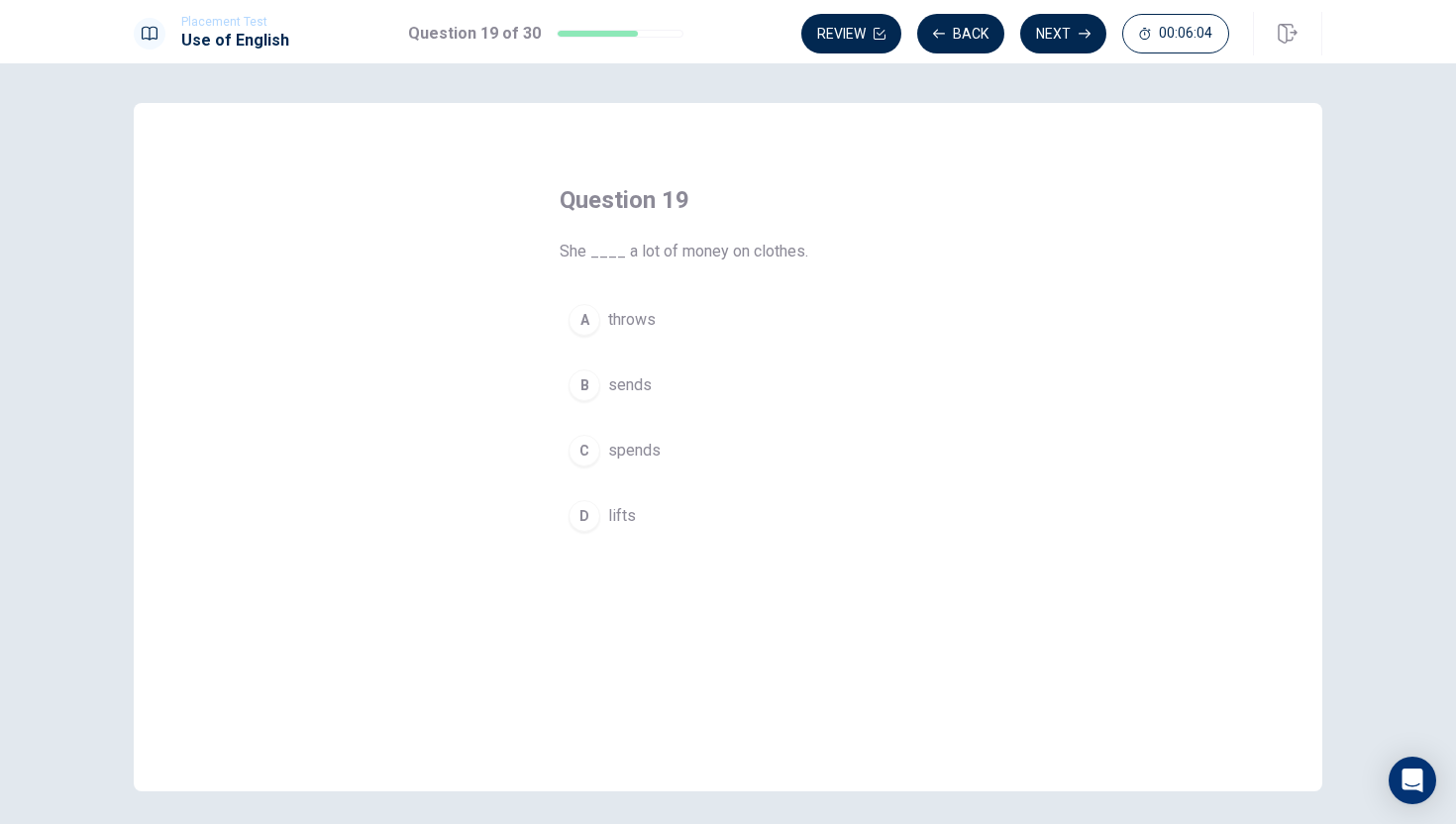click on "B" at bounding box center (584, 385) 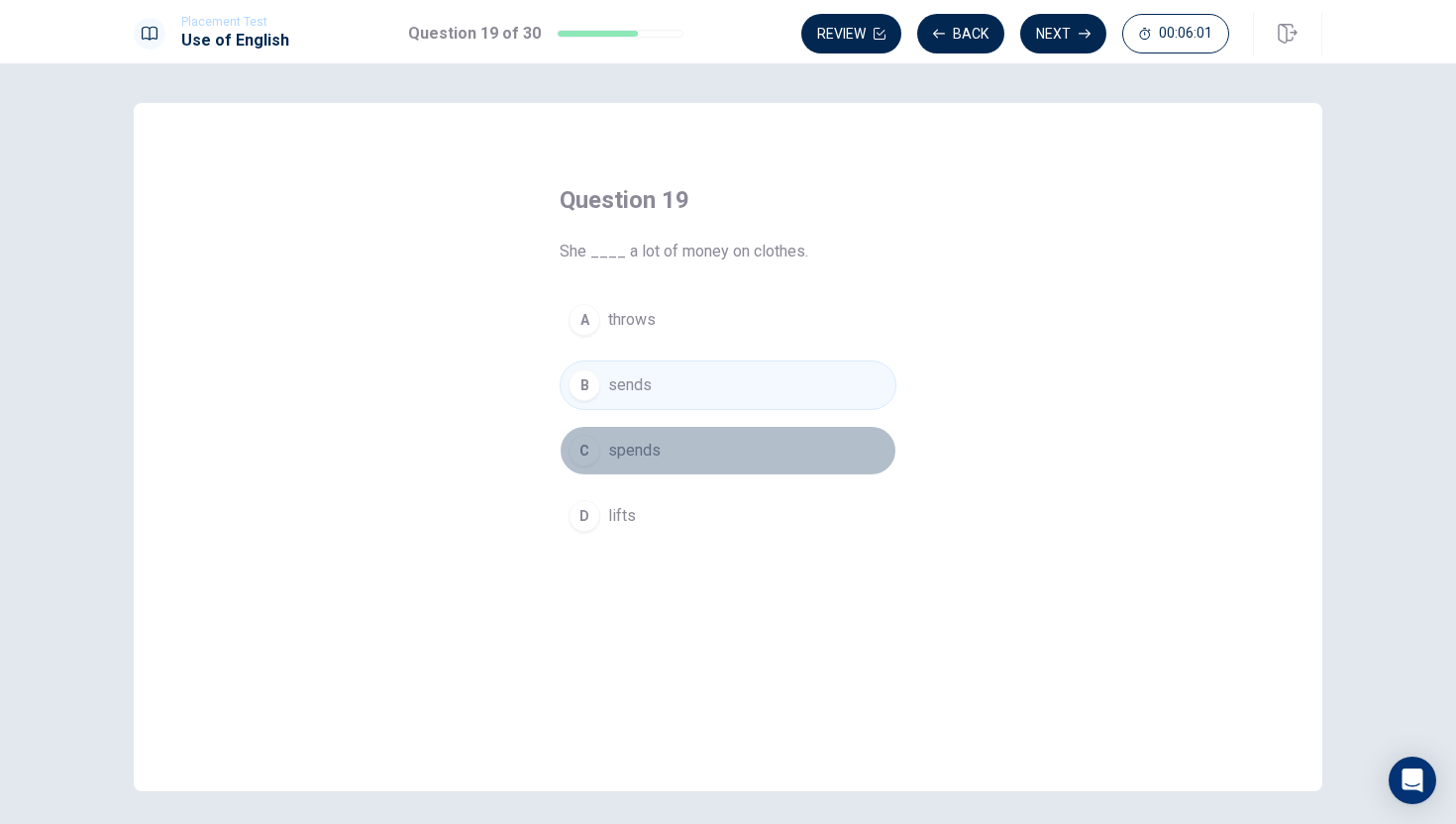 click on "C" at bounding box center [584, 451] 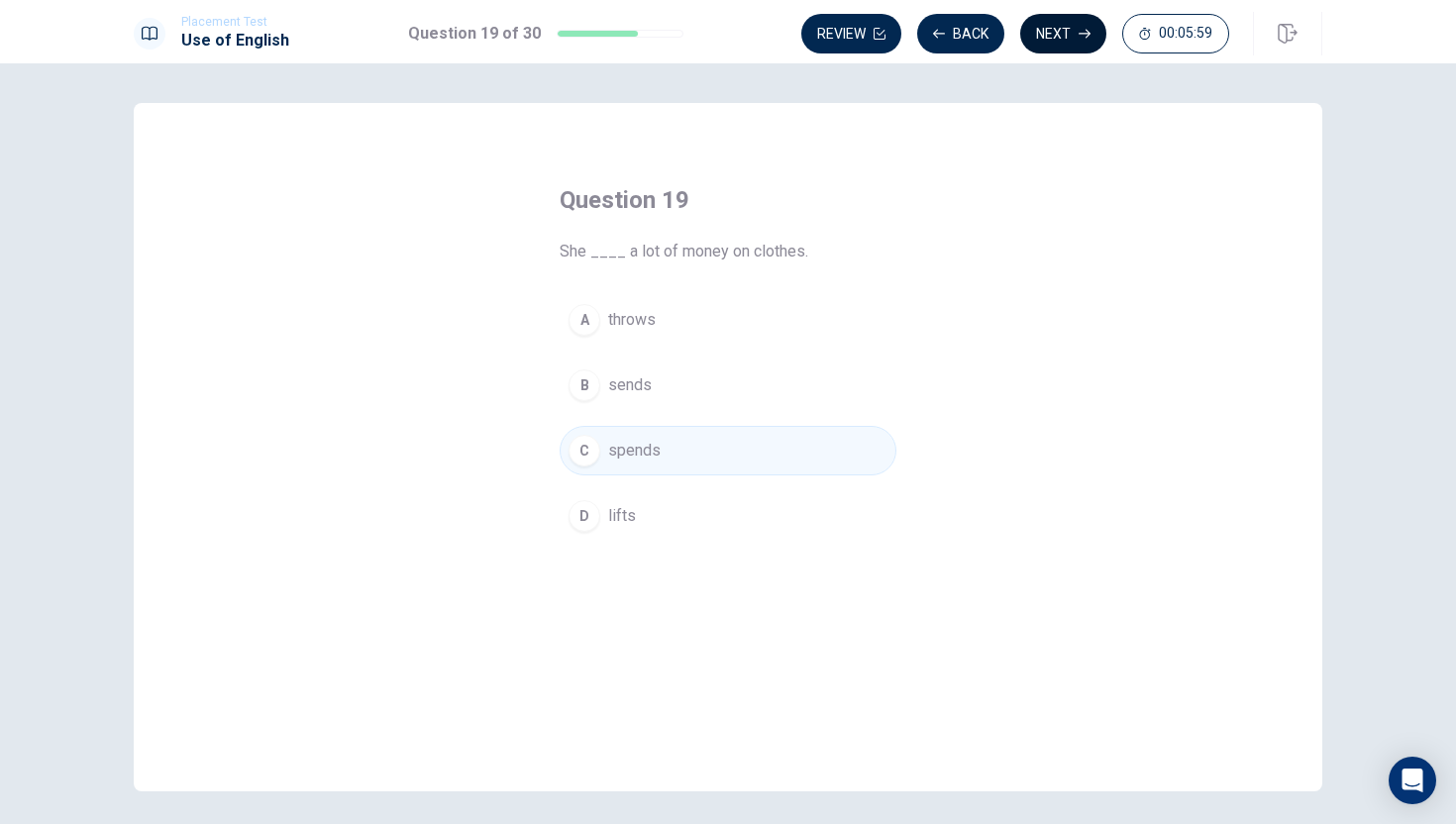 click on "Next" at bounding box center (1063, 34) 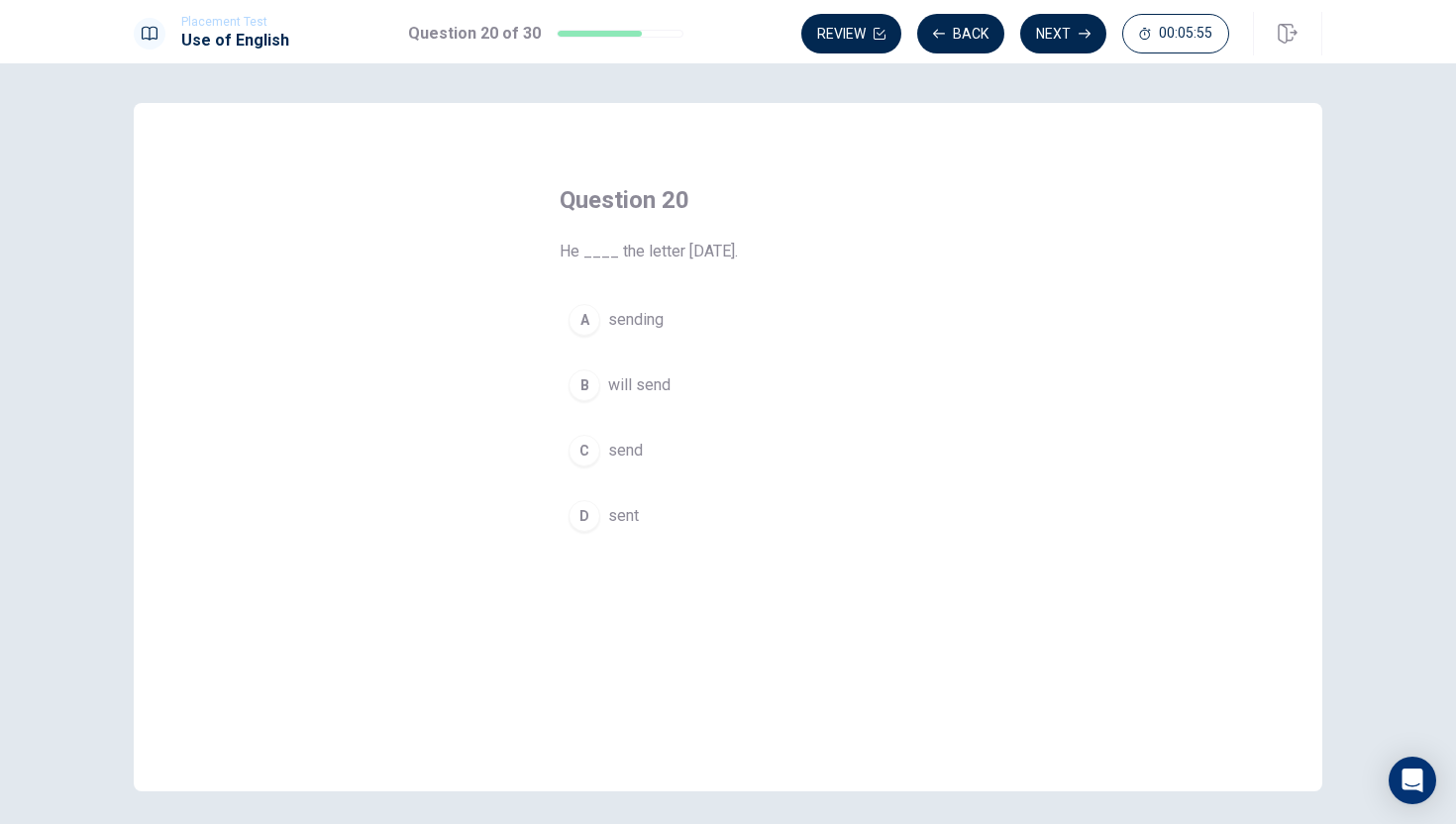click on "B will send" at bounding box center [728, 385] 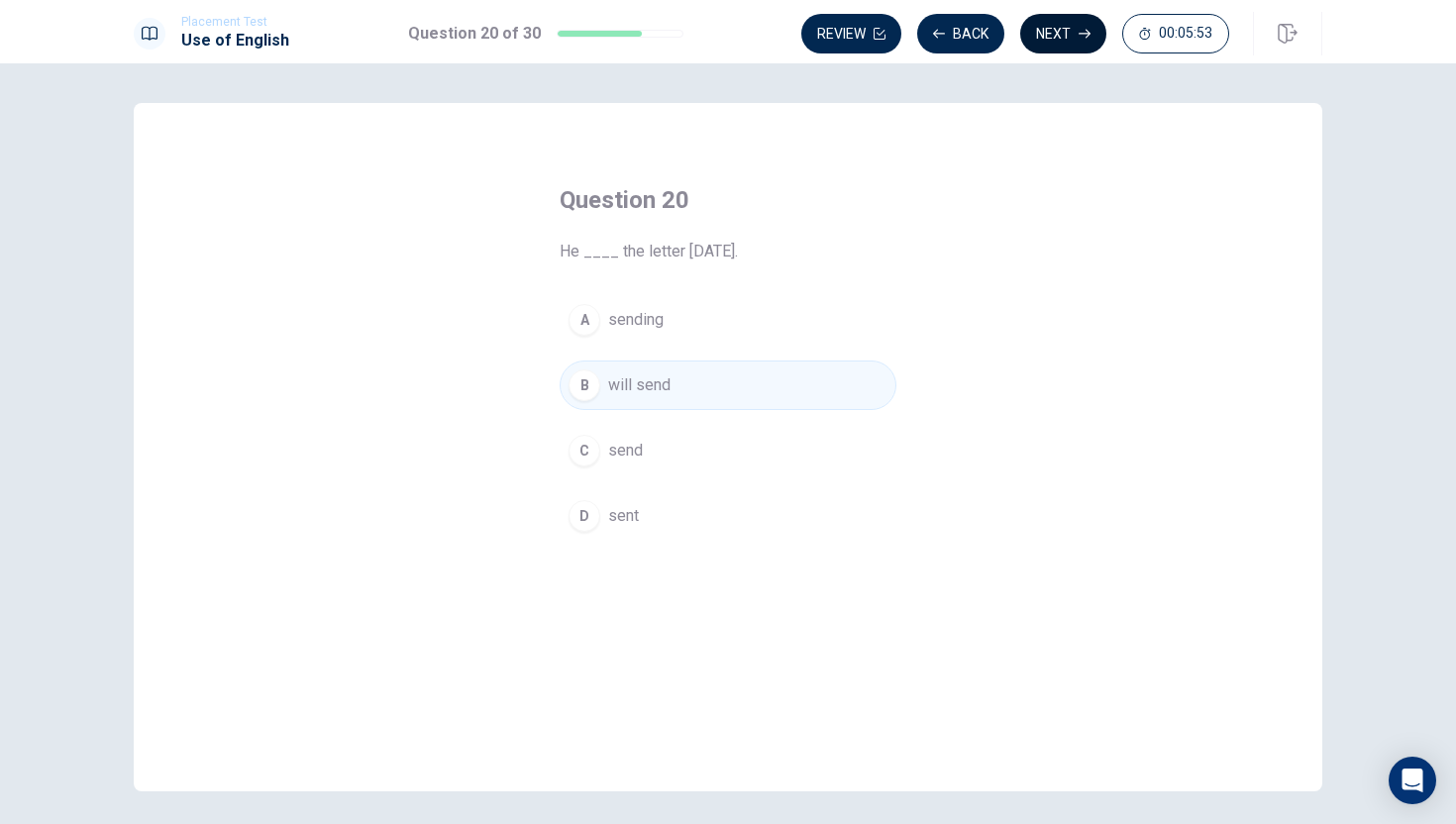 click on "Next" at bounding box center [1063, 34] 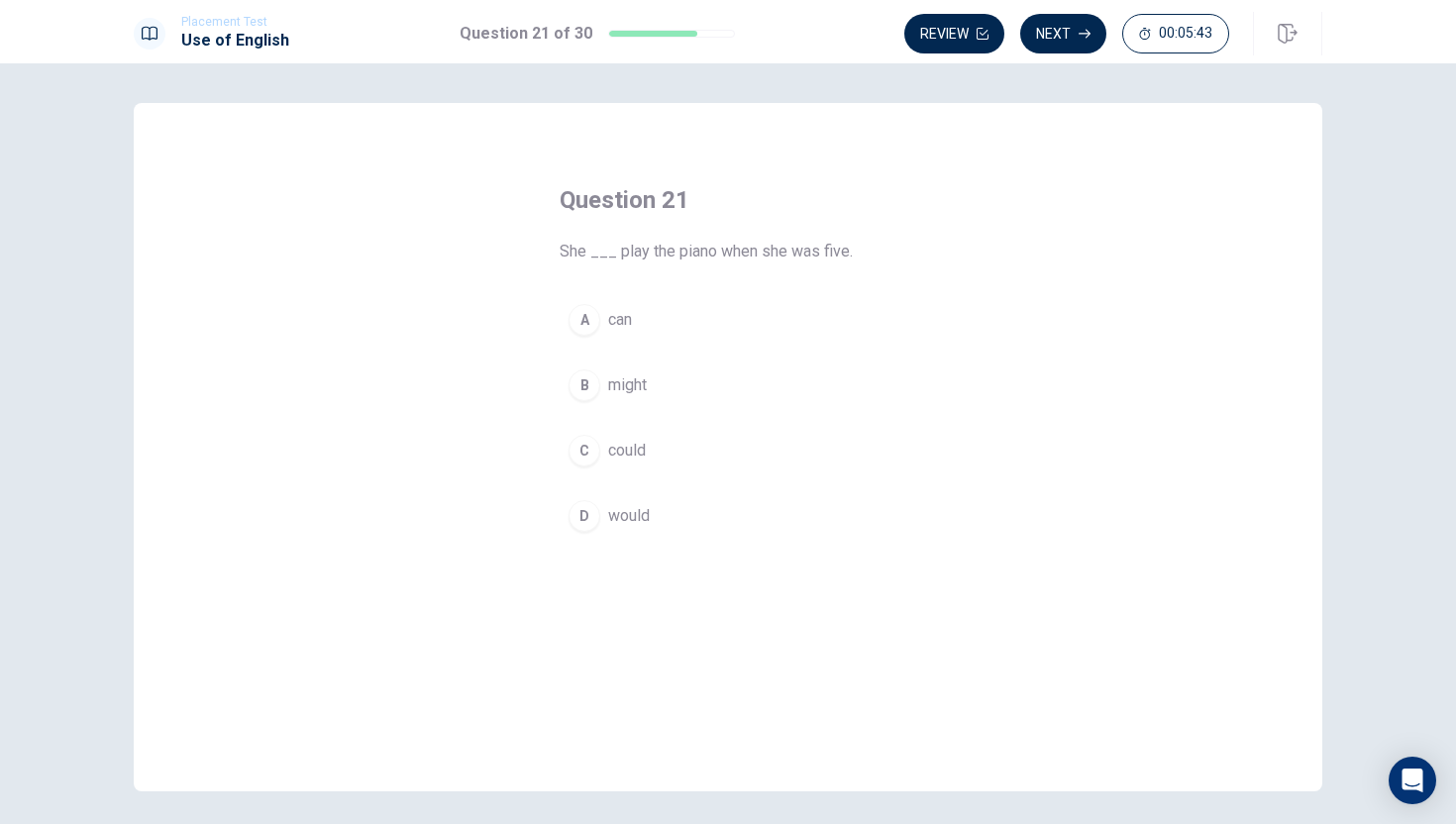 click on "C" at bounding box center [584, 451] 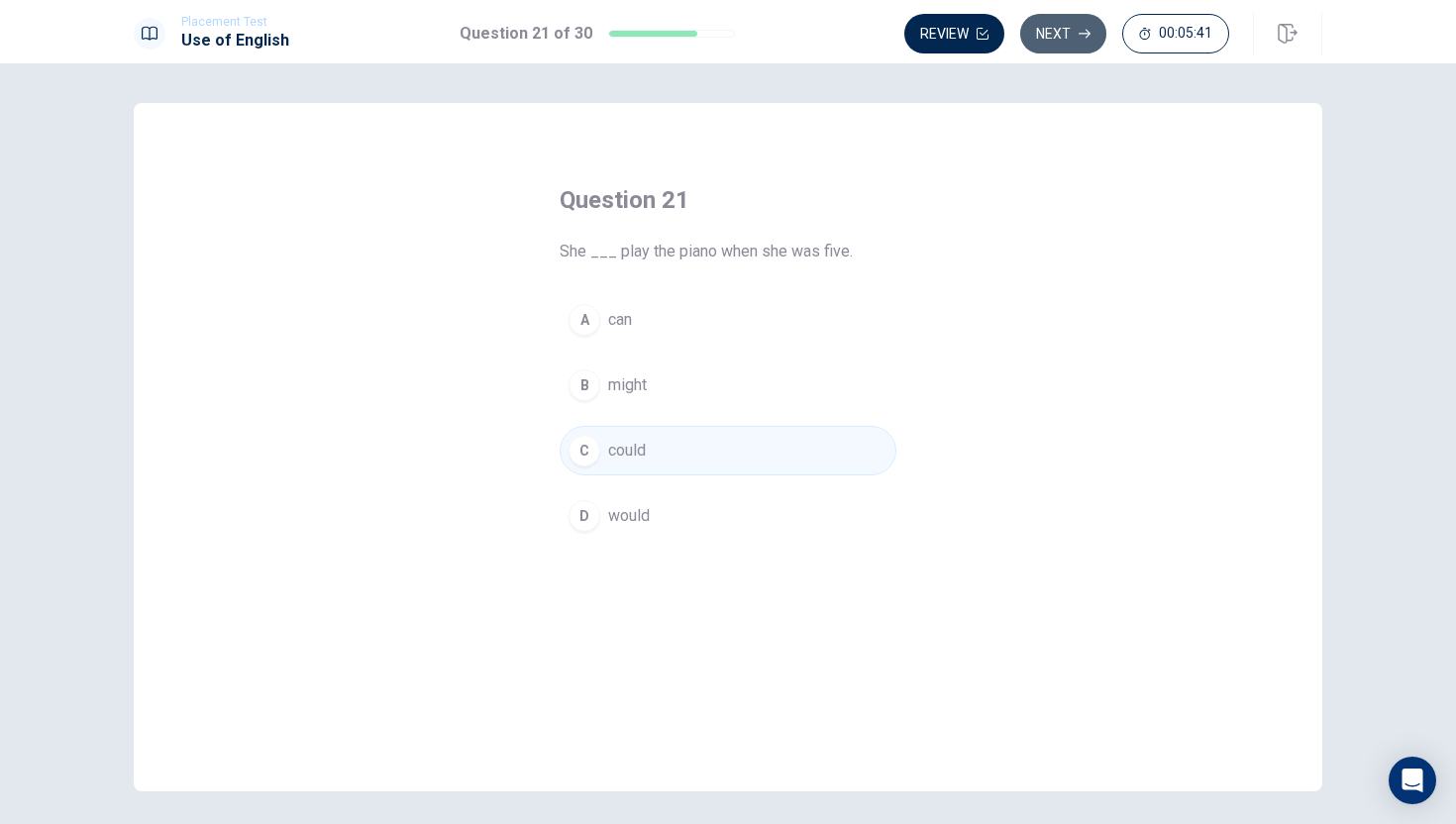 click on "Next" at bounding box center [1063, 34] 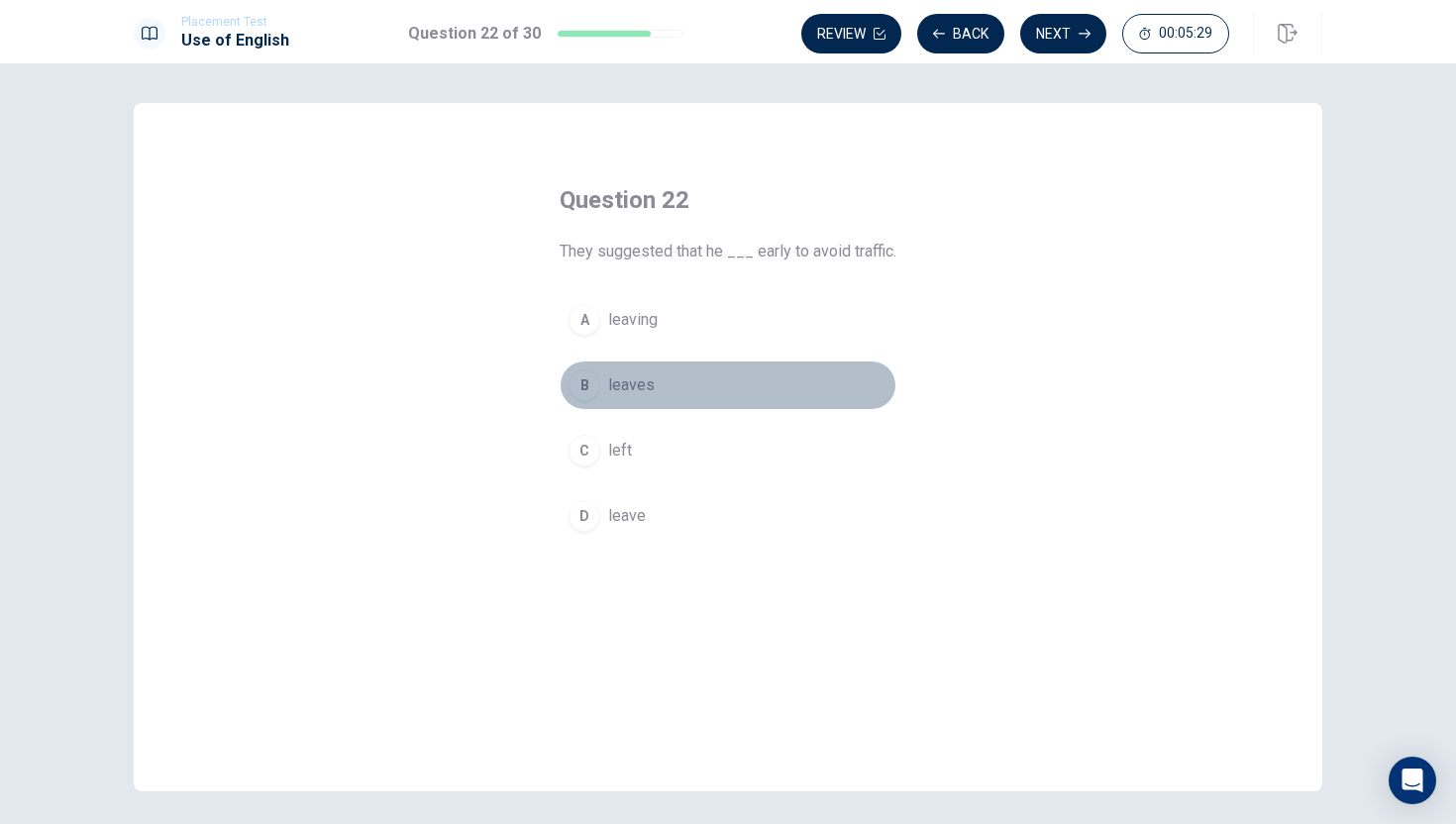 click on "B" at bounding box center (584, 385) 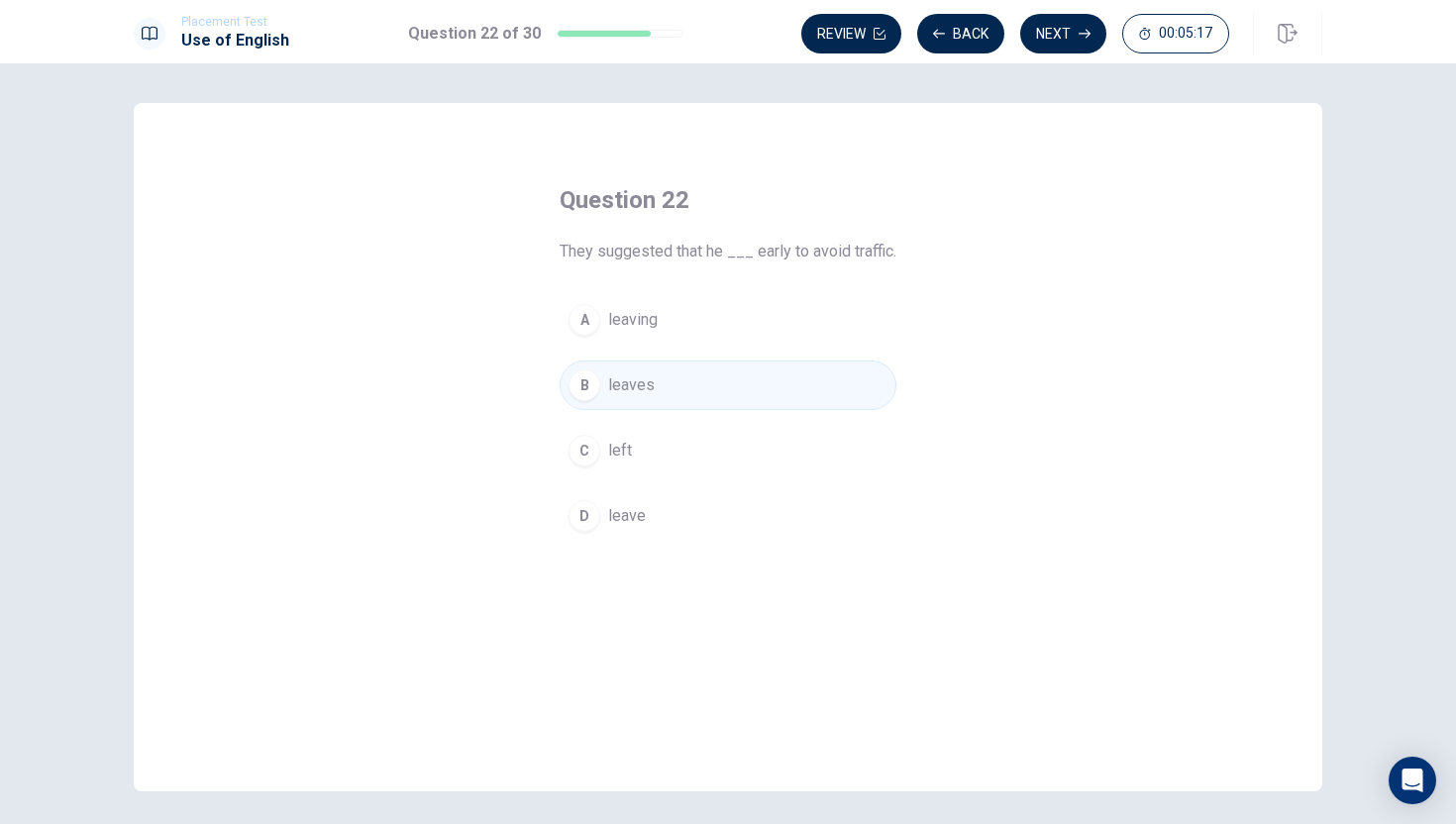 click on "C" at bounding box center [584, 451] 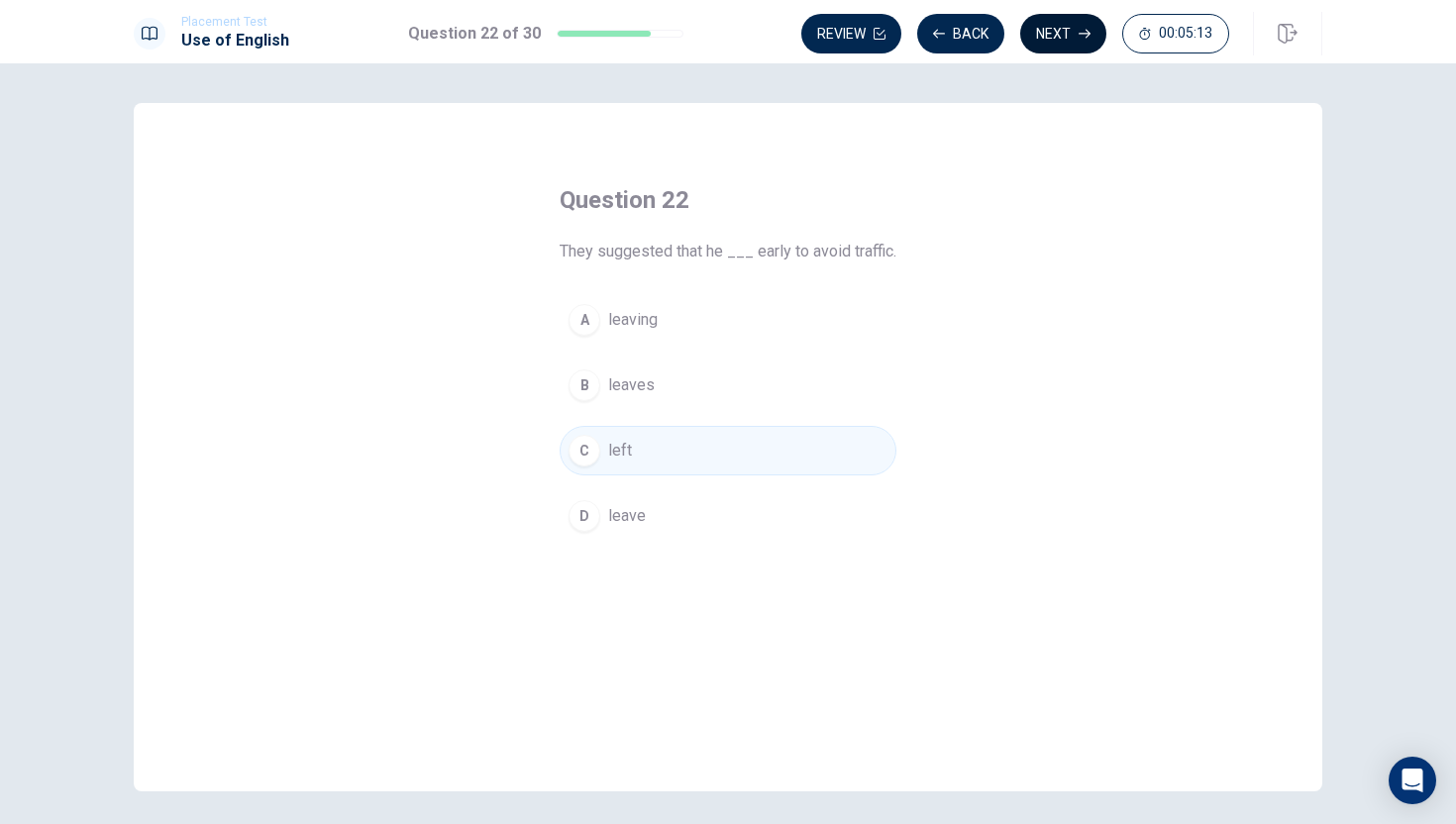click on "Next" at bounding box center [1063, 34] 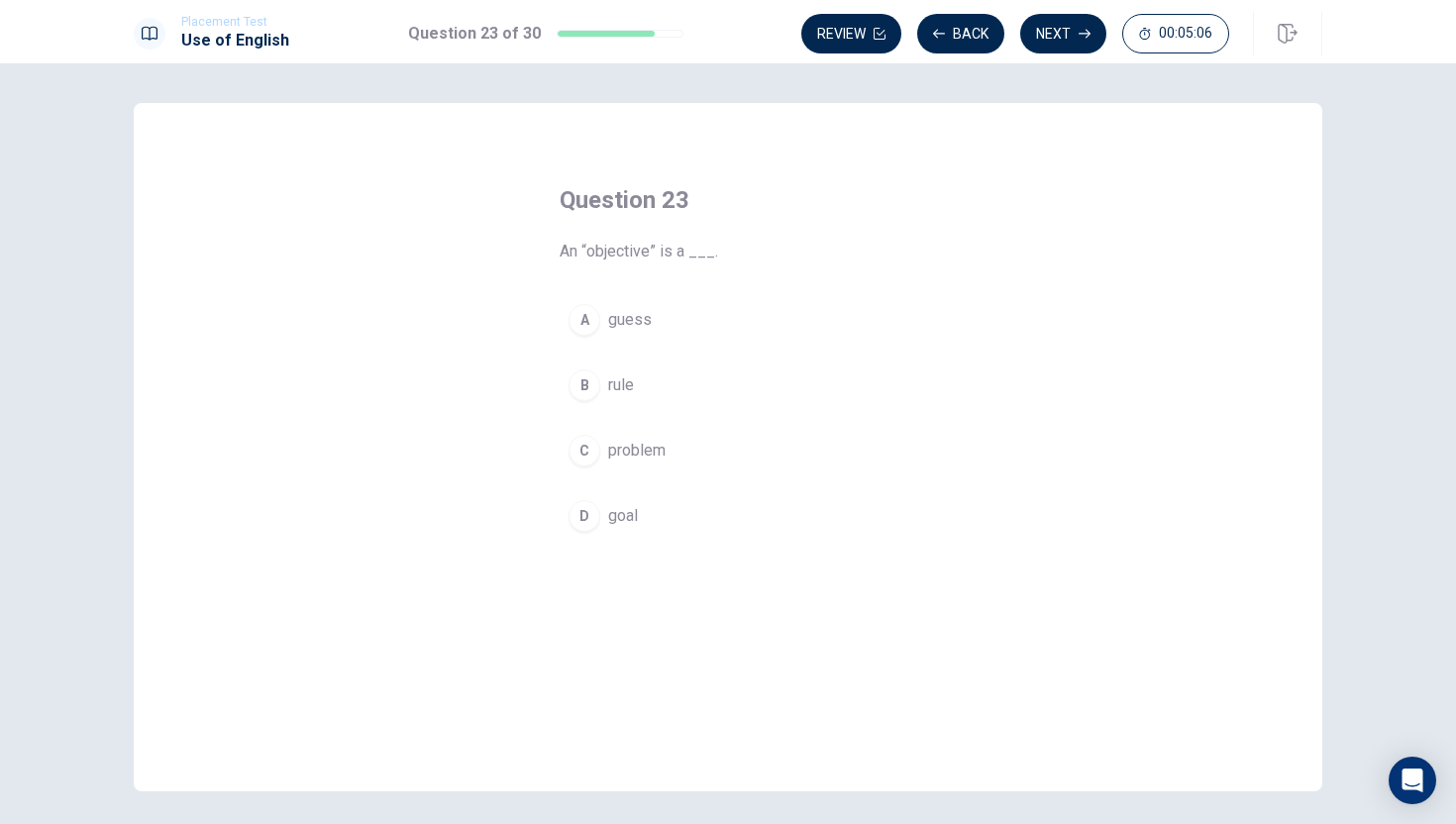 click on "D" at bounding box center [584, 516] 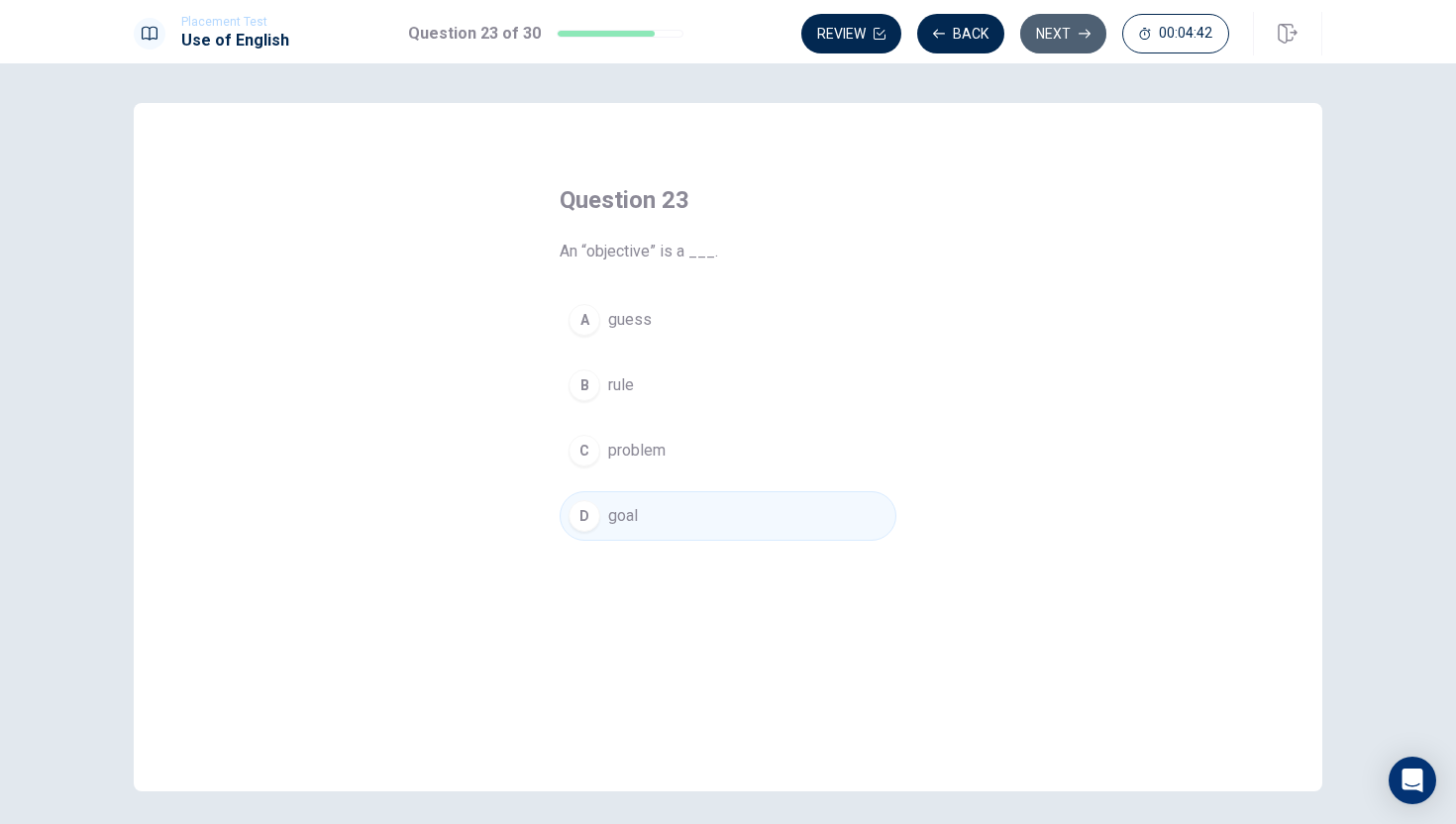 click on "Next" at bounding box center (1063, 34) 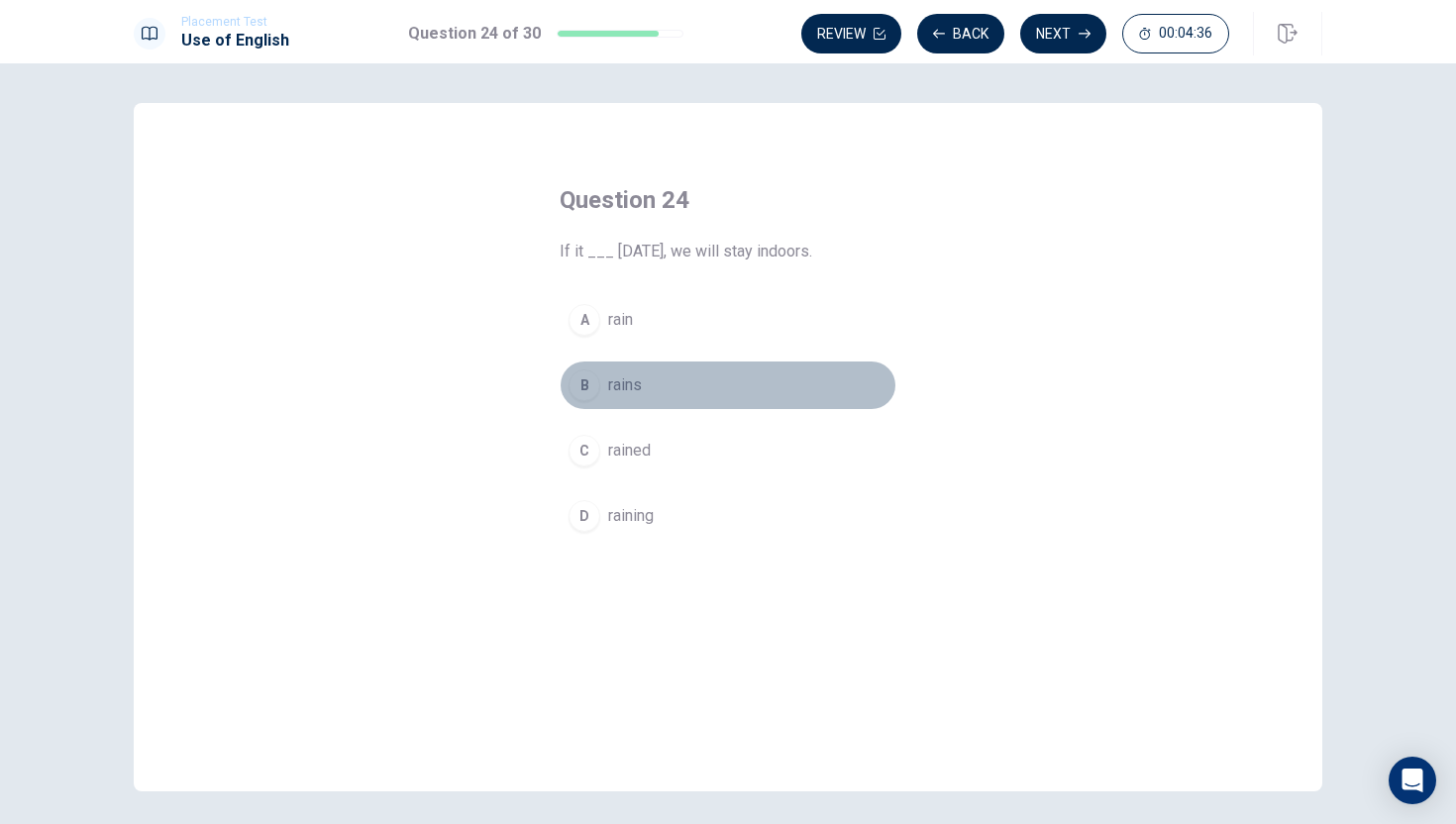 click on "B" at bounding box center [584, 385] 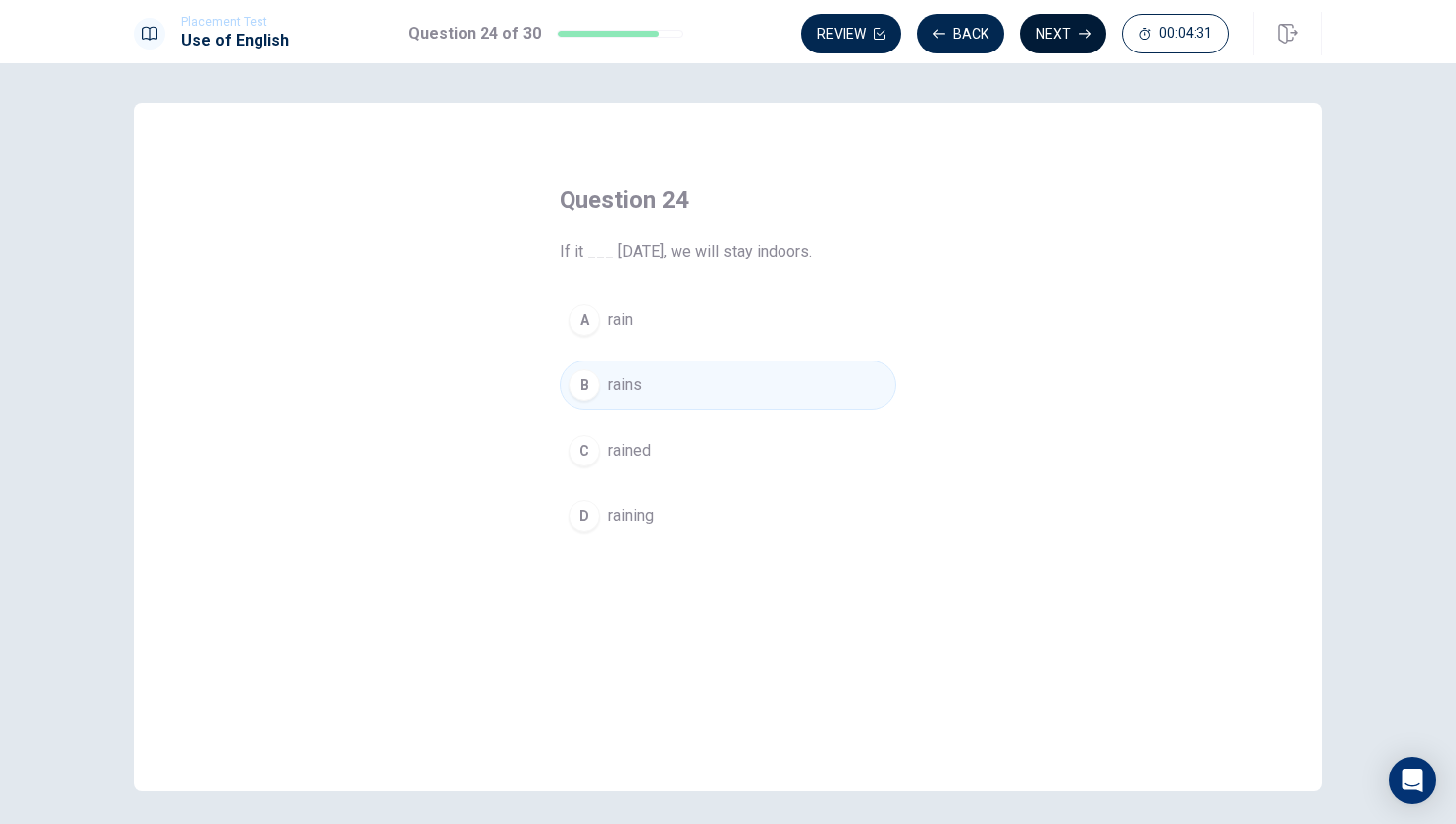 click on "Next" at bounding box center [1063, 34] 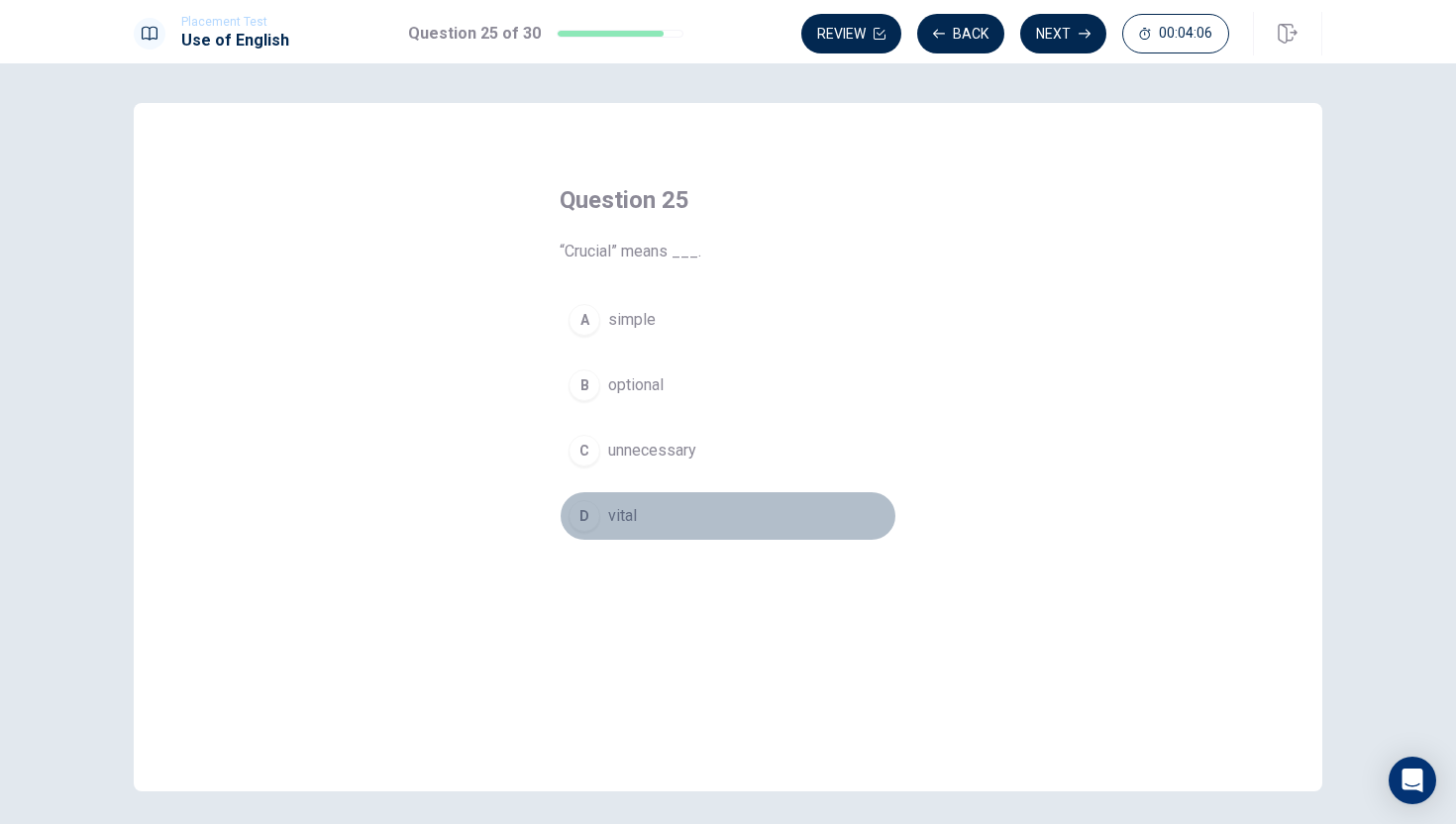 click on "D" at bounding box center [584, 516] 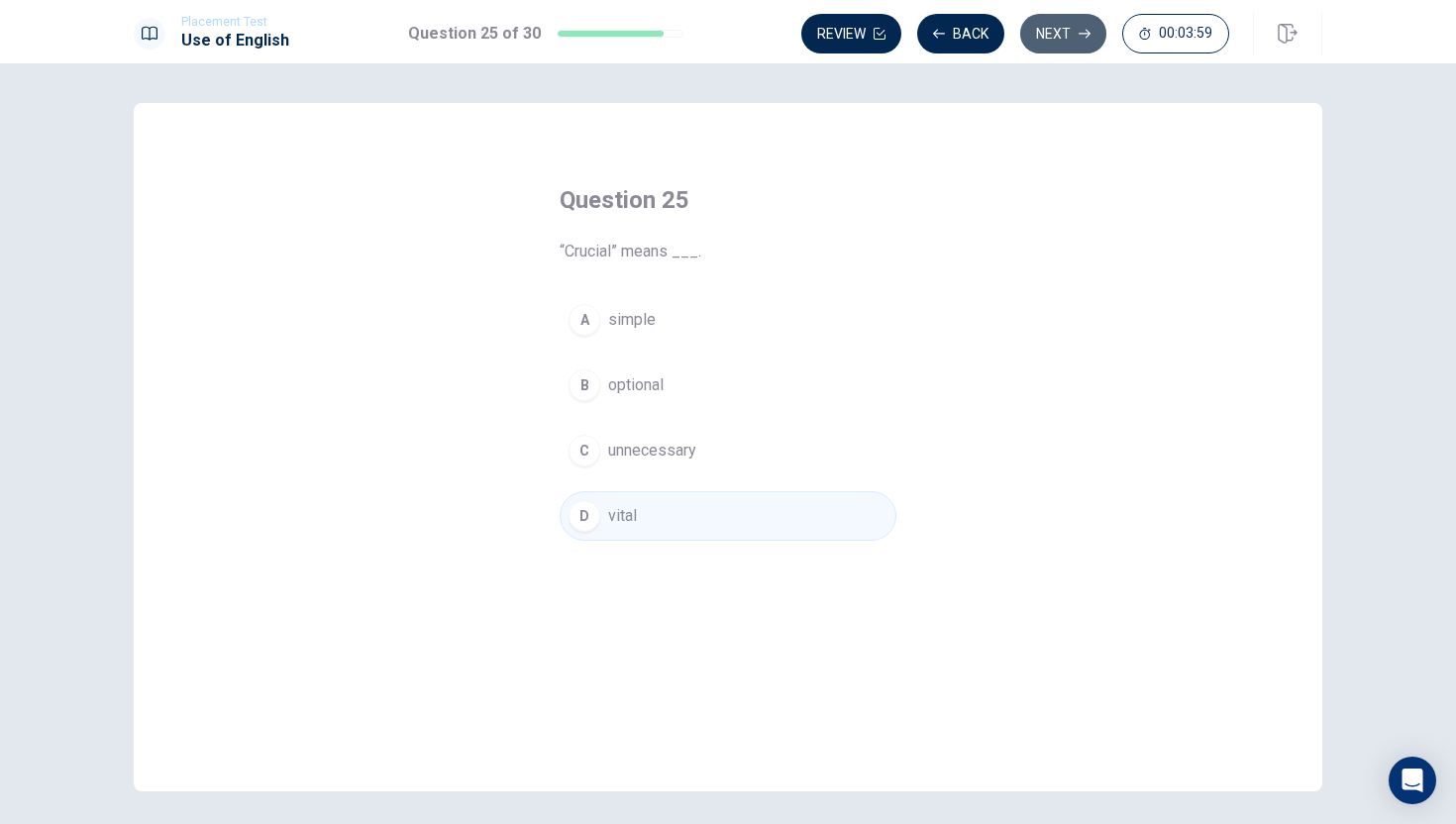 click 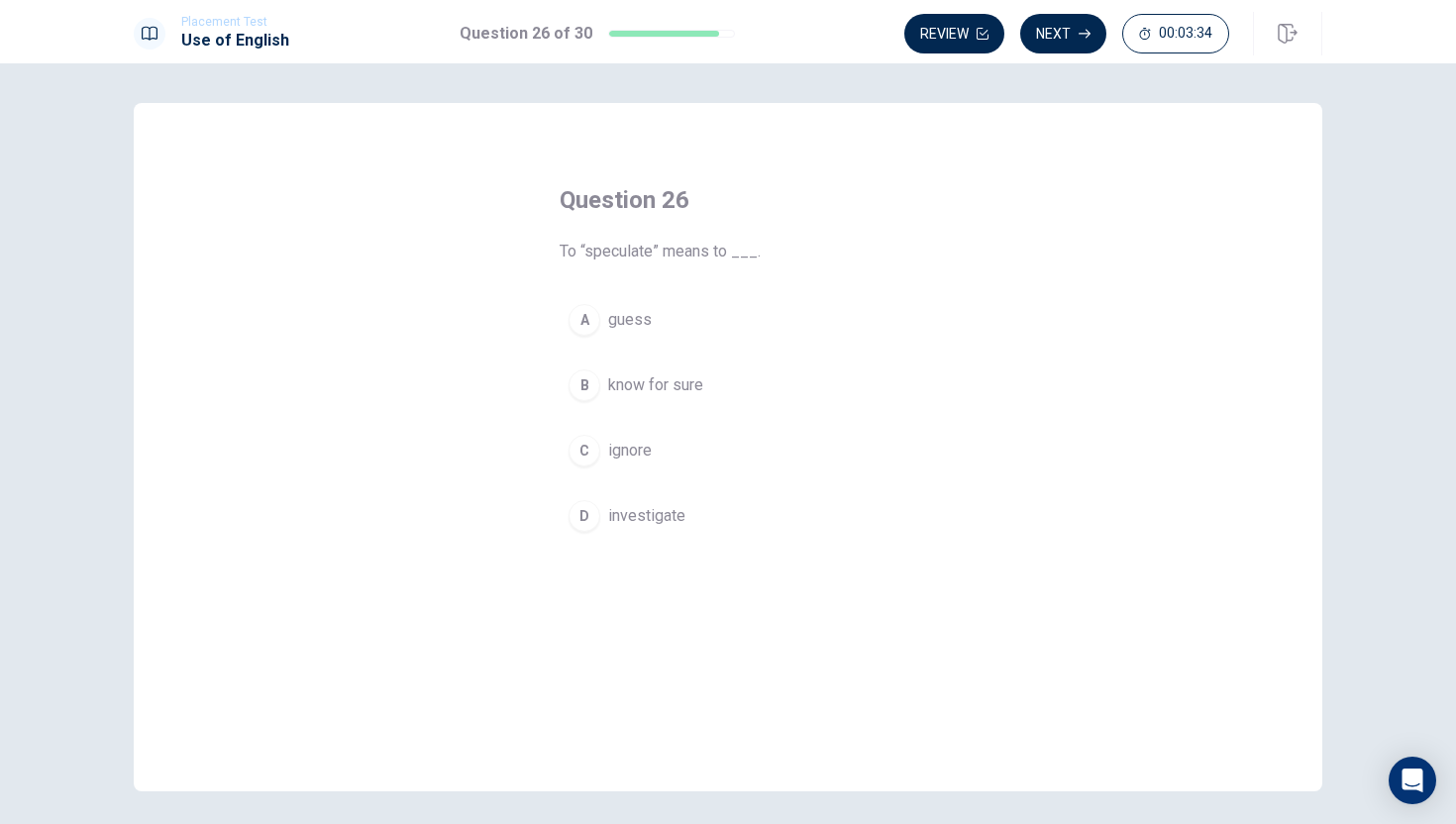click on "A guess" at bounding box center [728, 320] 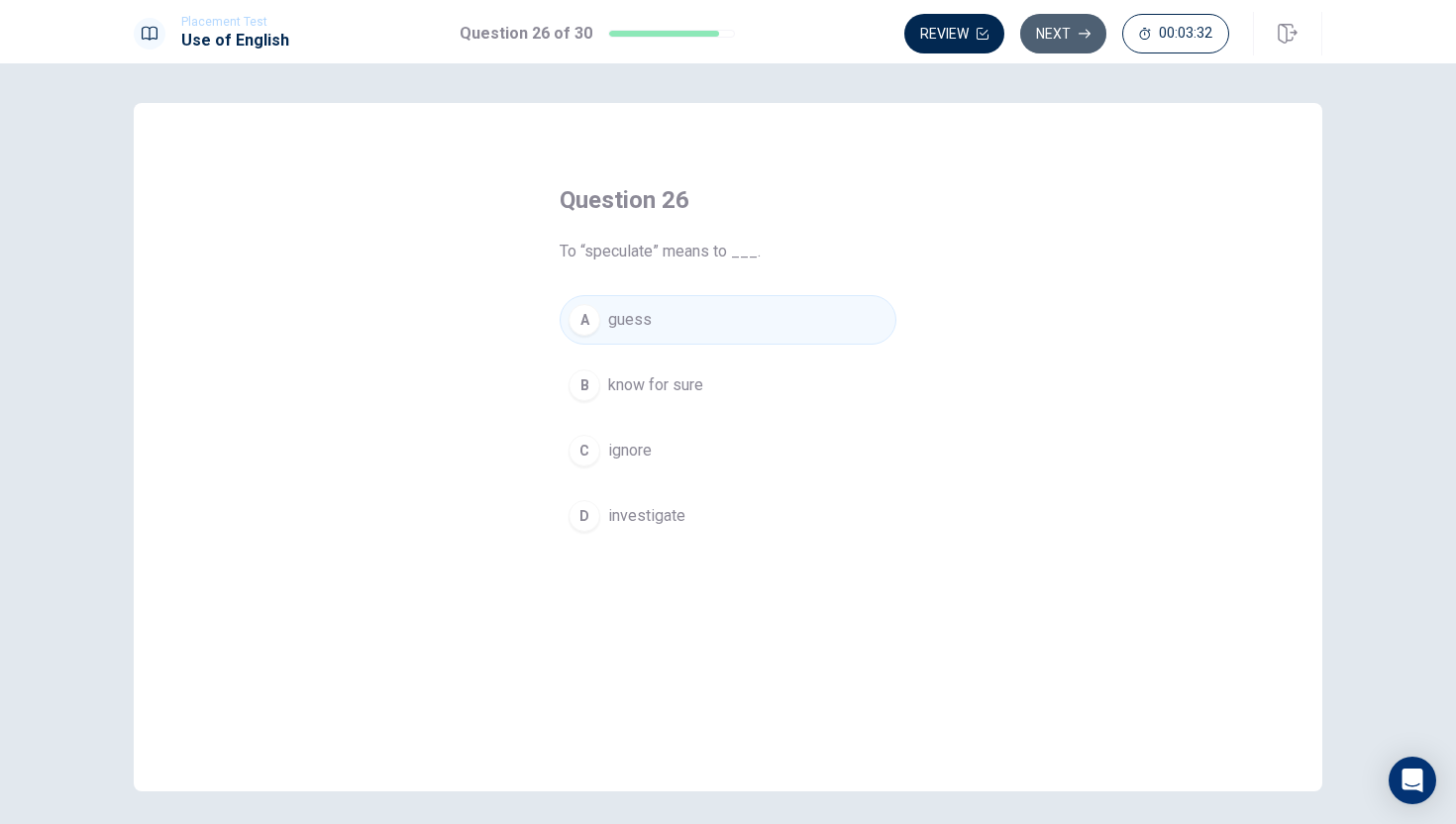 click on "Next" at bounding box center (1063, 34) 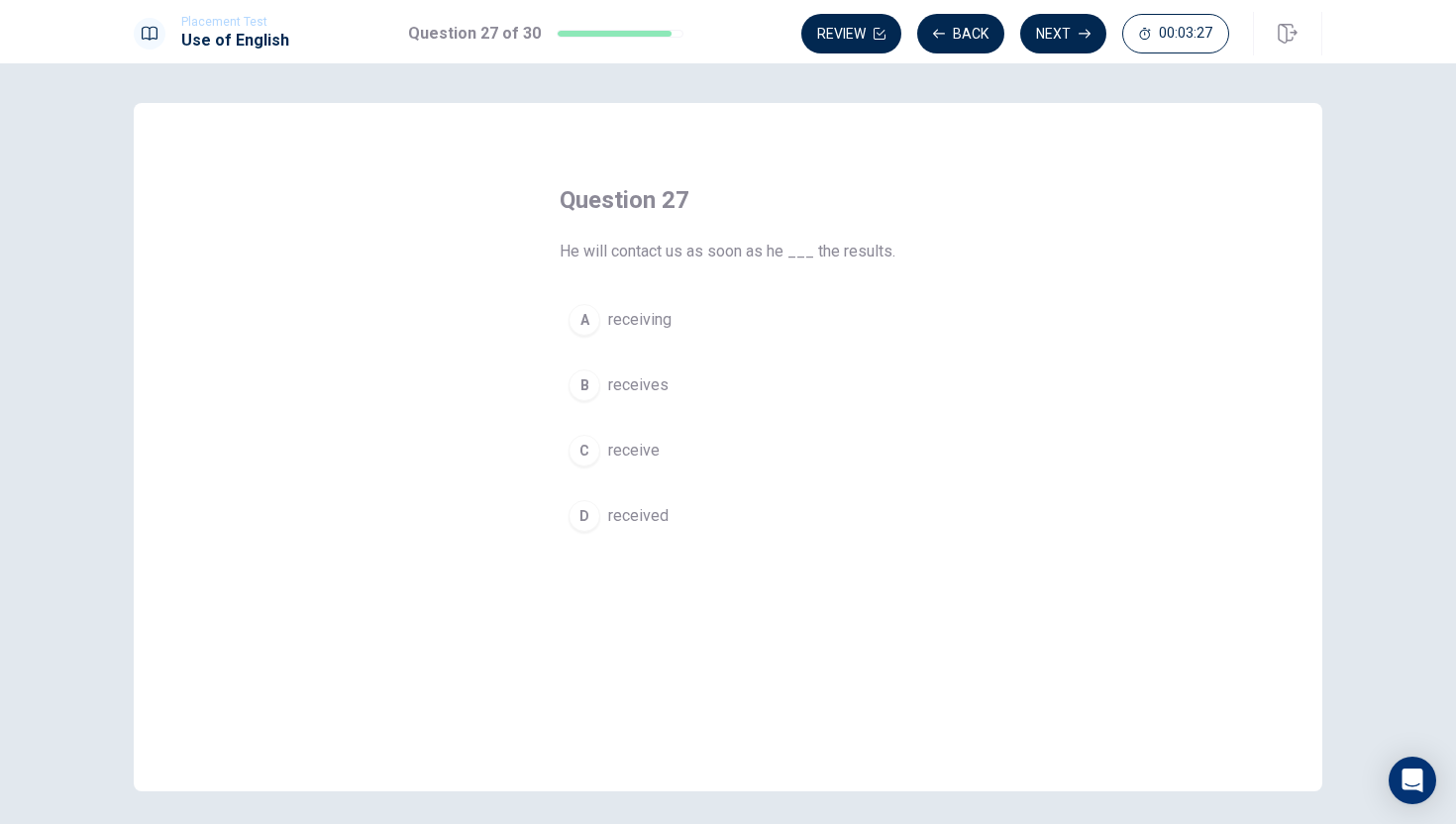 click on "C" at bounding box center (584, 451) 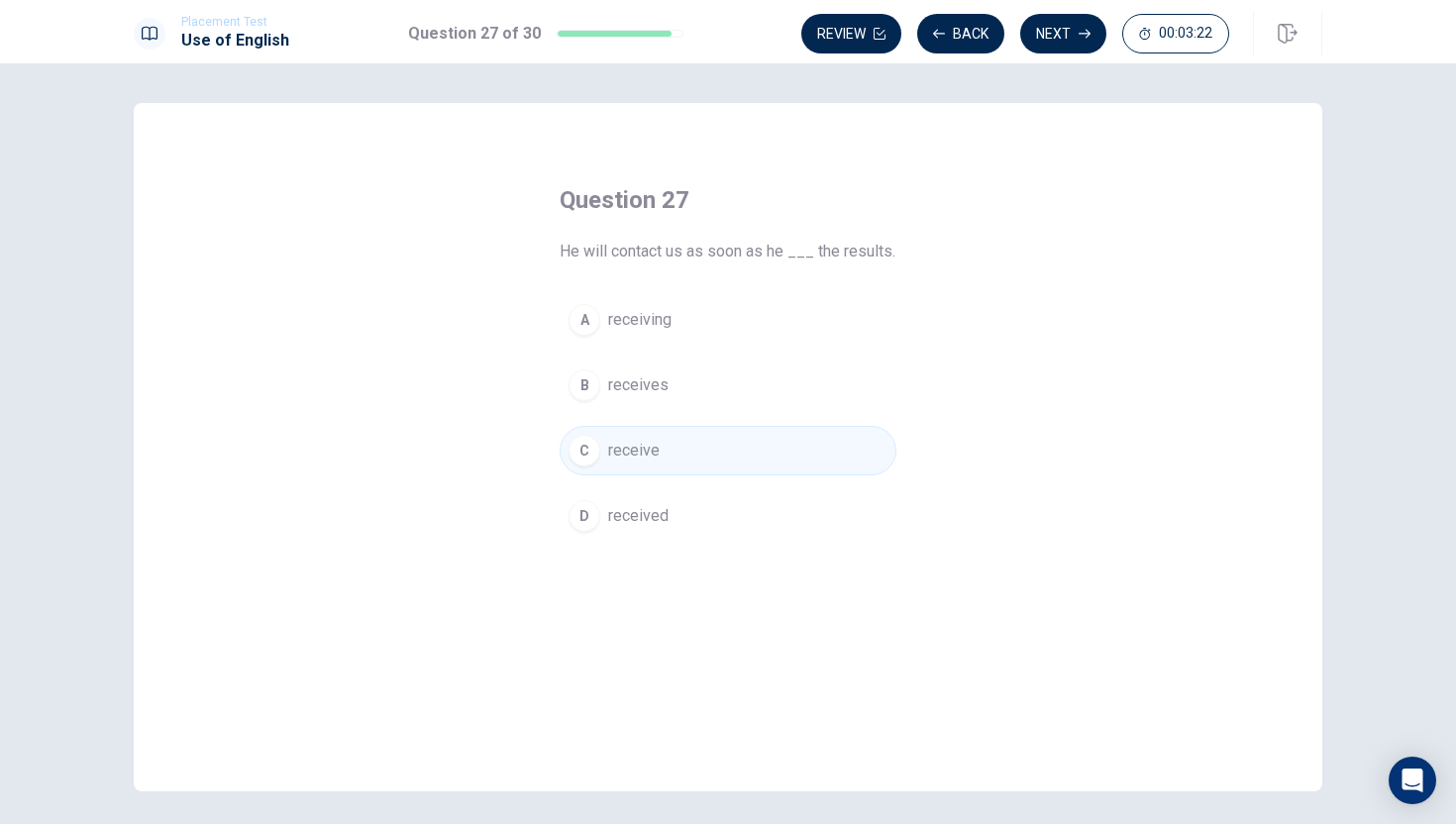 click on "D" at bounding box center [584, 516] 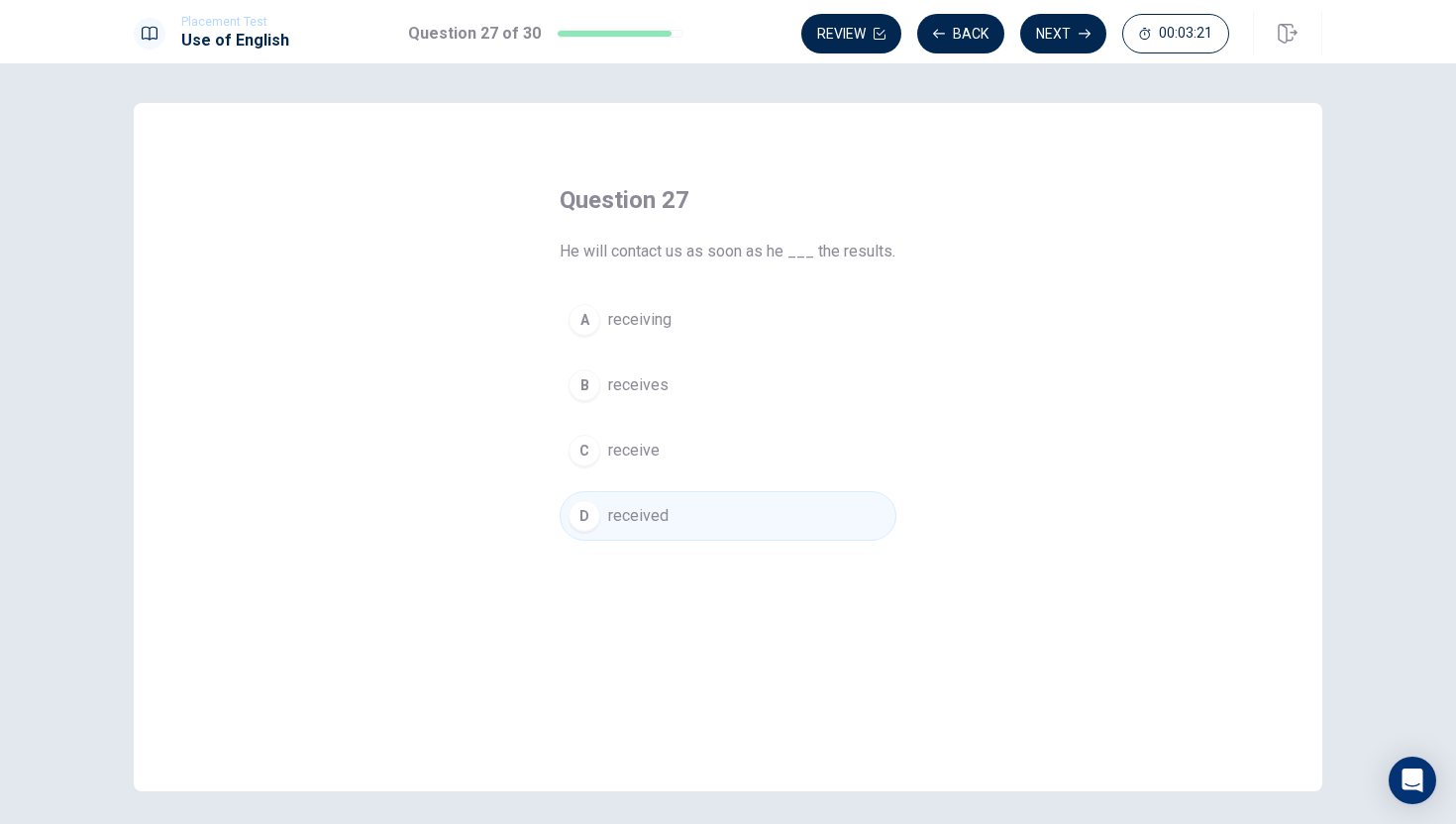 click on "B" at bounding box center [584, 385] 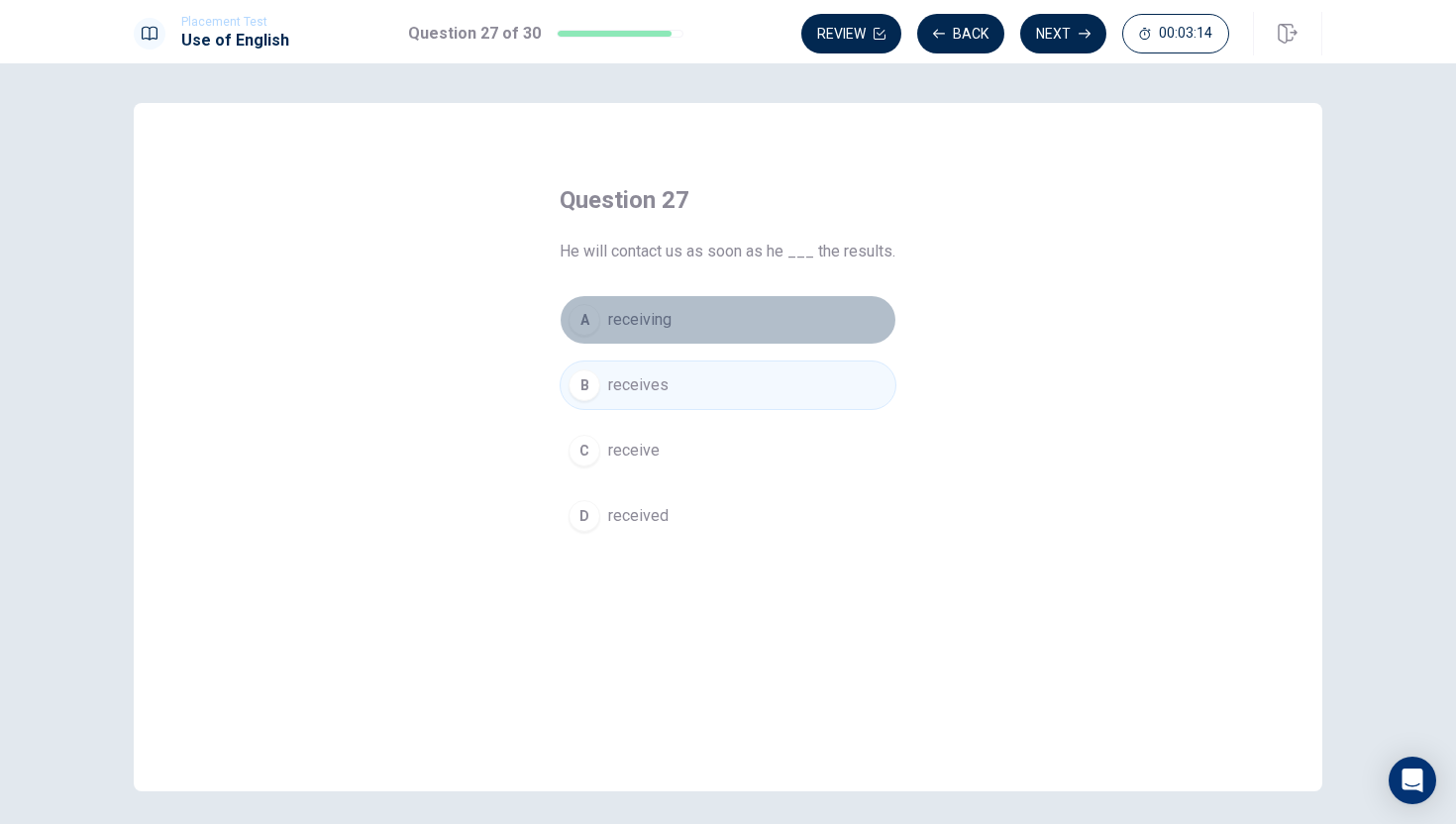 click on "A" at bounding box center (584, 320) 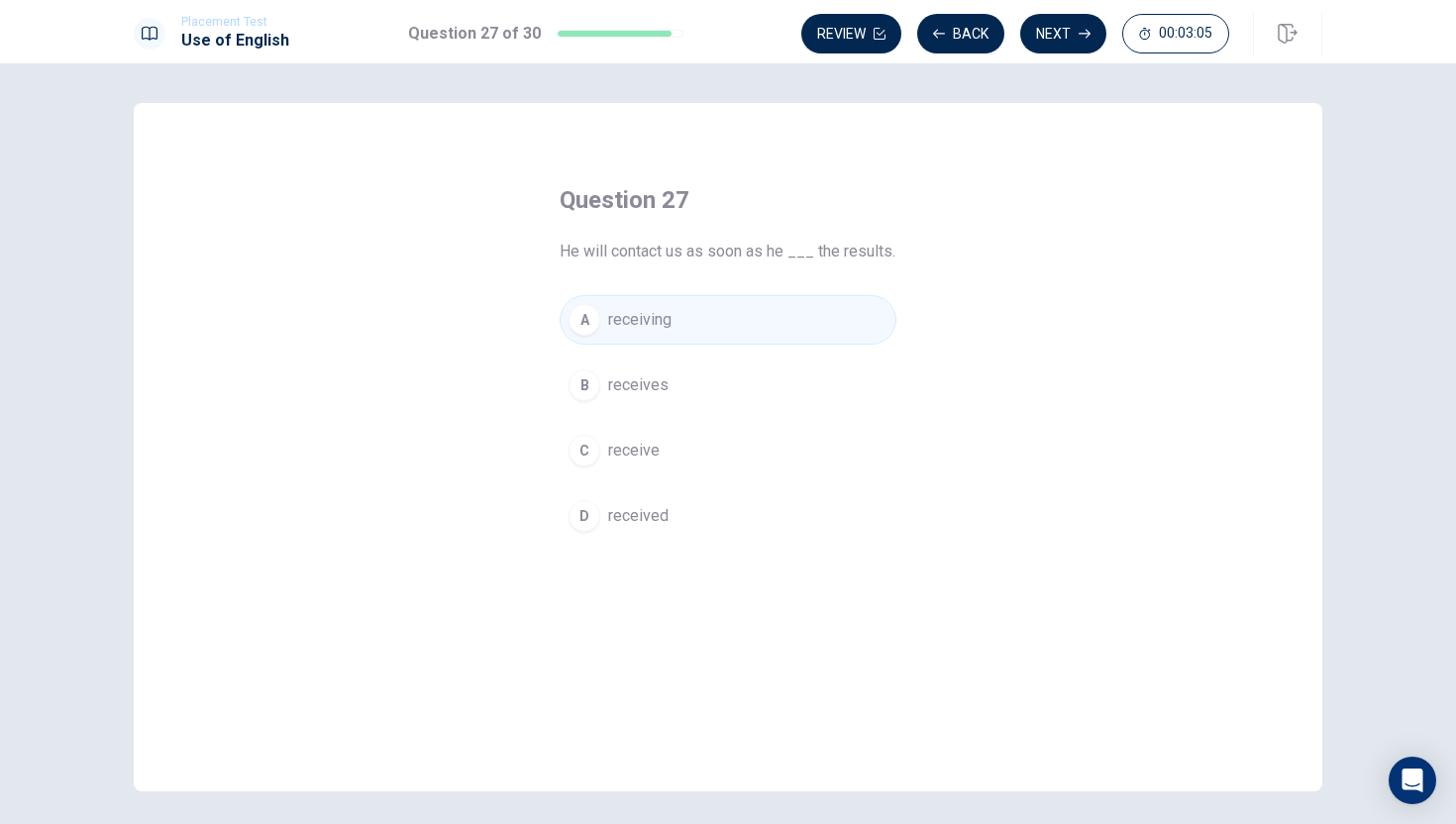 click on "receives" at bounding box center (638, 385) 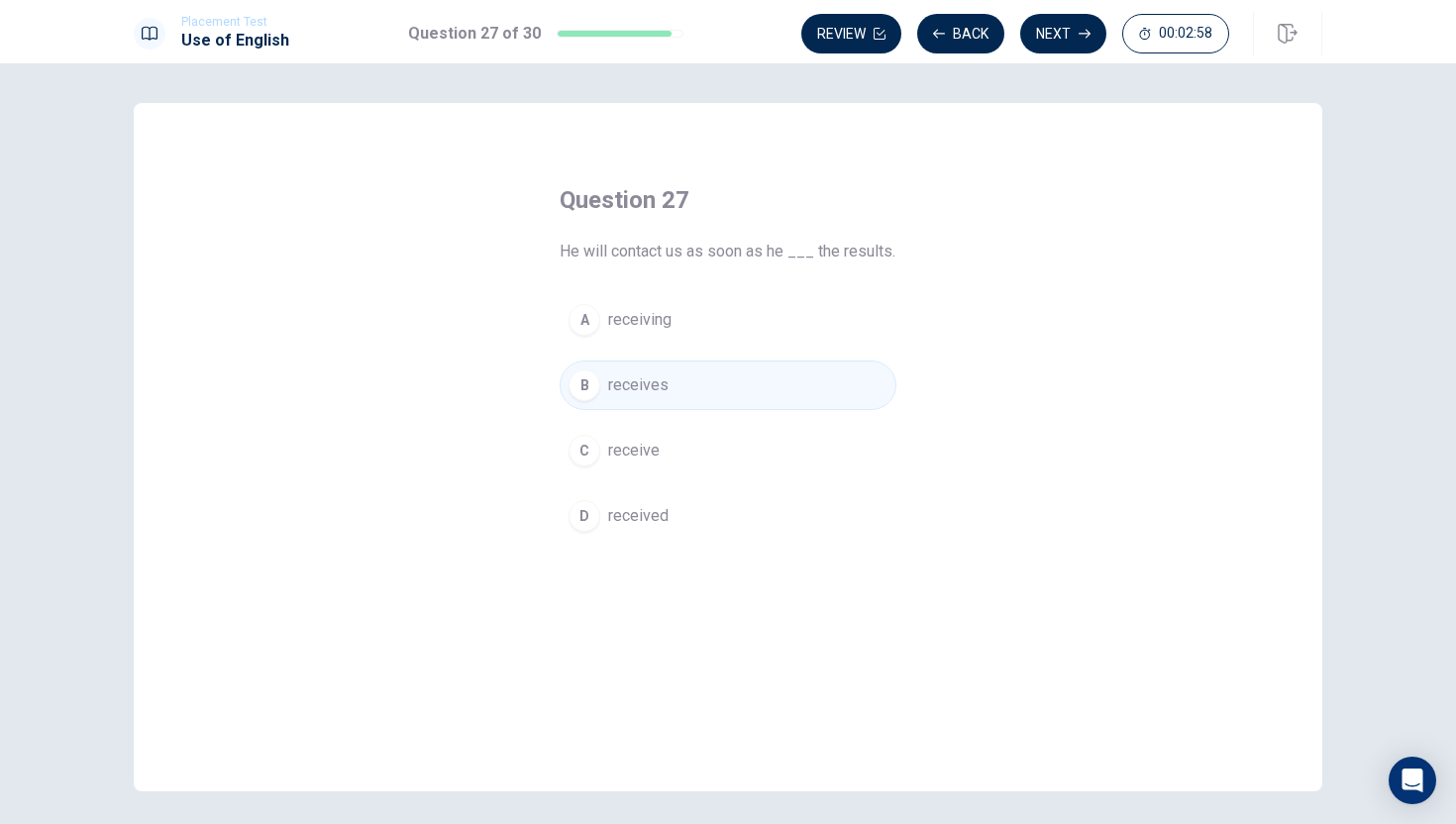 click on "A receiving" at bounding box center (728, 320) 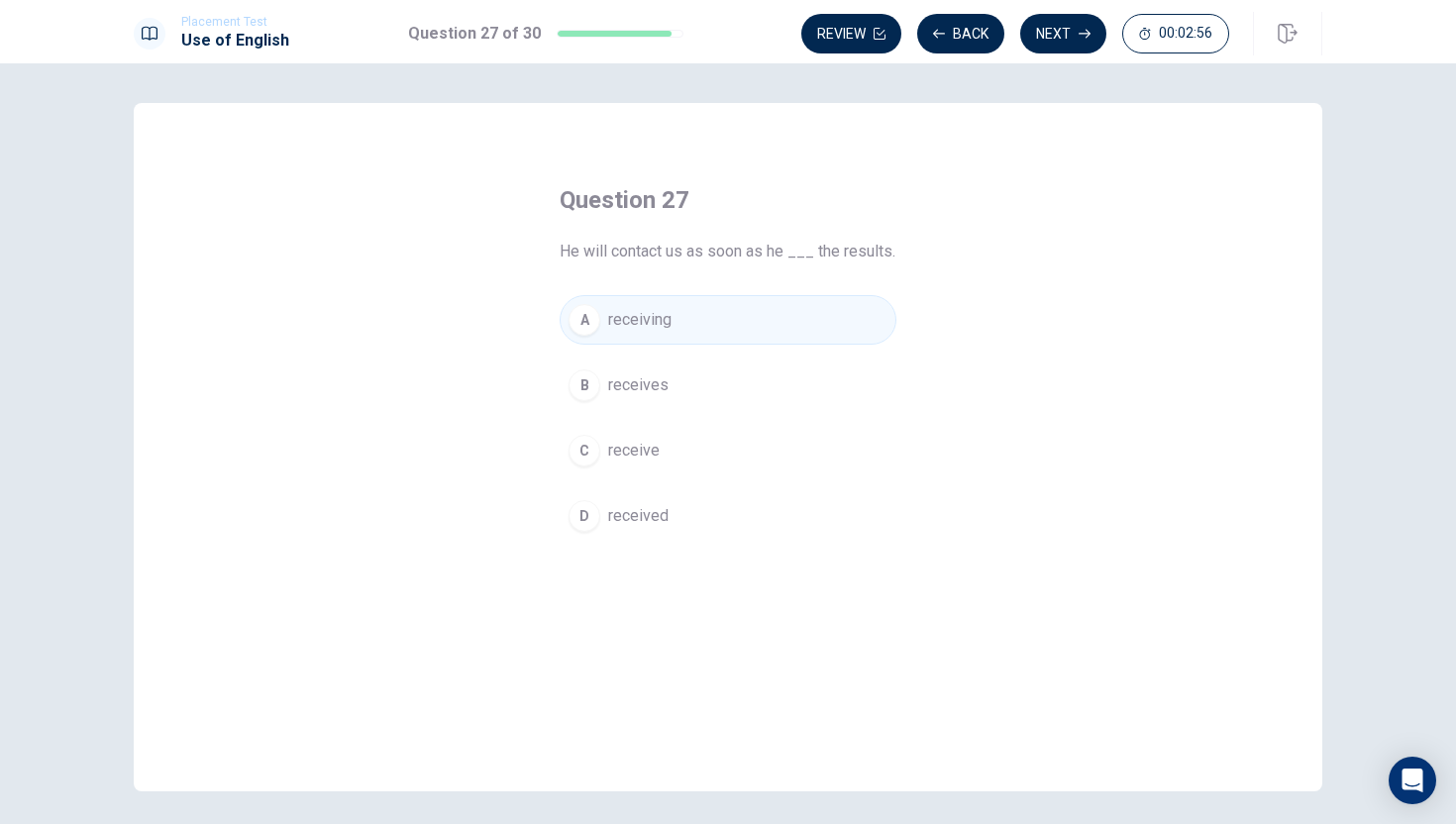 click on "B receives" at bounding box center [728, 385] 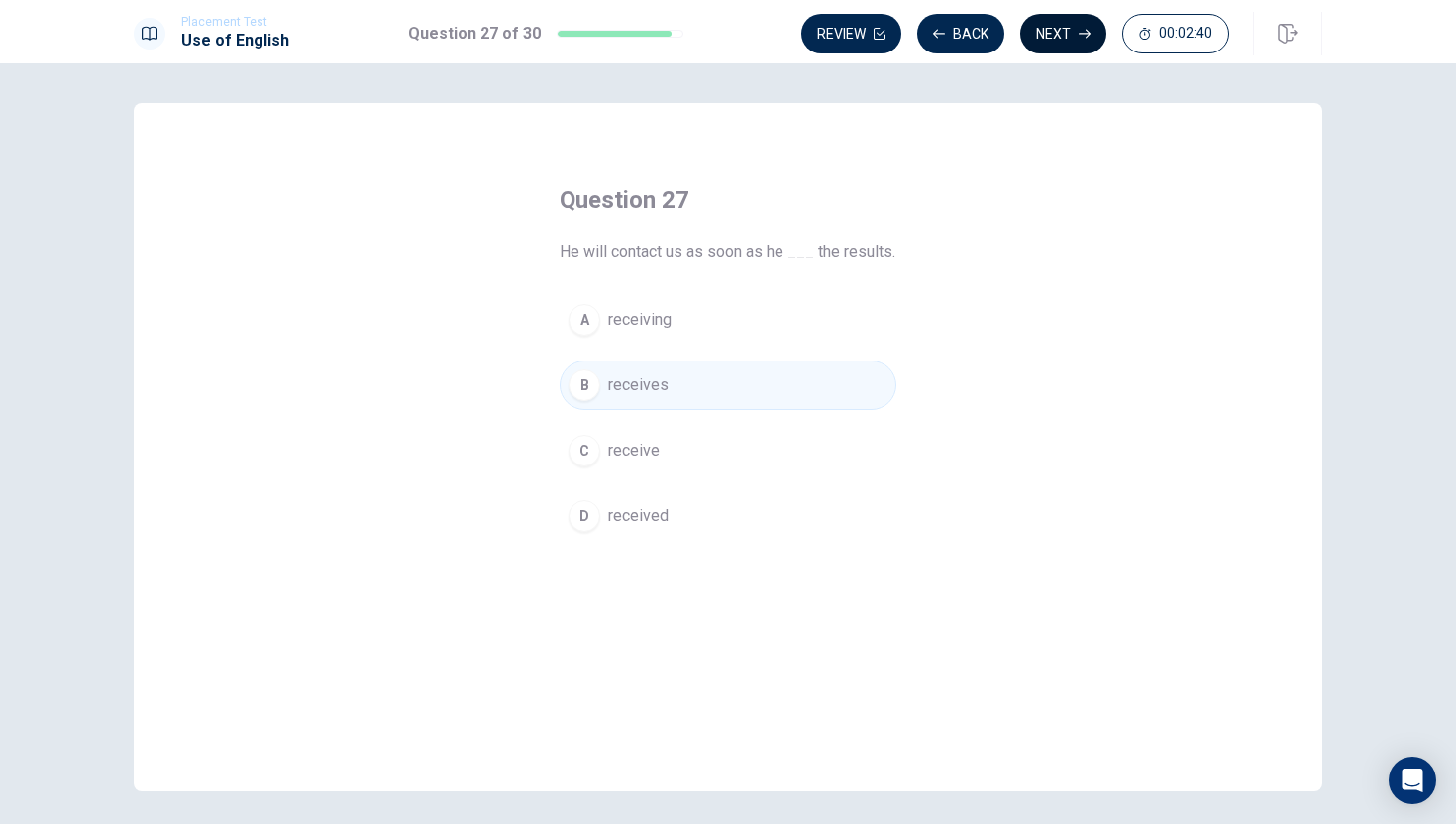 click on "Next" at bounding box center [1063, 34] 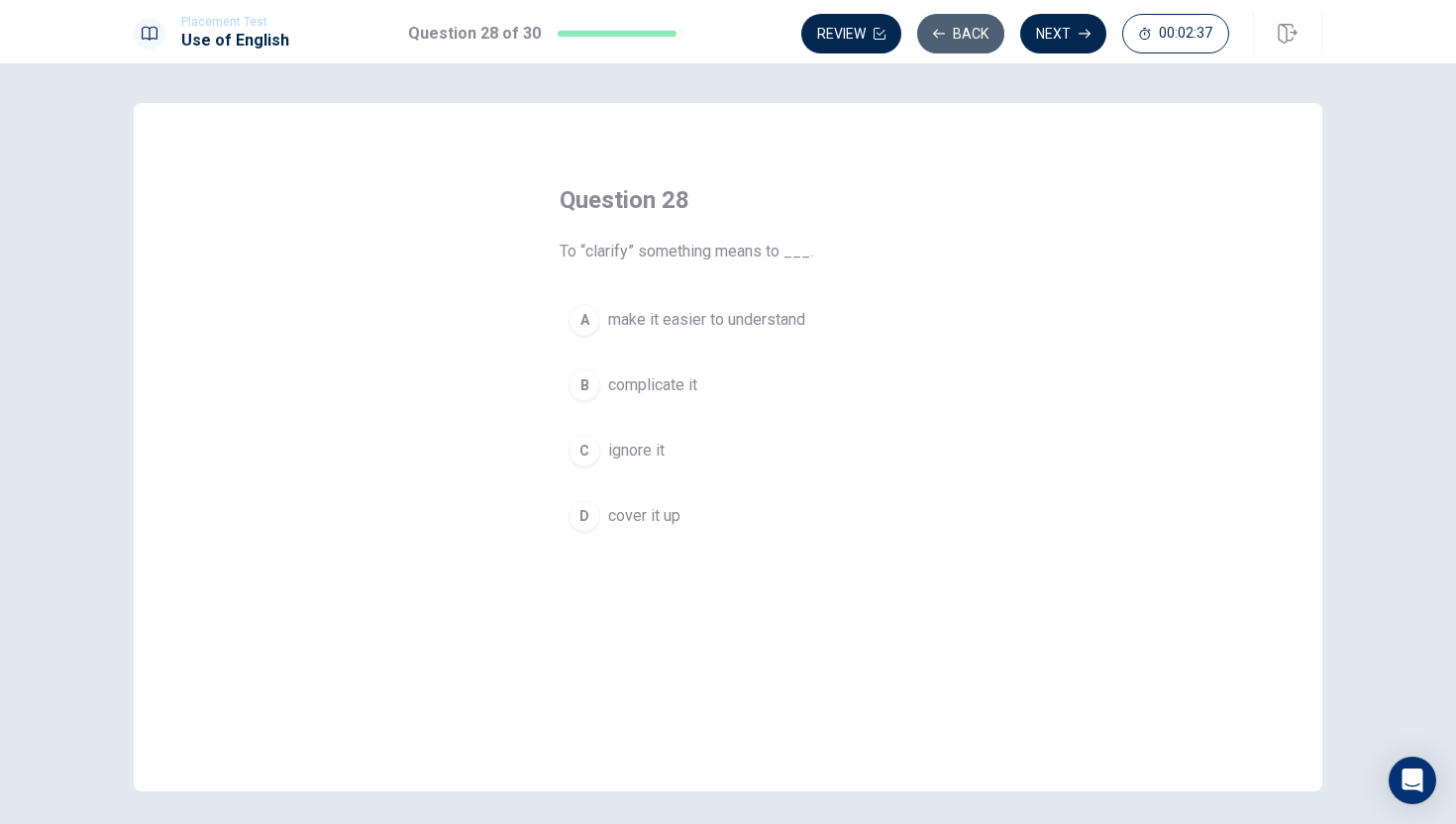 click on "Back" at bounding box center [961, 34] 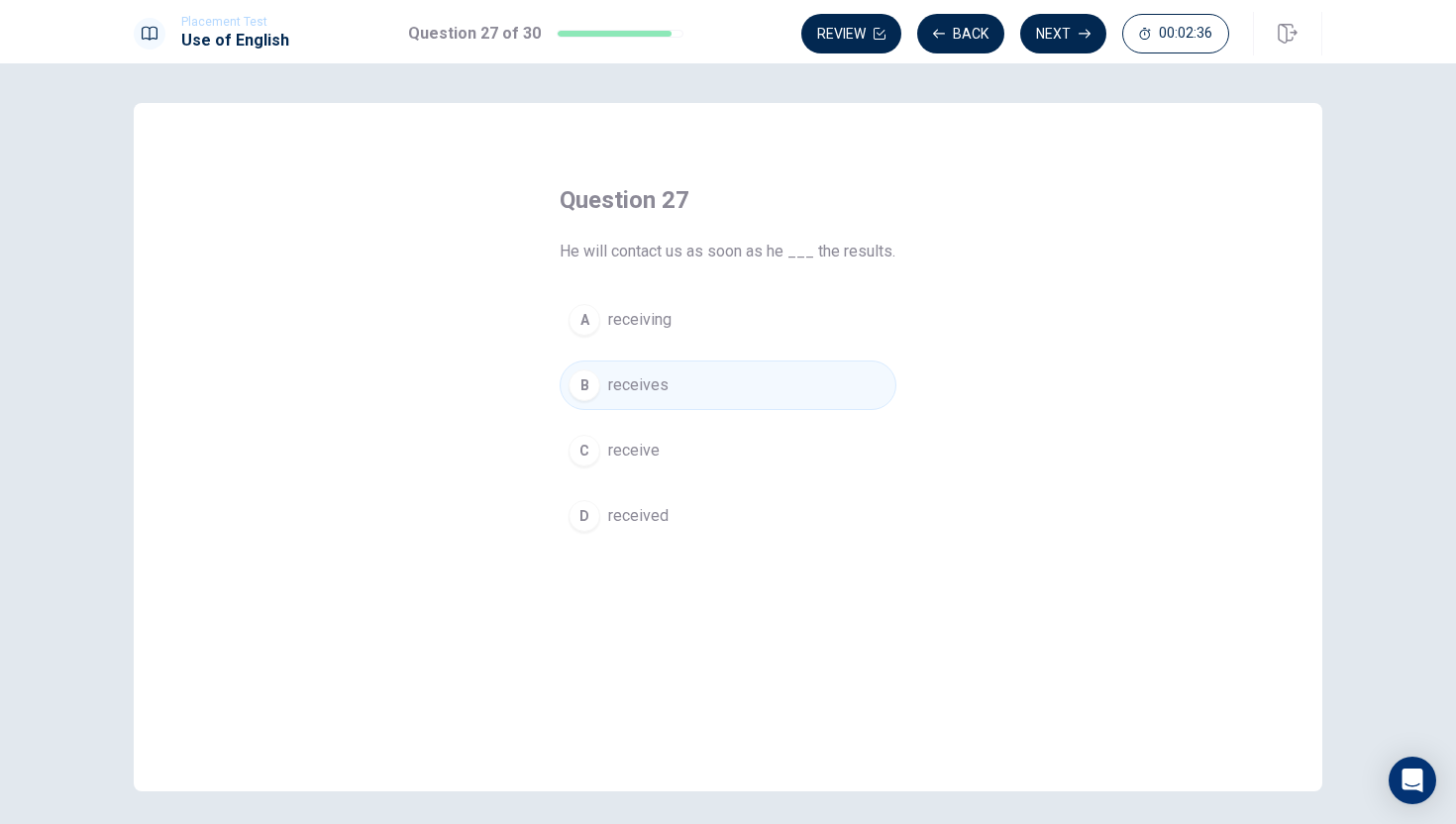 click on "receiving" at bounding box center (640, 320) 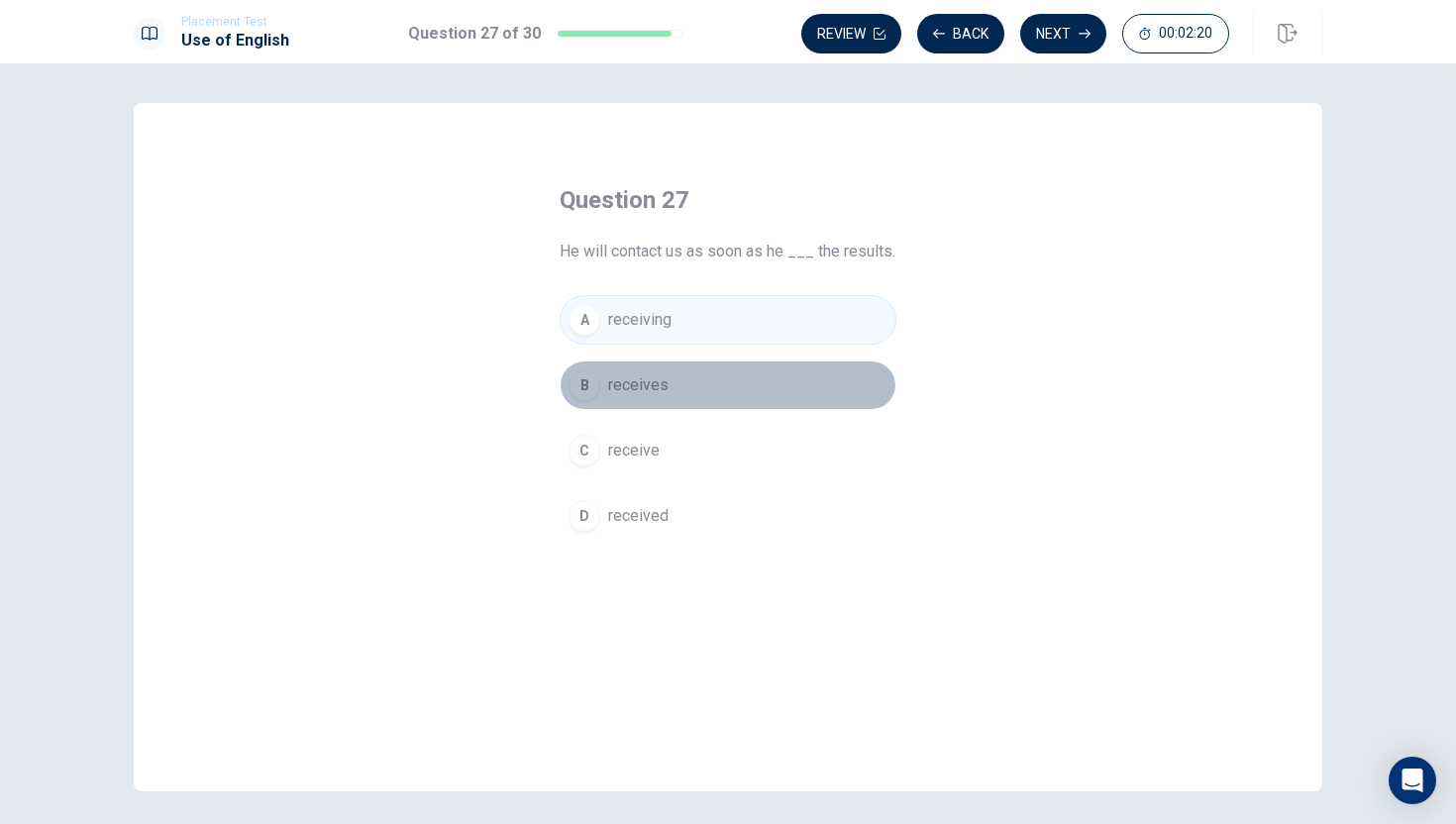 click on "receives" at bounding box center (638, 385) 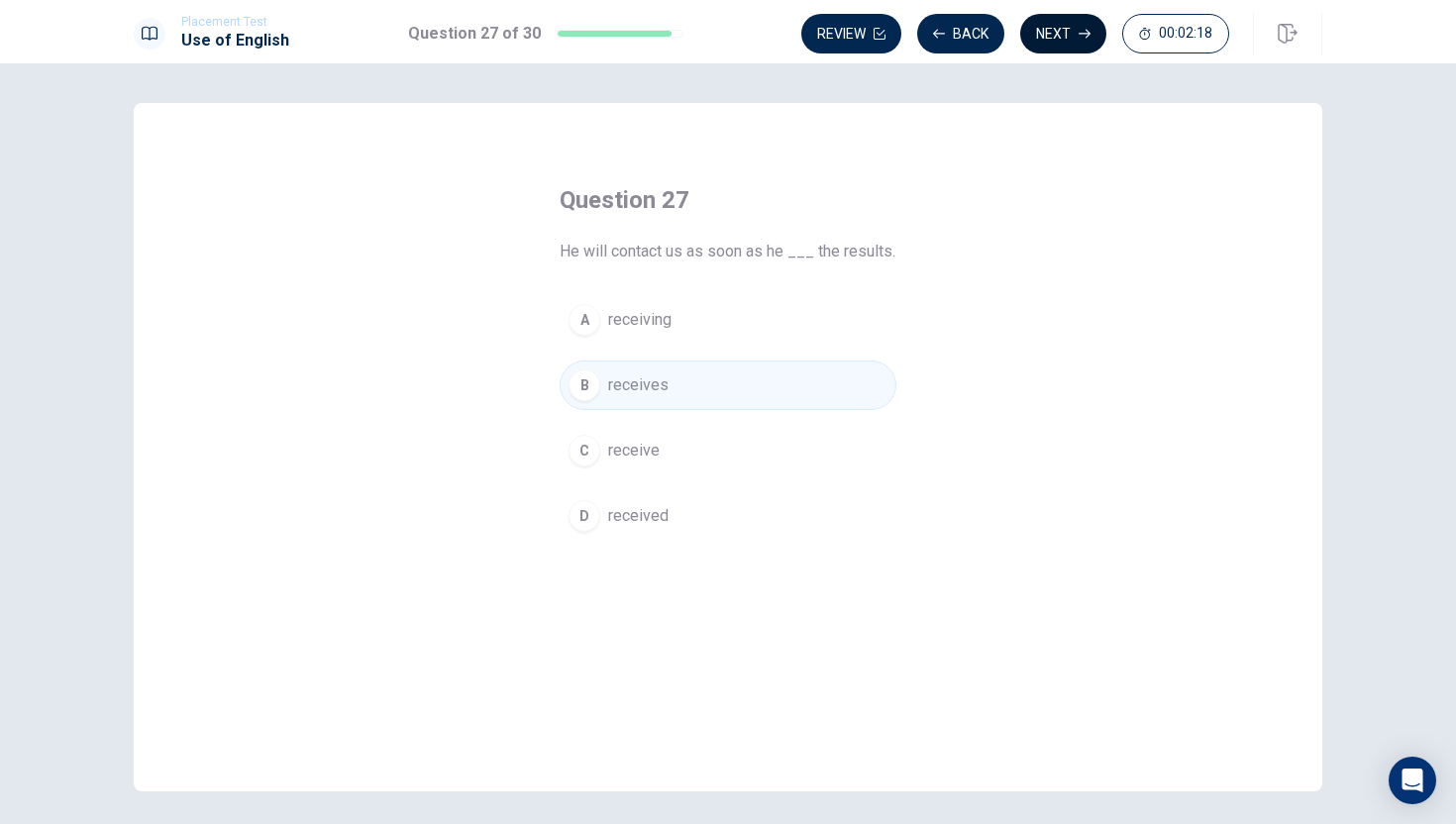 click on "Next" at bounding box center (1063, 34) 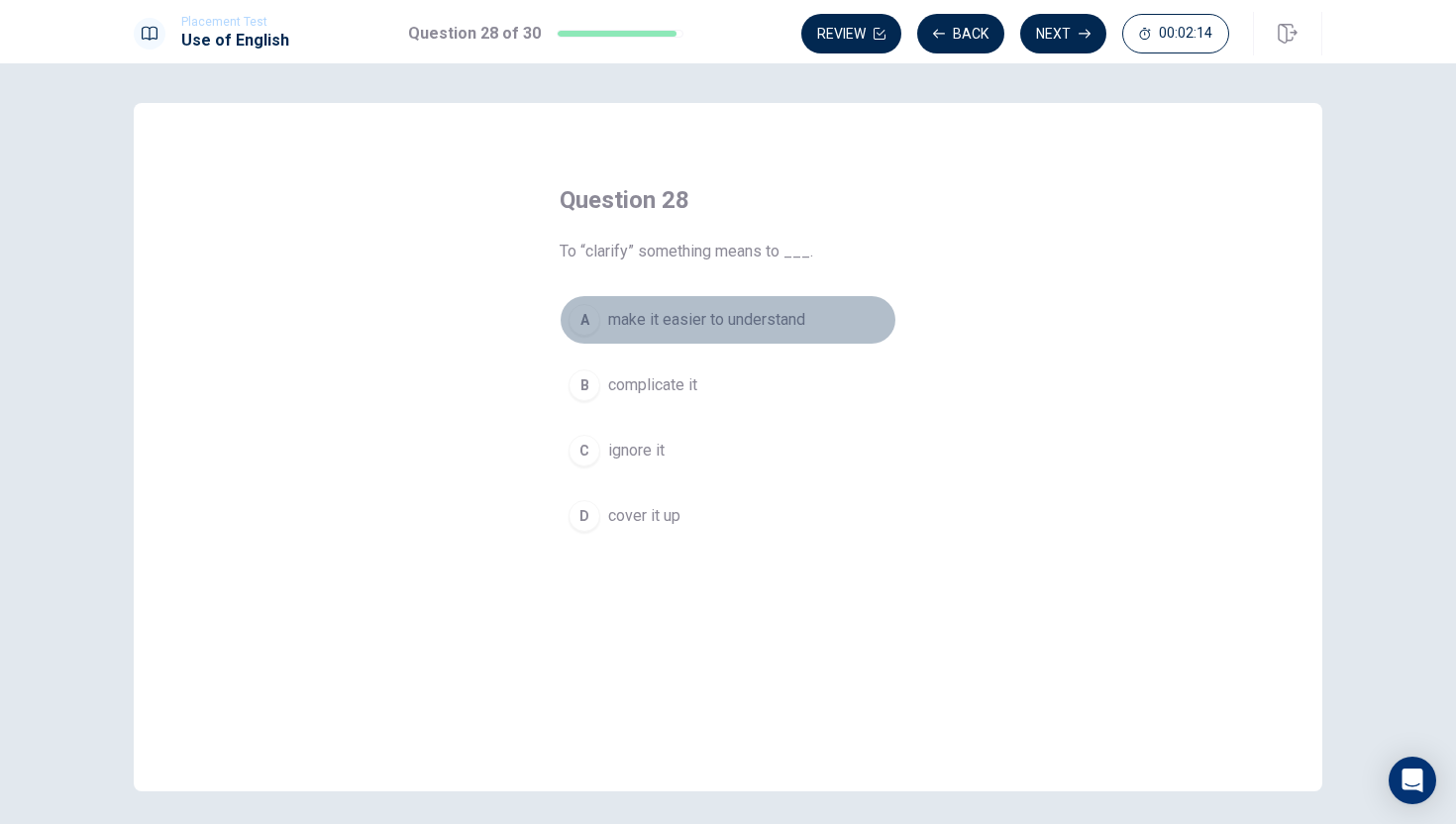 click on "A" at bounding box center [584, 320] 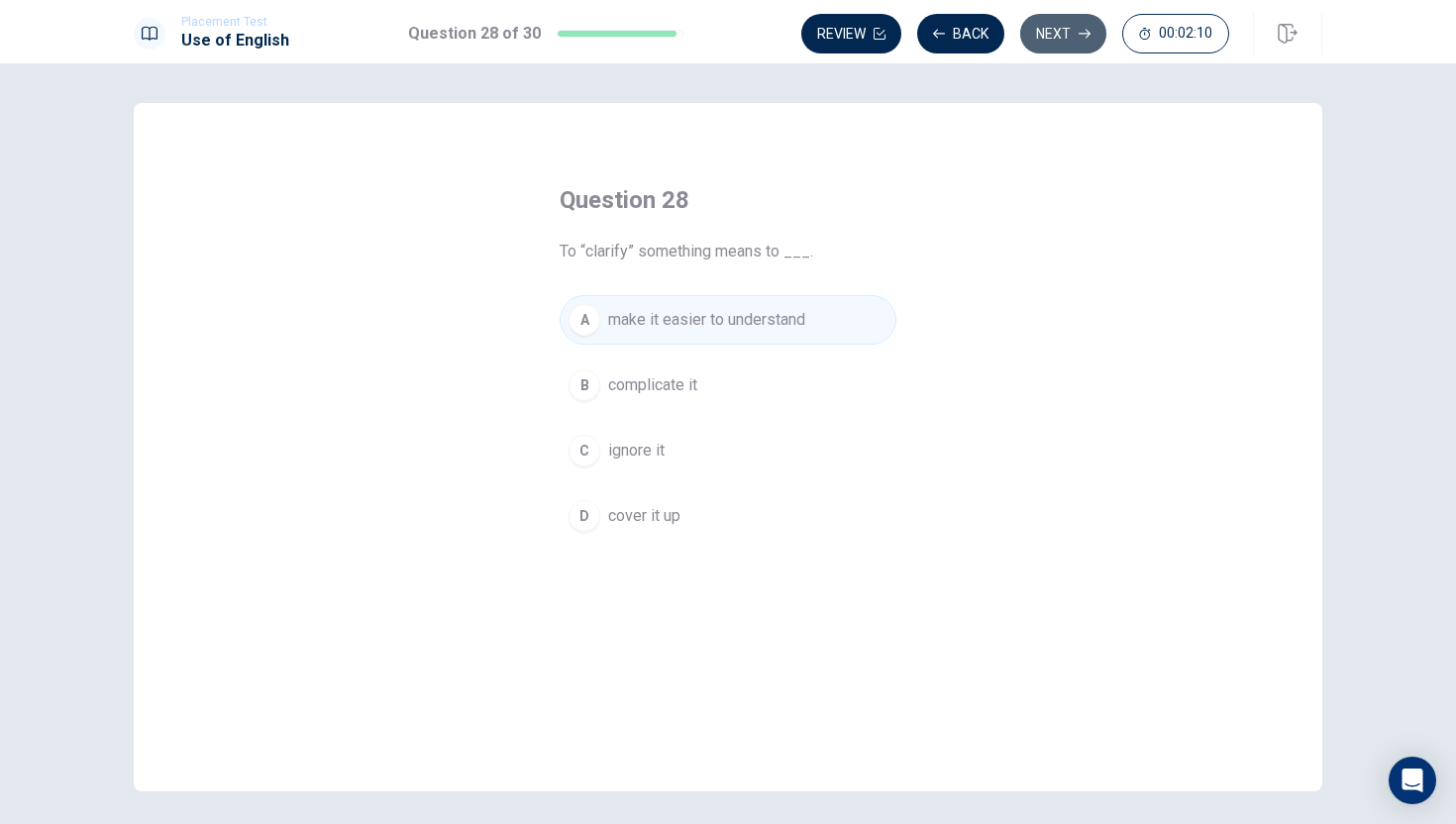 click on "Next" at bounding box center [1063, 34] 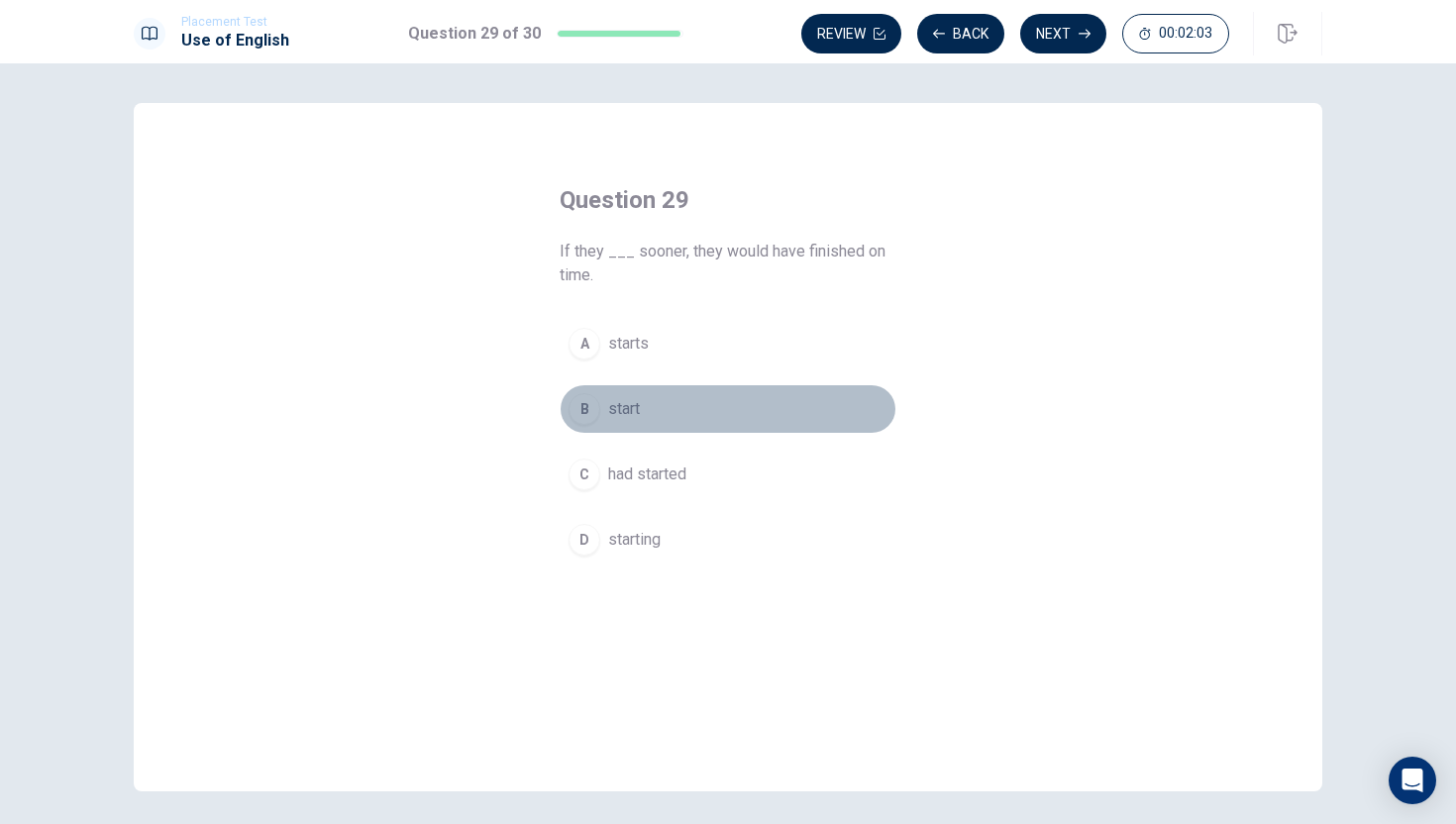click on "B" at bounding box center (584, 409) 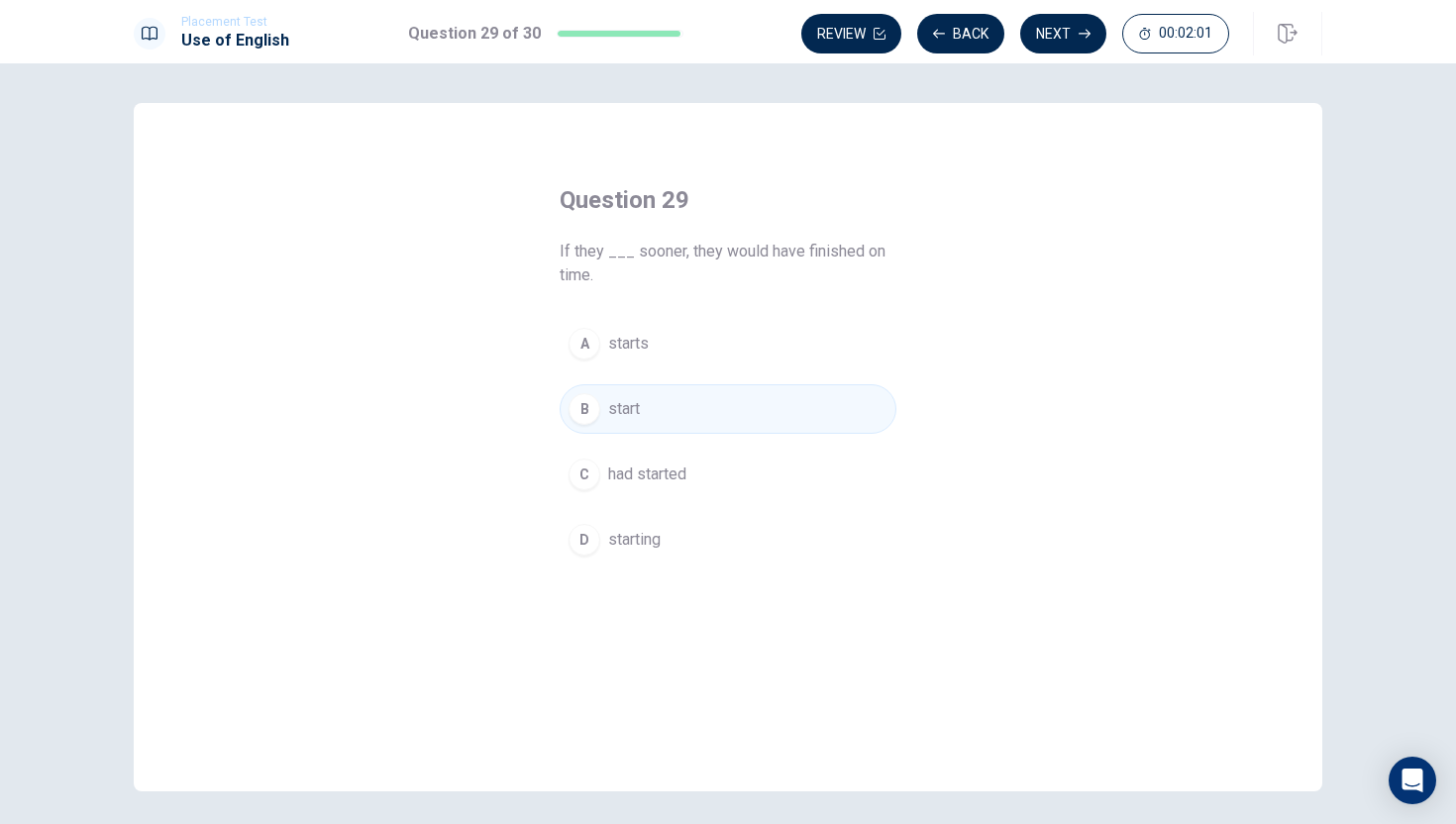 click on "C" at bounding box center [584, 474] 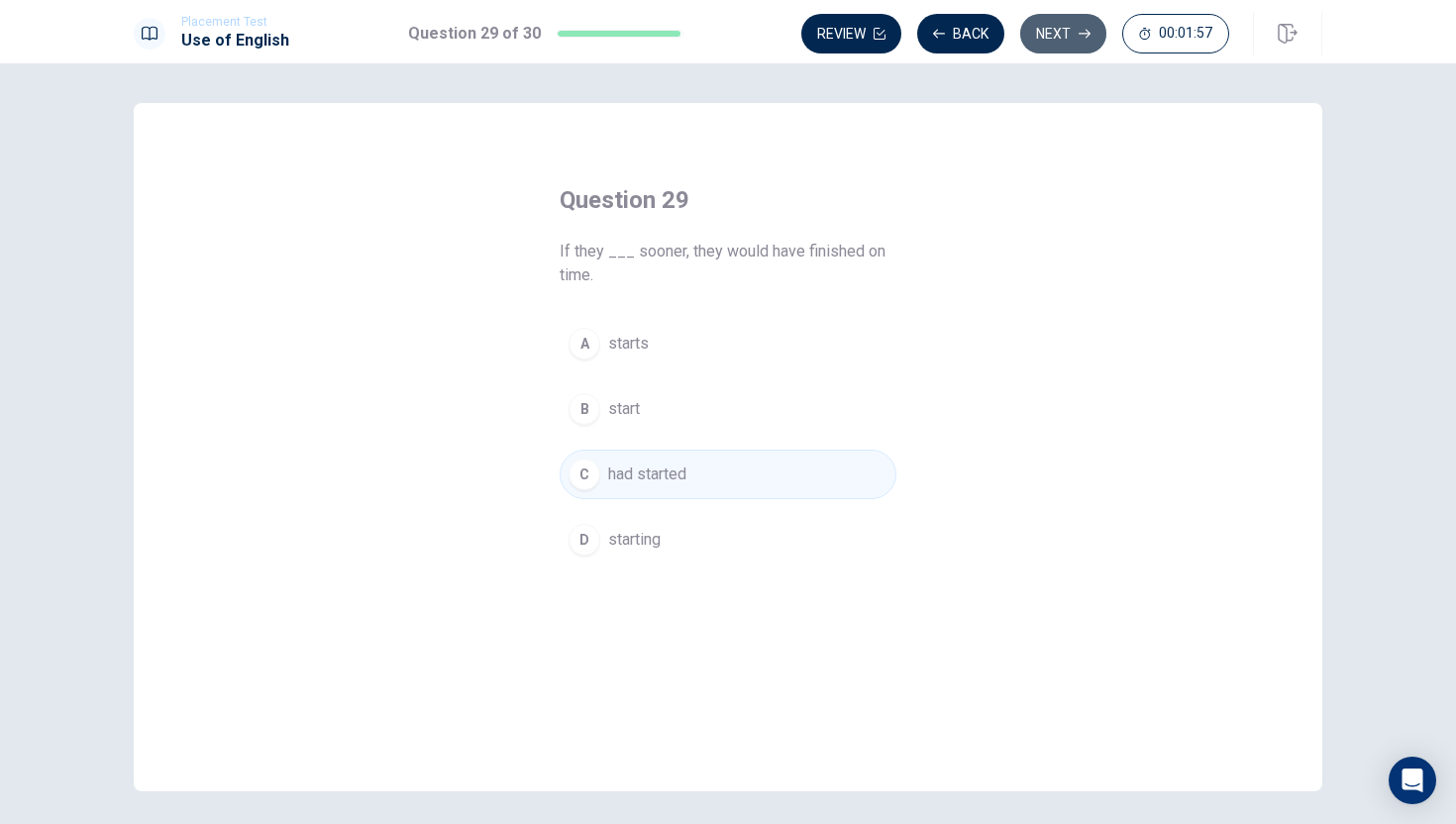 click on "Next" at bounding box center (1063, 34) 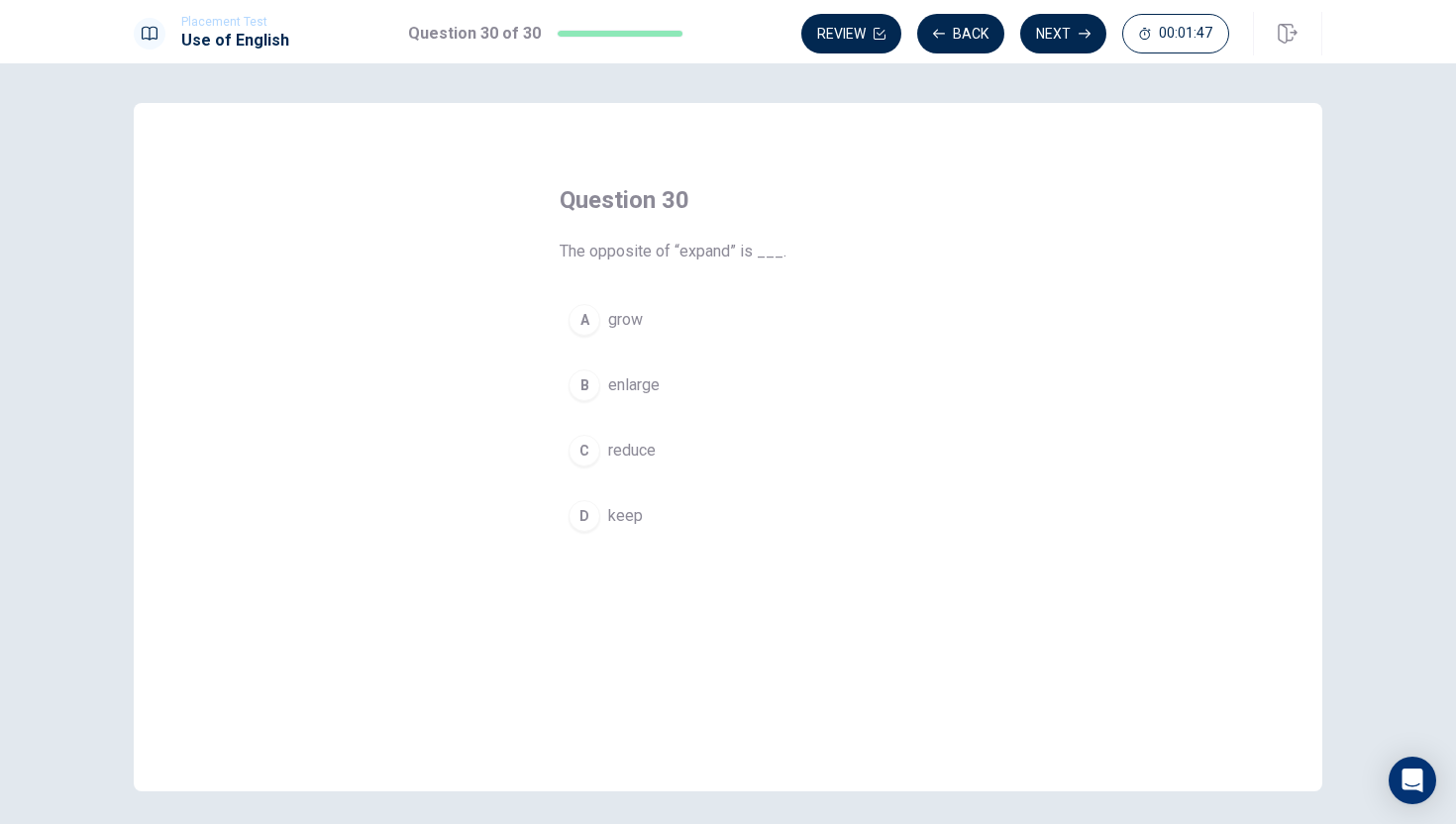click on "C" at bounding box center [584, 451] 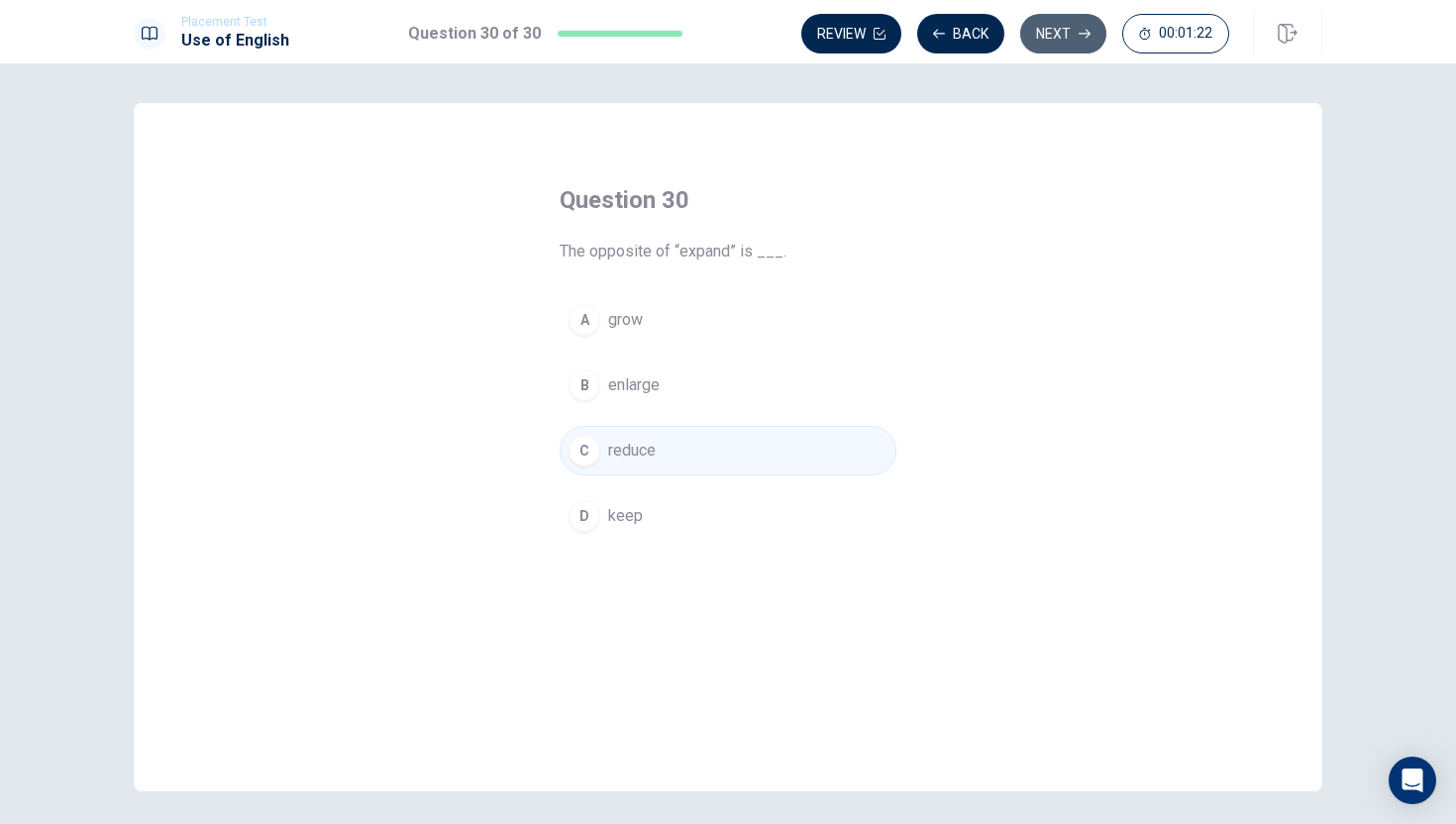 click on "Next" at bounding box center (1063, 34) 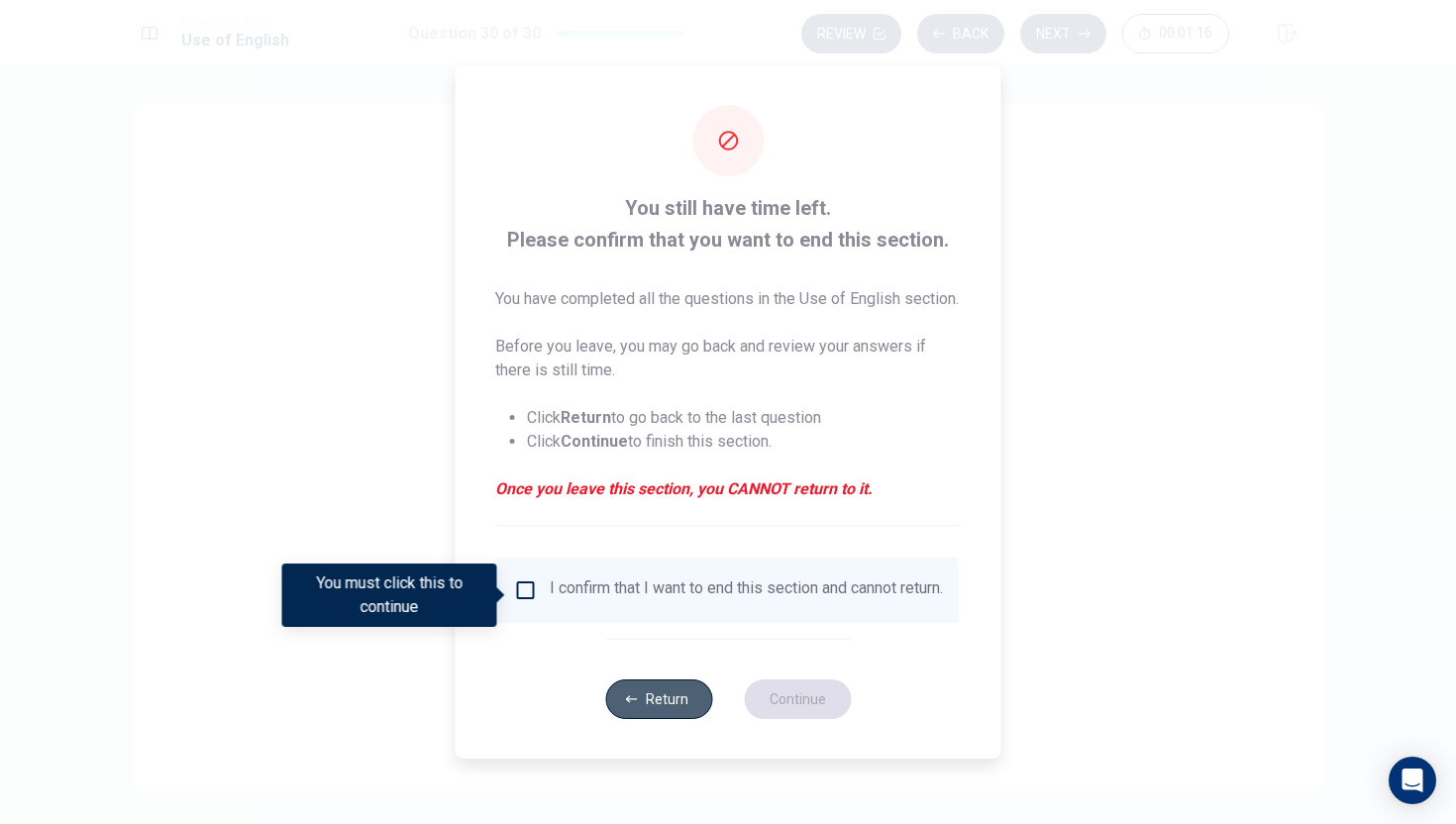 click on "Return" at bounding box center (659, 699) 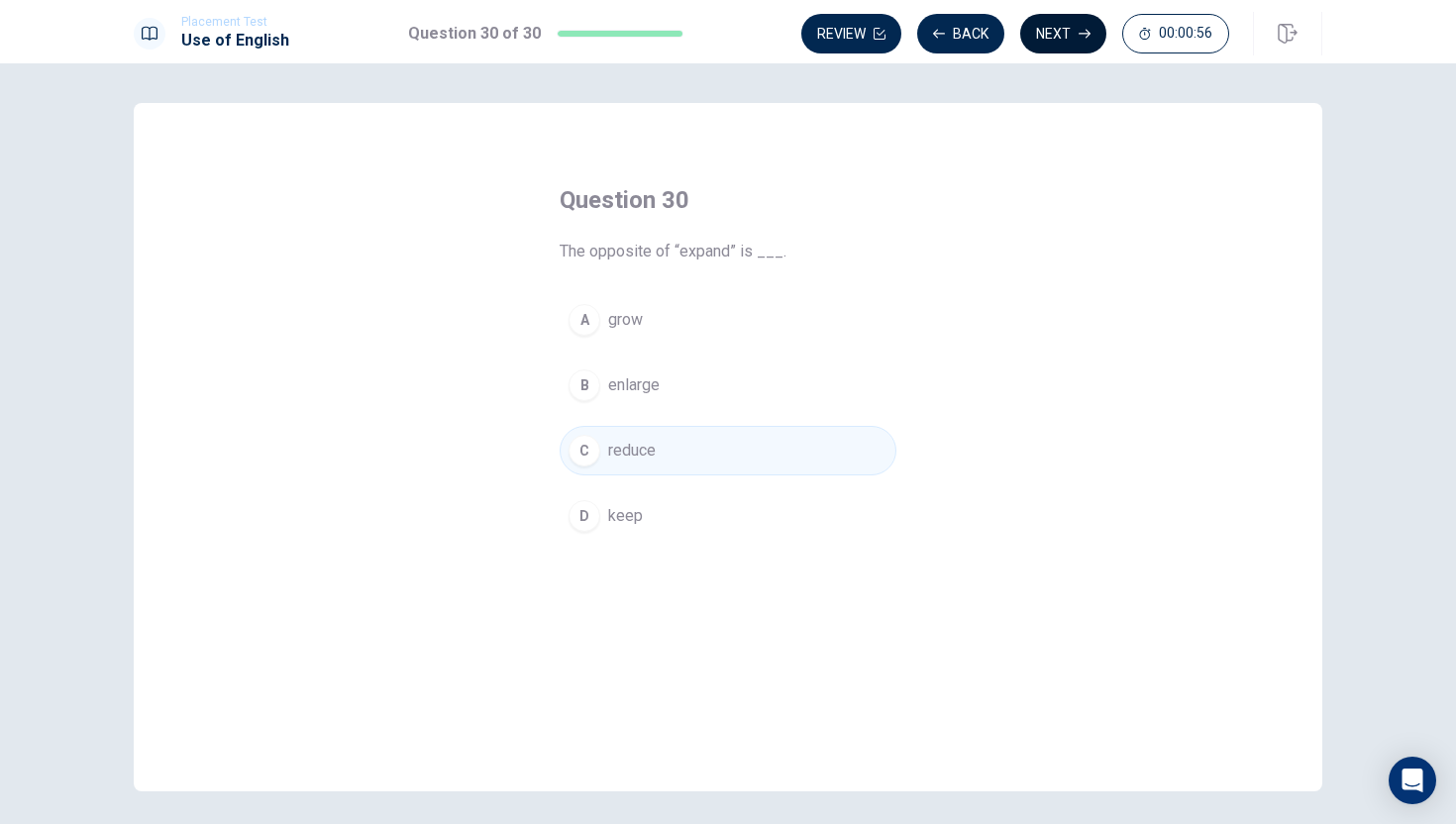 click on "Next" at bounding box center (1063, 34) 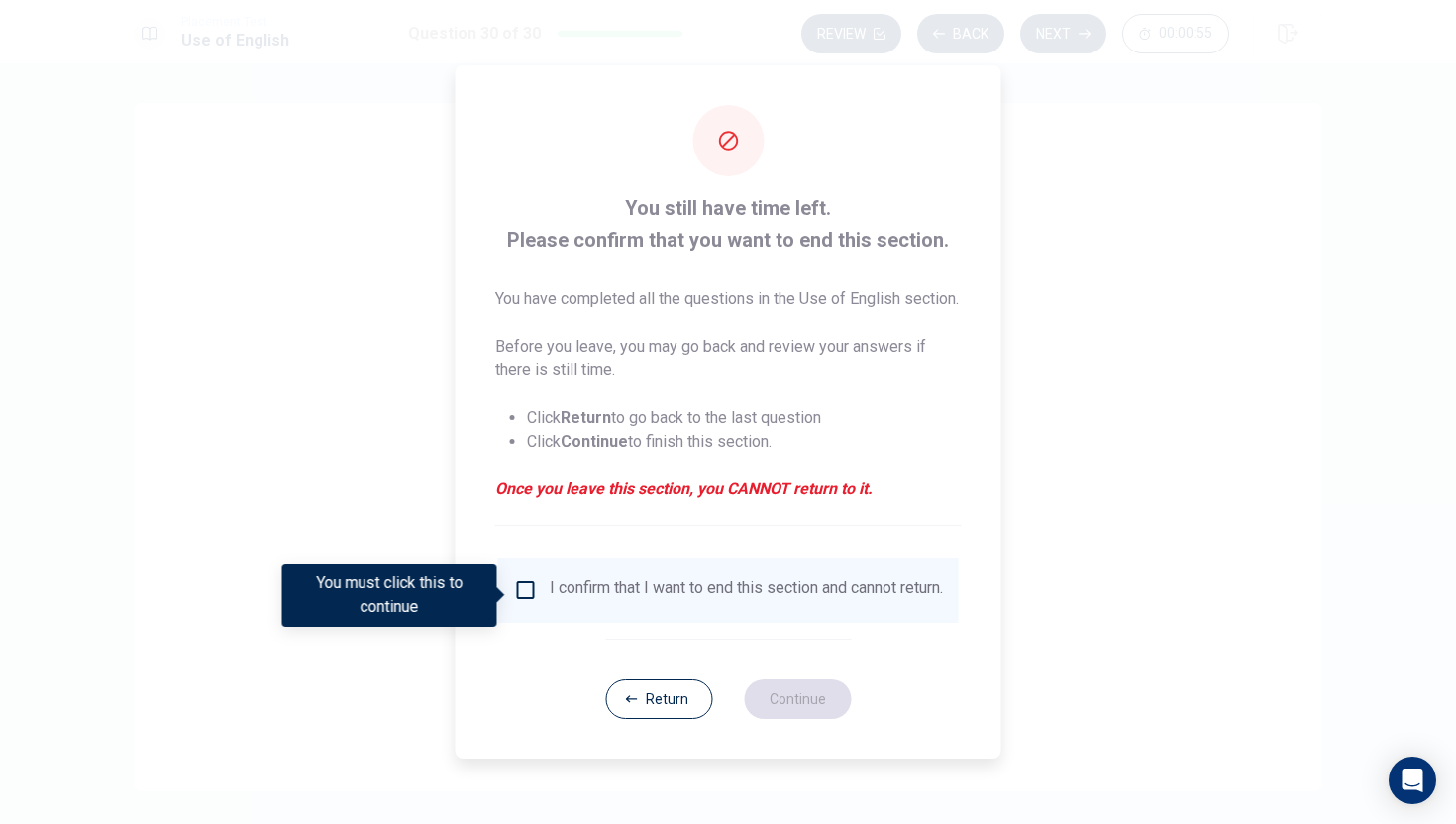click at bounding box center (526, 590) 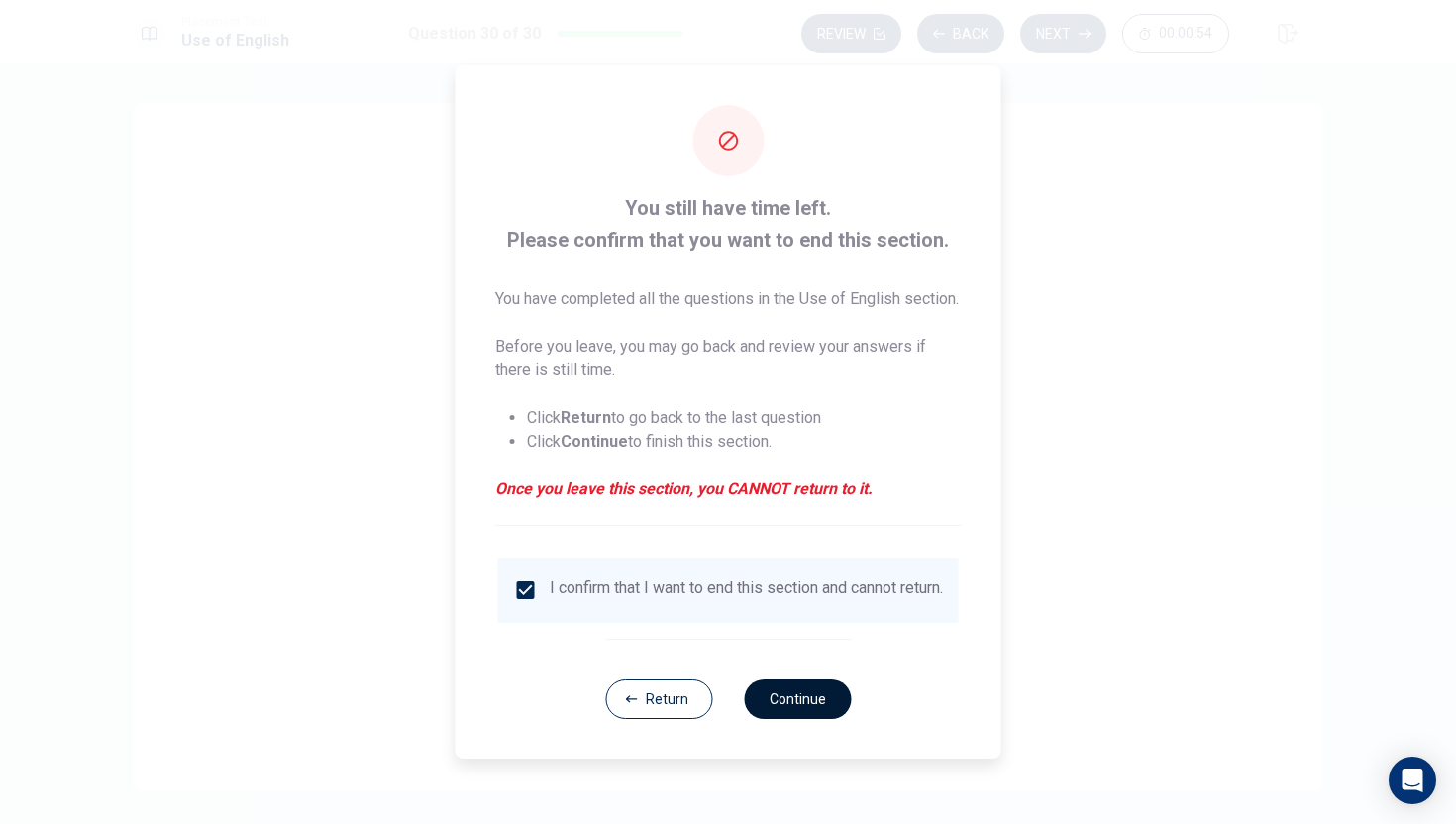 click on "Continue" at bounding box center [797, 699] 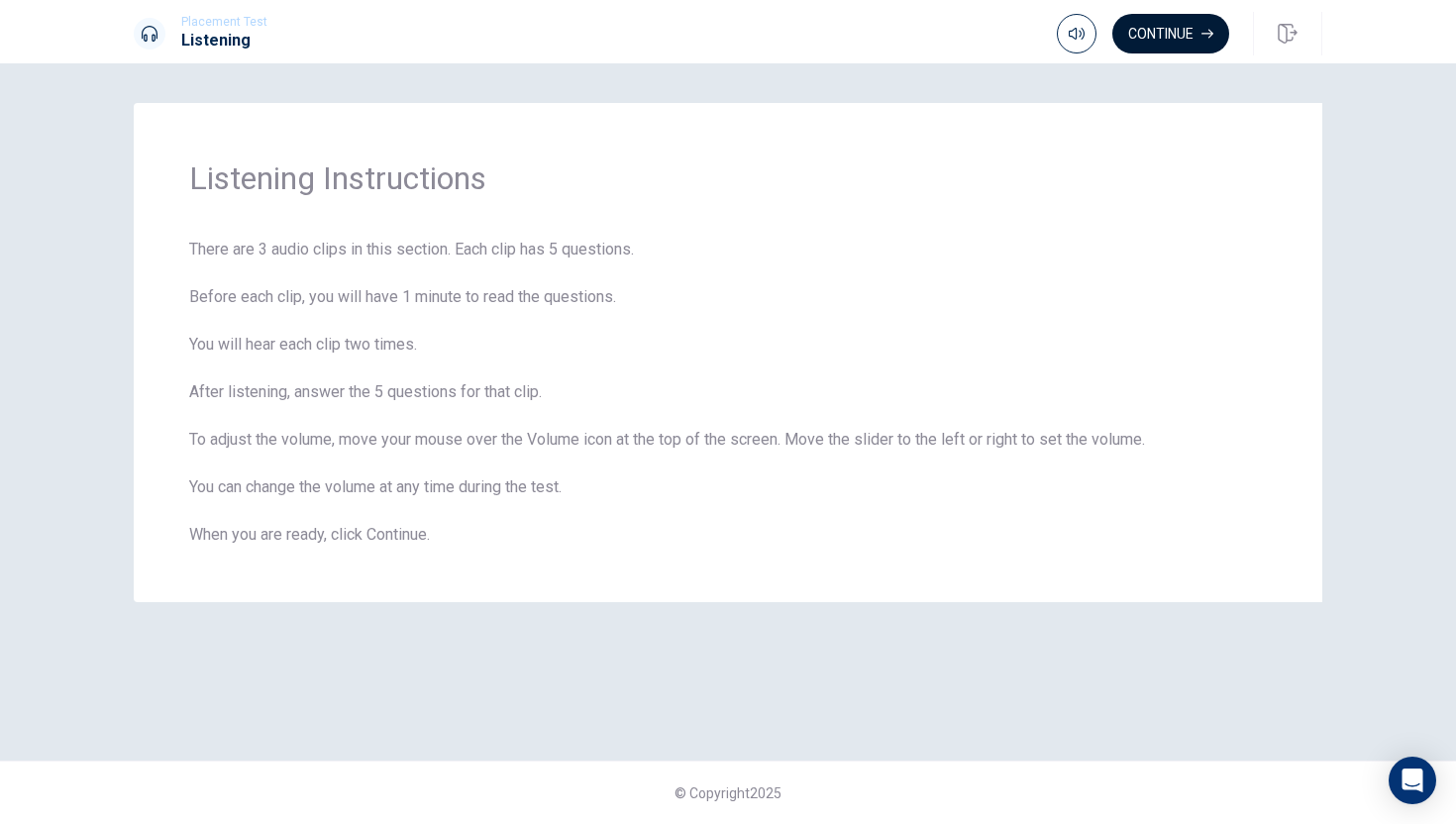 click on "Continue" at bounding box center (1171, 34) 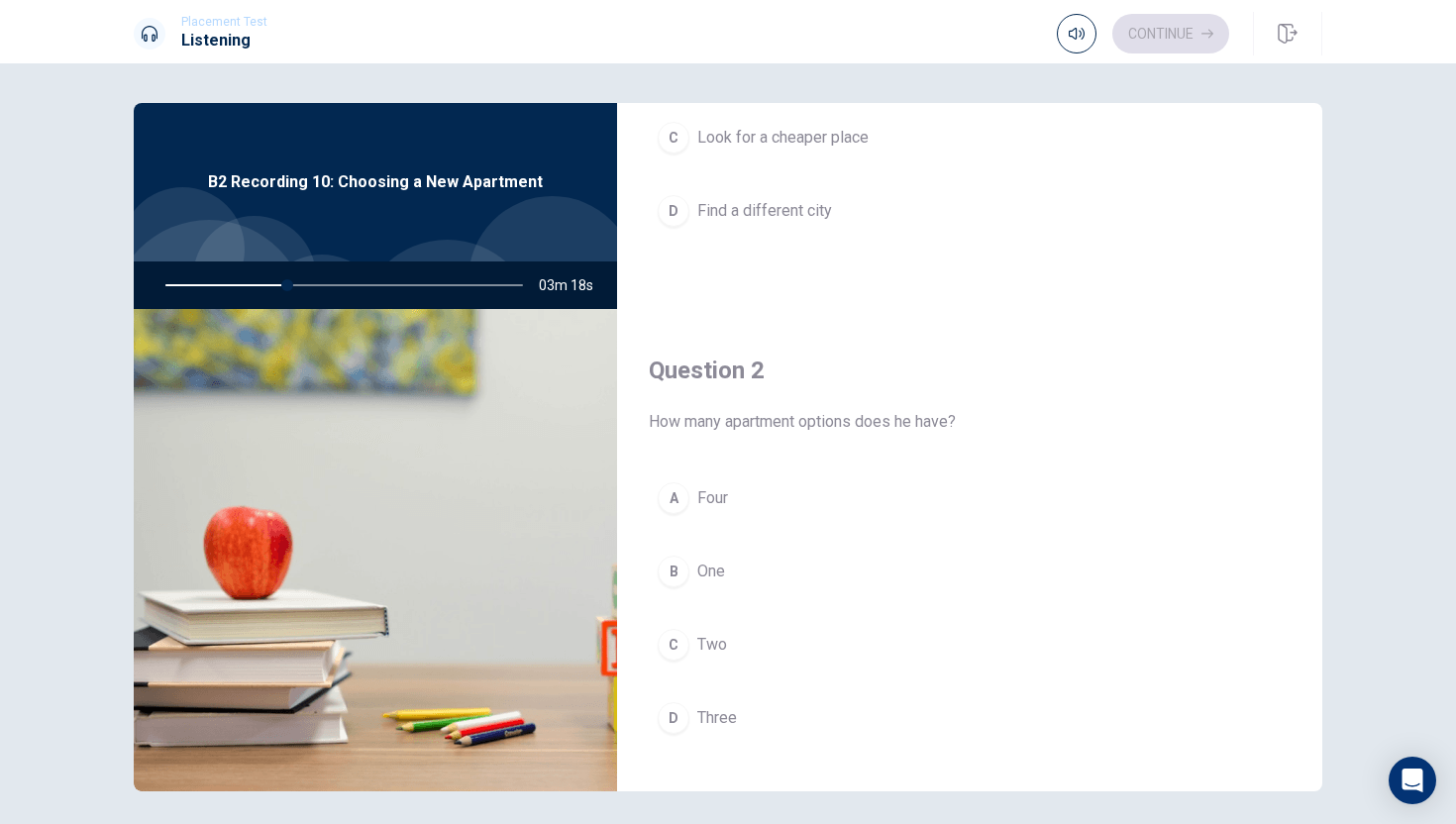 scroll, scrollTop: 298, scrollLeft: 0, axis: vertical 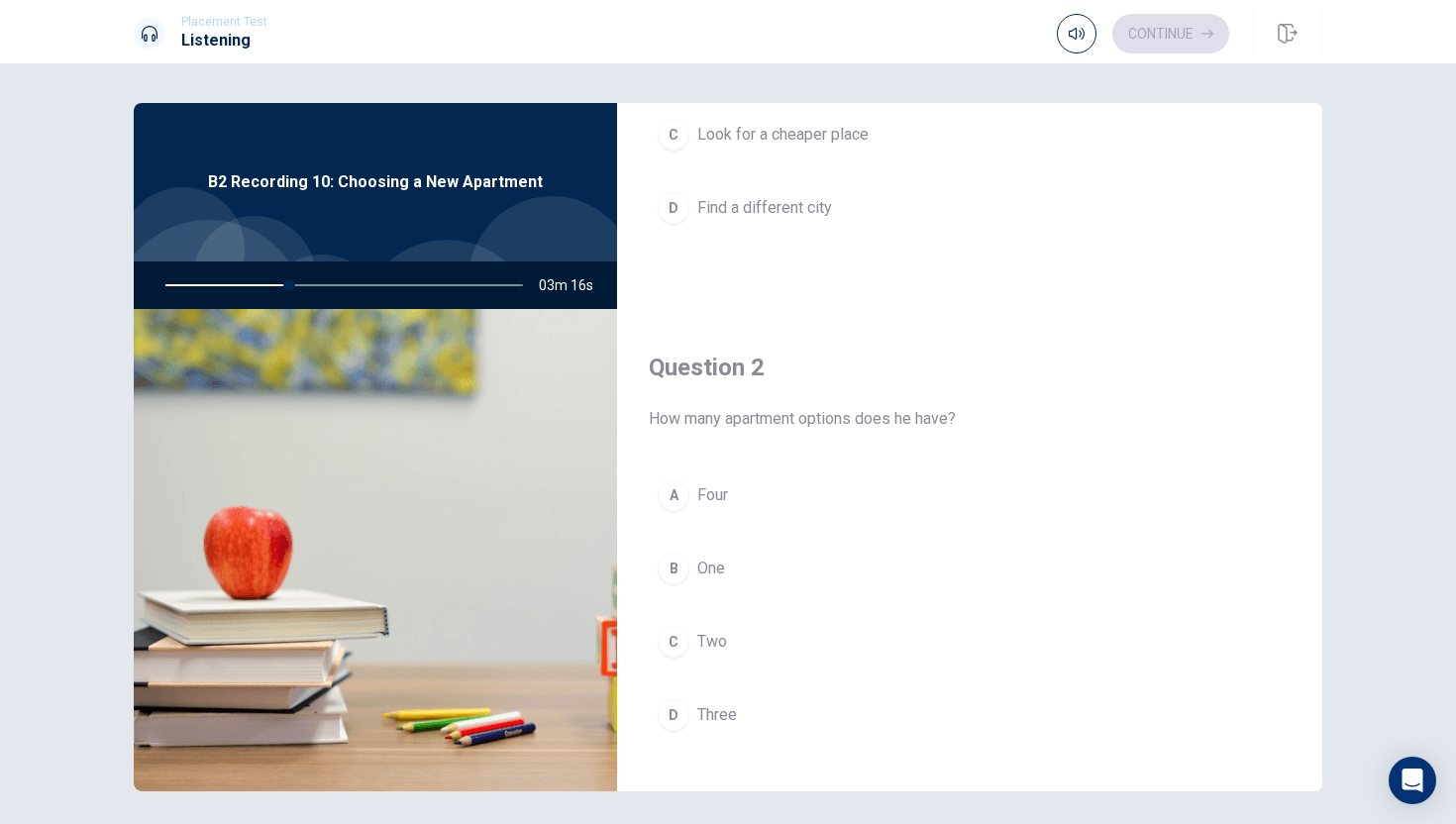 click on "C" at bounding box center [674, 642] 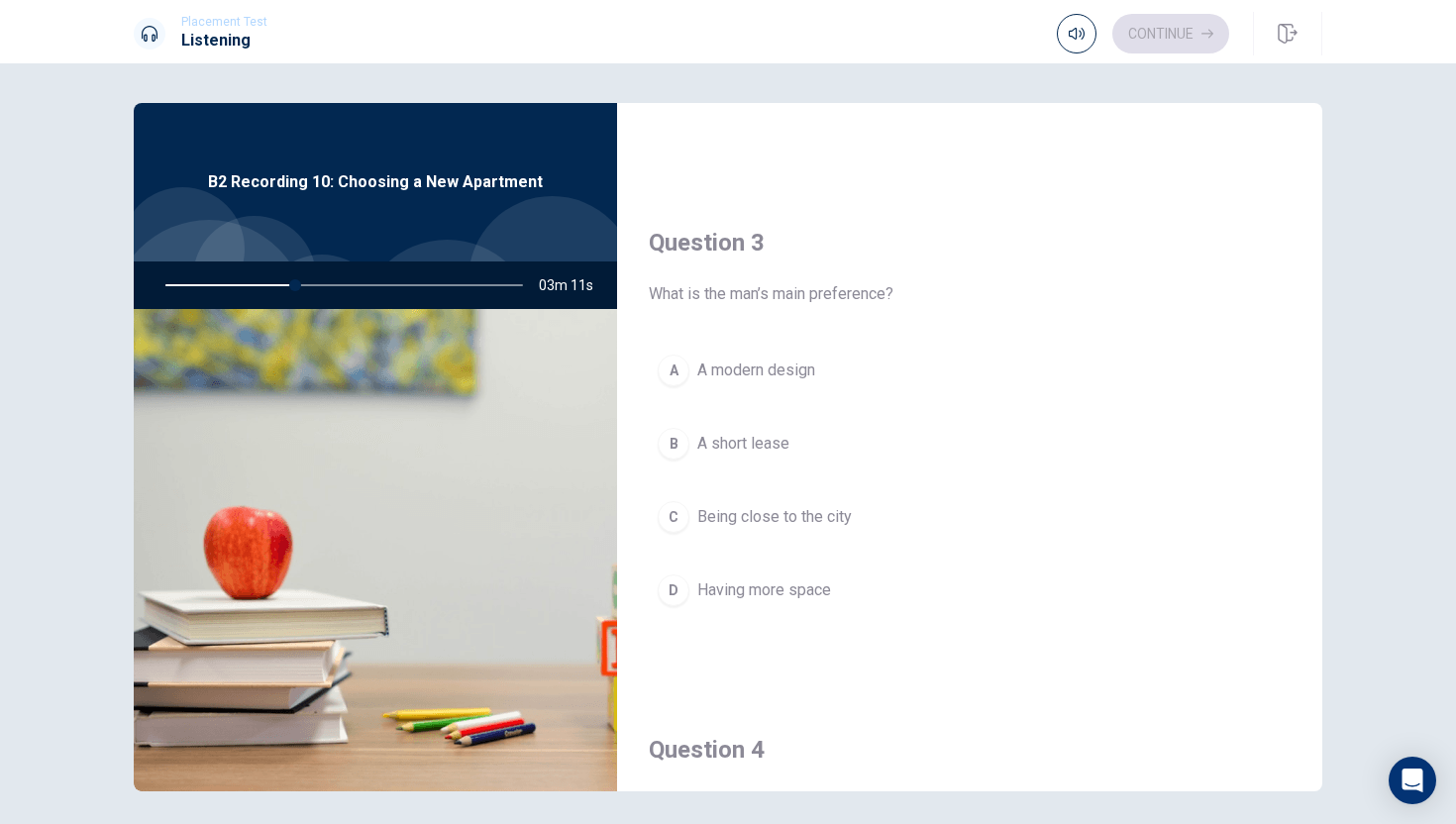 scroll, scrollTop: 928, scrollLeft: 0, axis: vertical 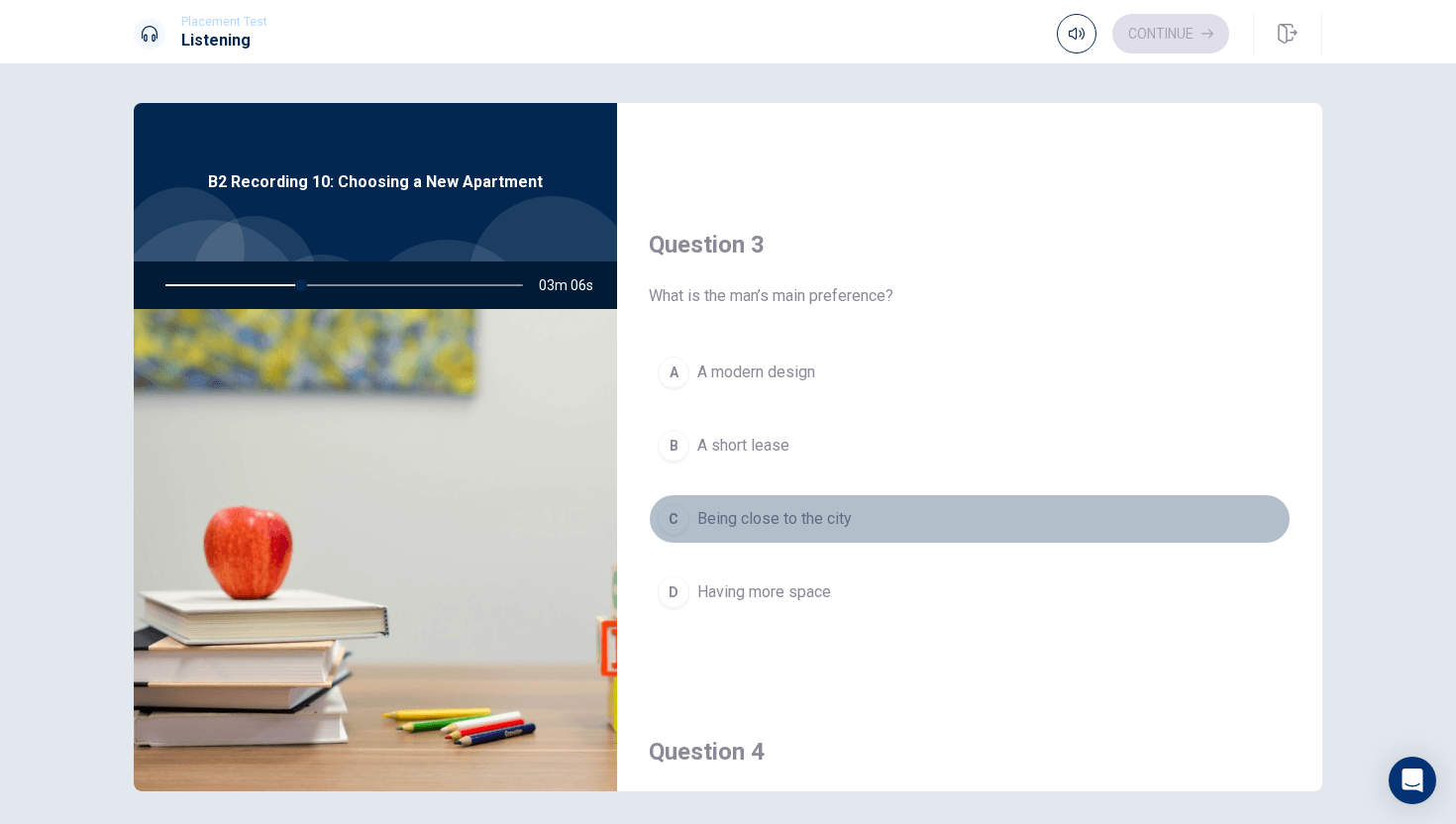 click on "C" at bounding box center [674, 519] 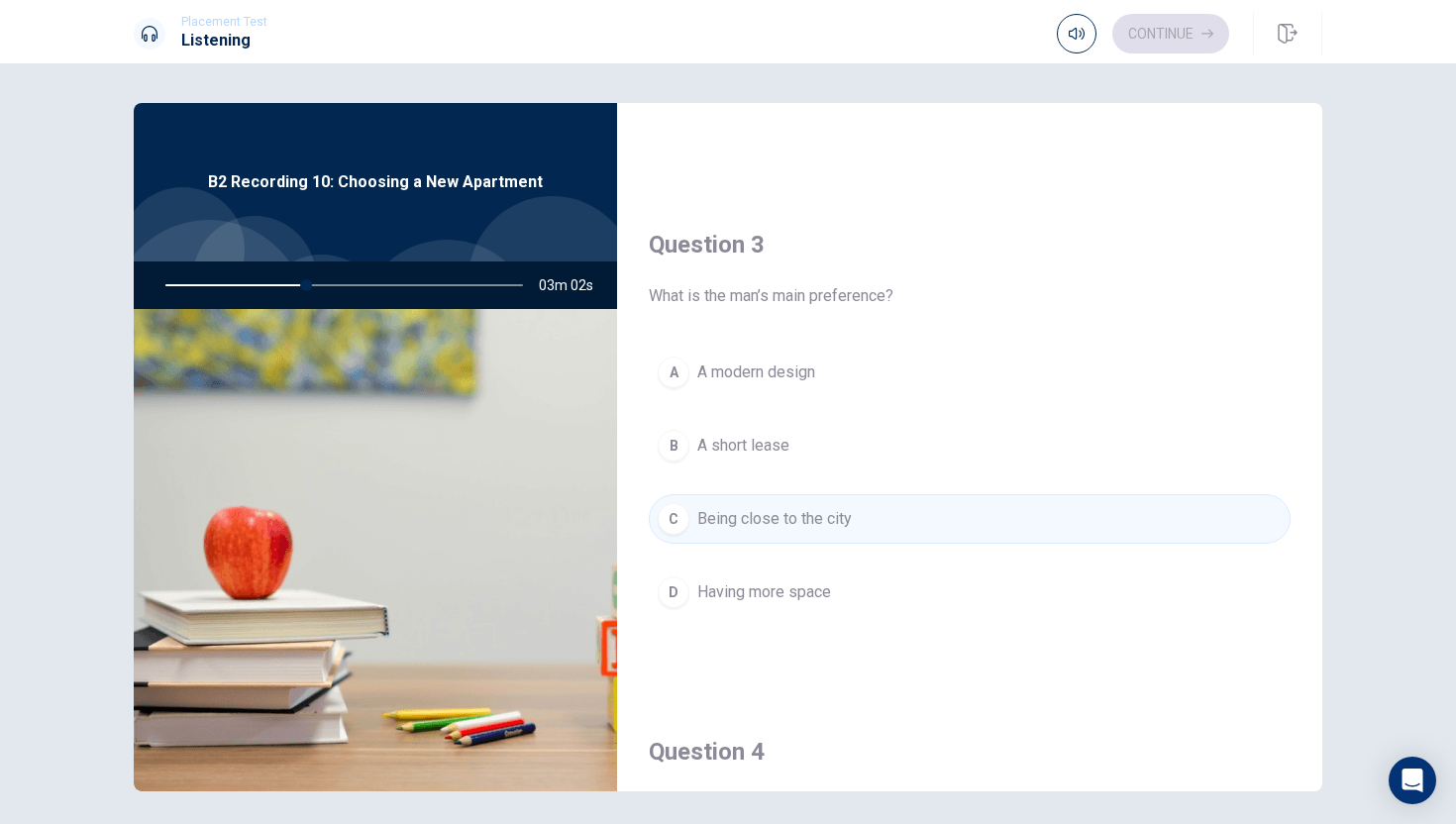 click on "D" at bounding box center [674, 592] 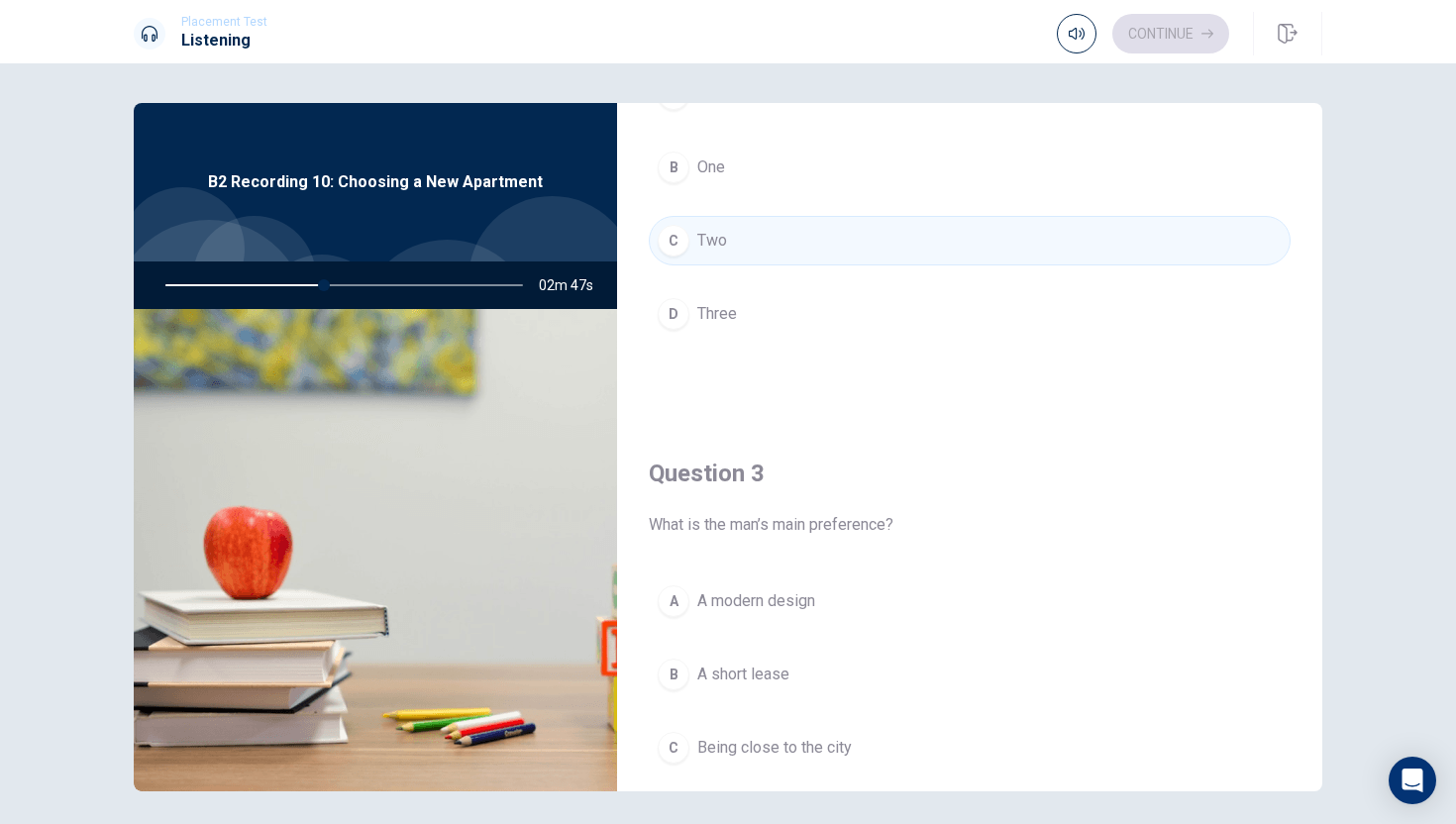 scroll, scrollTop: 0, scrollLeft: 0, axis: both 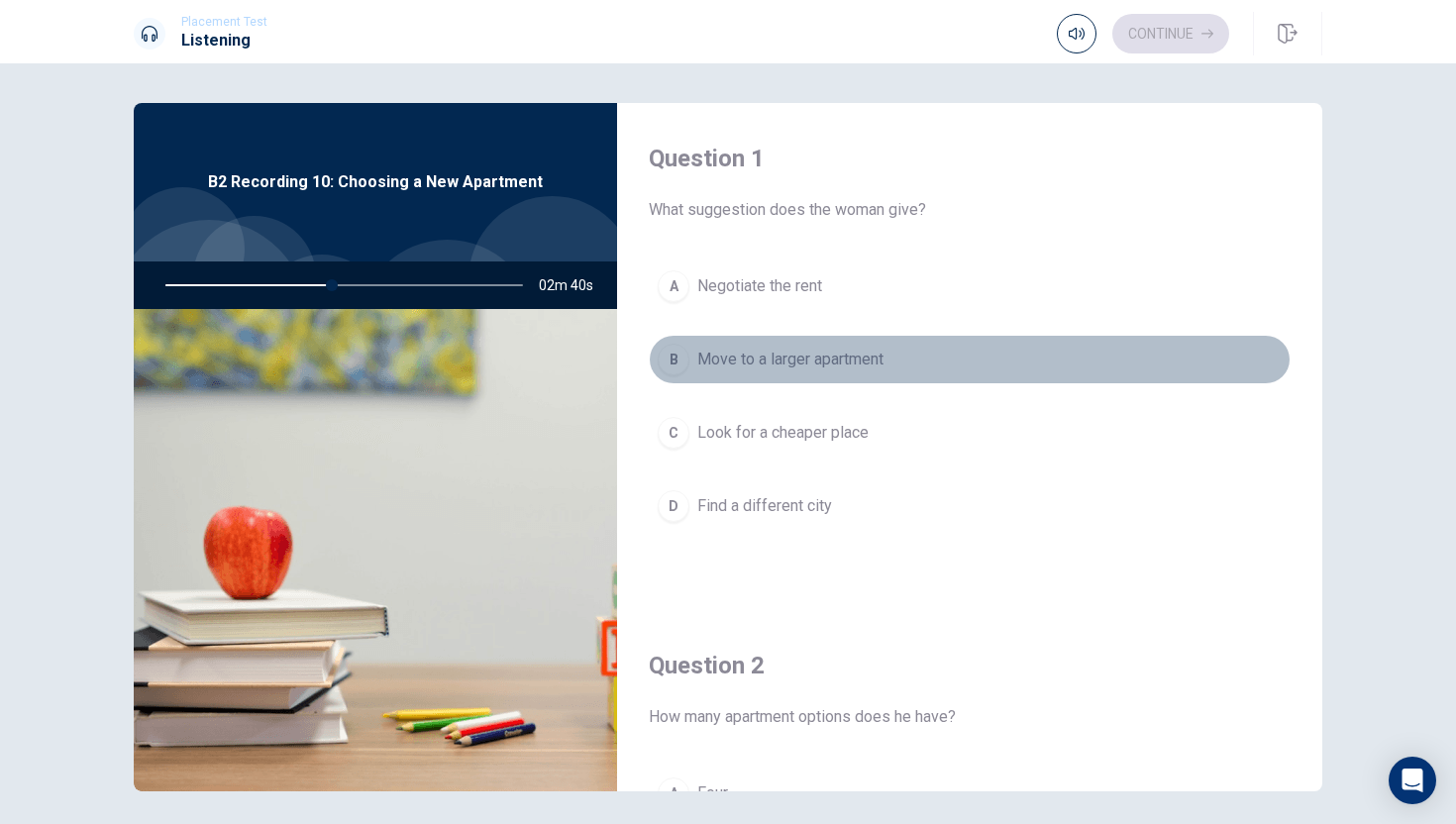 click on "B" at bounding box center [674, 360] 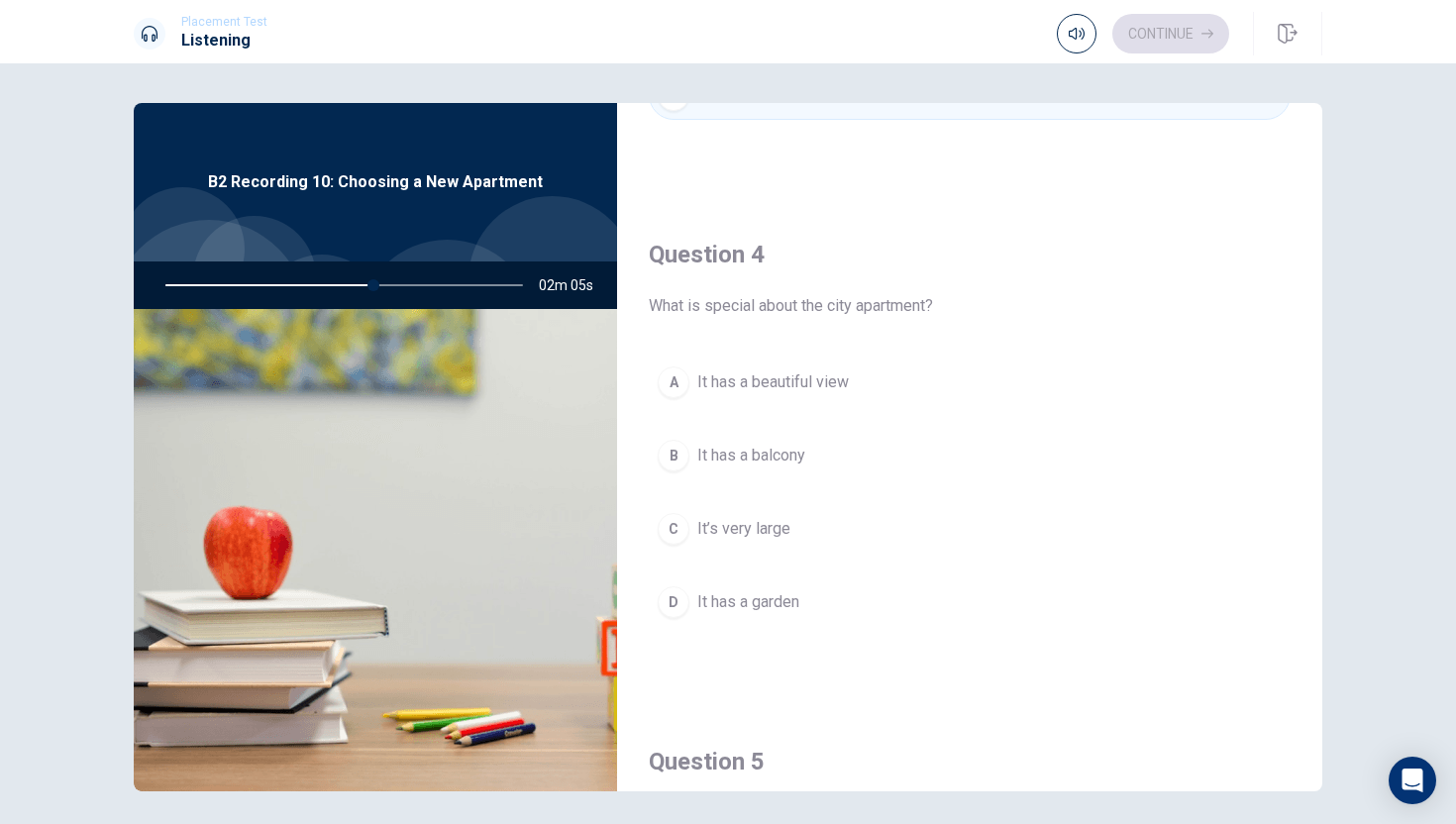 scroll, scrollTop: 1426, scrollLeft: 0, axis: vertical 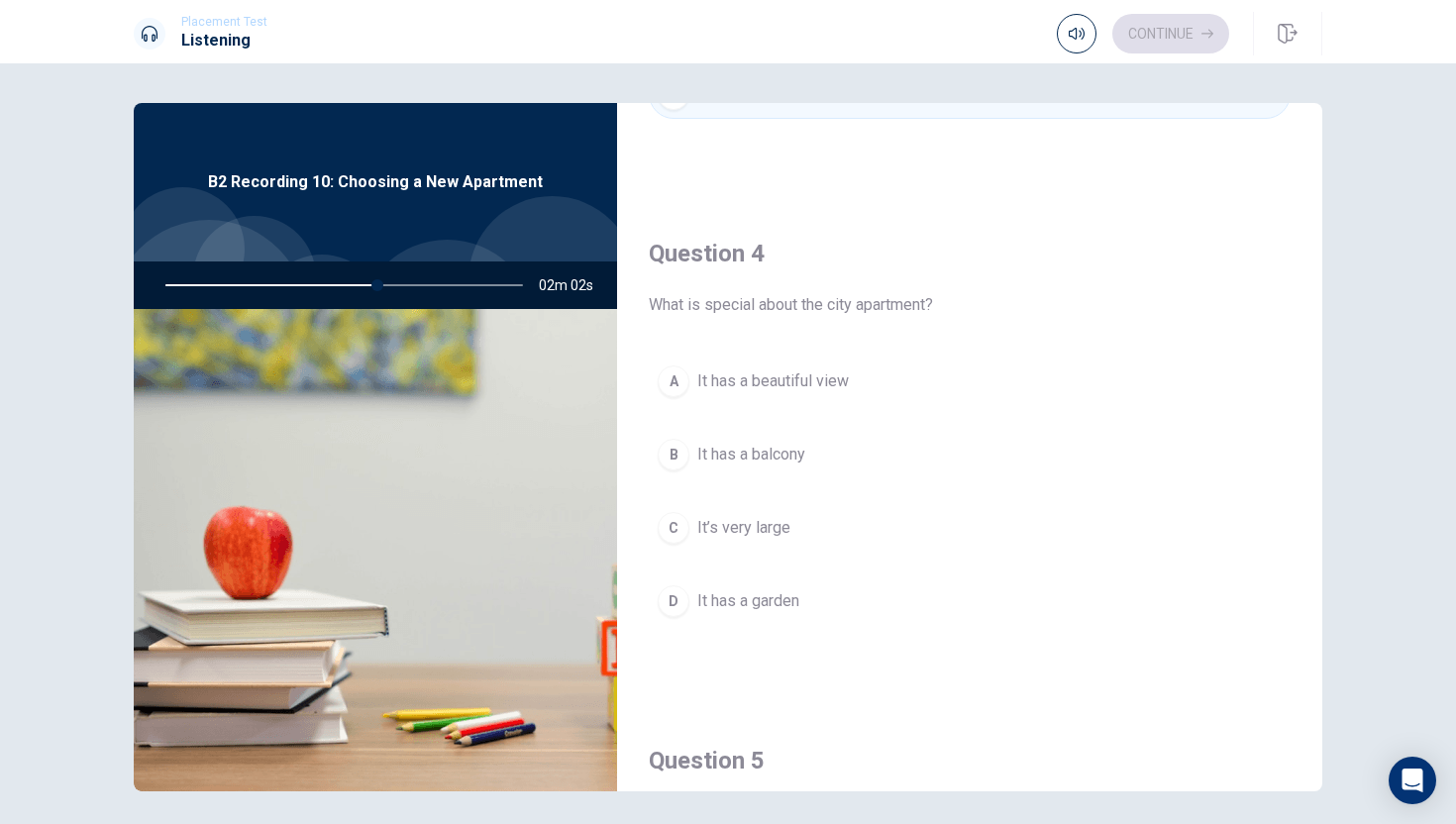 click on "B" at bounding box center [674, 455] 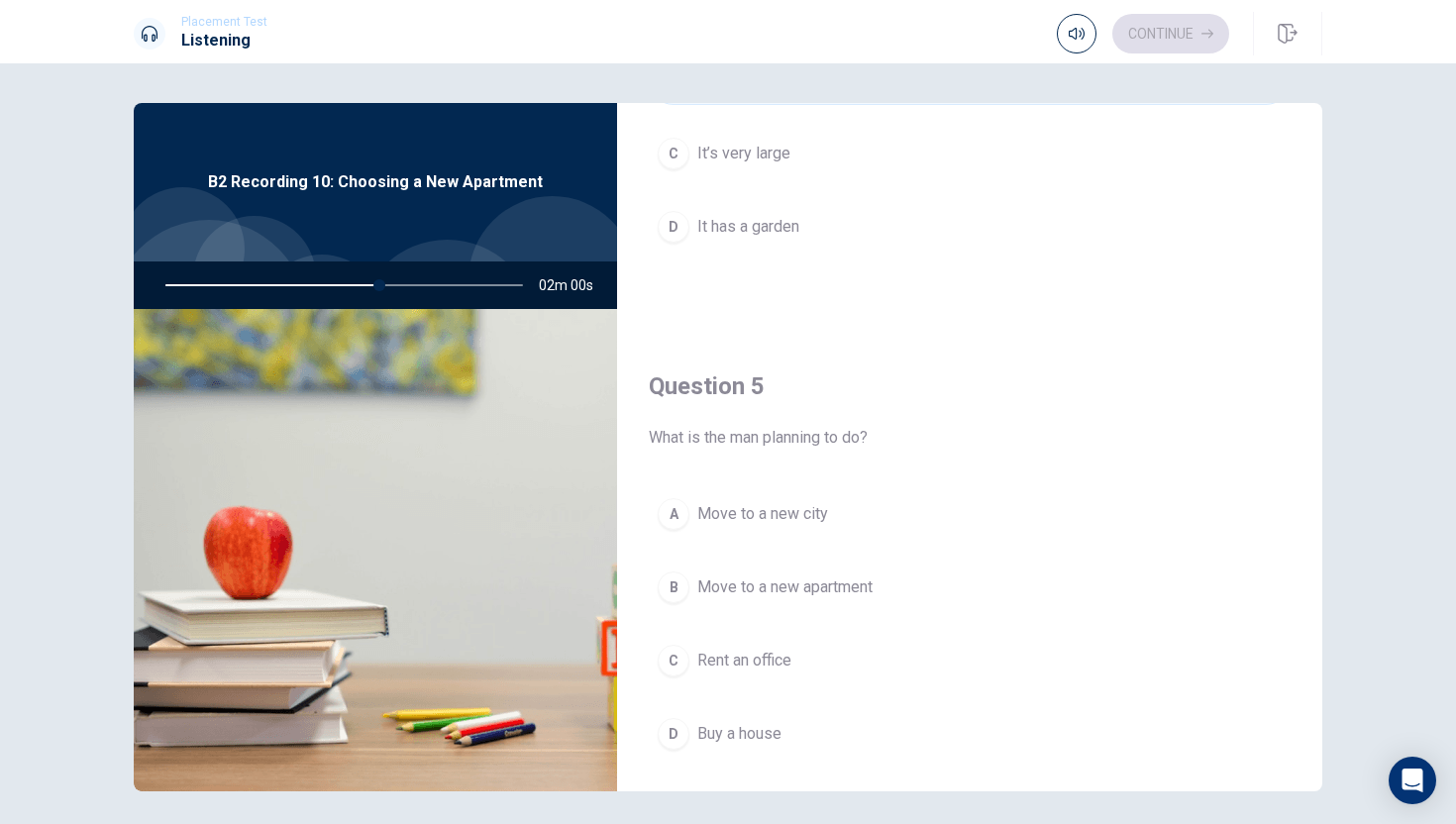 scroll, scrollTop: 1808, scrollLeft: 0, axis: vertical 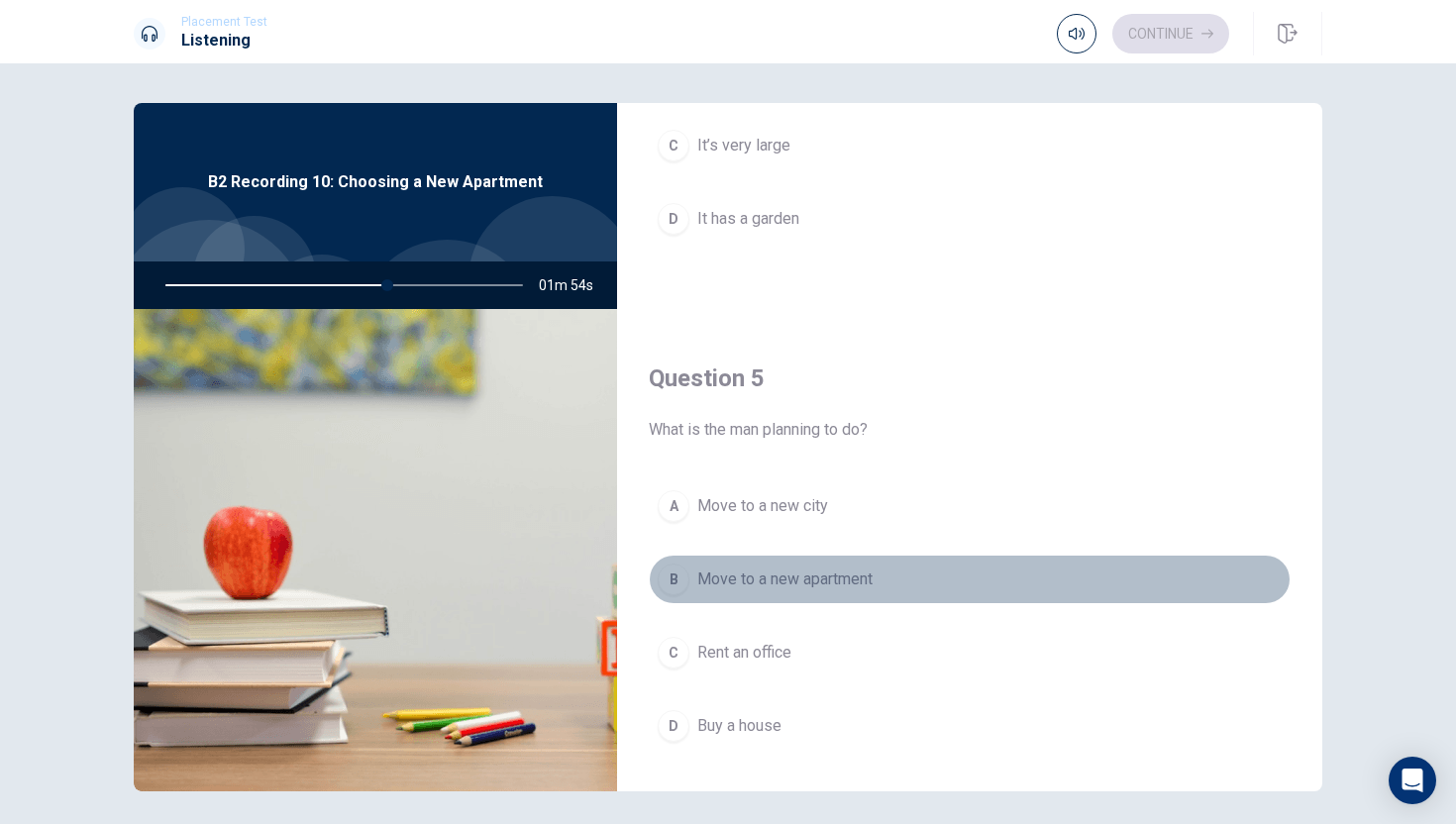 click on "B" at bounding box center (674, 579) 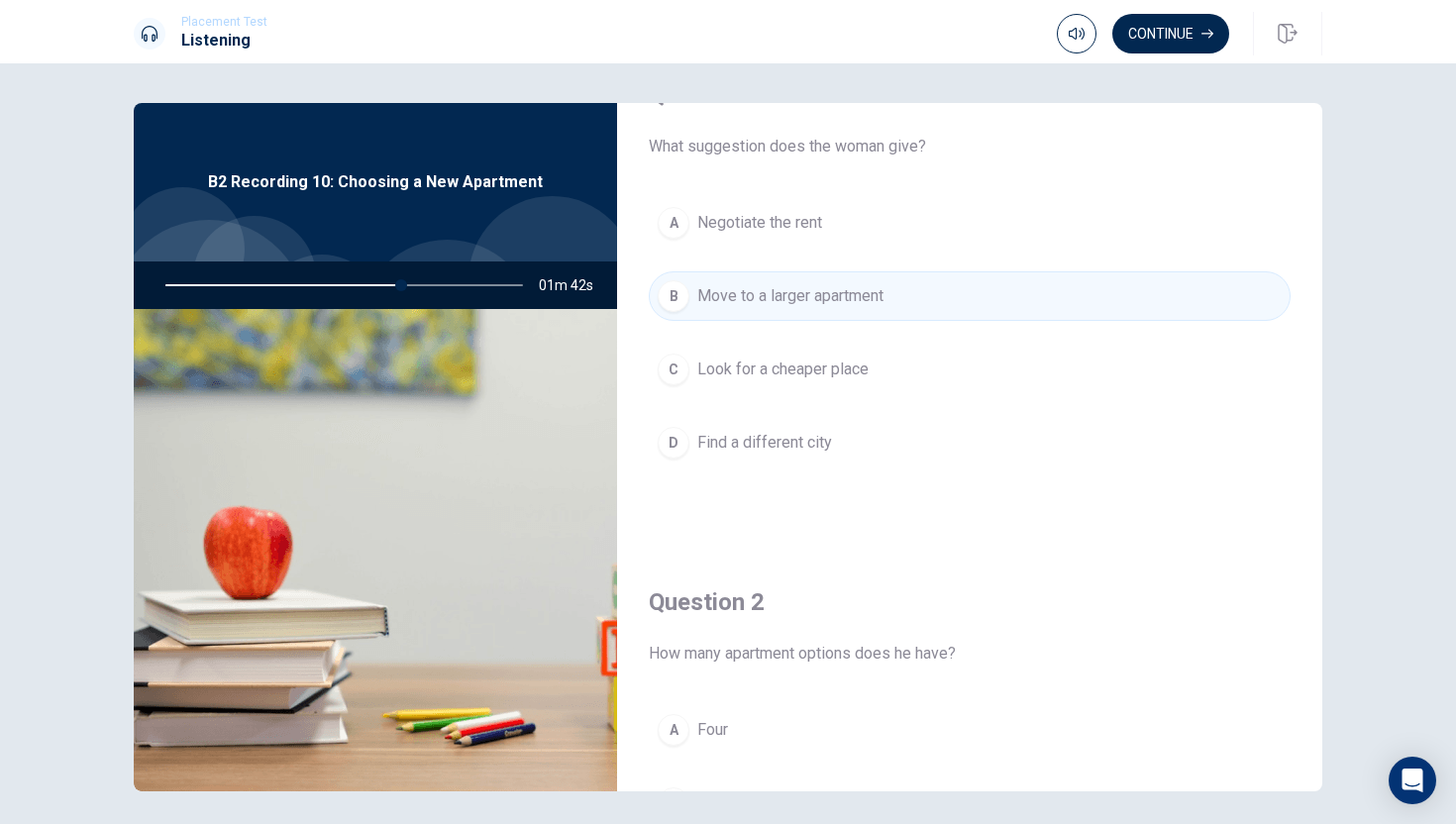 scroll, scrollTop: 66, scrollLeft: 0, axis: vertical 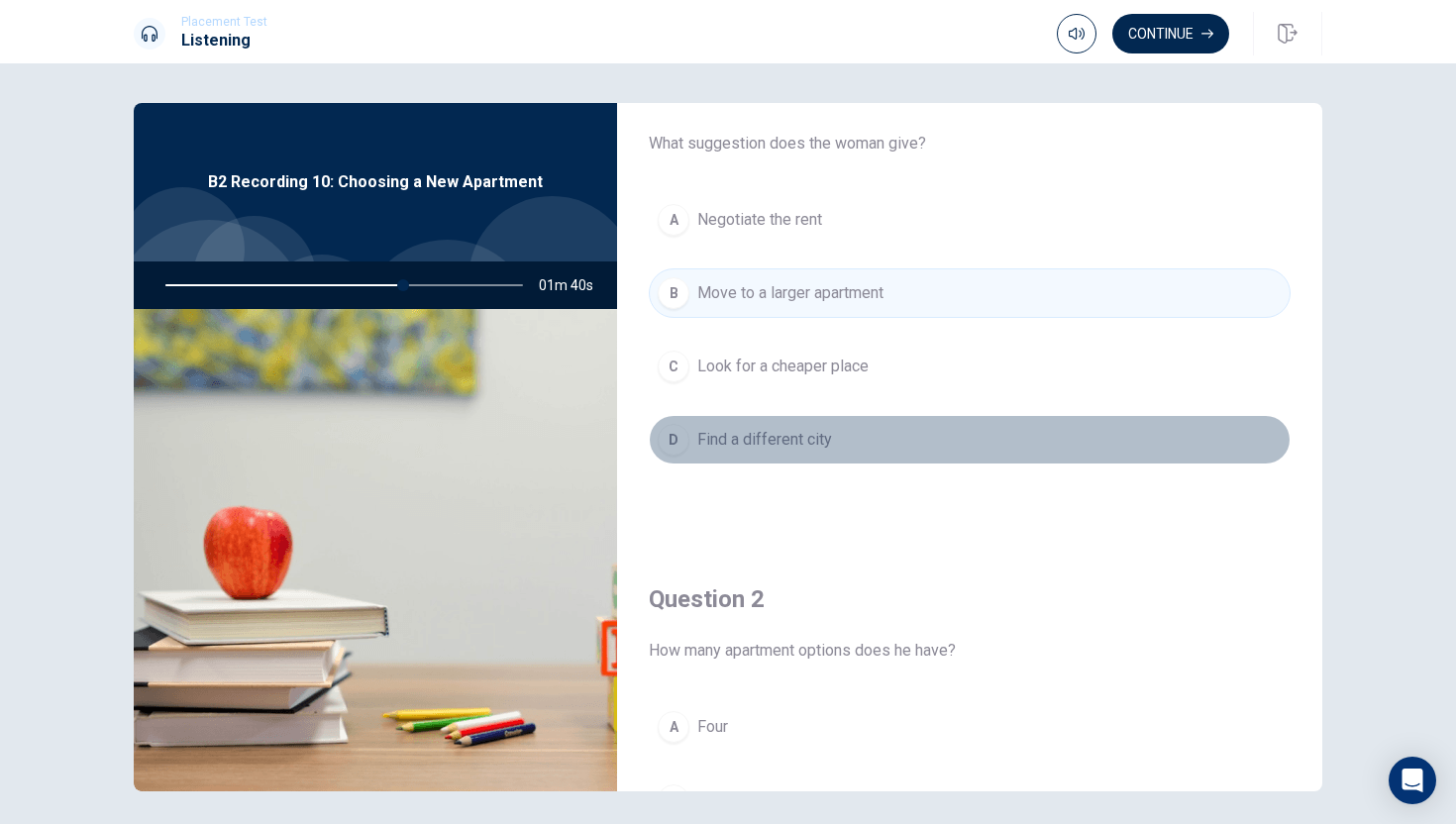 click on "D" at bounding box center (674, 440) 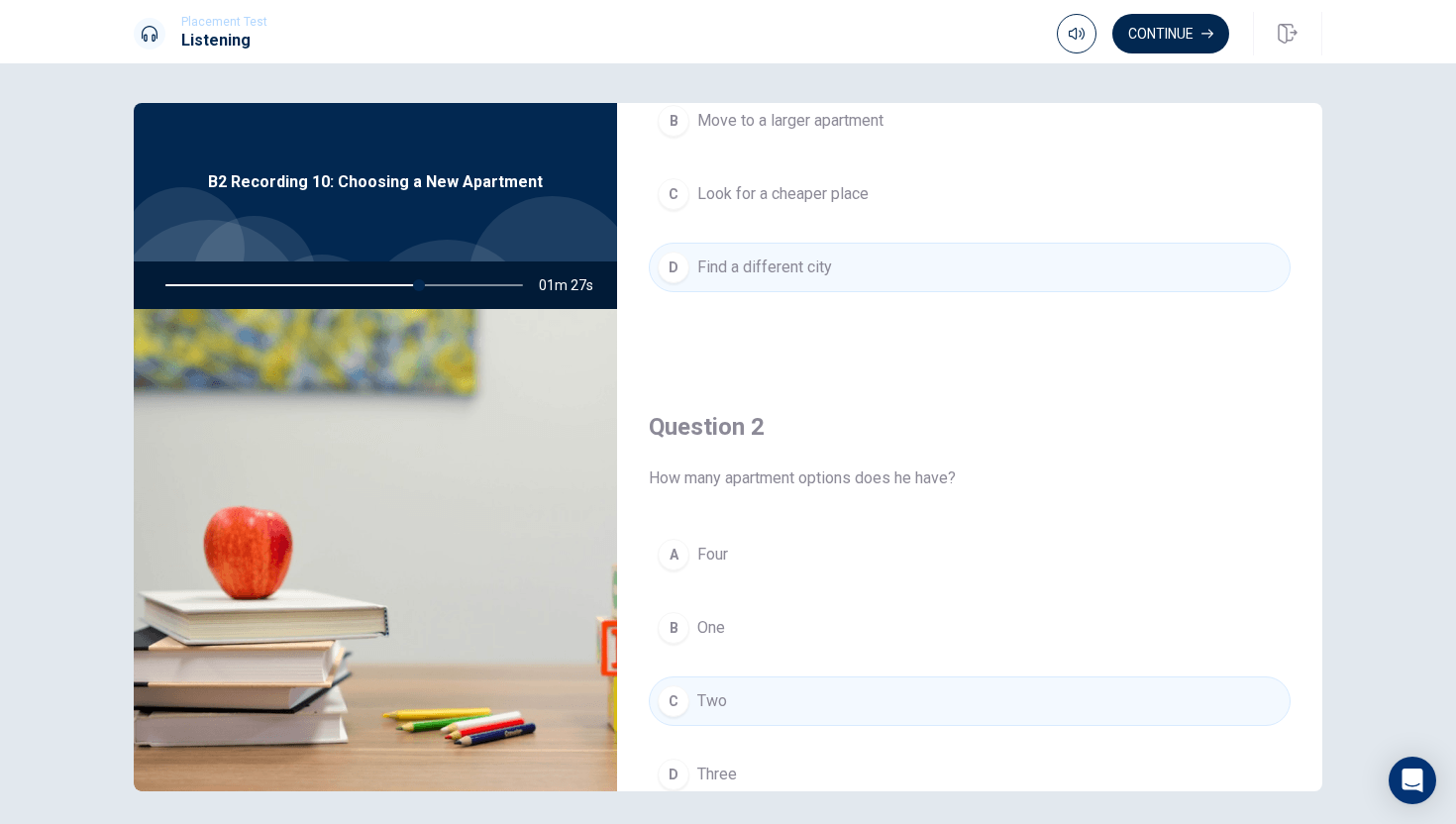 scroll, scrollTop: 0, scrollLeft: 0, axis: both 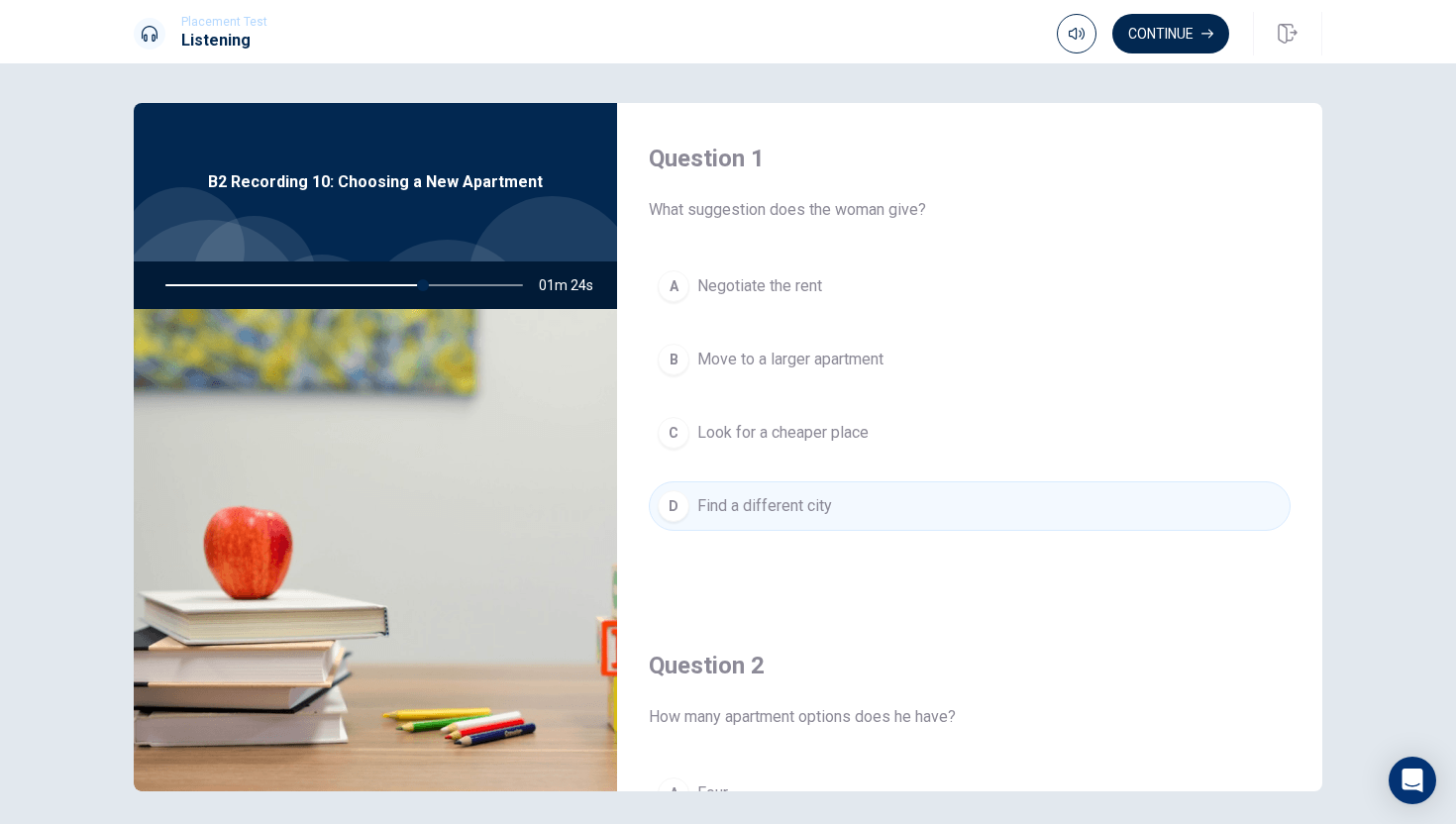 drag, startPoint x: 422, startPoint y: 285, endPoint x: 398, endPoint y: 289, distance: 24.33105 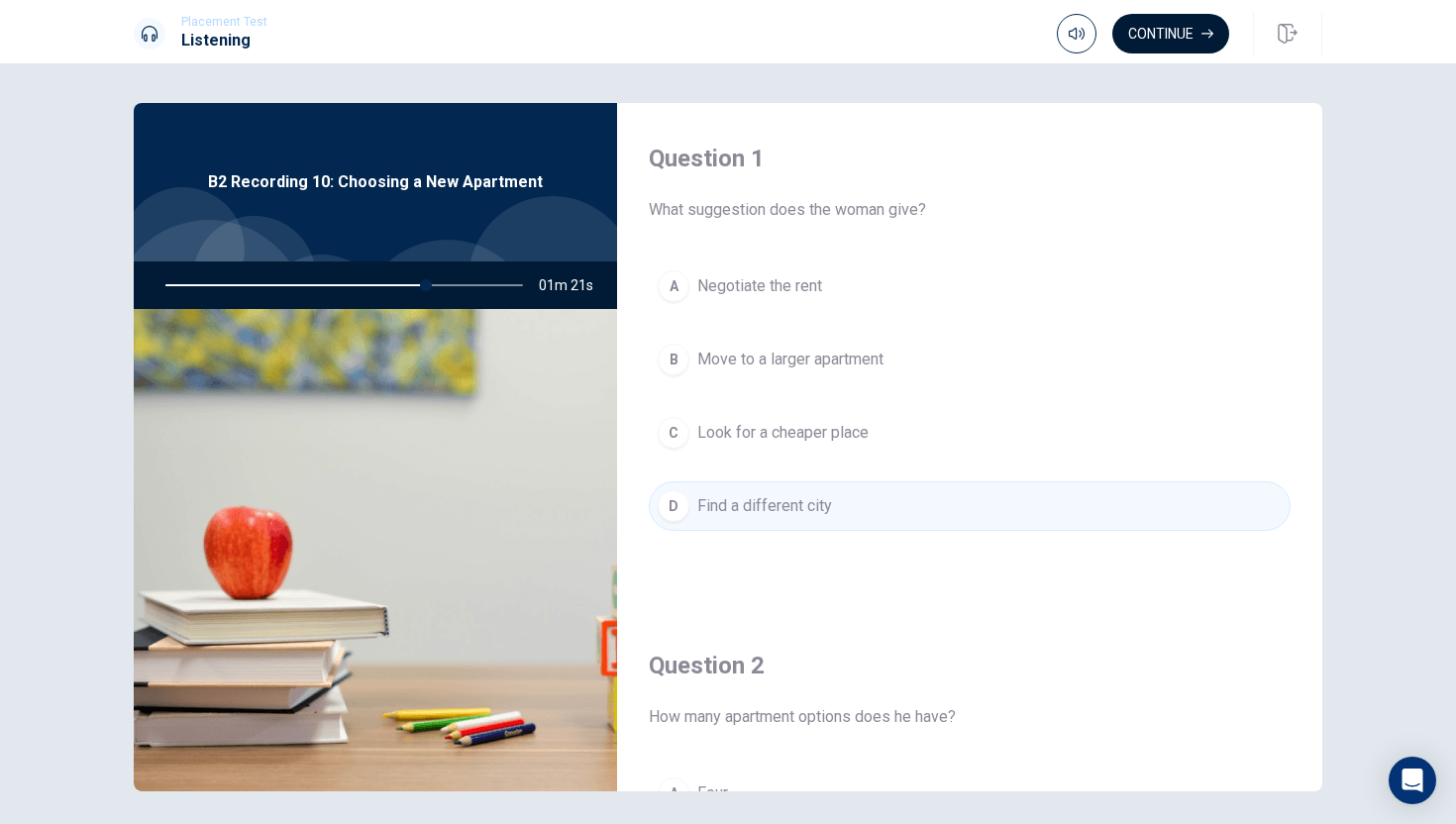 click on "Continue" at bounding box center (1171, 34) 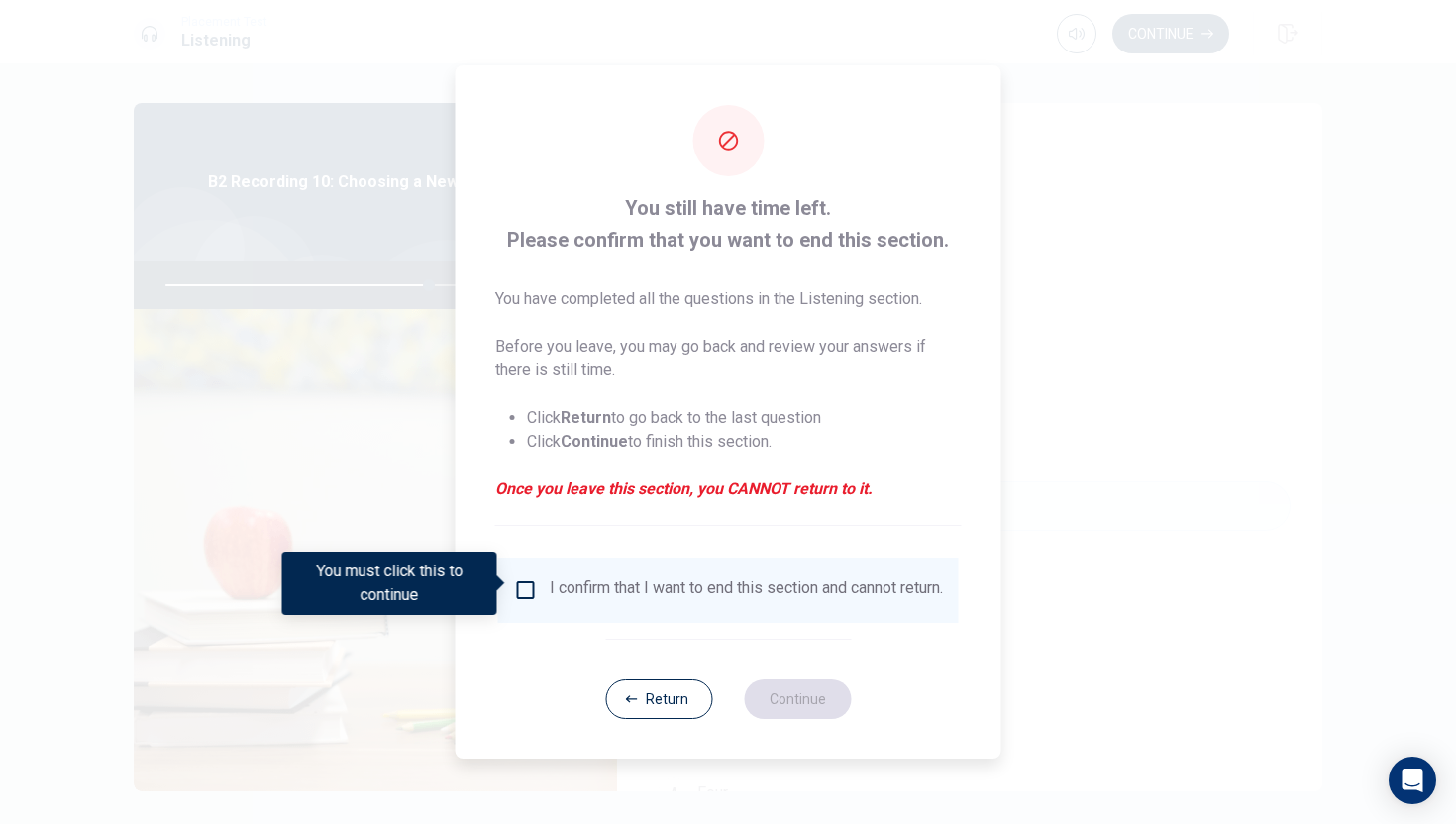 click on "I confirm that I want to end this section and cannot return." at bounding box center (728, 590) 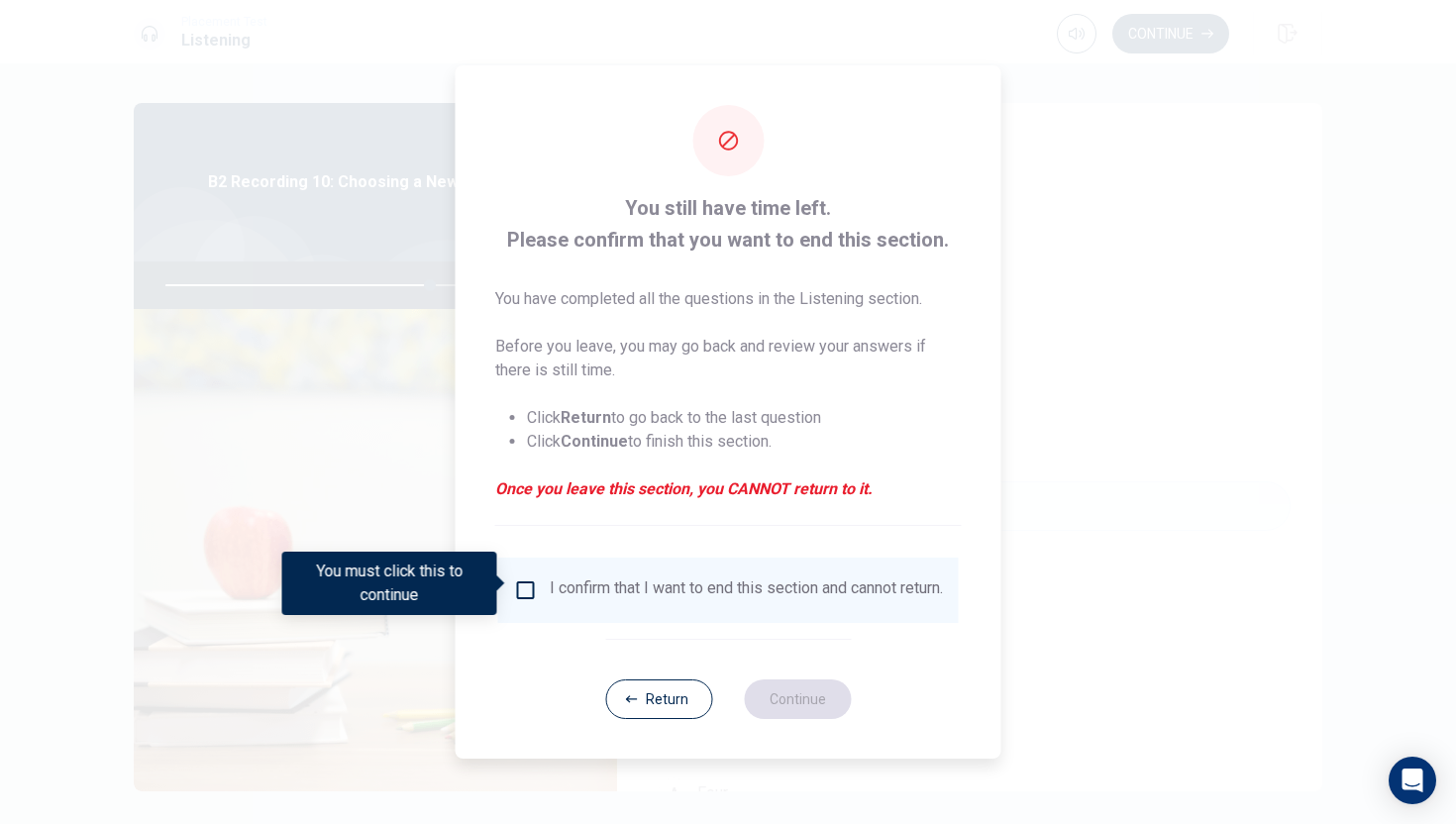 click at bounding box center [526, 590] 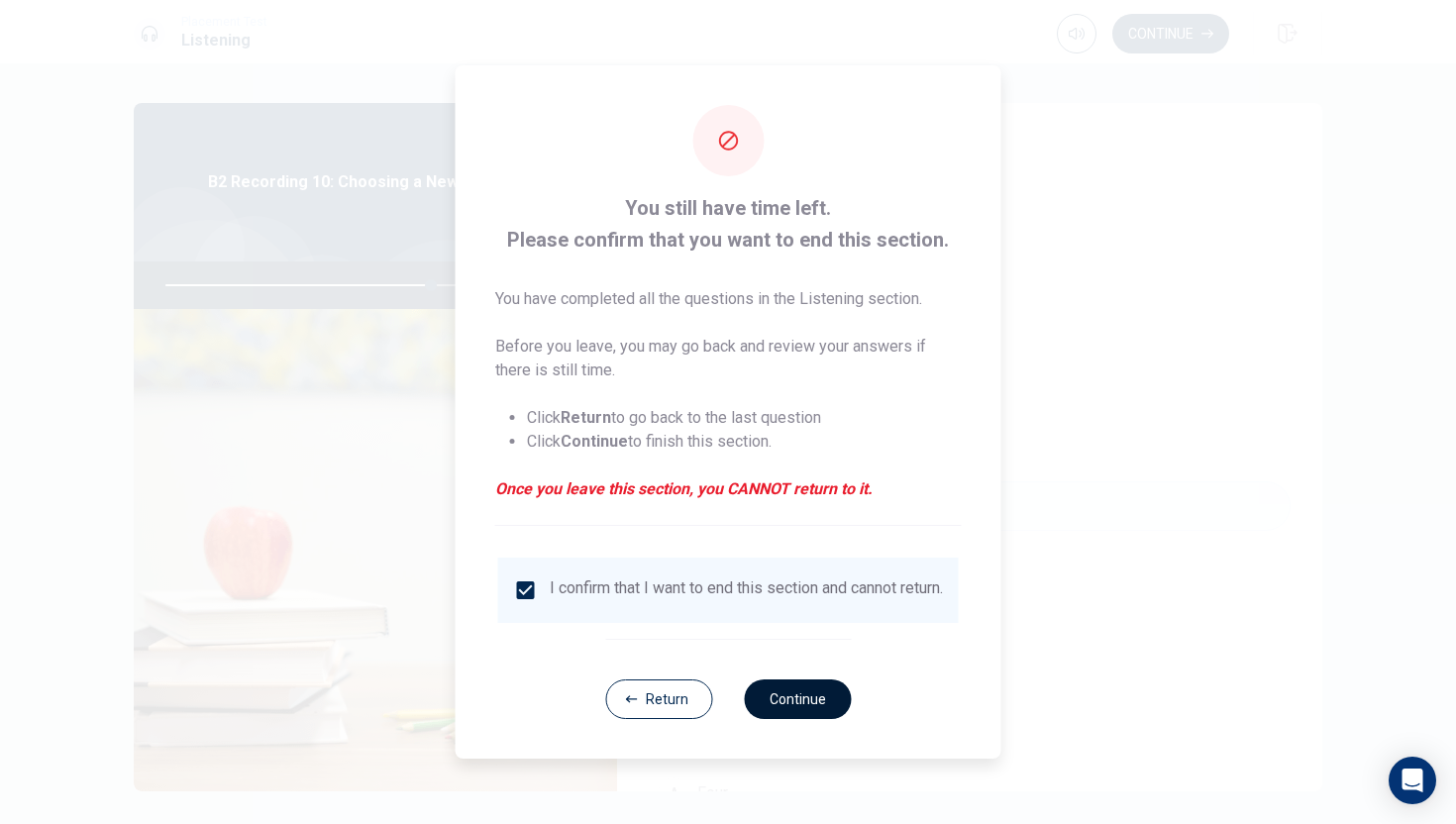 click on "Continue" at bounding box center (797, 699) 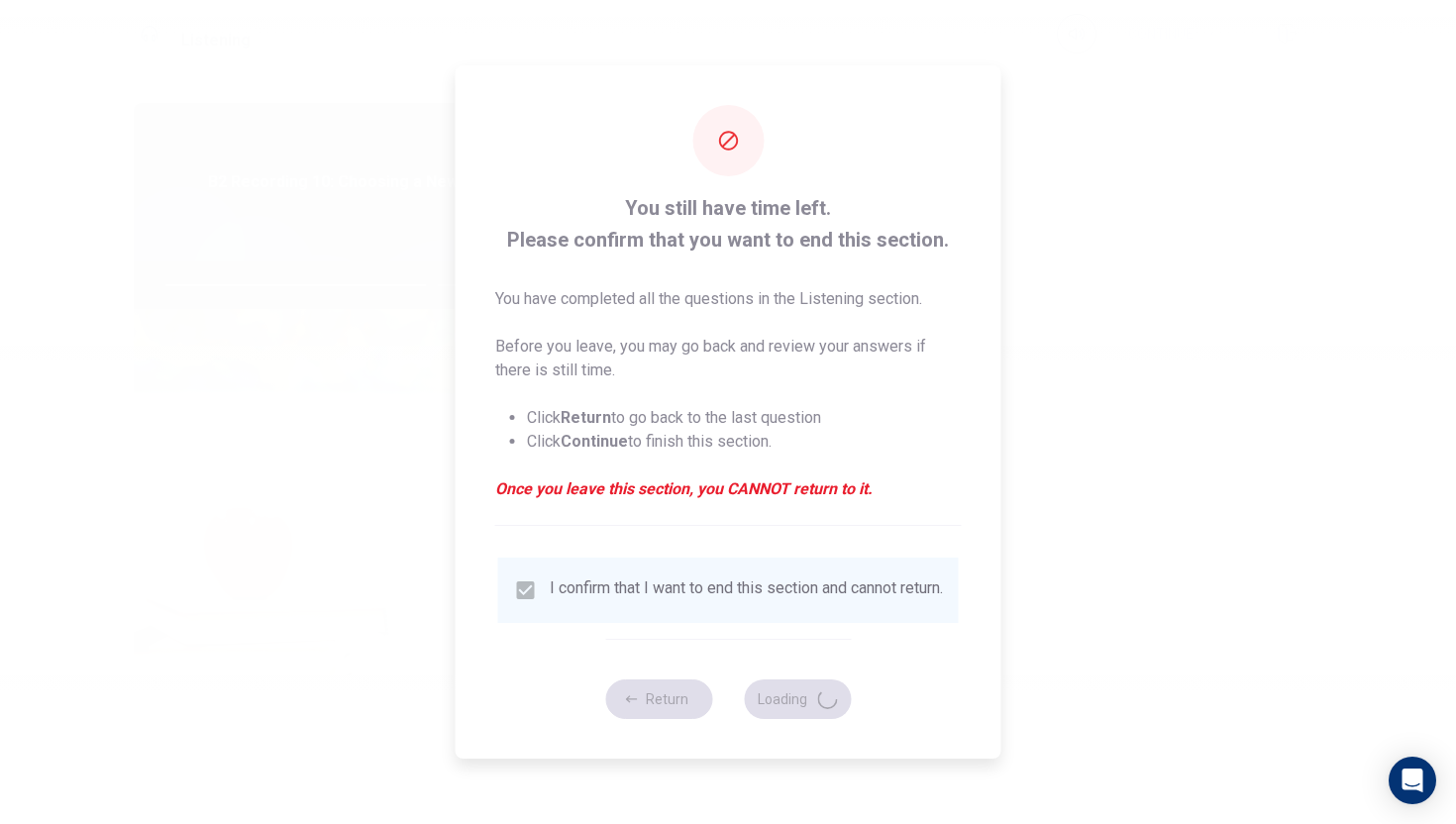 type on "75" 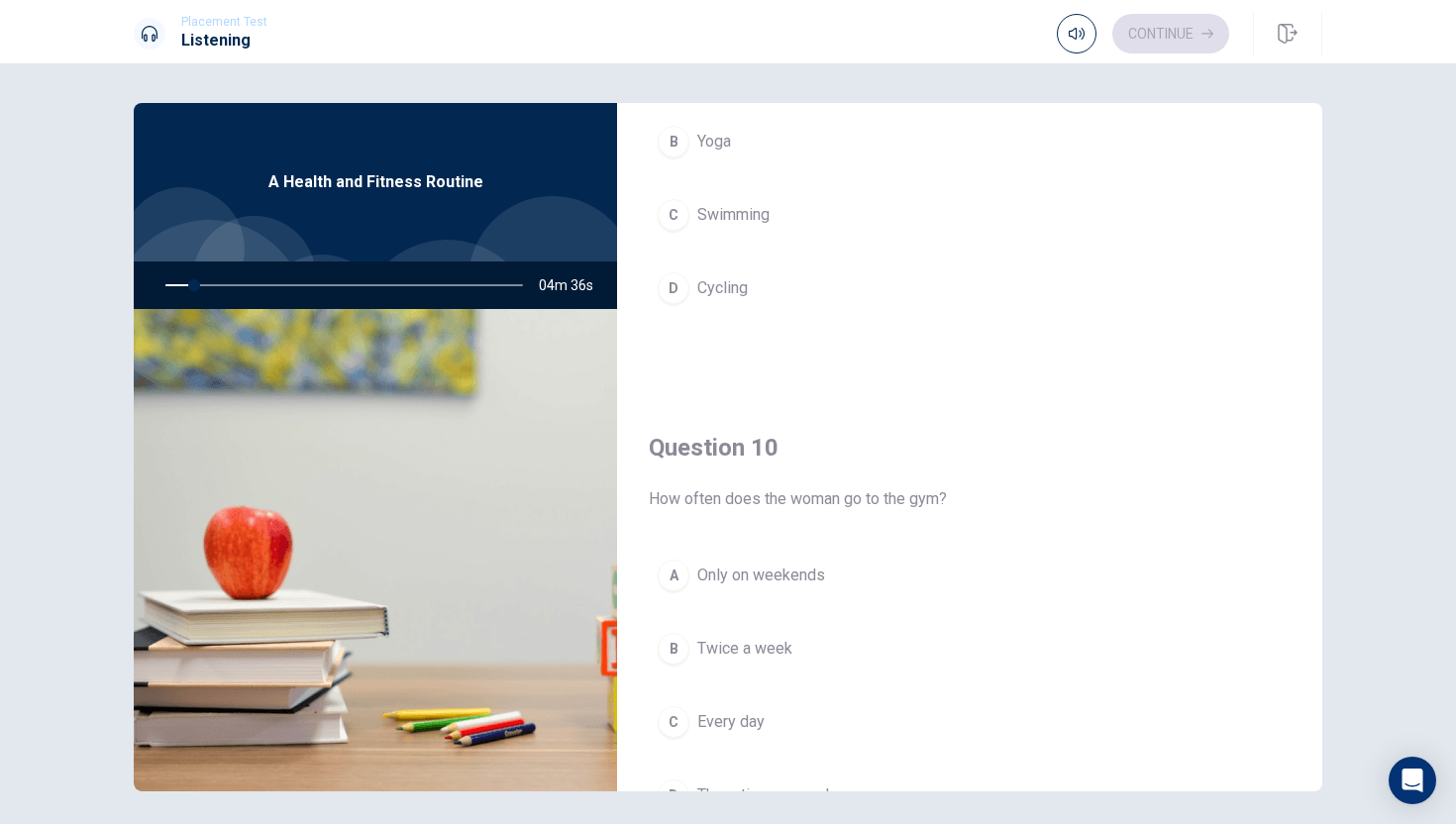 scroll, scrollTop: 1847, scrollLeft: 0, axis: vertical 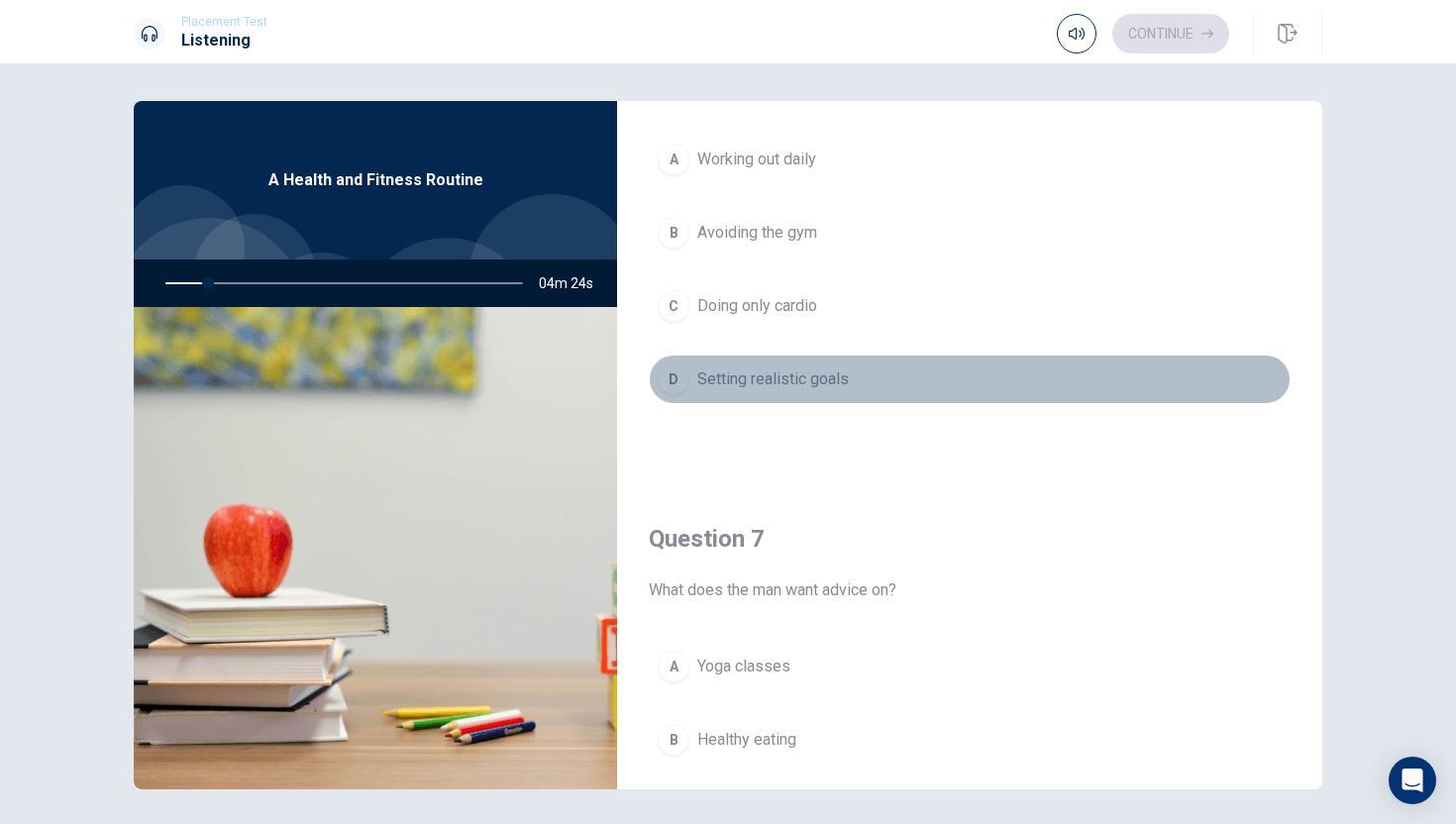 click on "D" at bounding box center (674, 379) 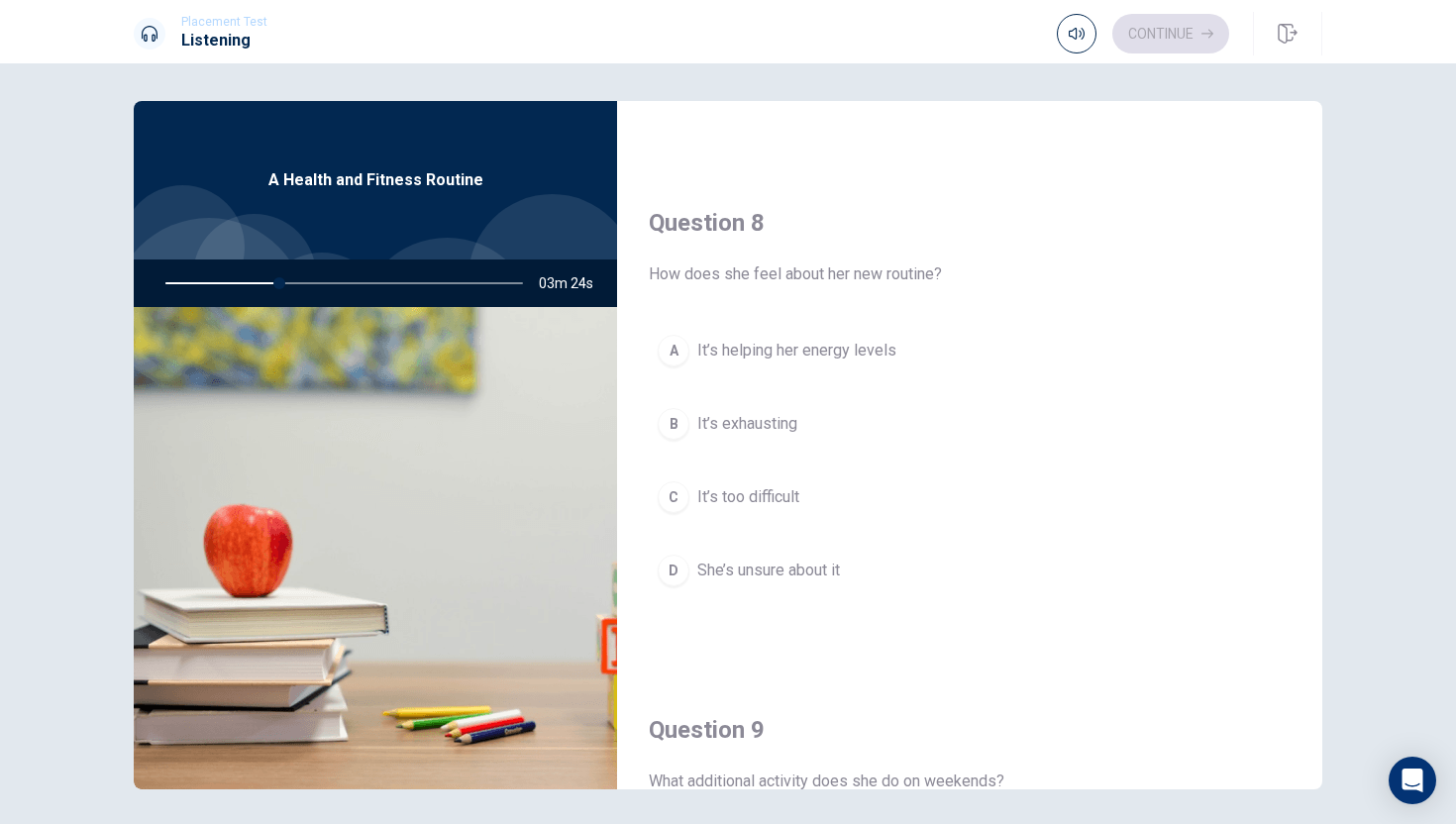 scroll, scrollTop: 1847, scrollLeft: 0, axis: vertical 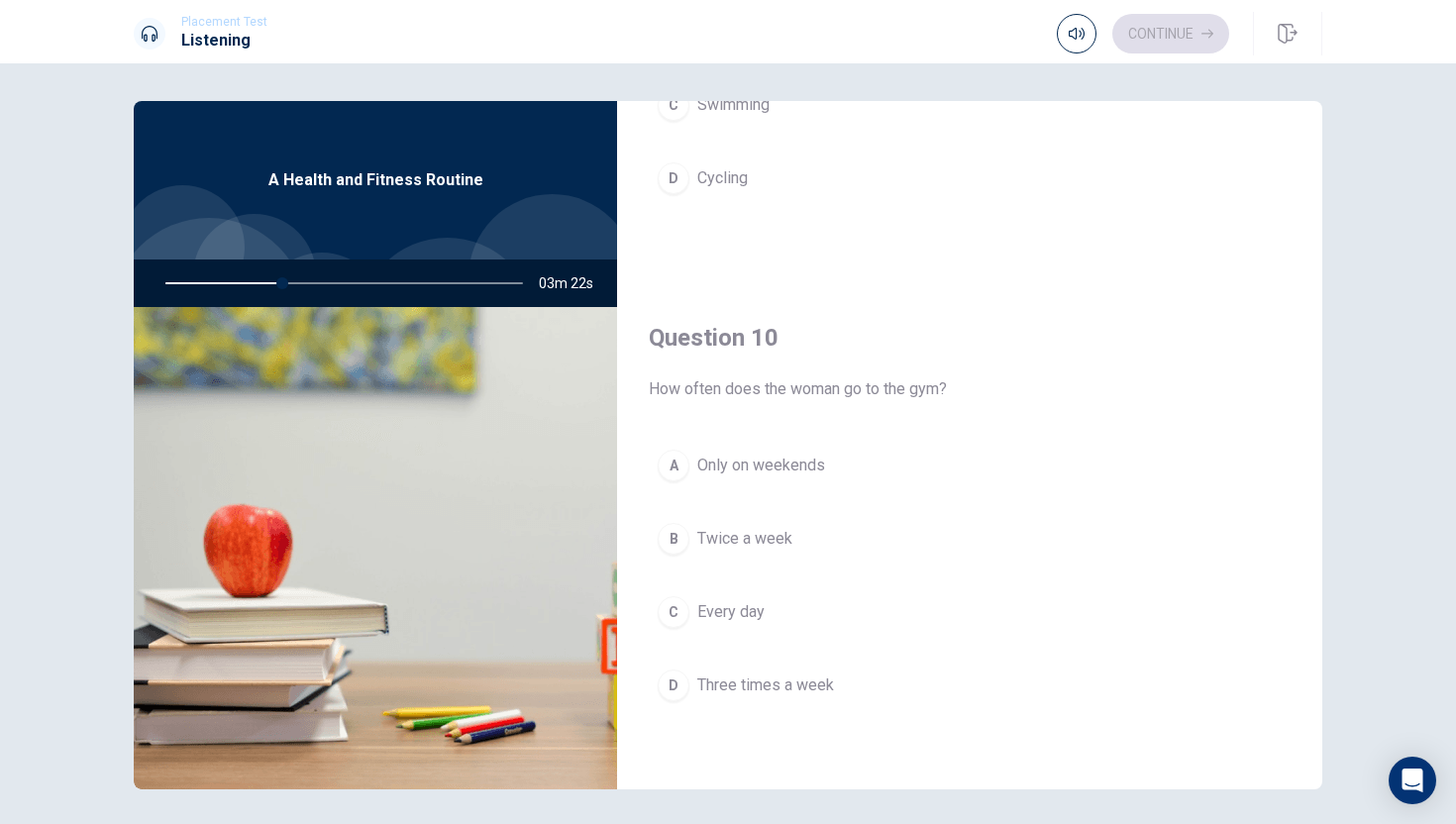 click on "D" at bounding box center [674, 685] 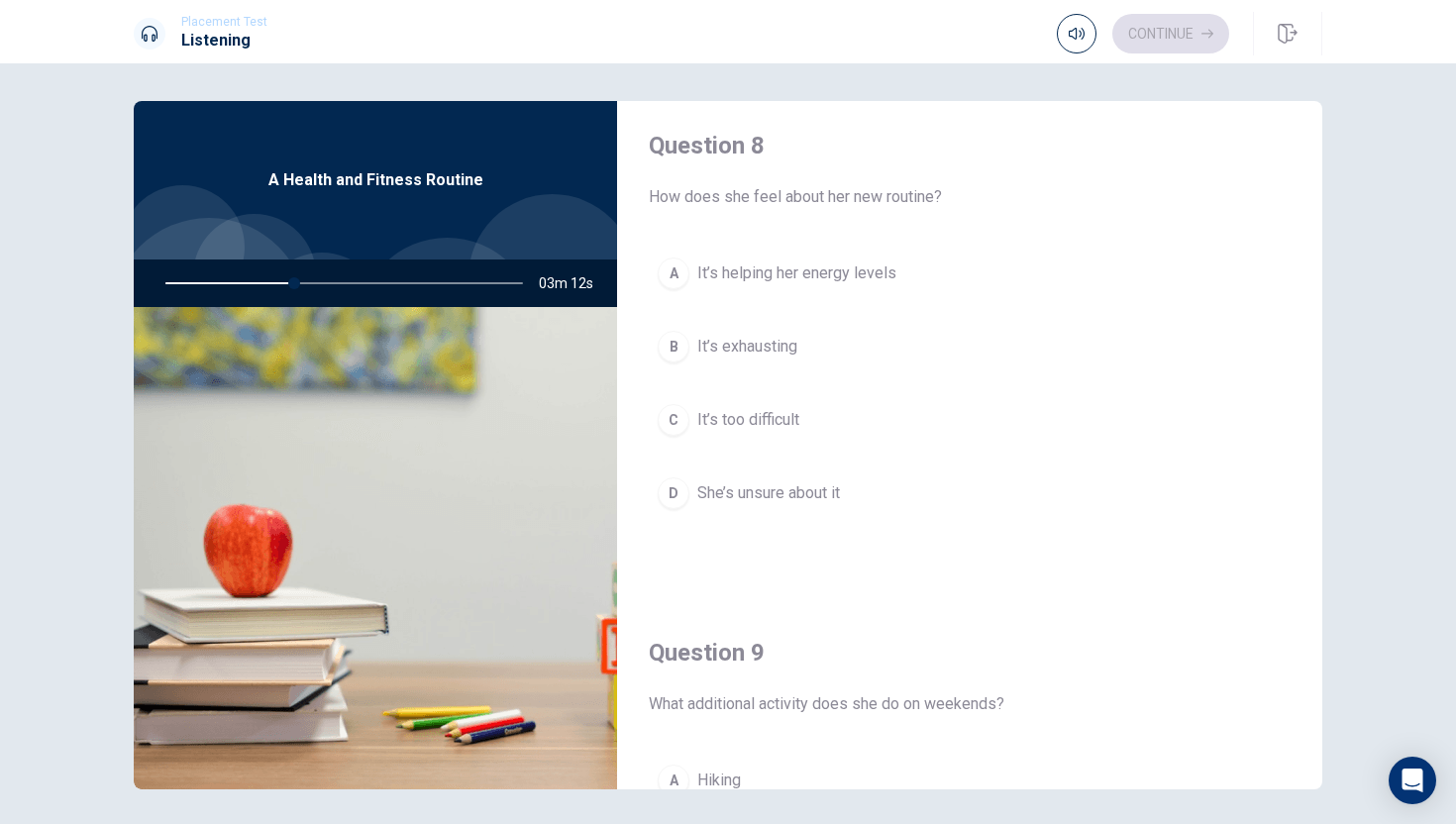 scroll, scrollTop: 1017, scrollLeft: 0, axis: vertical 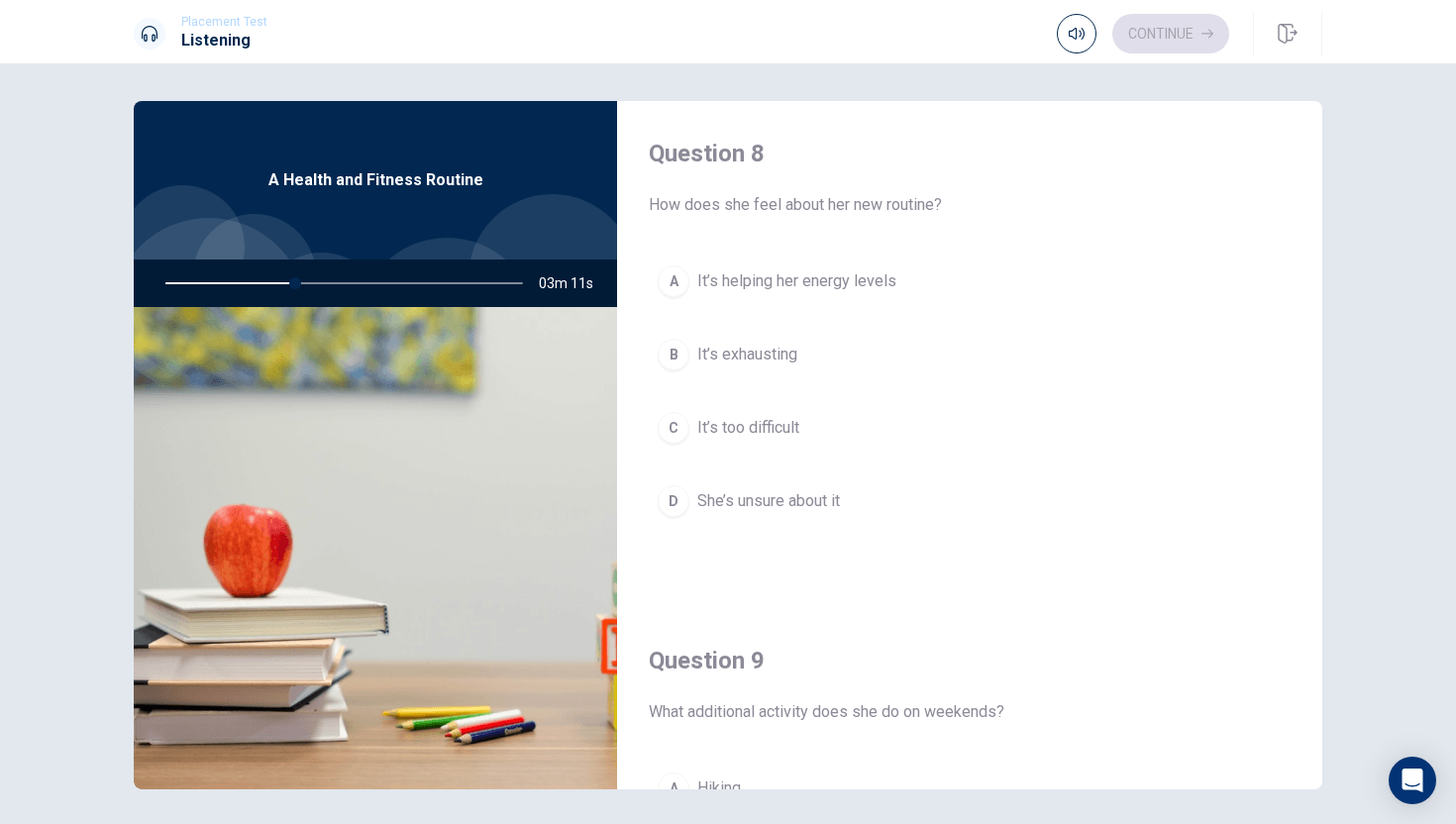 click on "A" at bounding box center (674, 281) 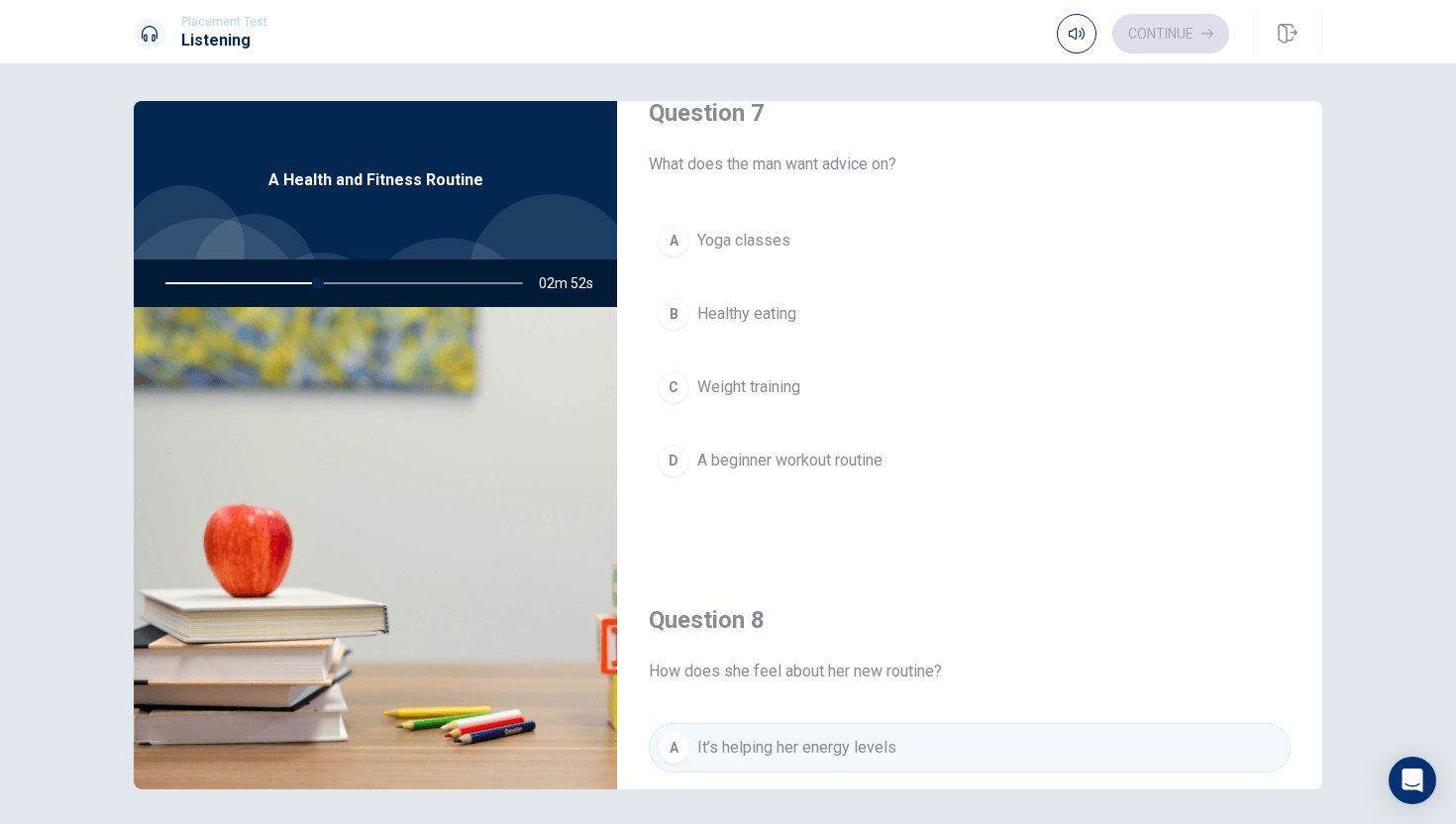 scroll, scrollTop: 552, scrollLeft: 0, axis: vertical 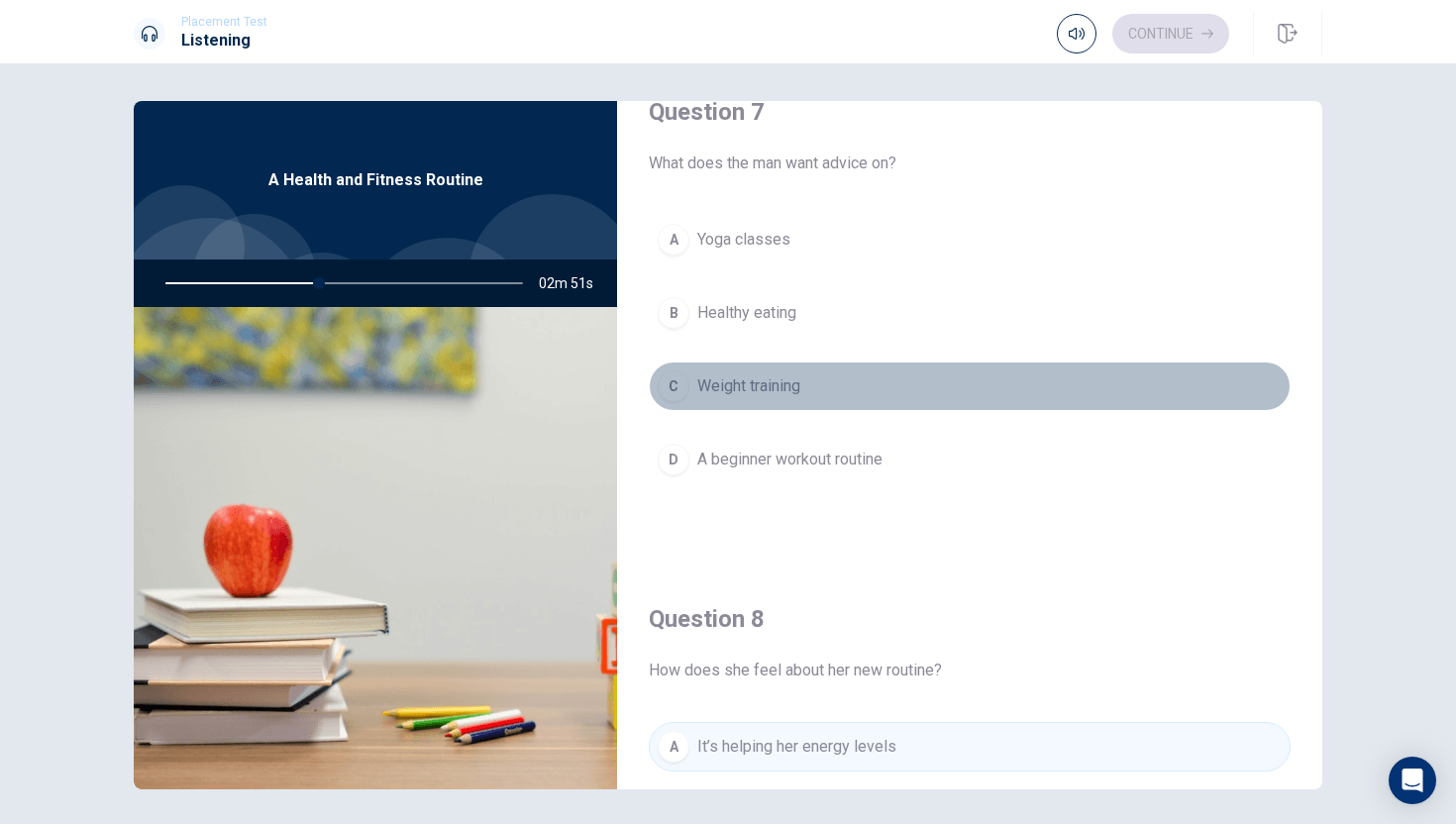 click on "C" at bounding box center [674, 386] 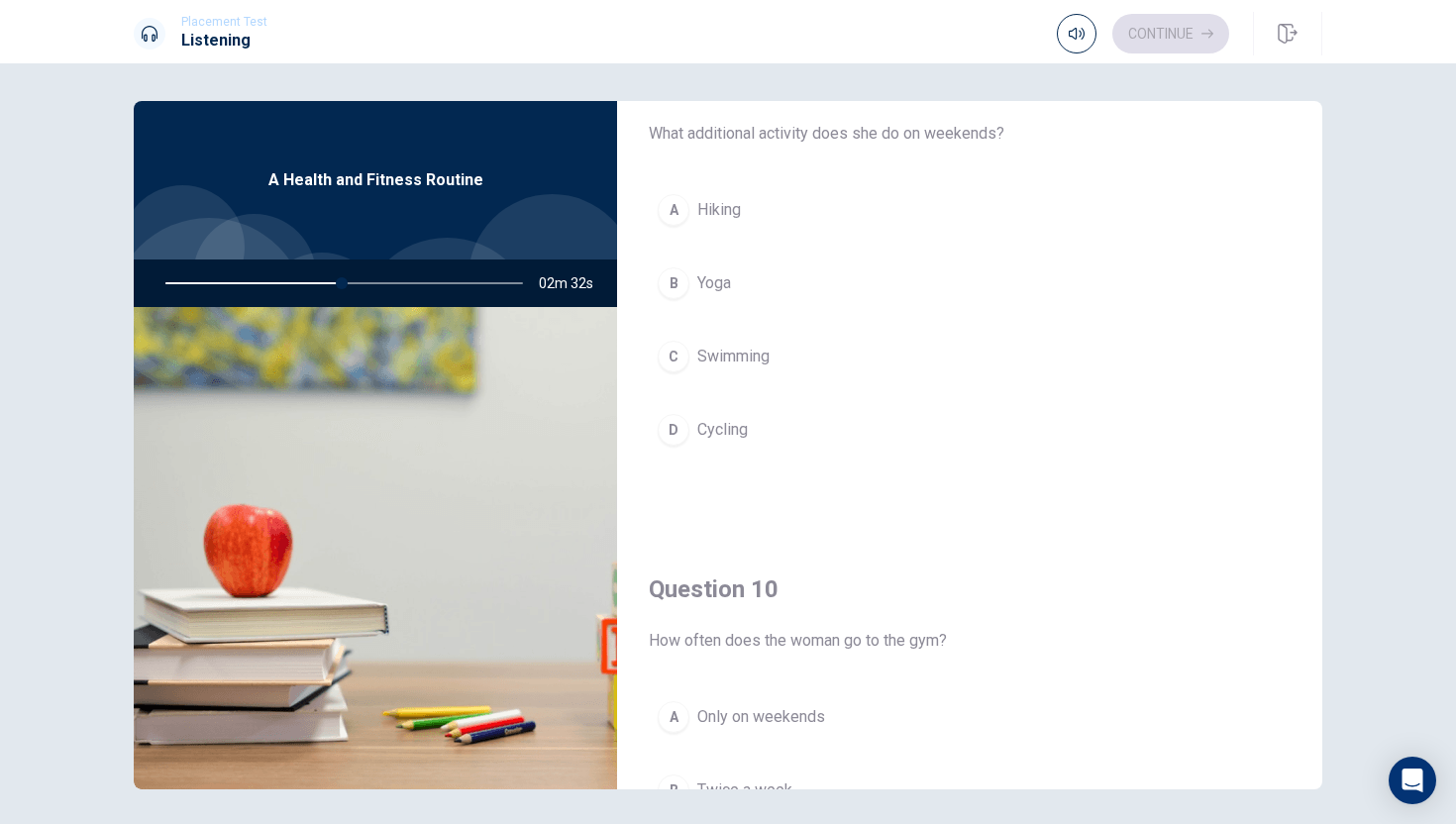 scroll, scrollTop: 1503, scrollLeft: 0, axis: vertical 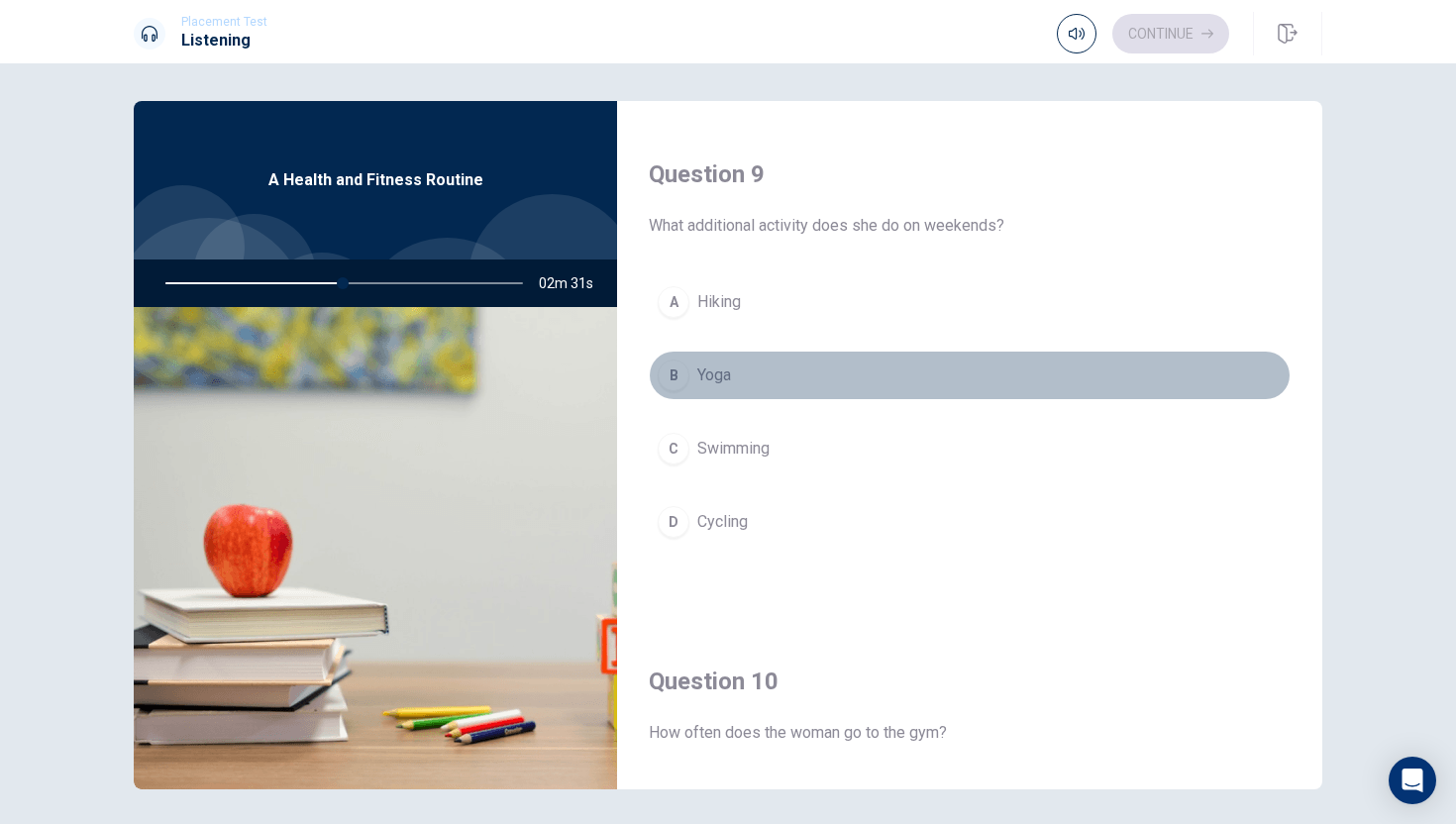 click on "B" at bounding box center (674, 375) 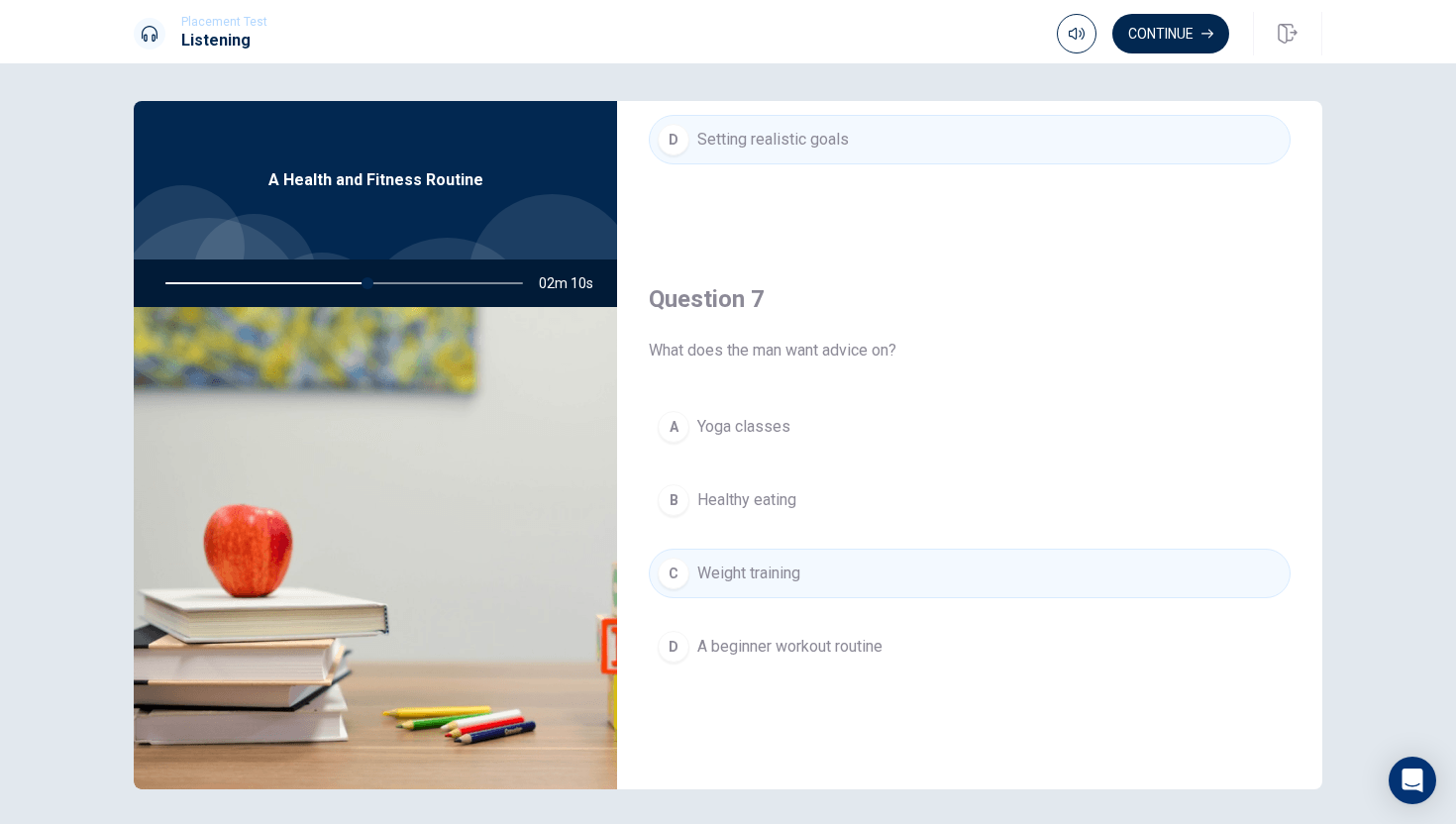 scroll, scrollTop: 383, scrollLeft: 0, axis: vertical 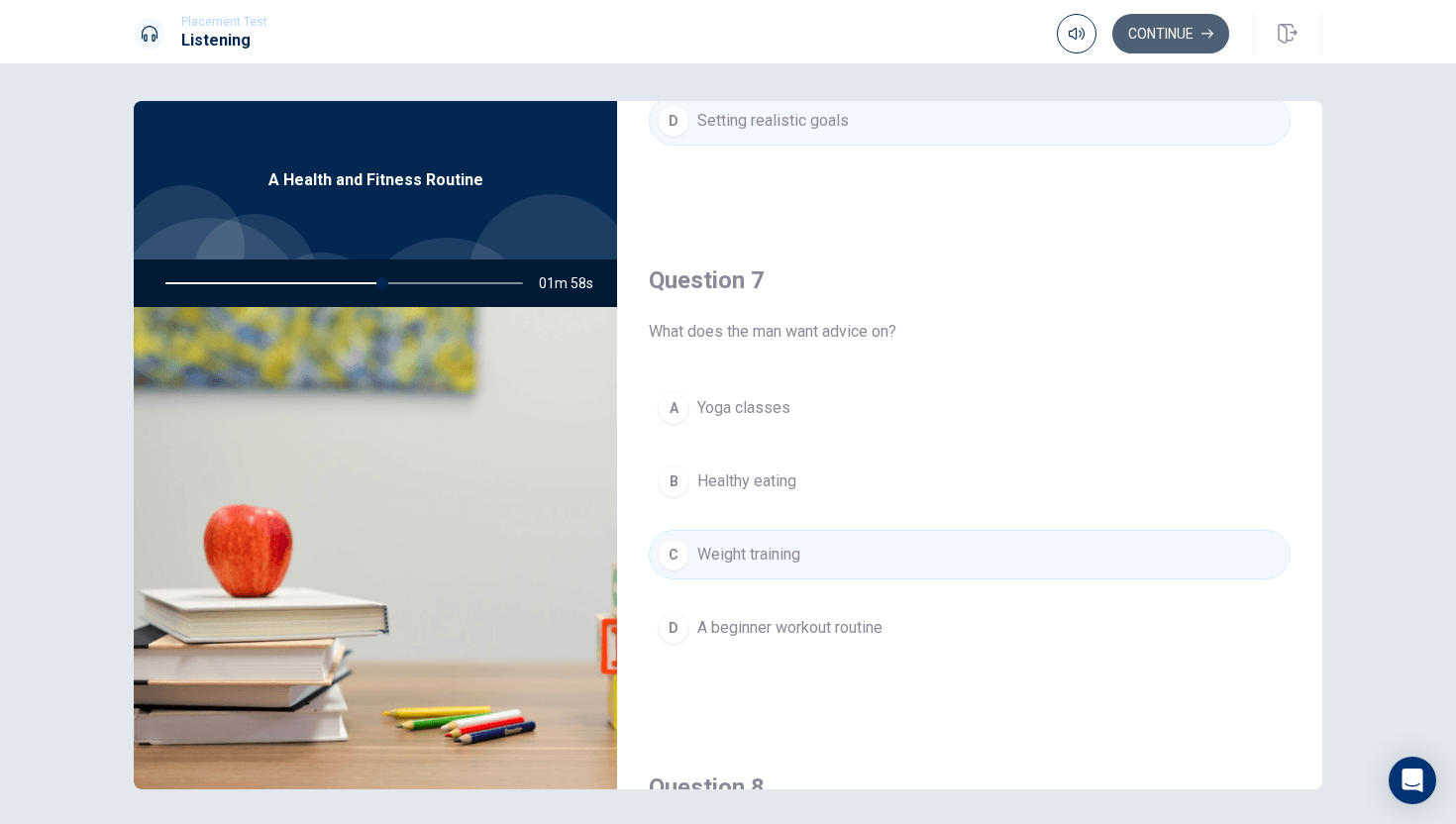 click on "Continue" at bounding box center (1171, 34) 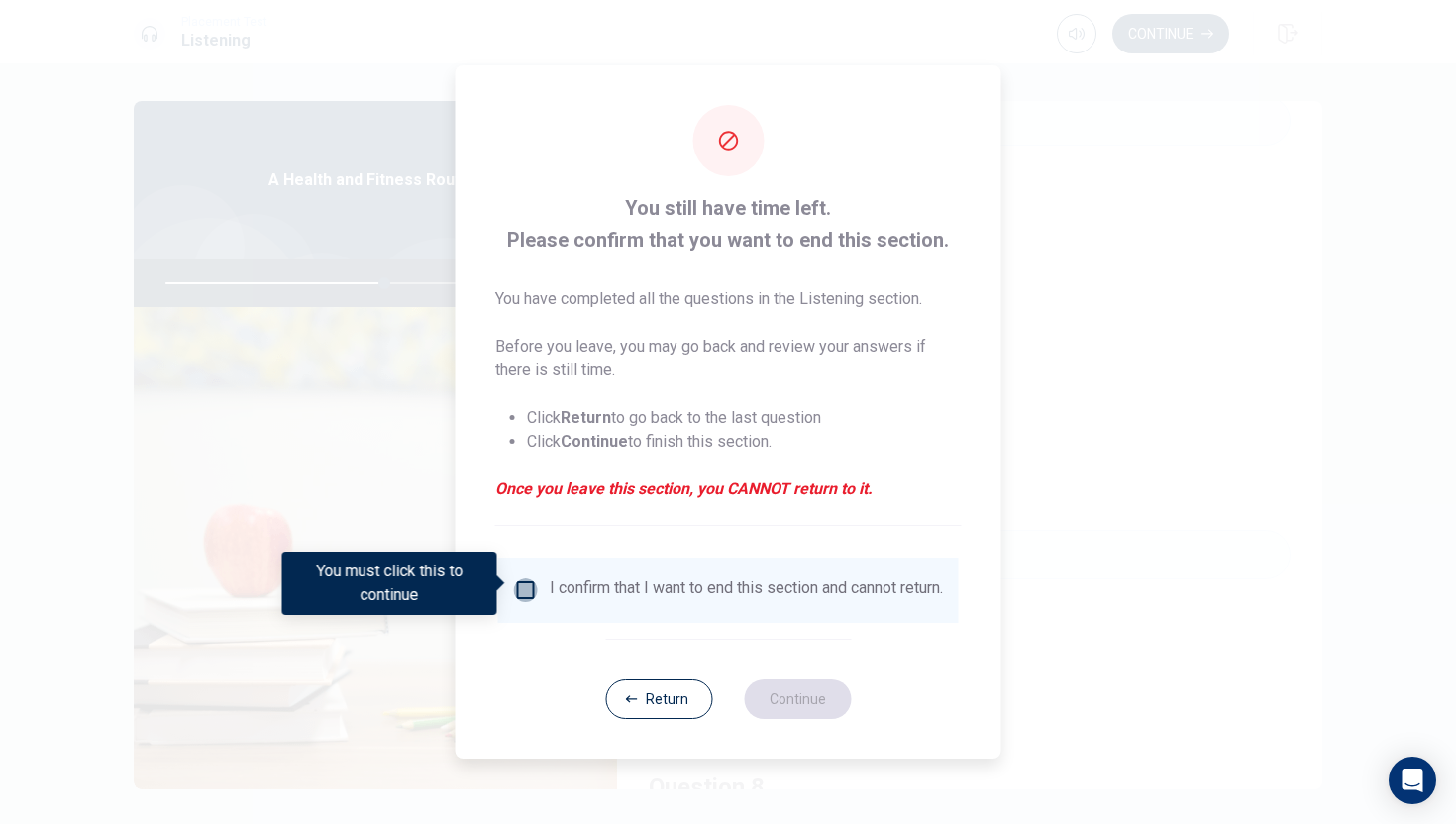 click at bounding box center [526, 590] 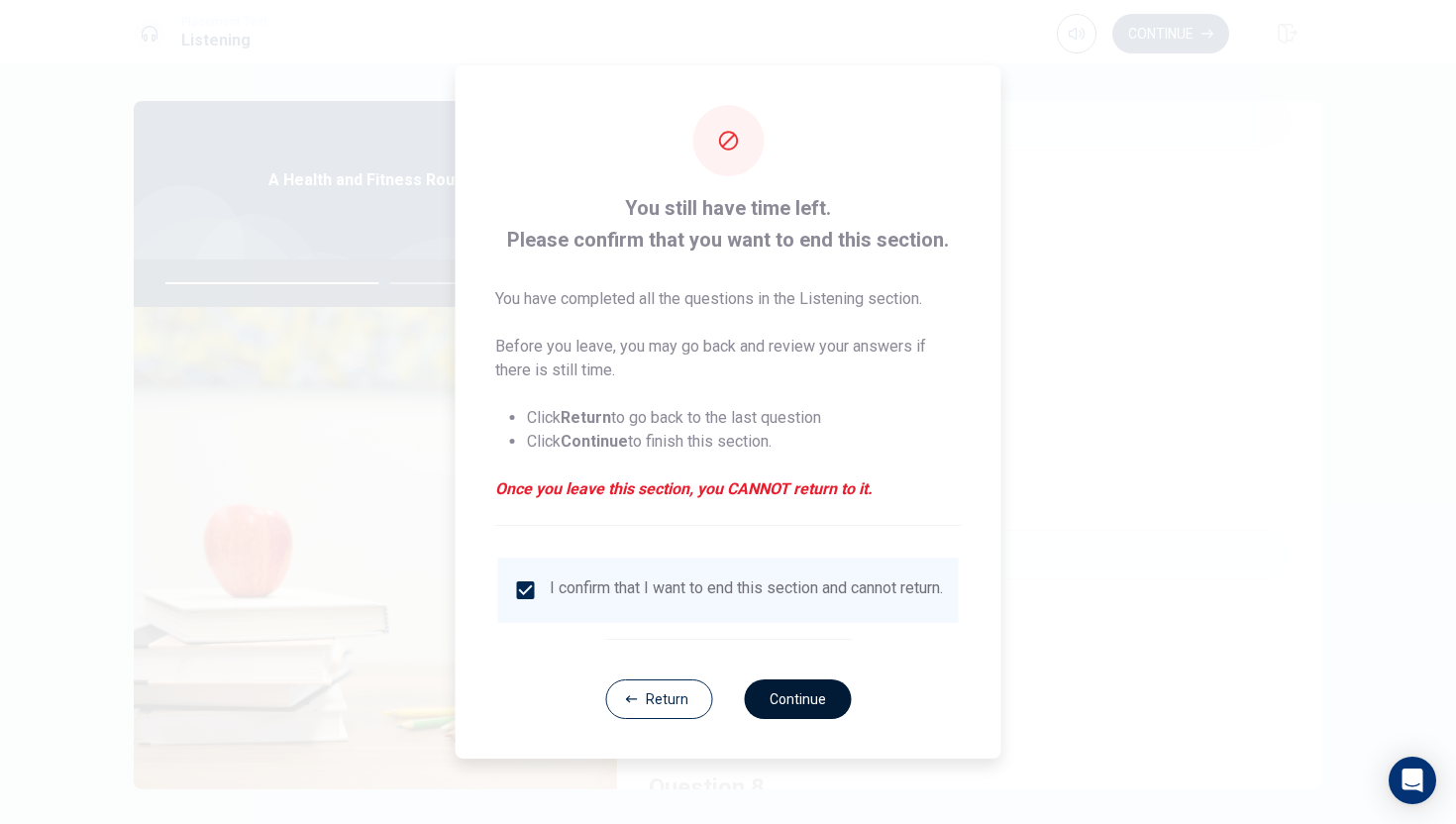 click on "Continue" at bounding box center (797, 699) 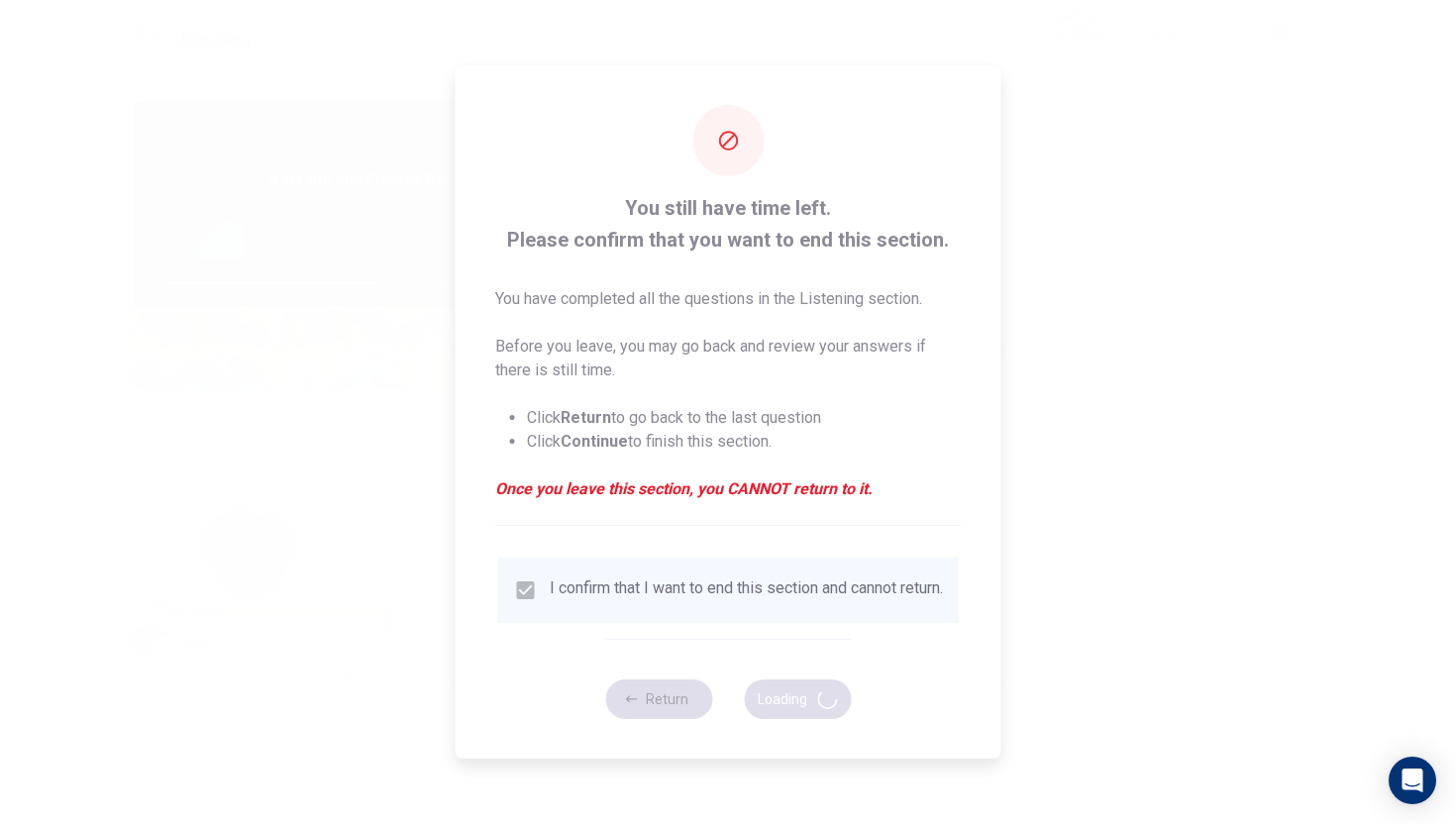 type on "62" 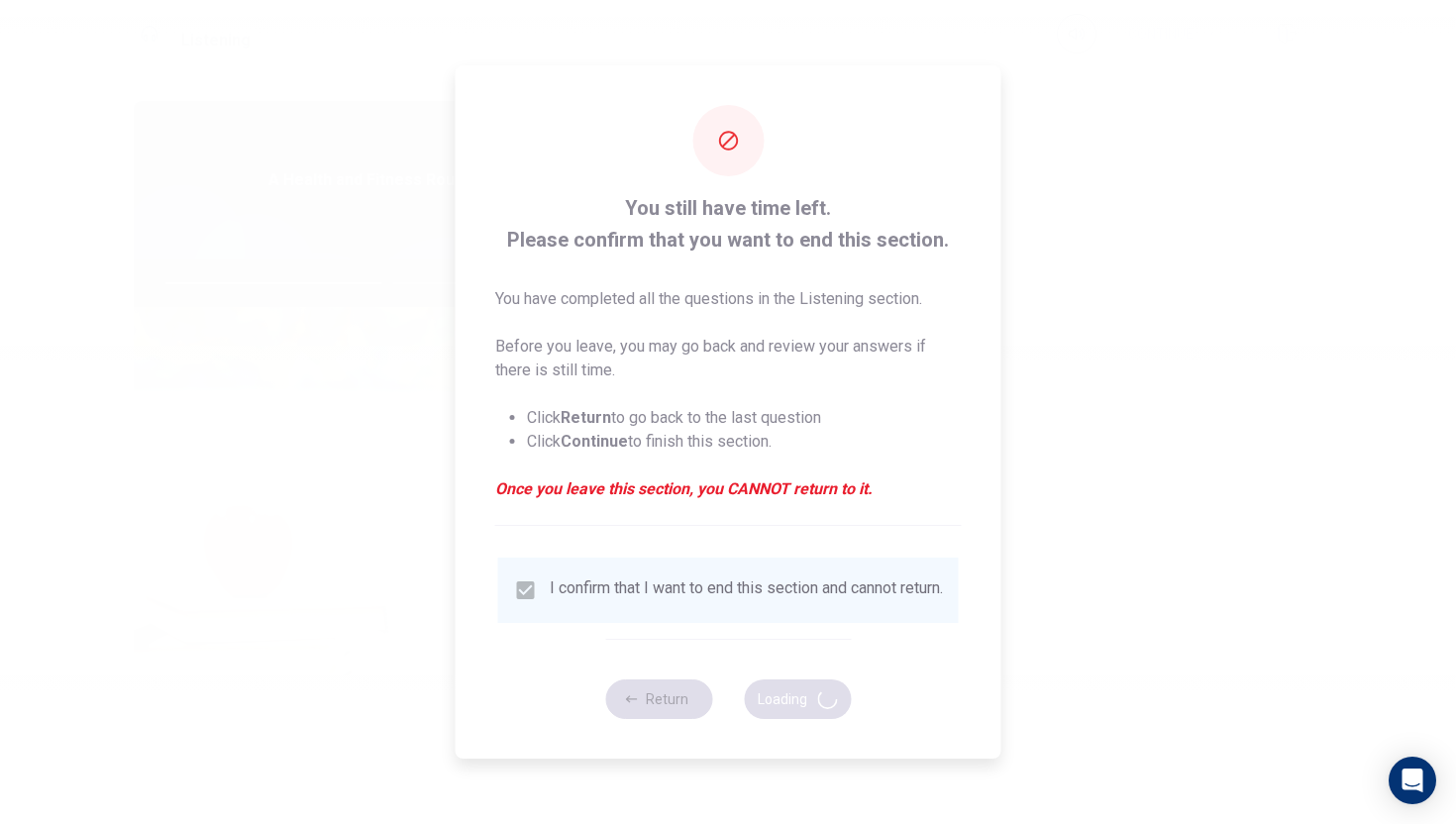 scroll, scrollTop: 0, scrollLeft: 0, axis: both 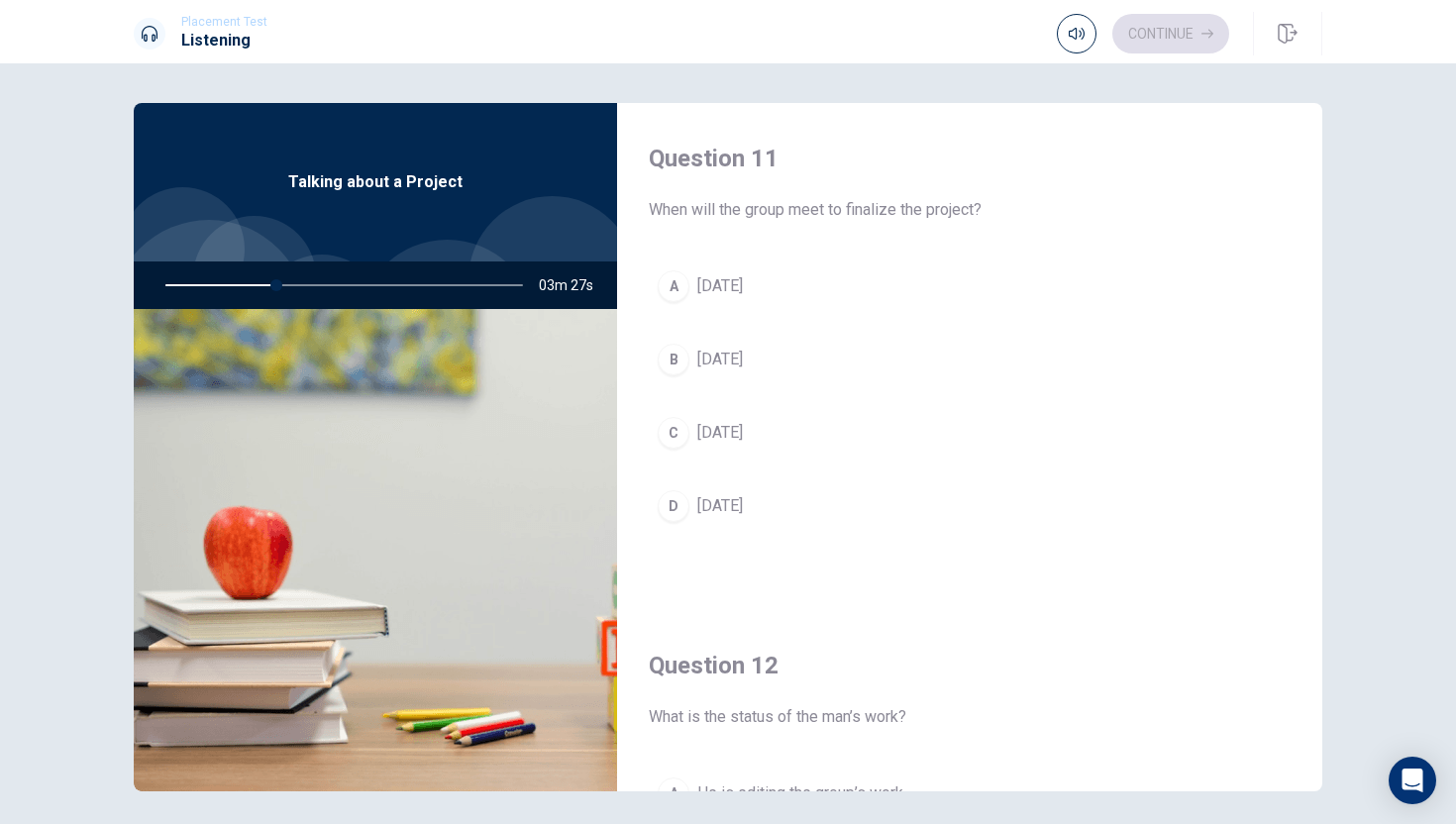 click on "C" at bounding box center (674, 433) 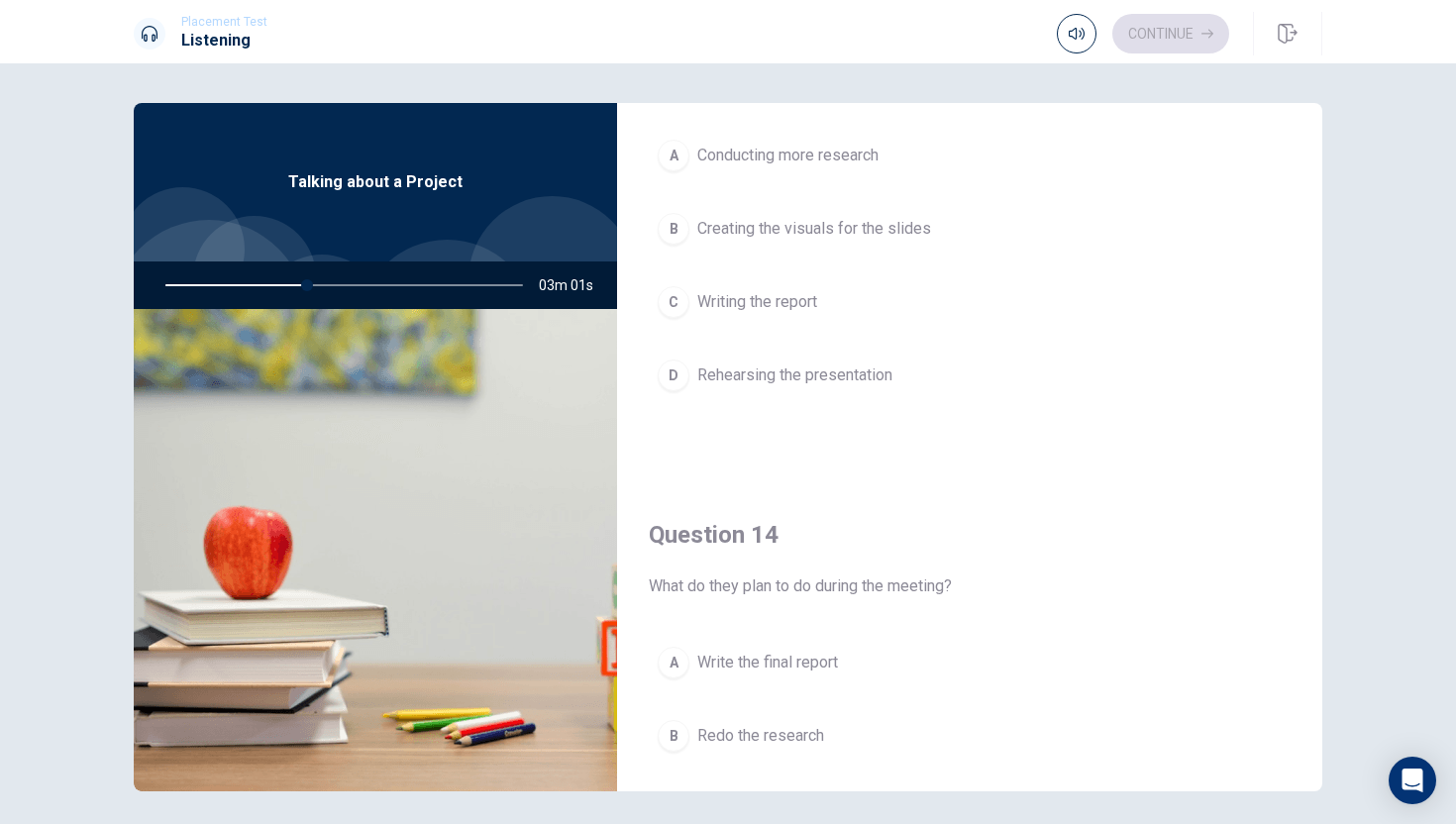 scroll, scrollTop: 851, scrollLeft: 0, axis: vertical 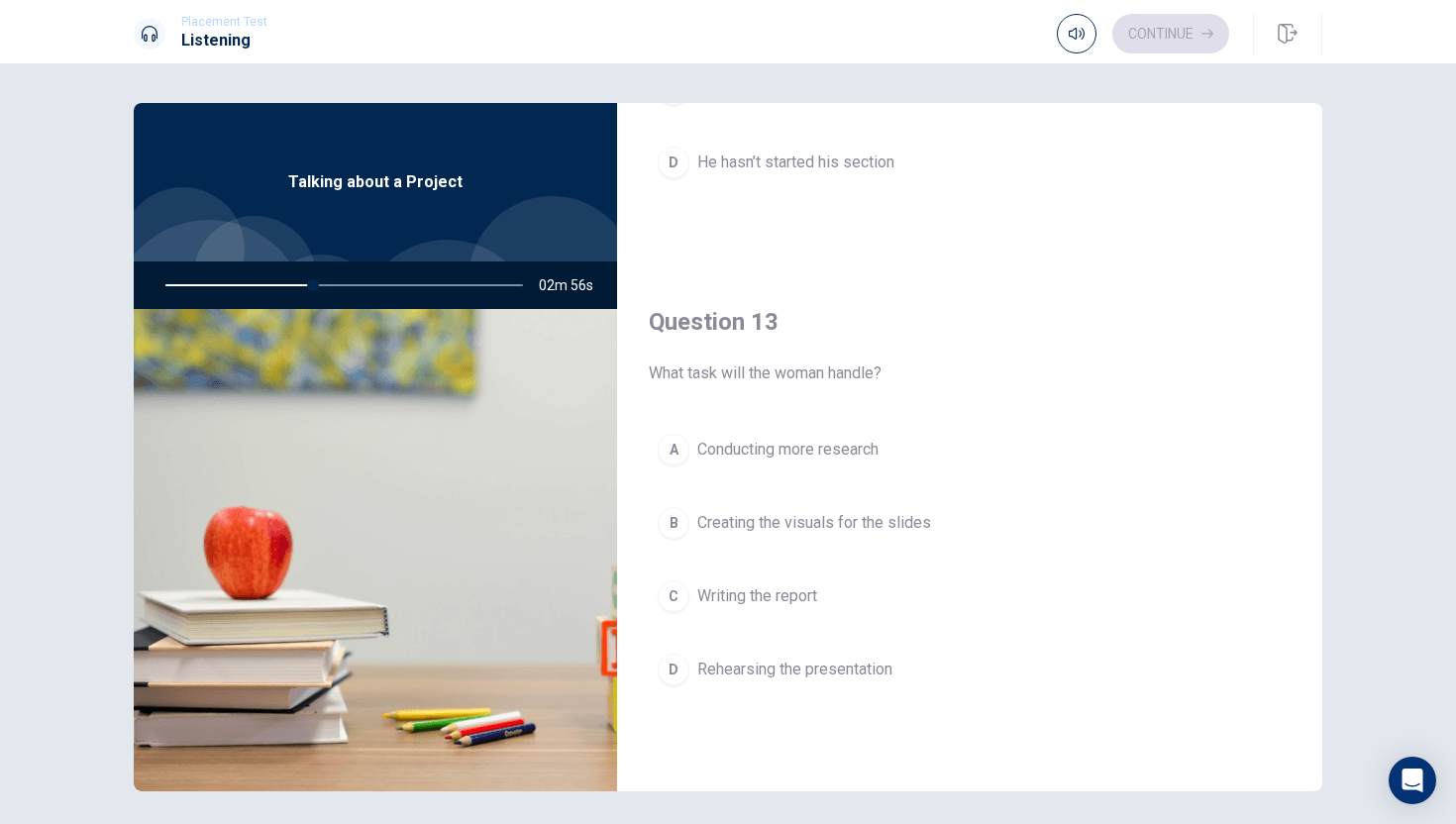 click on "B" at bounding box center (674, 523) 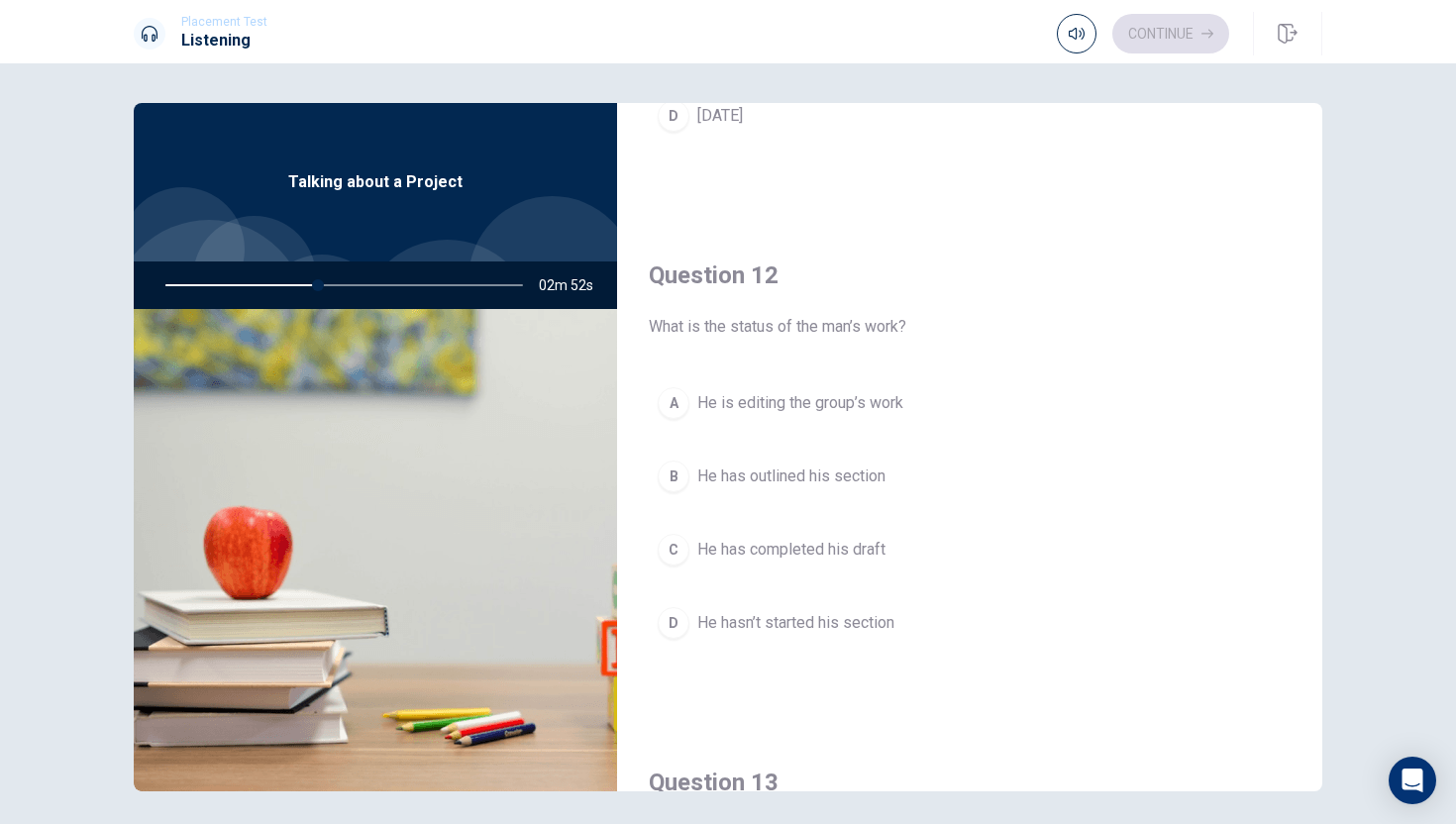 scroll, scrollTop: 404, scrollLeft: 0, axis: vertical 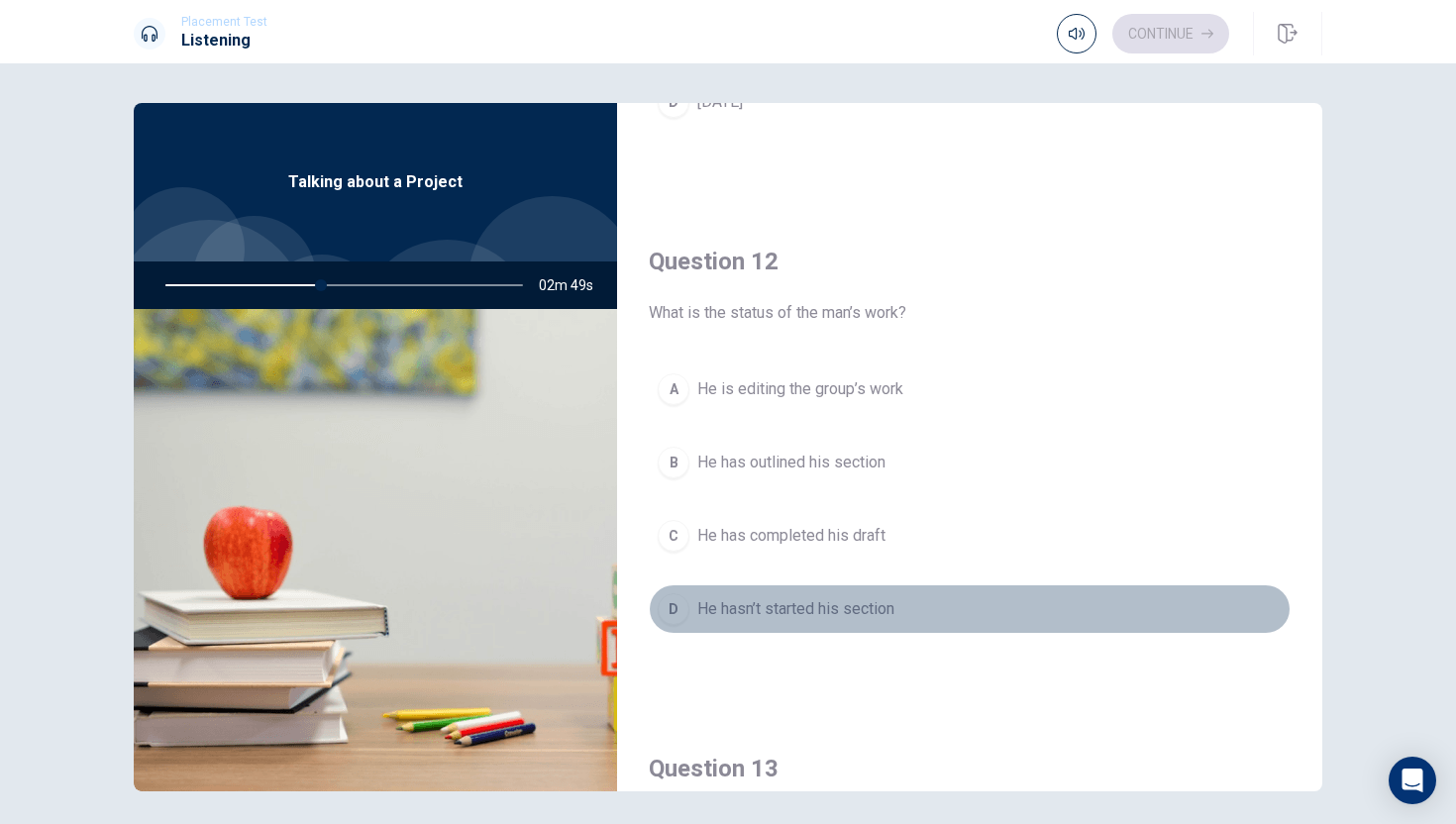 click on "D" at bounding box center [674, 609] 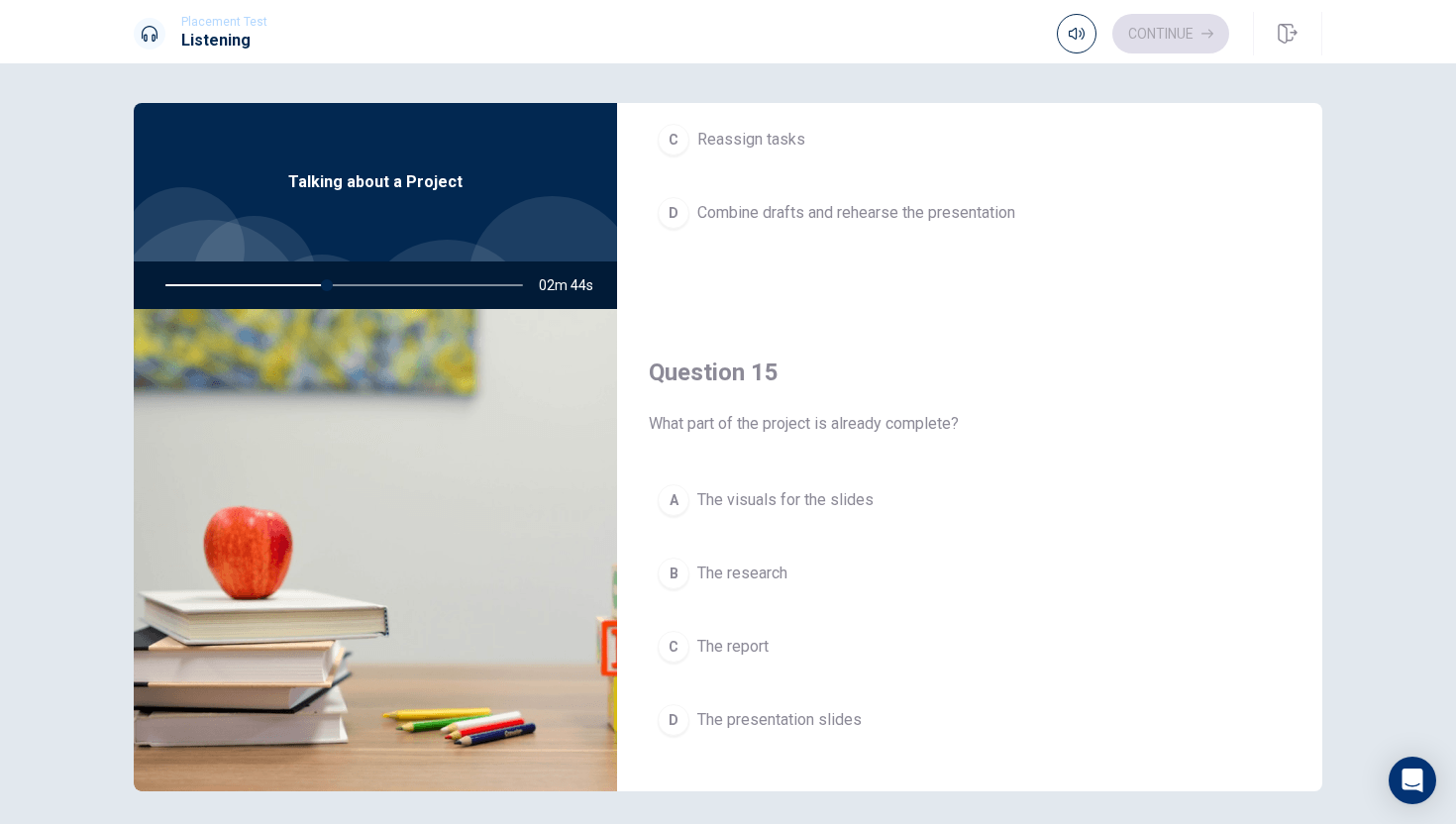 scroll, scrollTop: 1847, scrollLeft: 0, axis: vertical 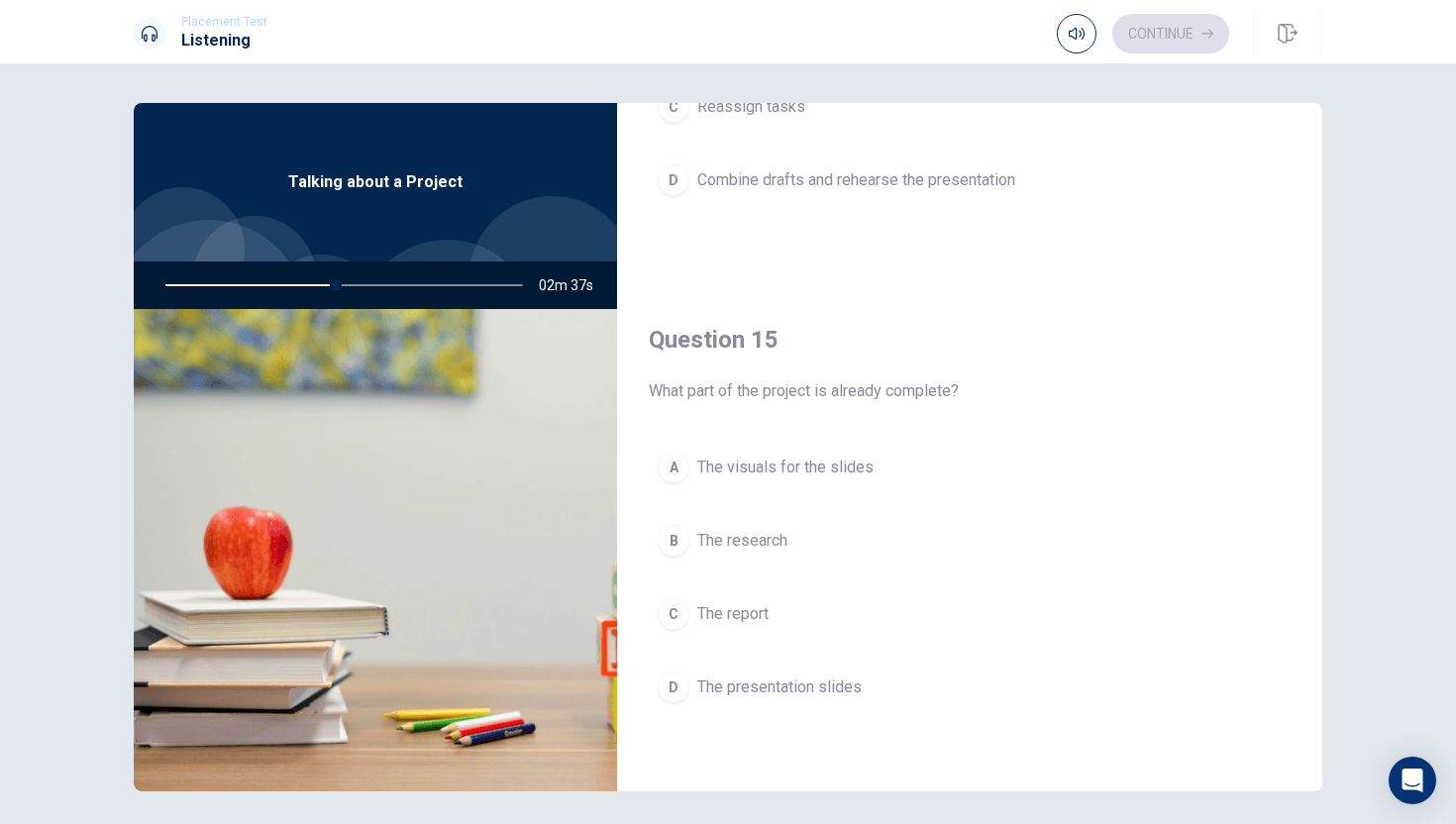 click on "D" at bounding box center (674, 687) 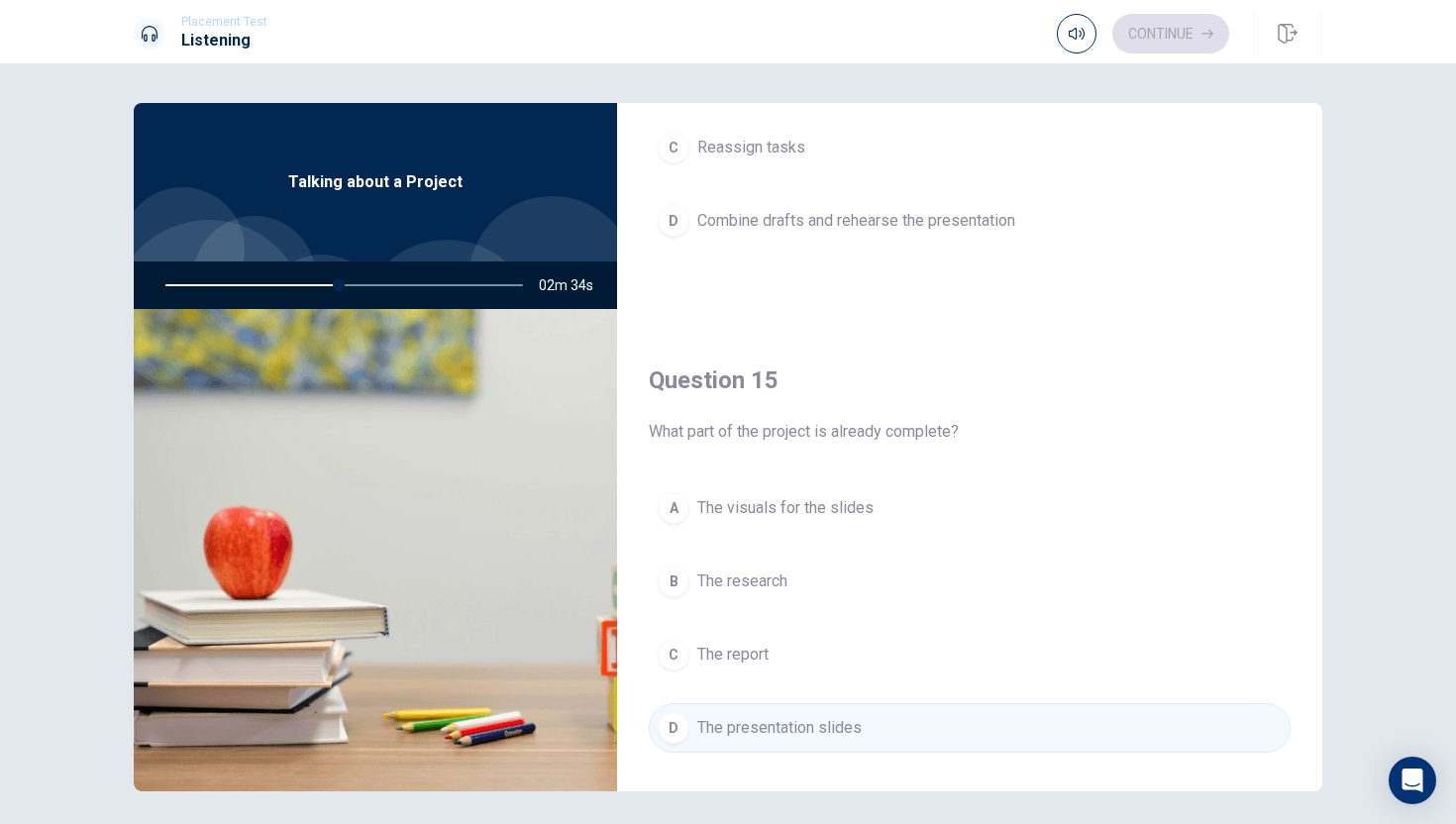 scroll, scrollTop: 1802, scrollLeft: 0, axis: vertical 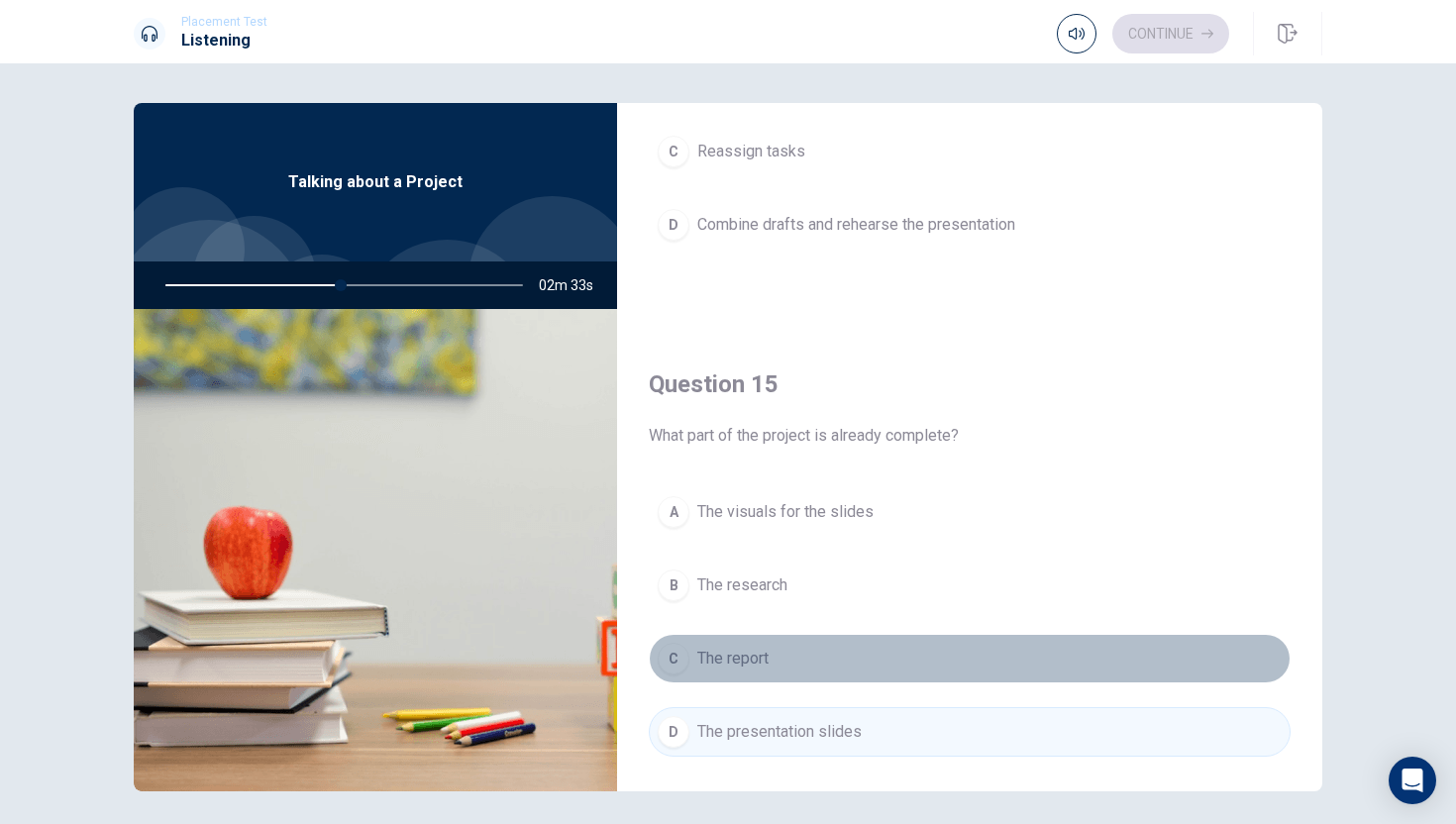 click on "C" at bounding box center (674, 659) 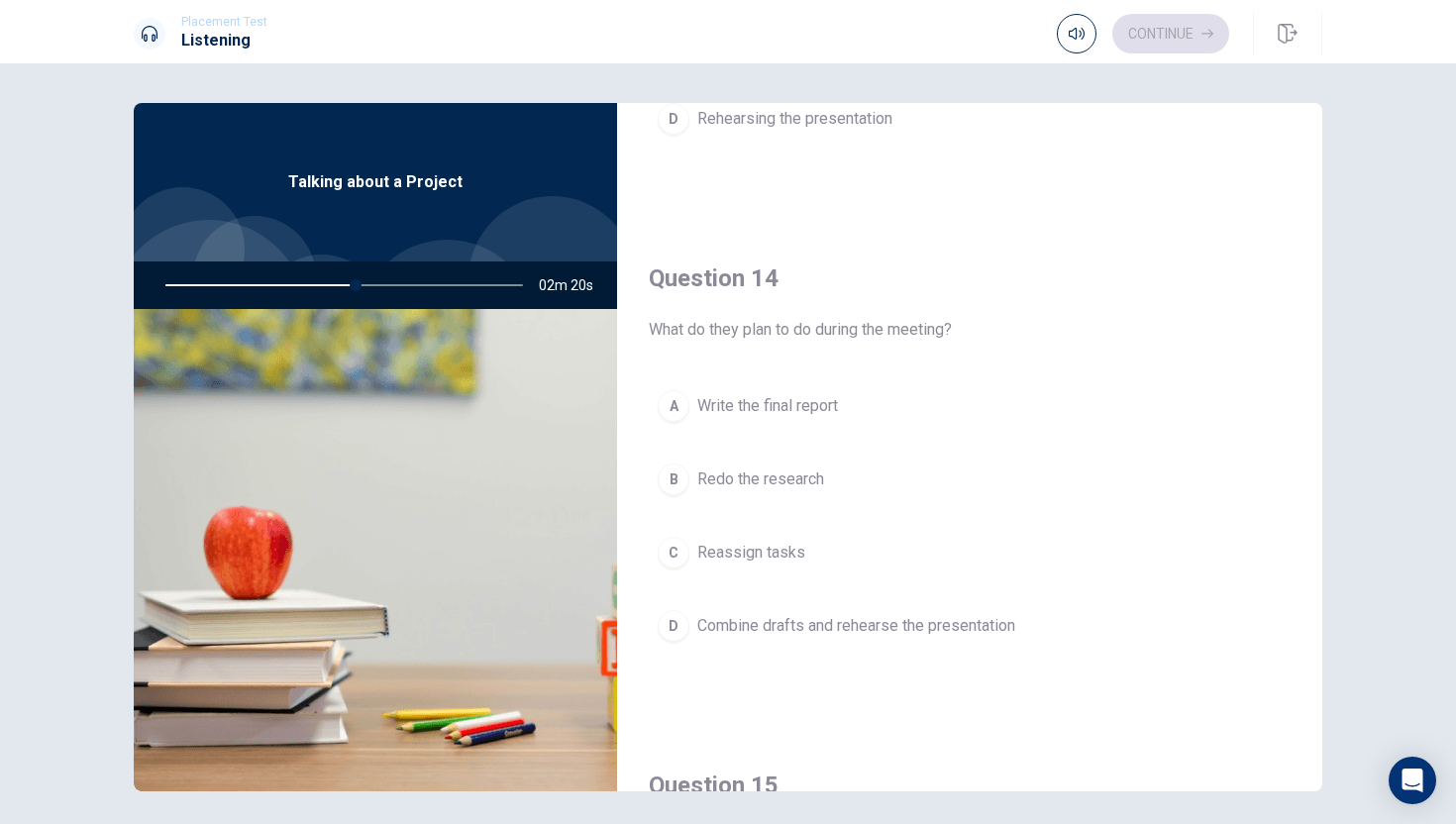 scroll, scrollTop: 1402, scrollLeft: 0, axis: vertical 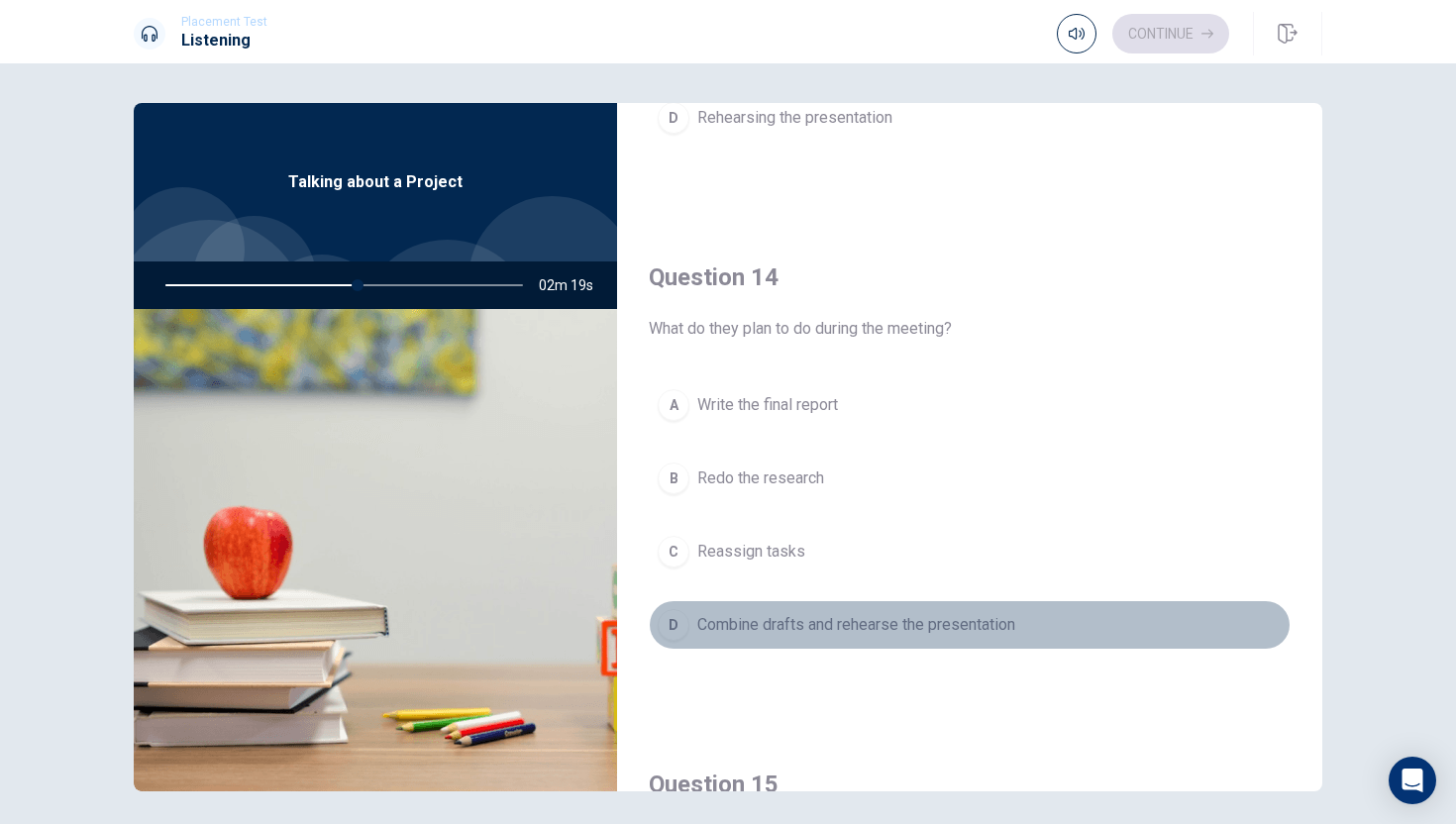 click on "D" at bounding box center [674, 625] 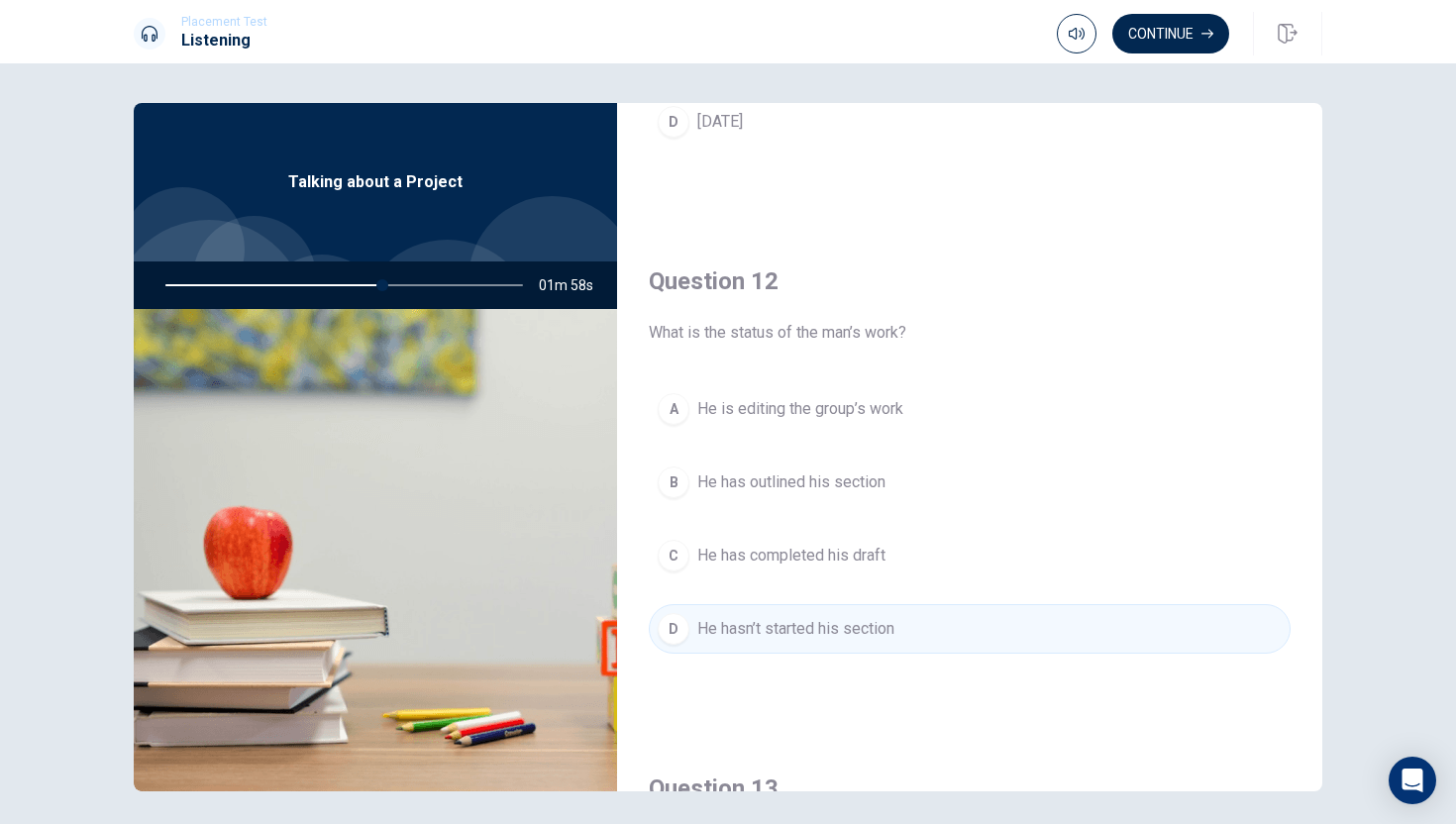 scroll, scrollTop: 390, scrollLeft: 0, axis: vertical 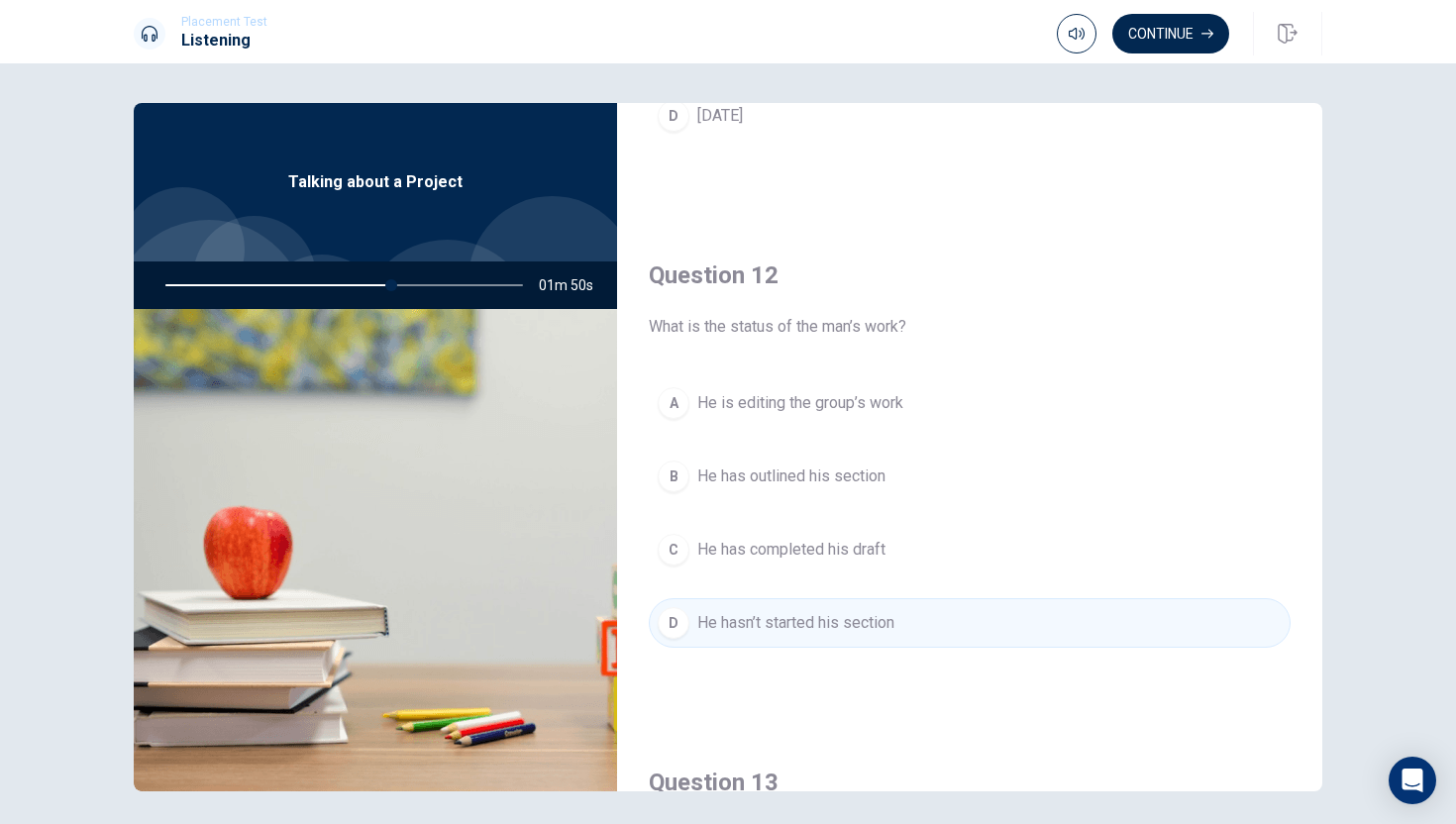 click on "He has completed his draft" at bounding box center (791, 550) 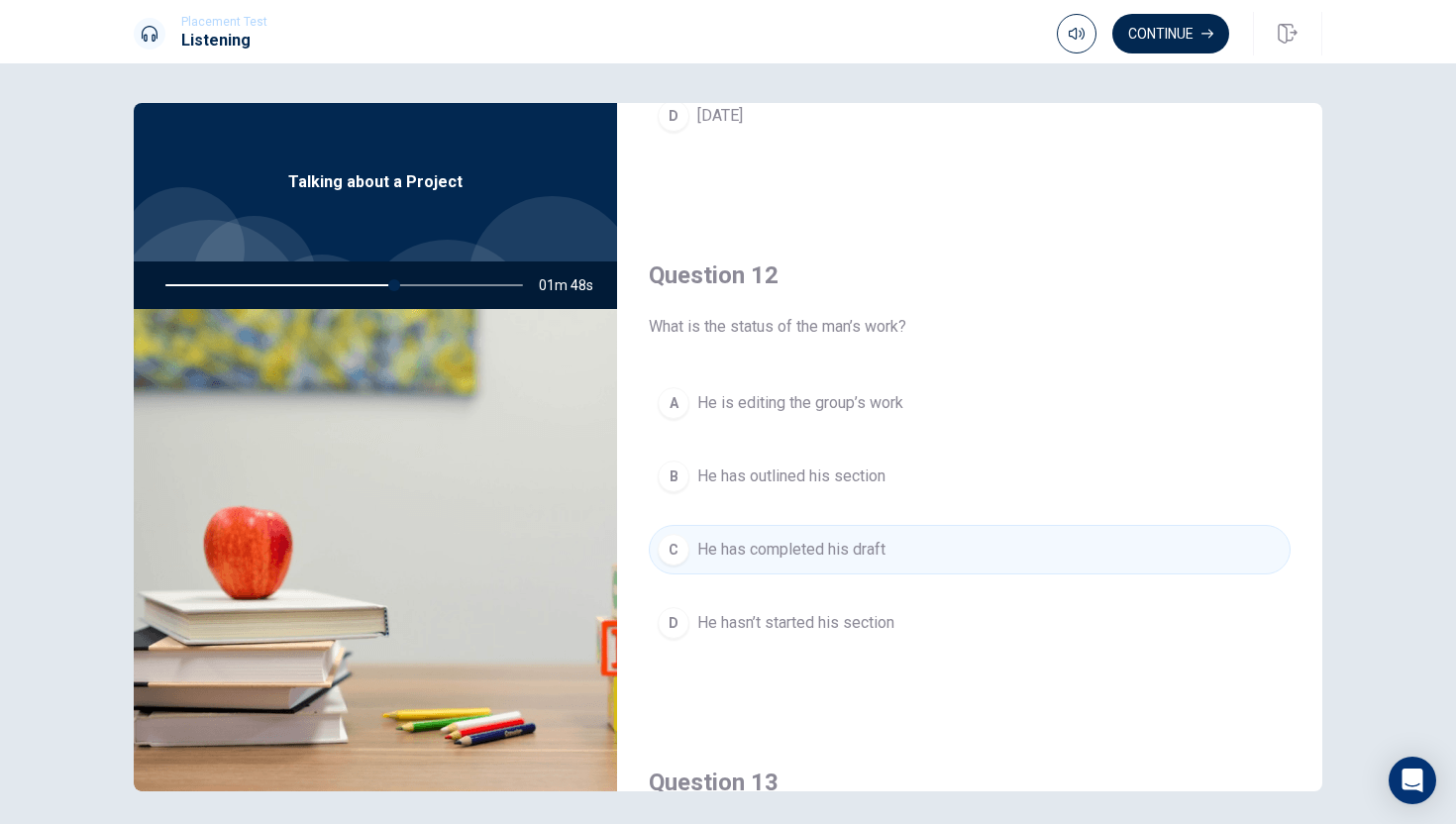 click on "He has outlined his section" at bounding box center [791, 476] 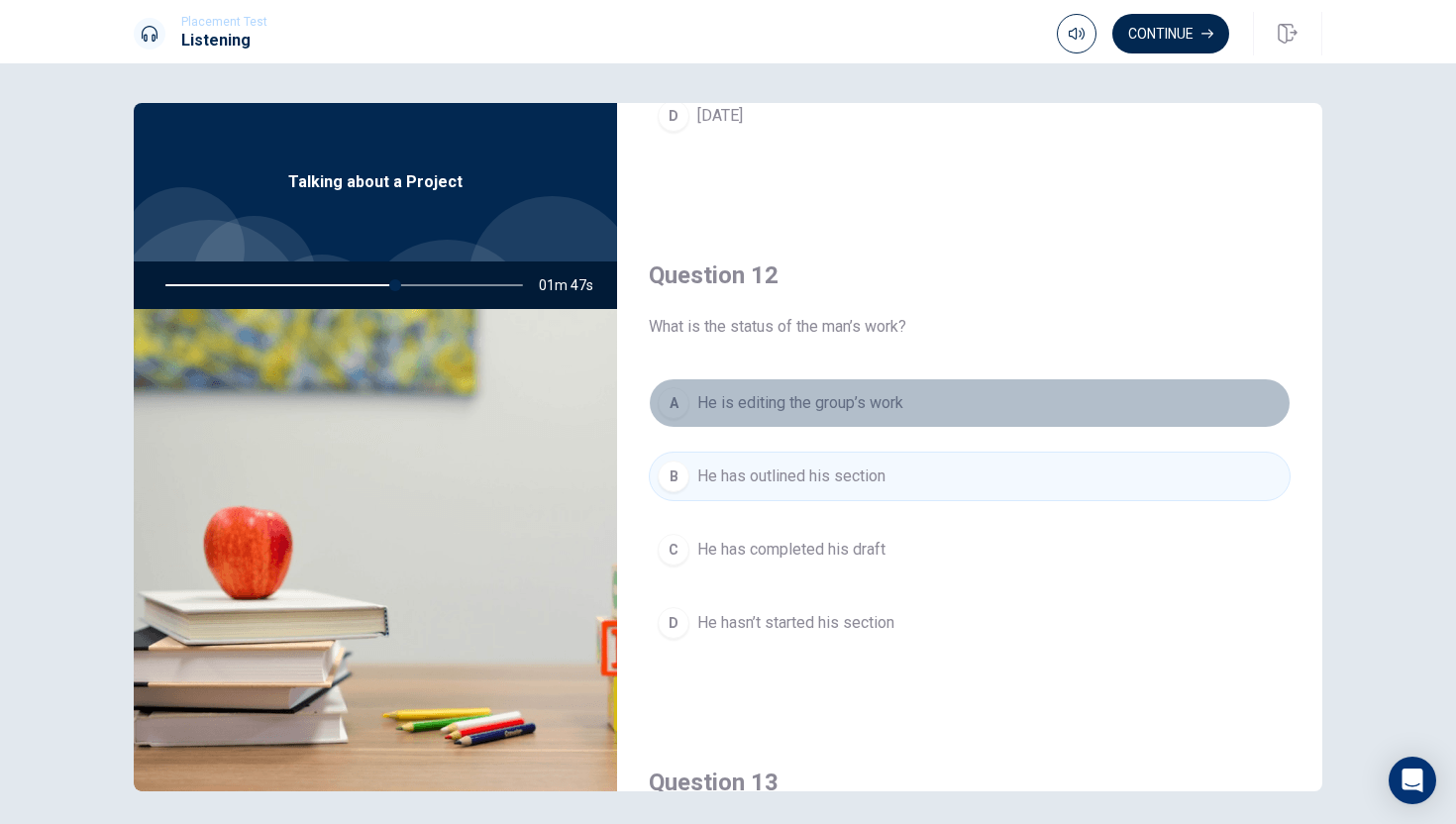 click on "He is editing the group’s work" at bounding box center (800, 403) 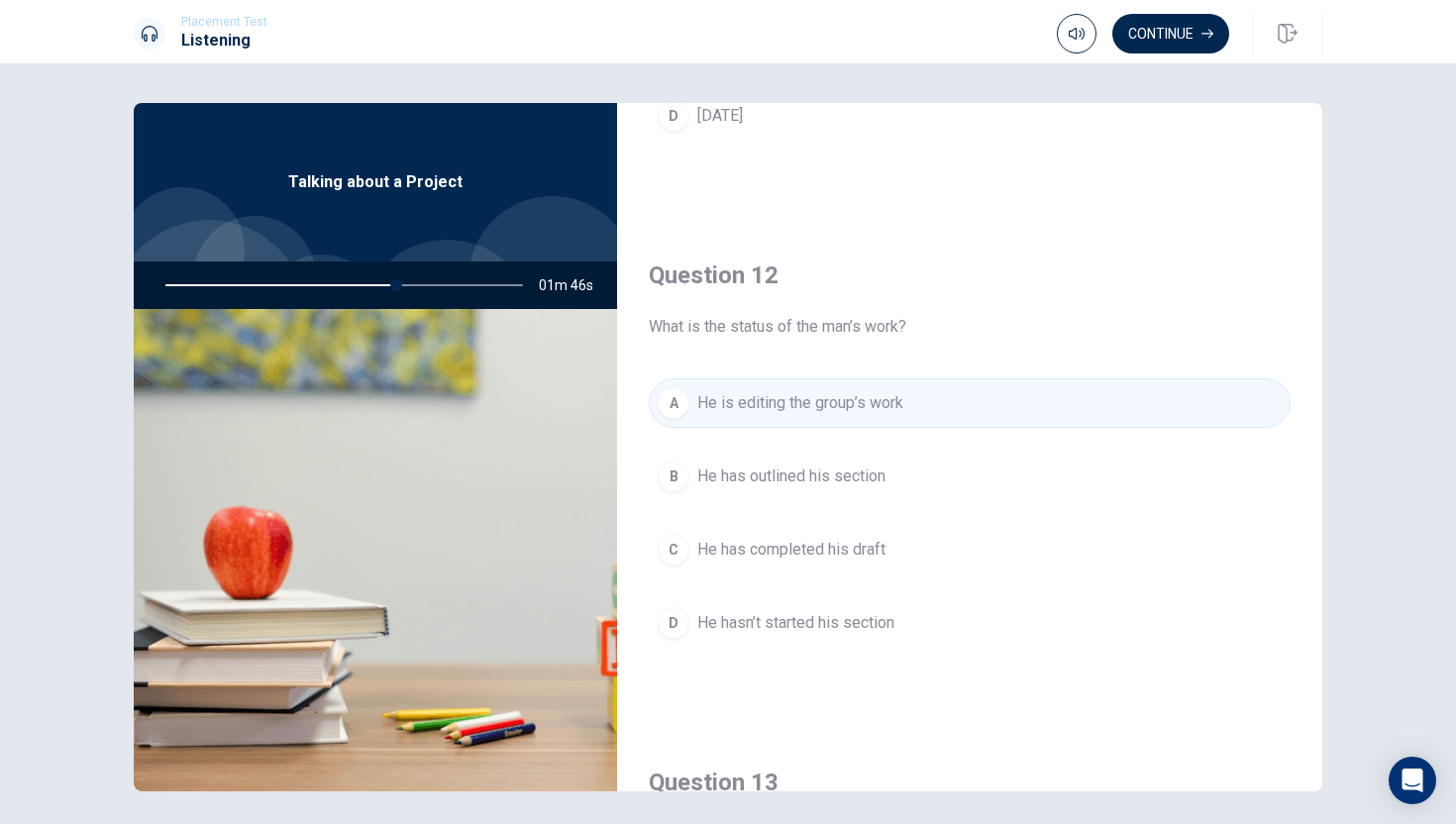 click on "He has outlined his section" at bounding box center [791, 476] 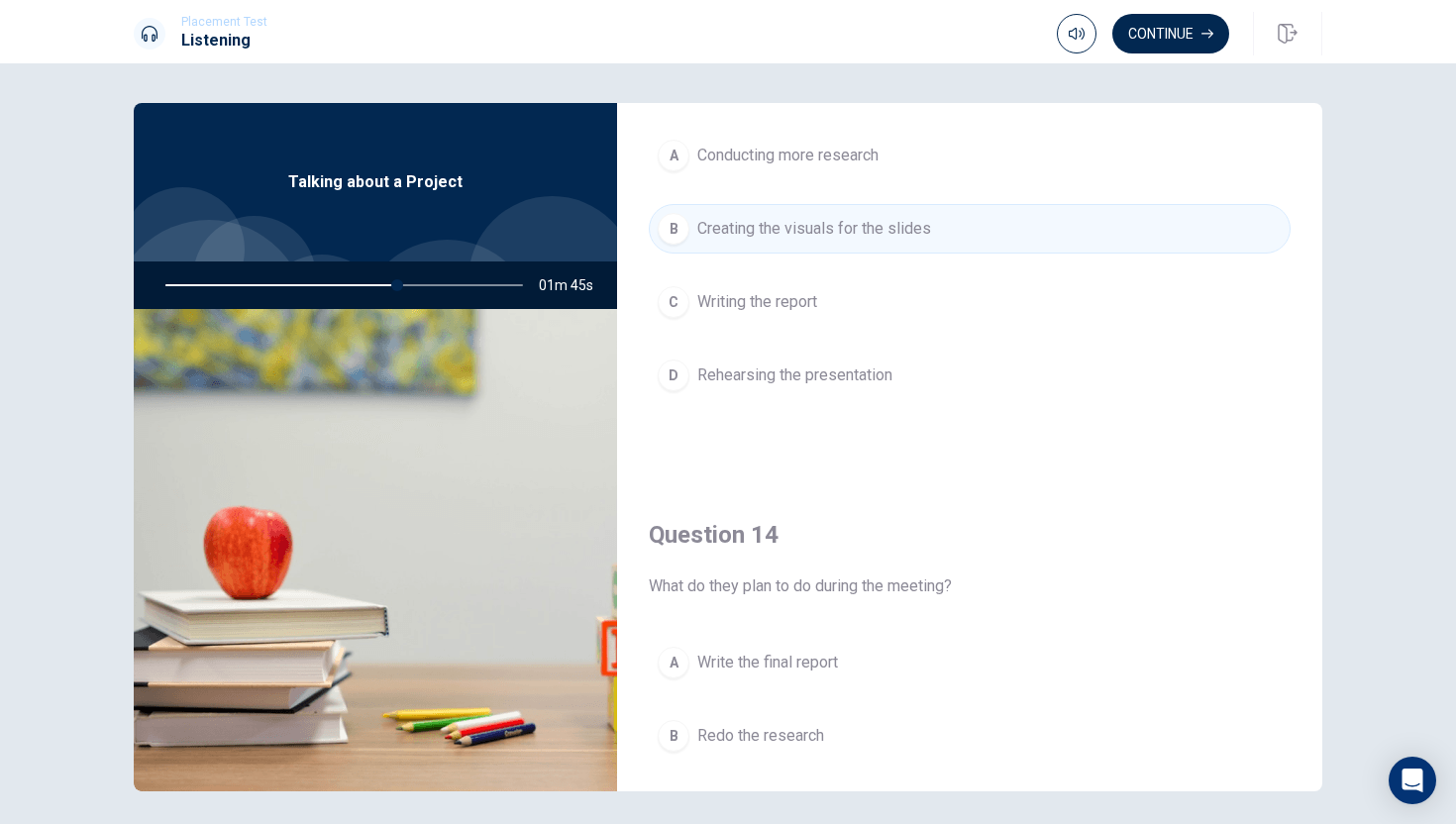 scroll, scrollTop: 1456, scrollLeft: 0, axis: vertical 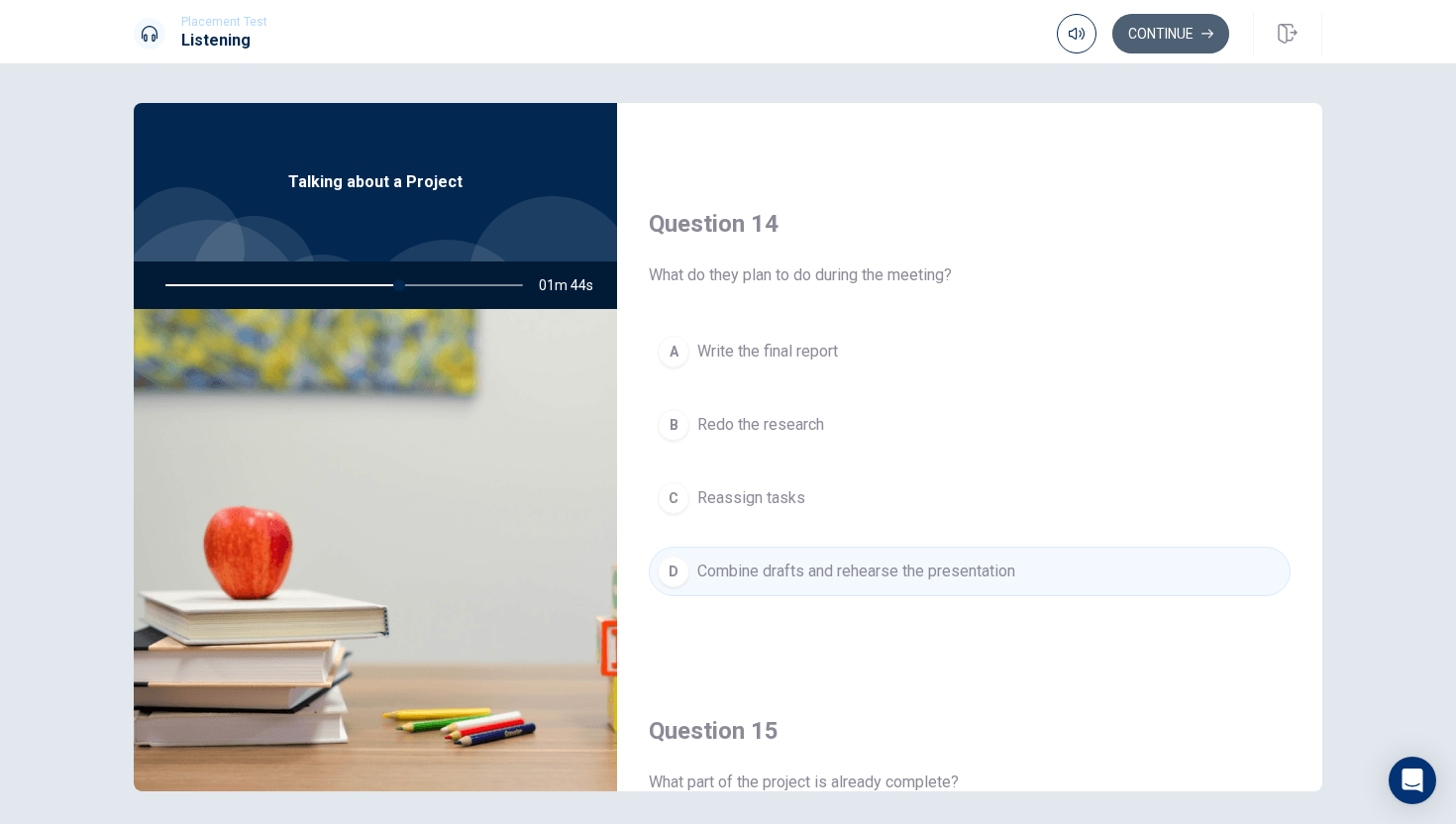 click on "Continue" at bounding box center [1171, 34] 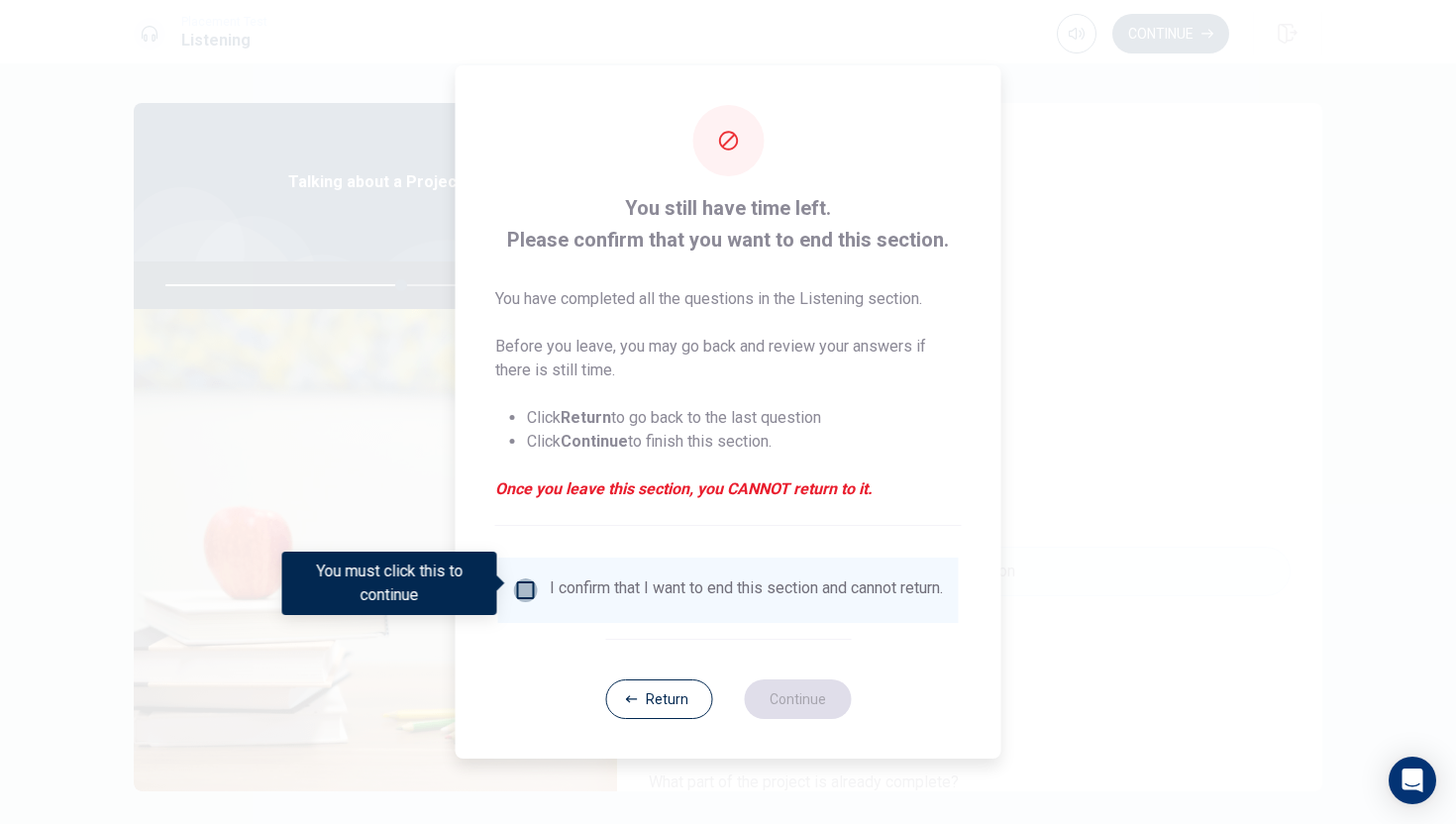 click at bounding box center (526, 590) 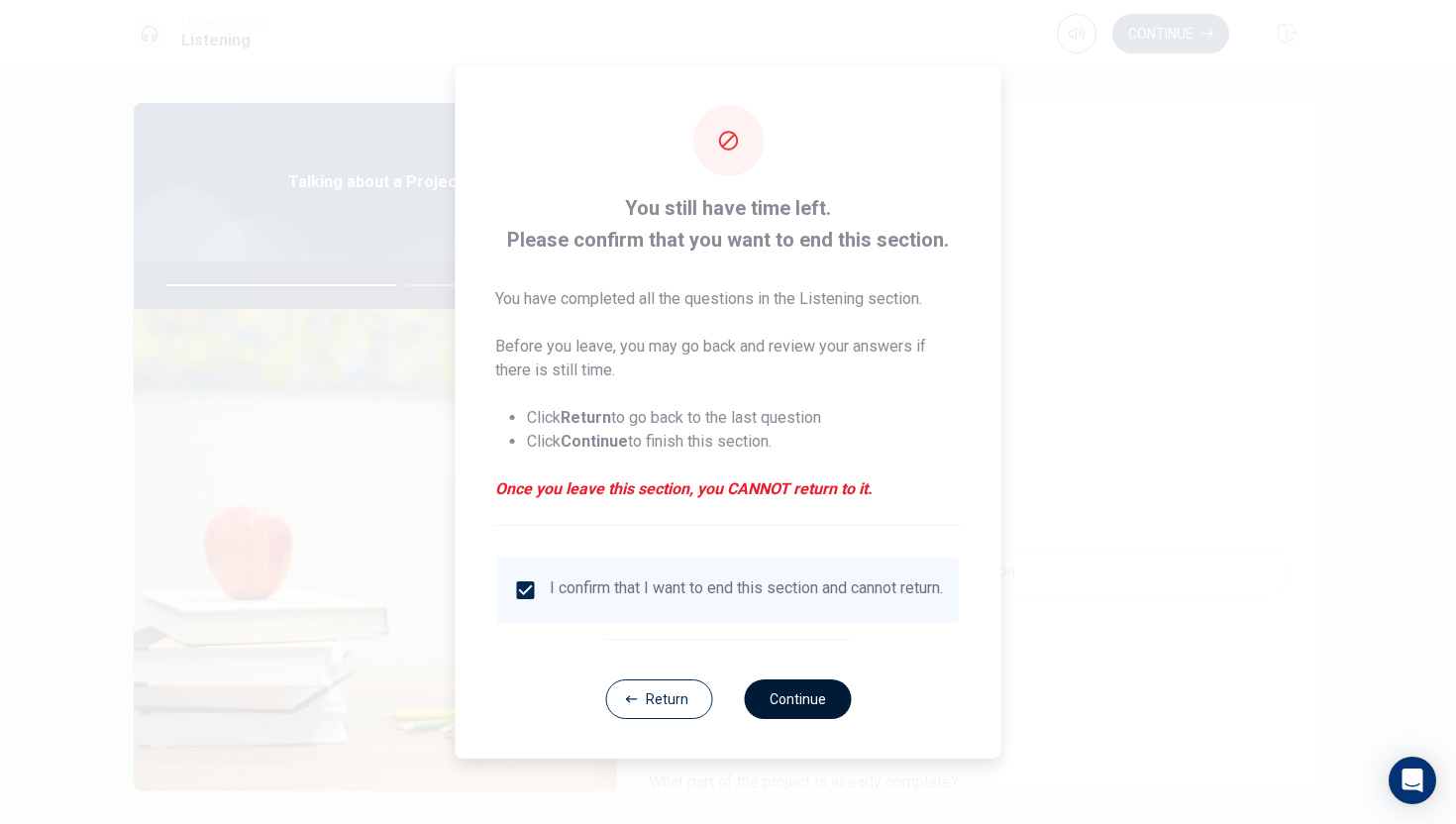click on "Continue" at bounding box center [797, 699] 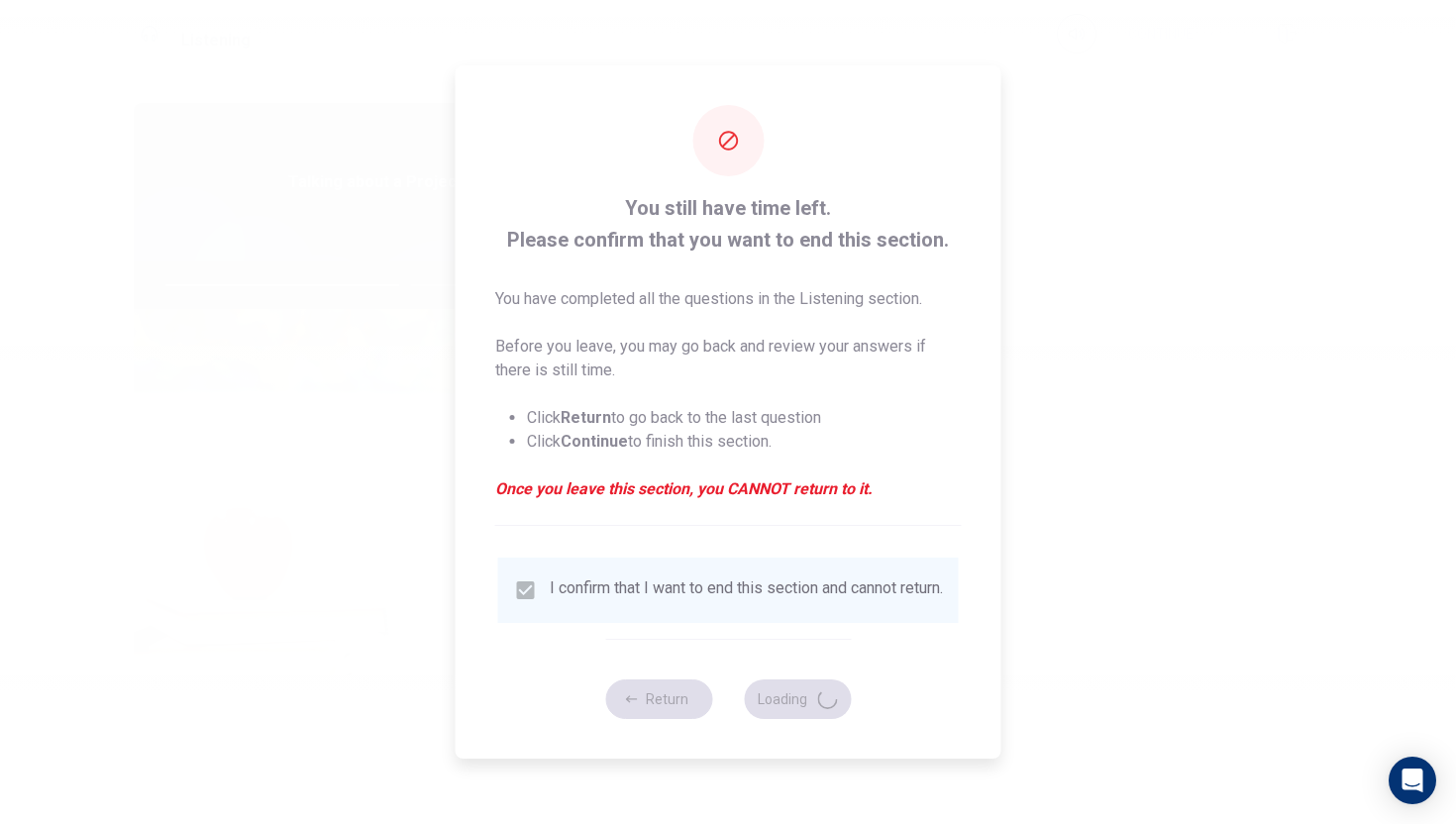 type on "67" 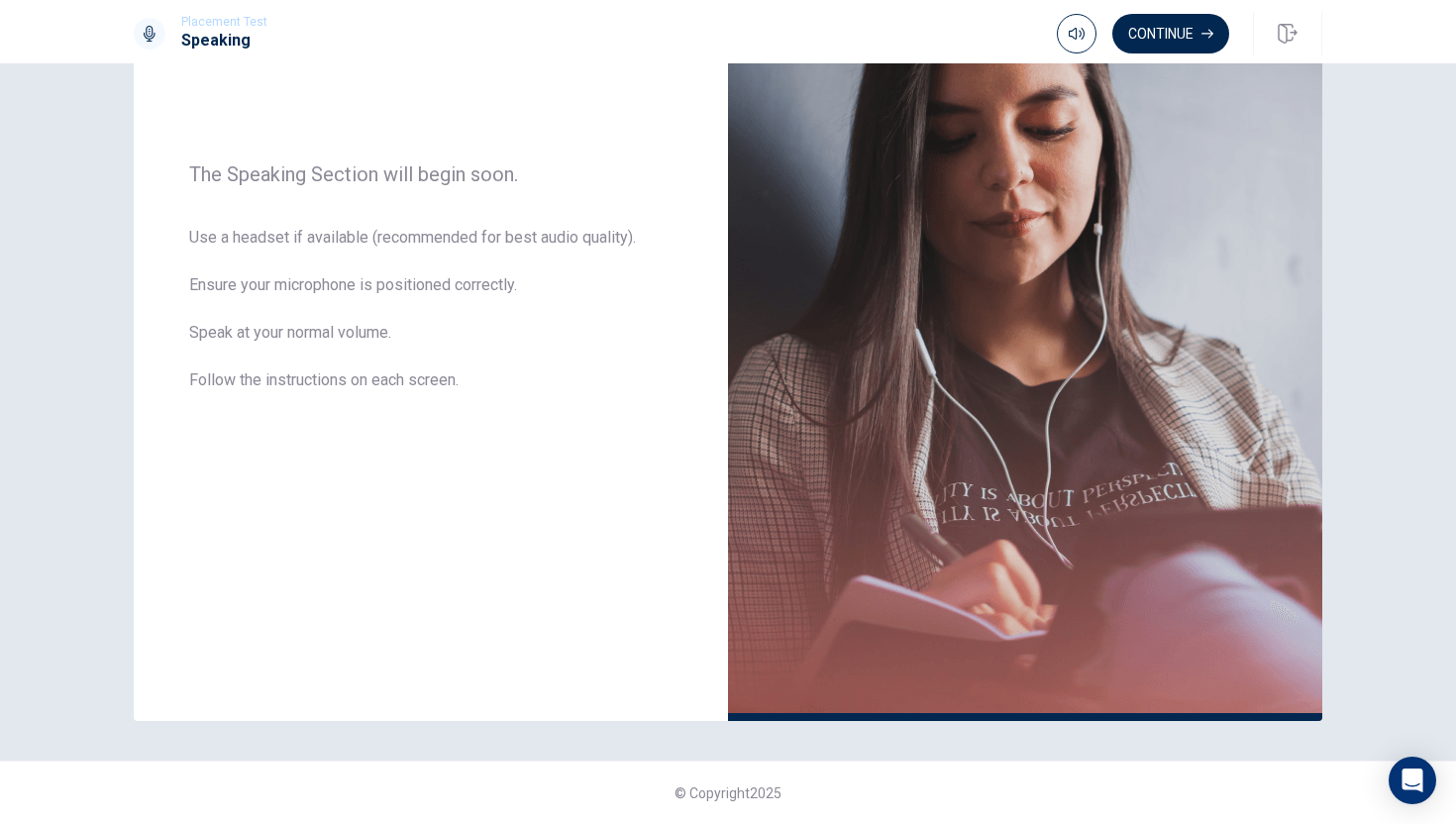 scroll, scrollTop: 0, scrollLeft: 0, axis: both 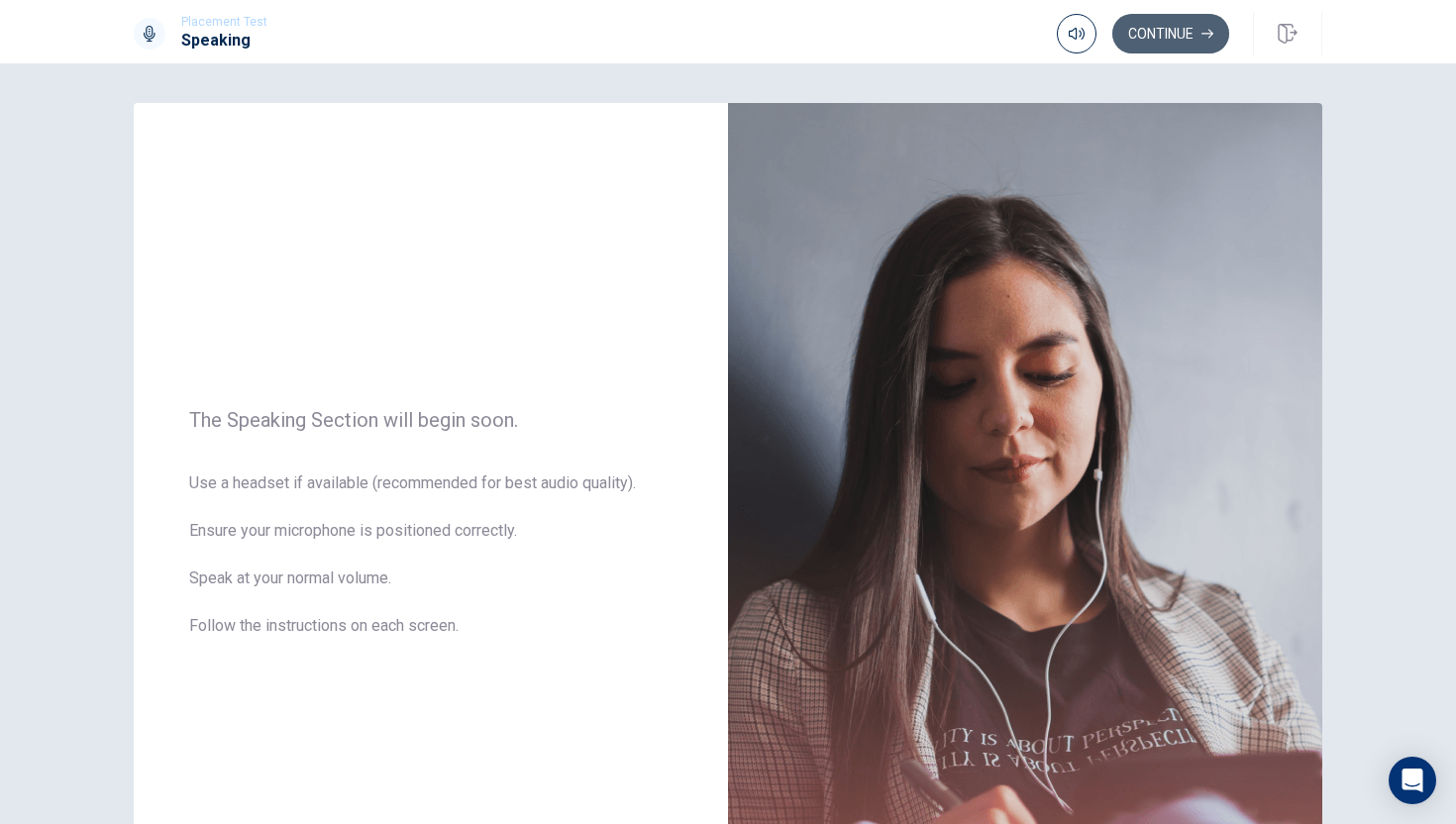 click on "Continue" at bounding box center [1171, 34] 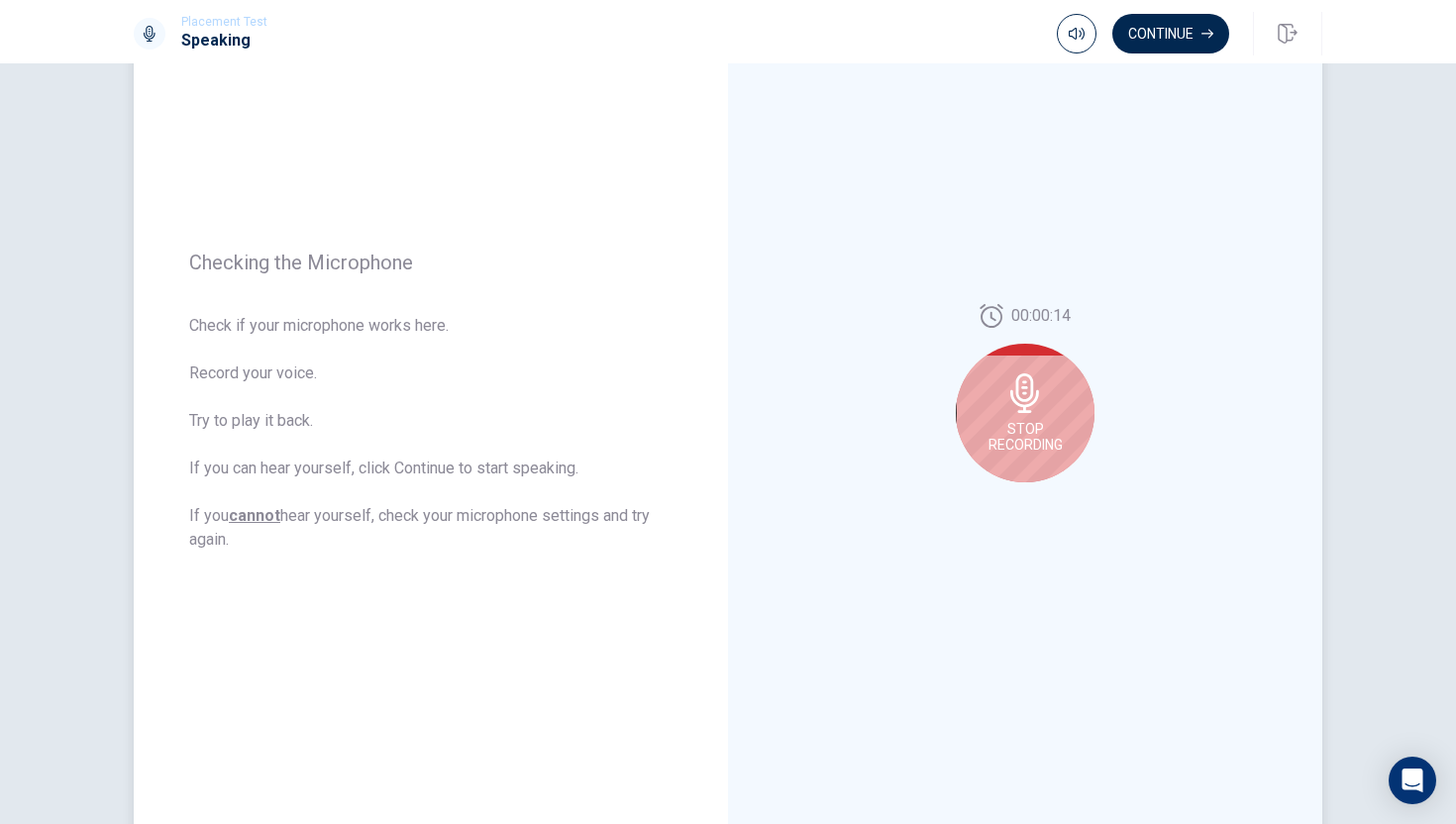 scroll, scrollTop: 203, scrollLeft: 0, axis: vertical 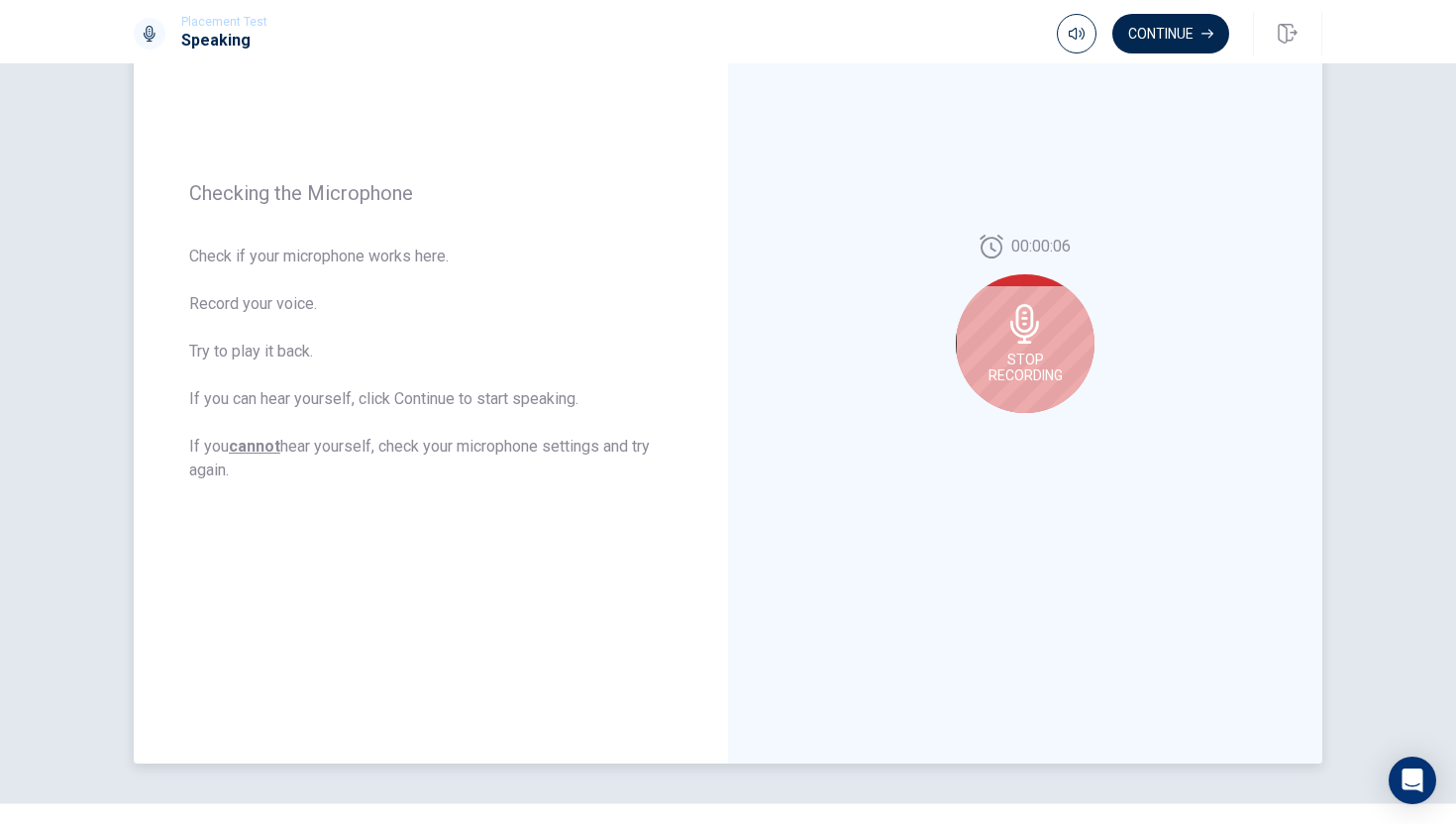 click on "Stop   Recording" at bounding box center (1025, 367) 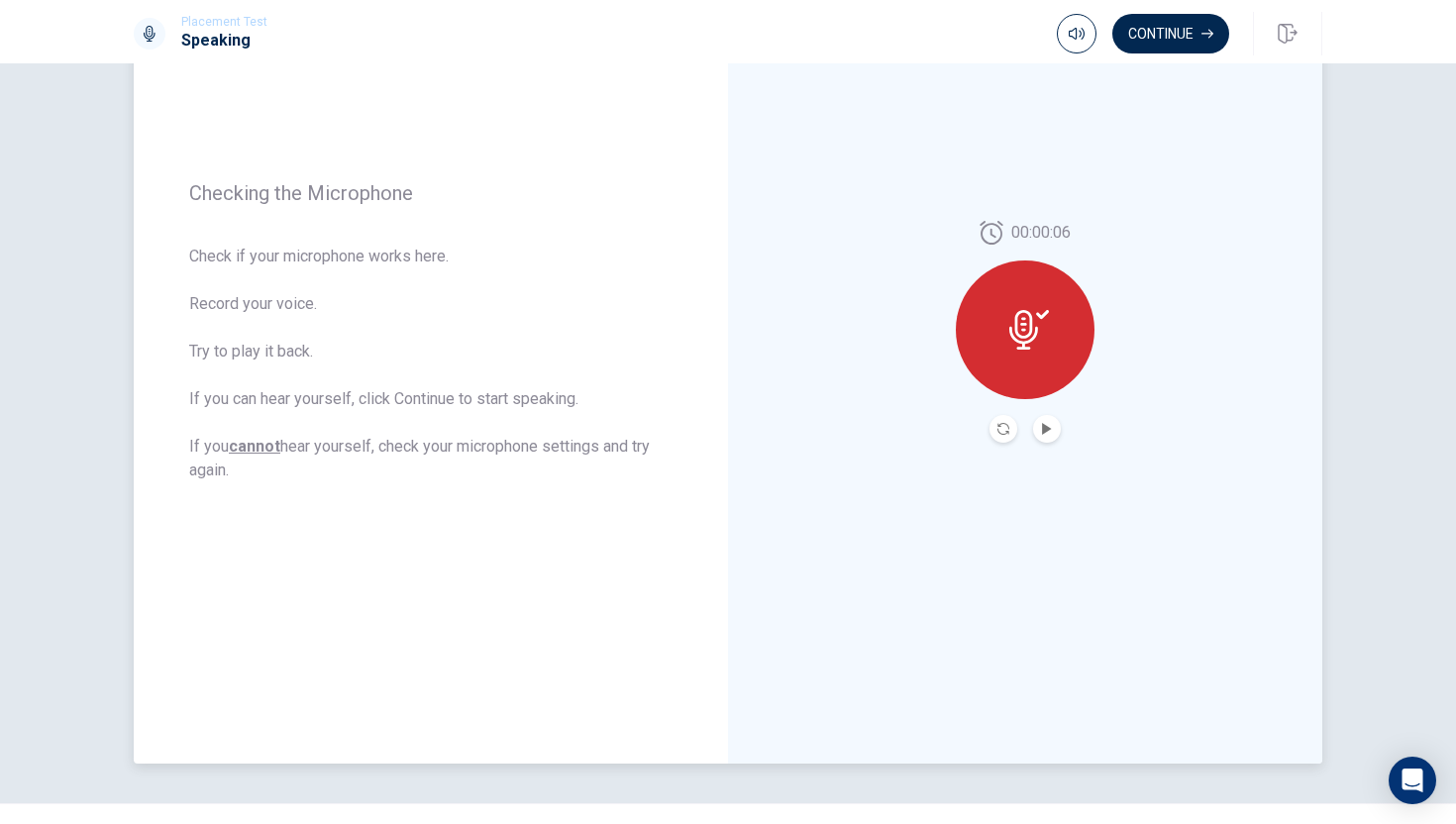 click at bounding box center (1047, 429) 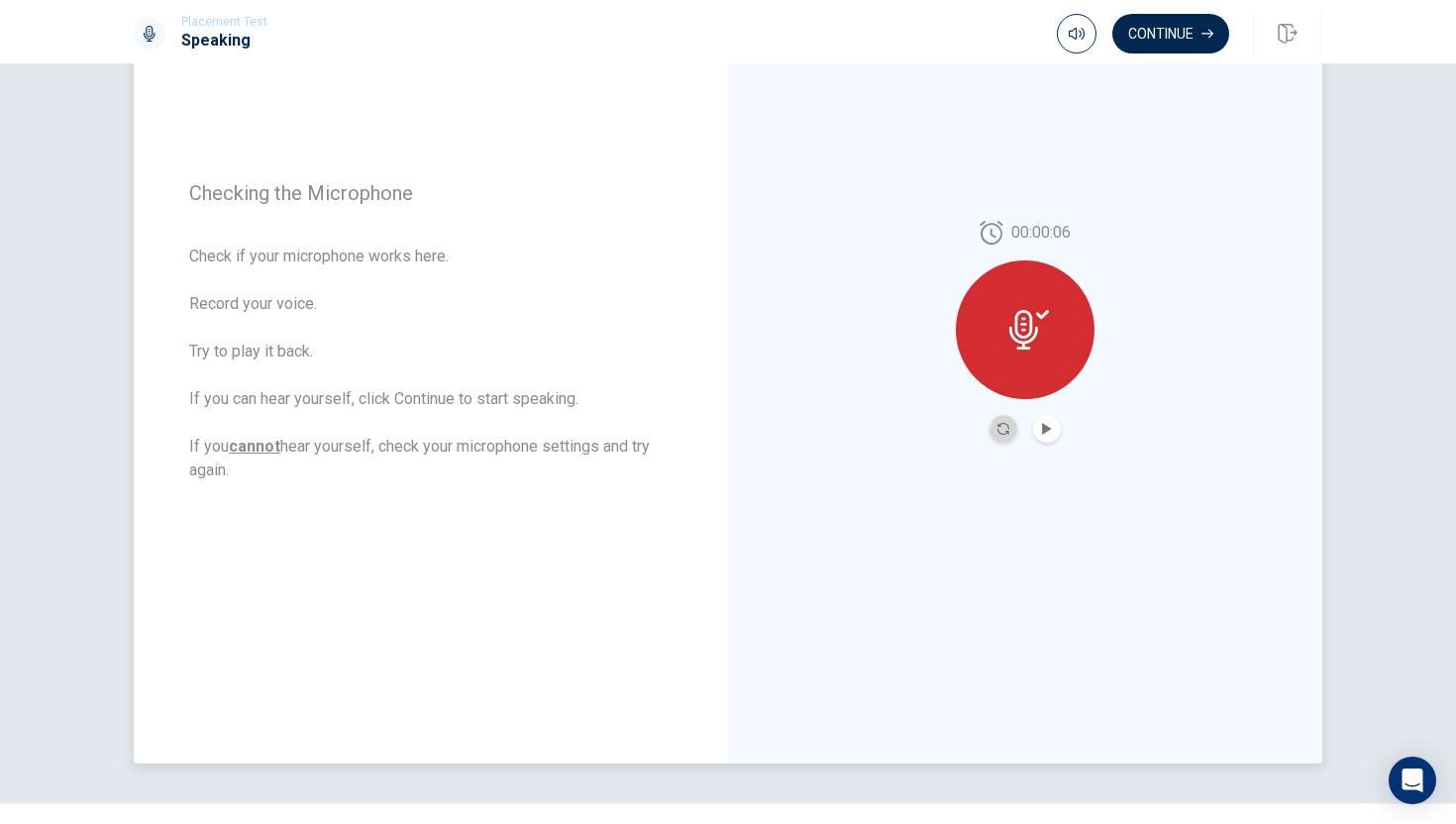 click at bounding box center (1003, 429) 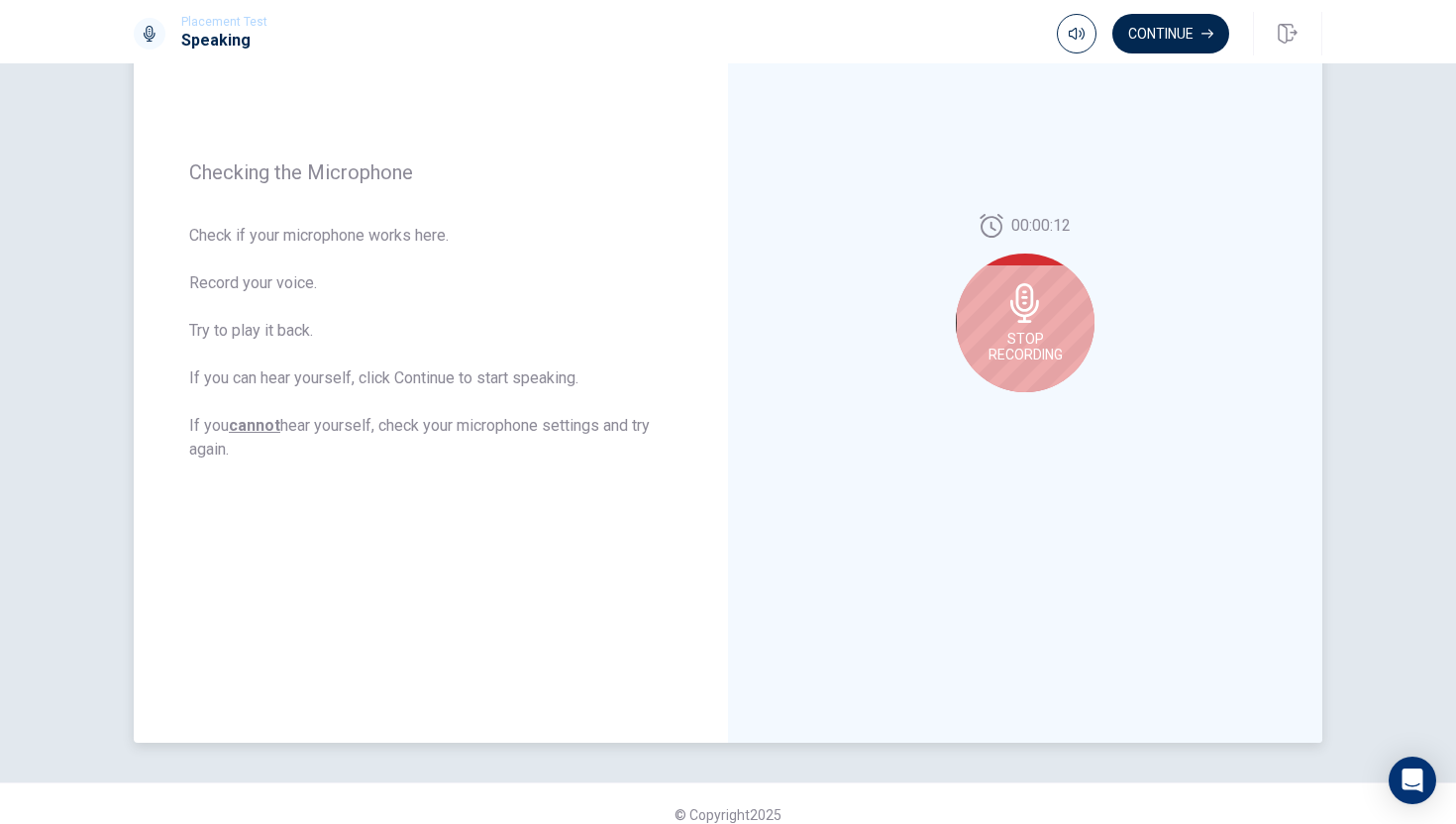 scroll, scrollTop: 223, scrollLeft: 0, axis: vertical 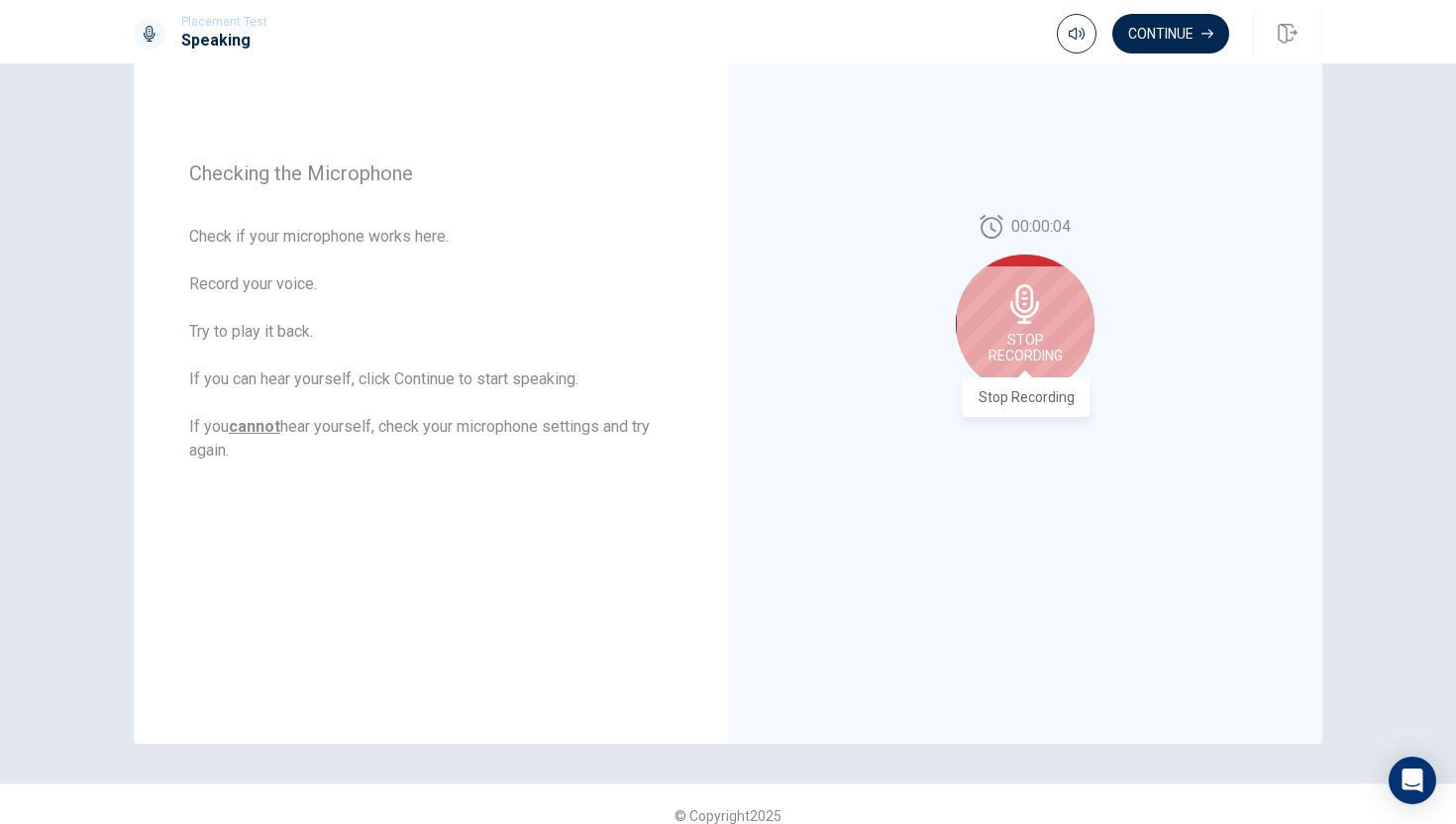 click on "Stop   Recording" at bounding box center (1025, 348) 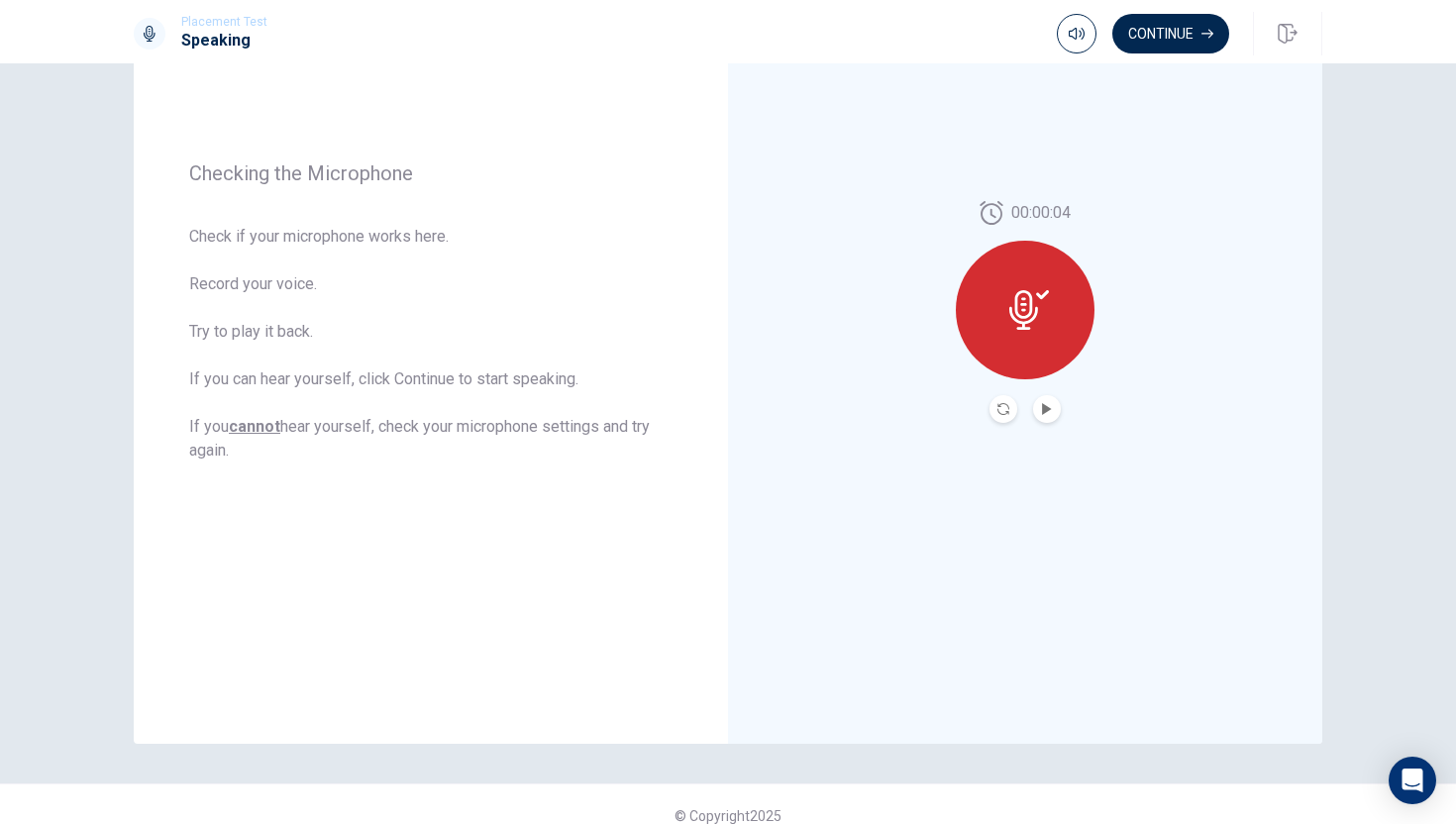 click at bounding box center [1047, 409] 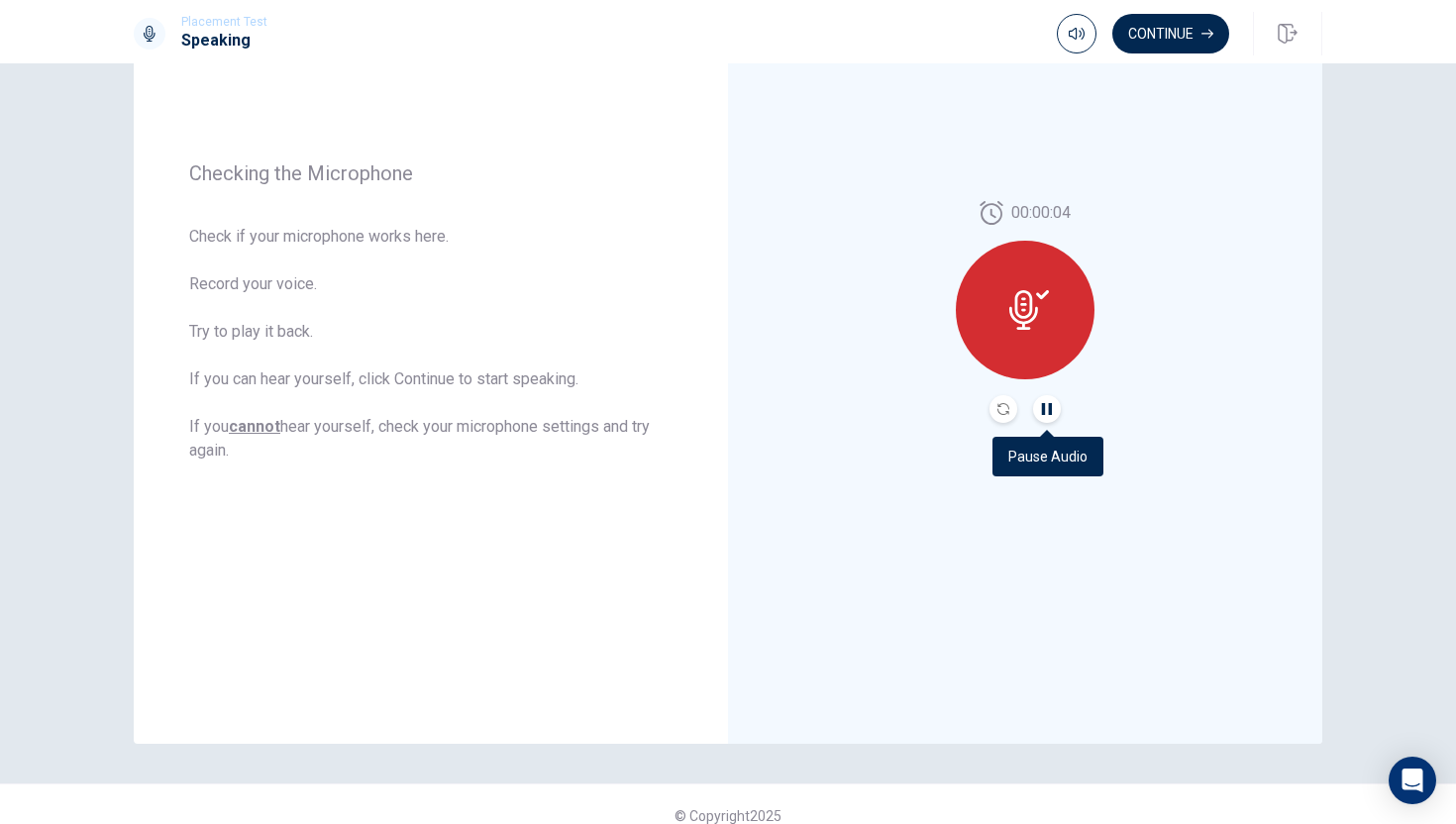 click 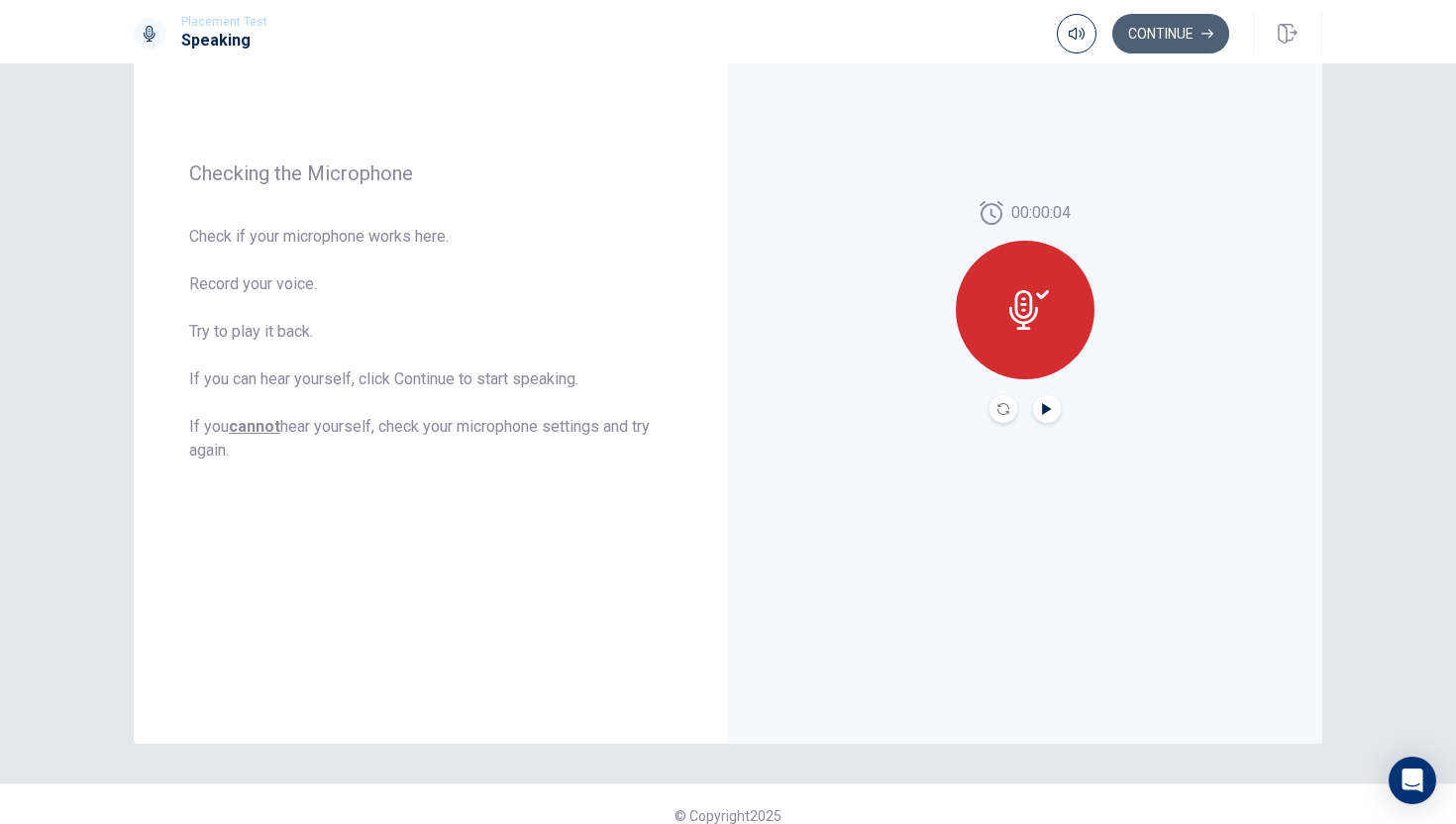 click on "Continue" at bounding box center [1171, 34] 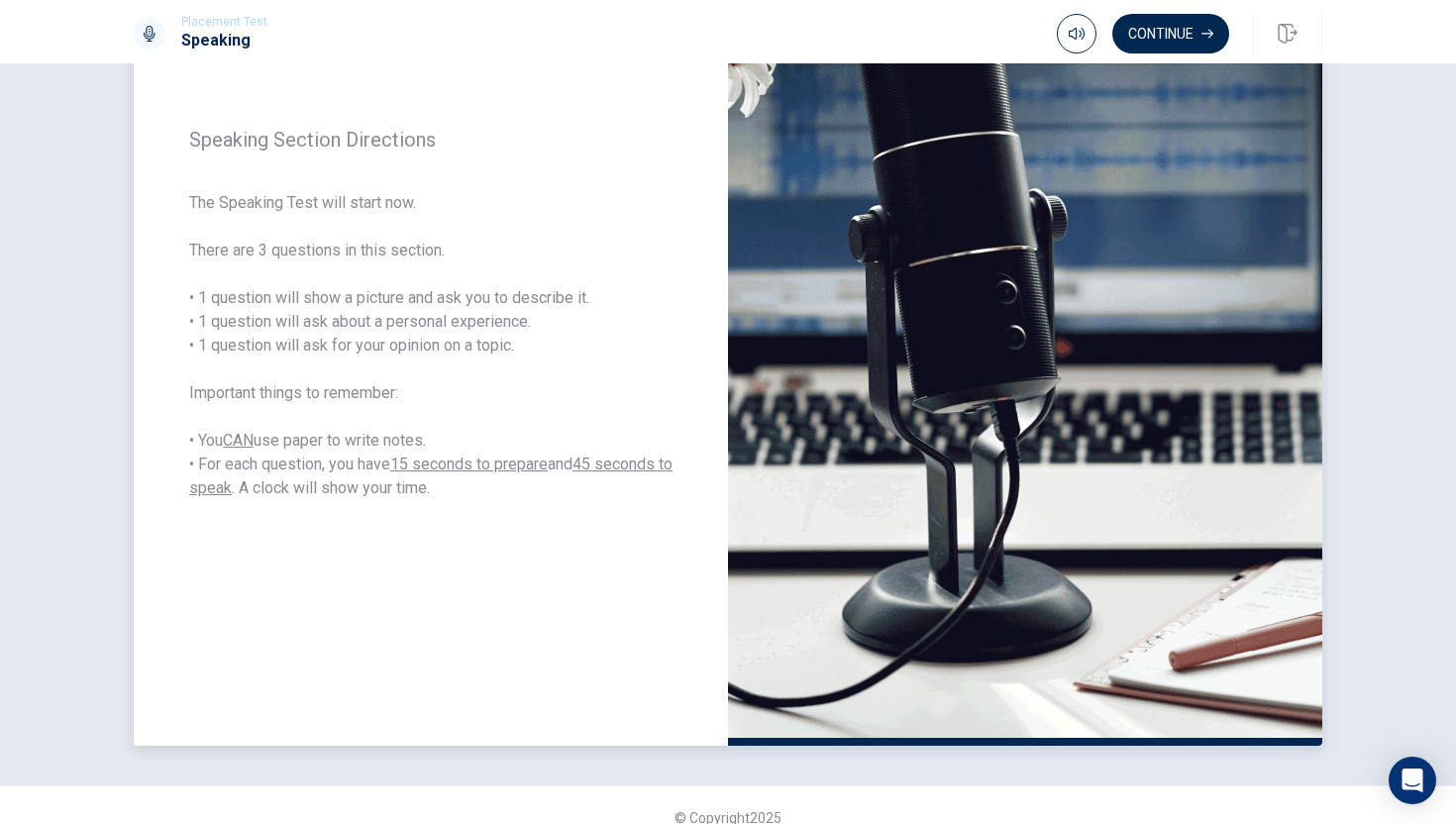 scroll, scrollTop: 228, scrollLeft: 0, axis: vertical 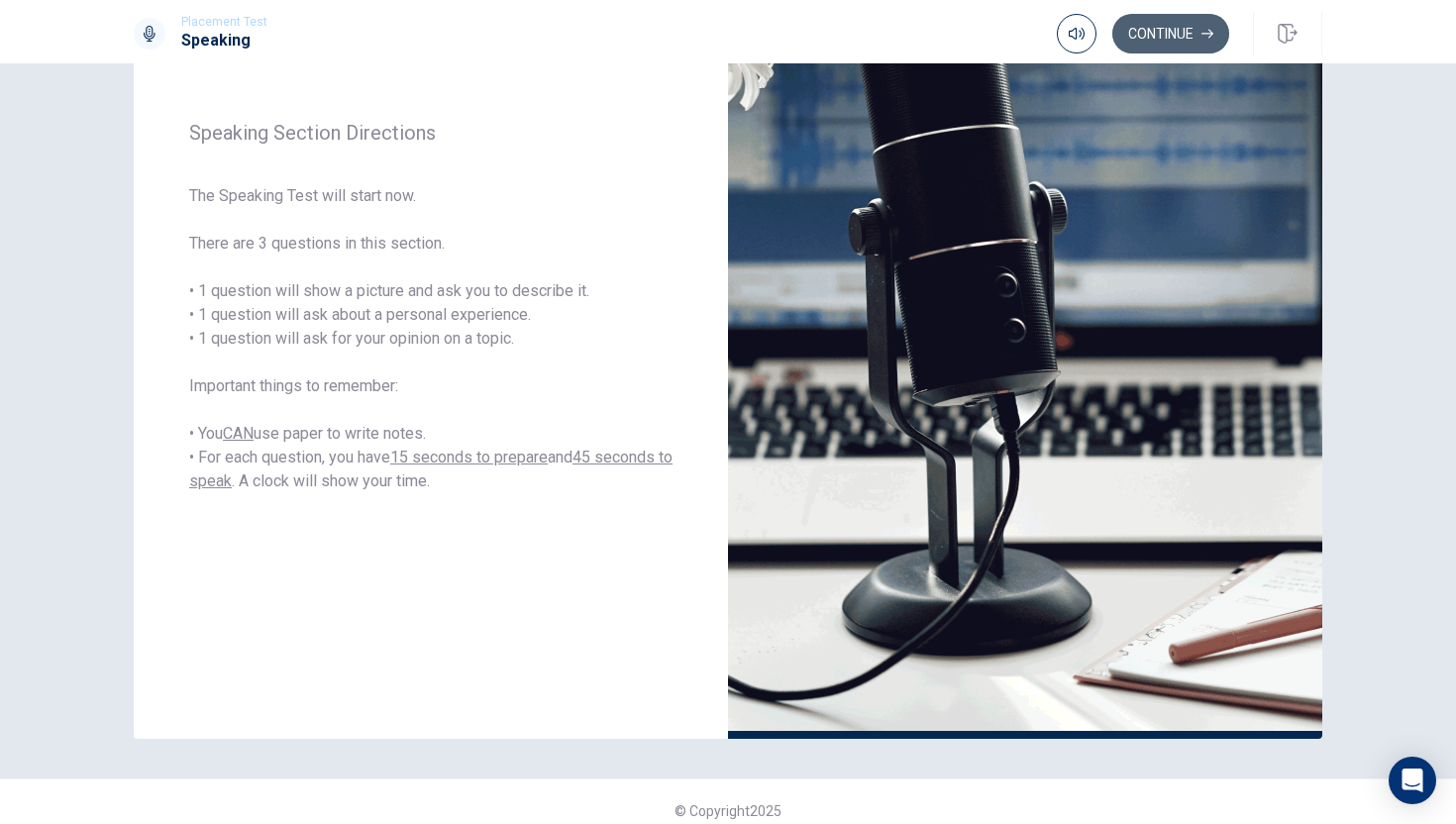 click on "Continue" at bounding box center (1171, 34) 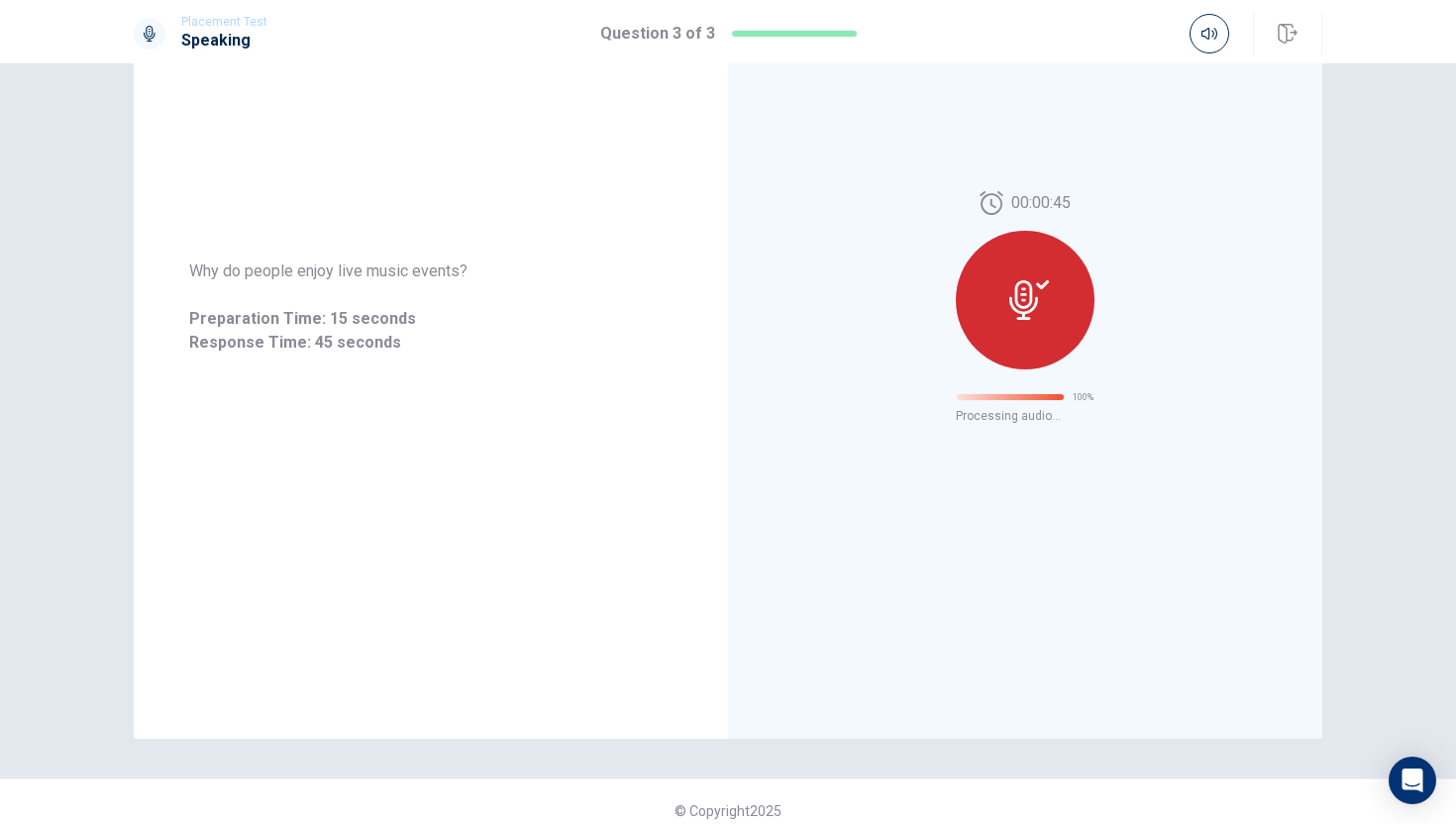 scroll, scrollTop: 0, scrollLeft: 0, axis: both 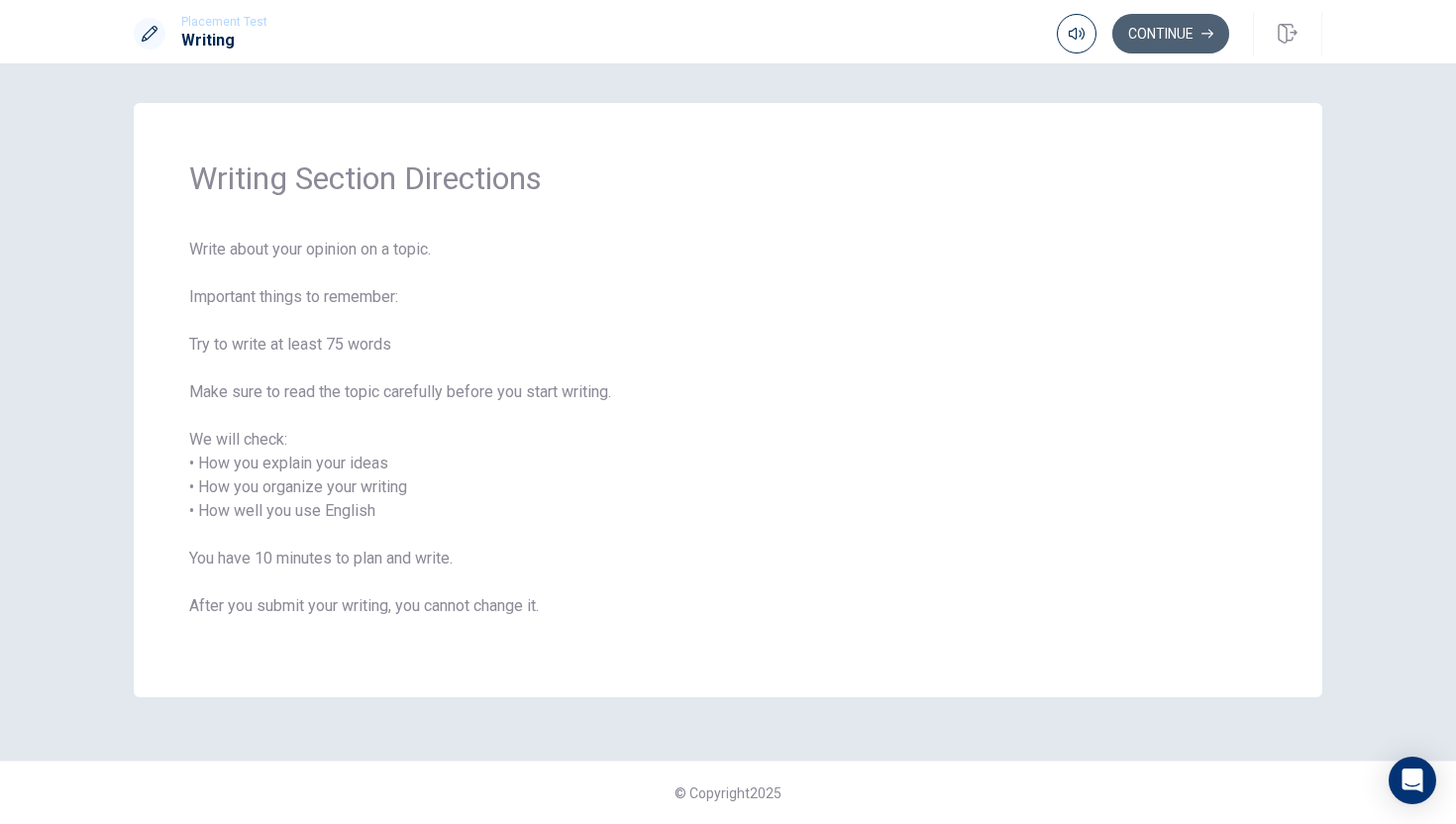 click on "Continue" at bounding box center (1171, 34) 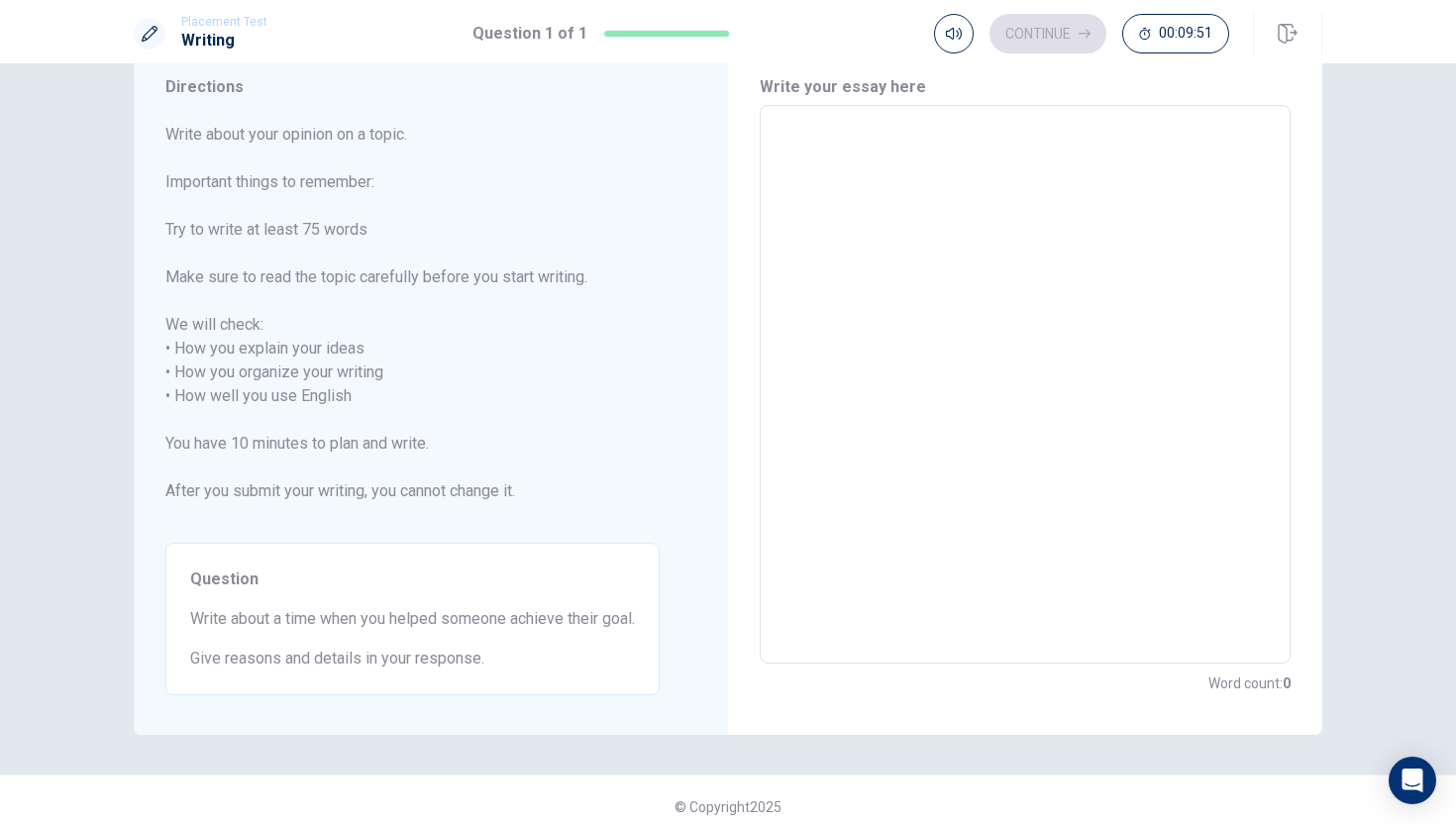 scroll, scrollTop: 74, scrollLeft: 0, axis: vertical 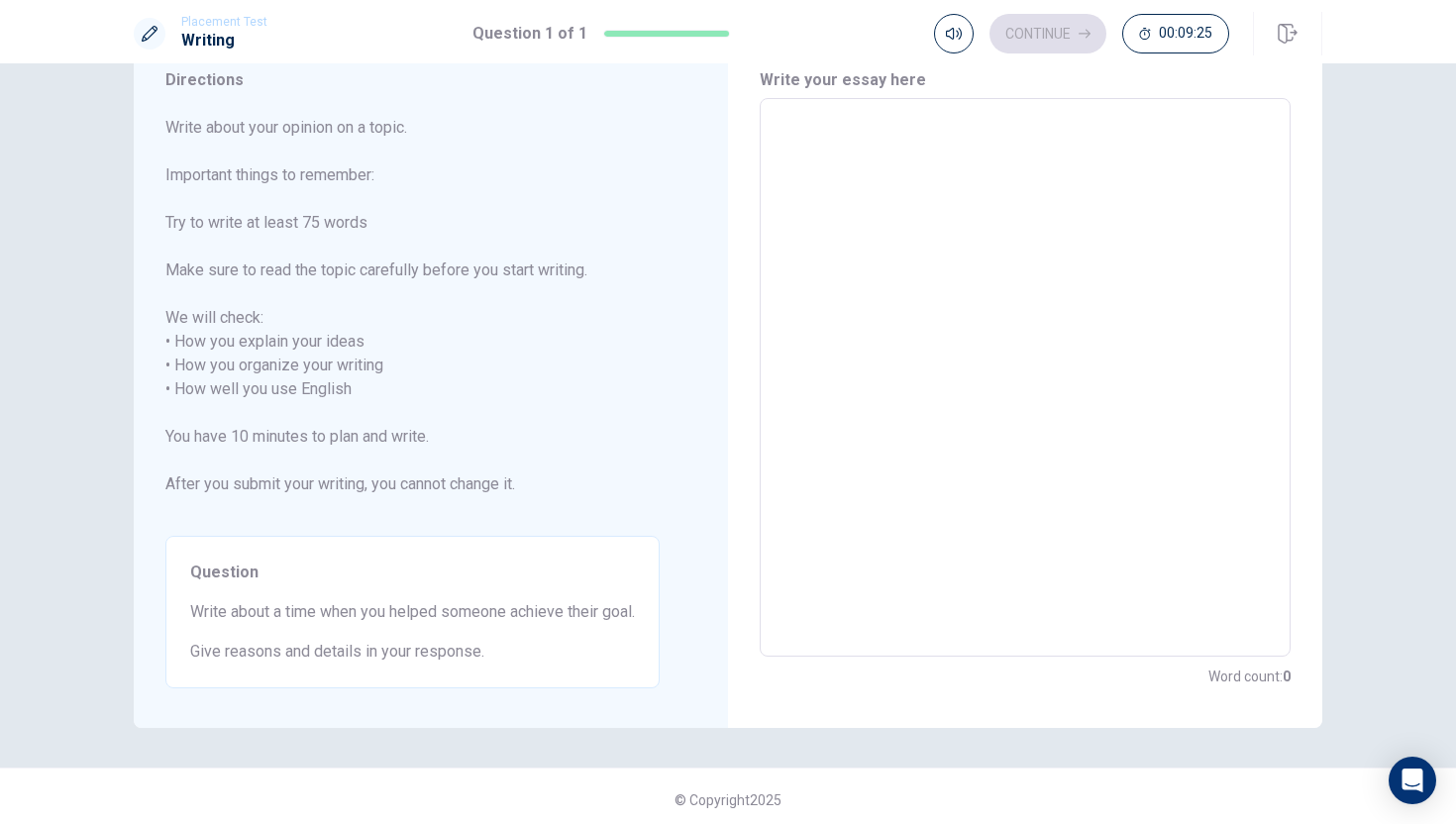 click at bounding box center (1025, 377) 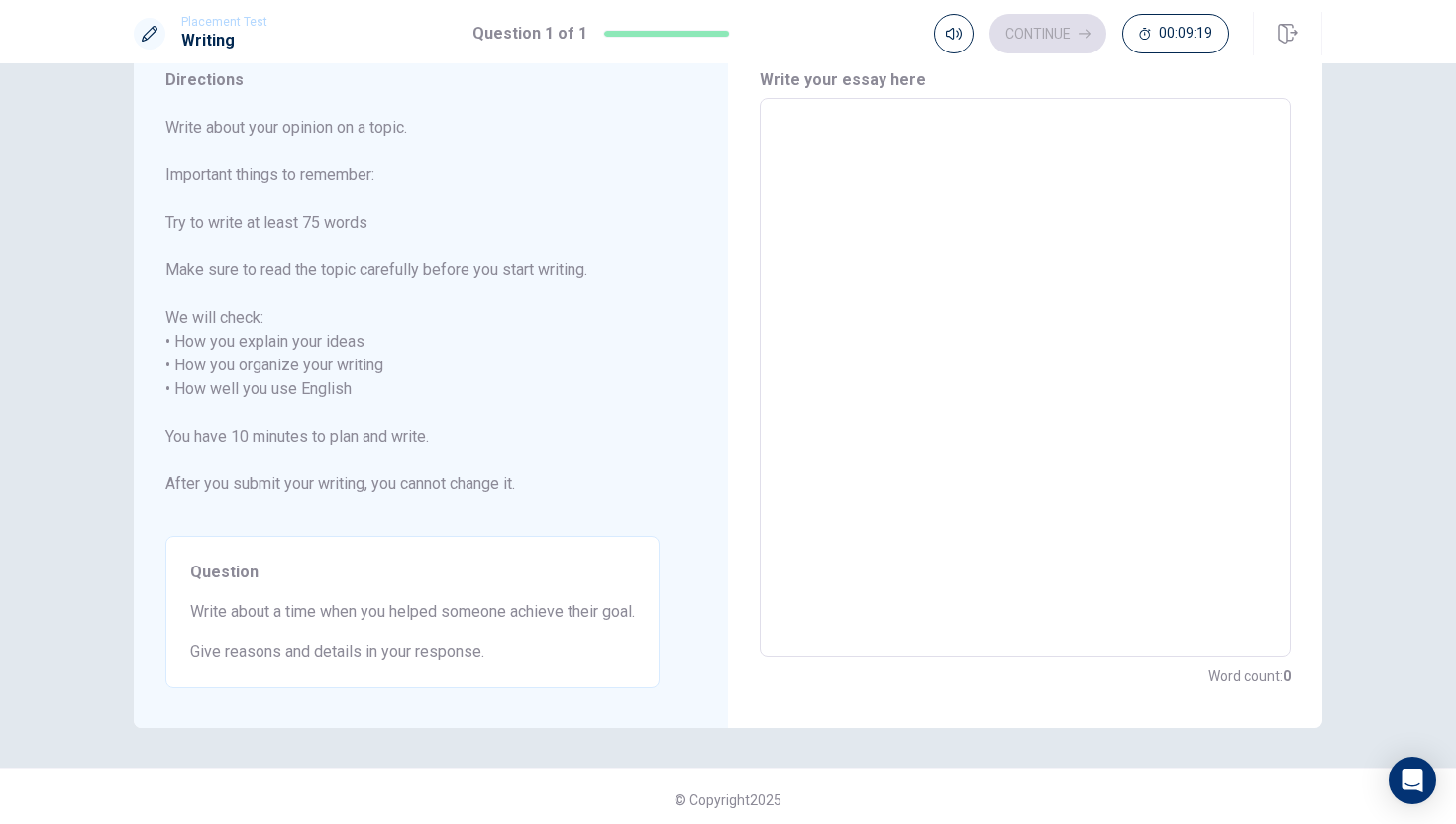 type on "w" 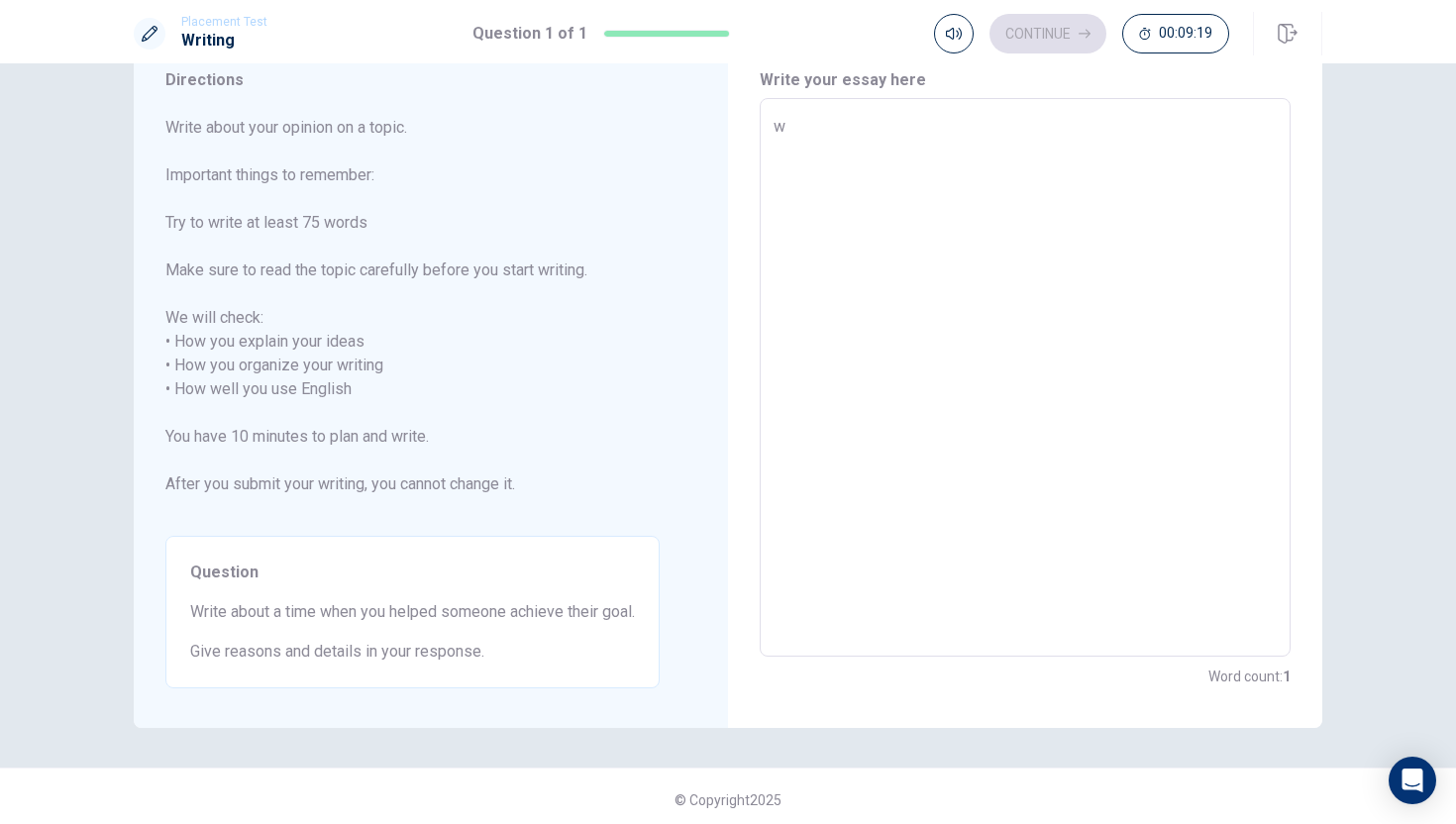 type on "x" 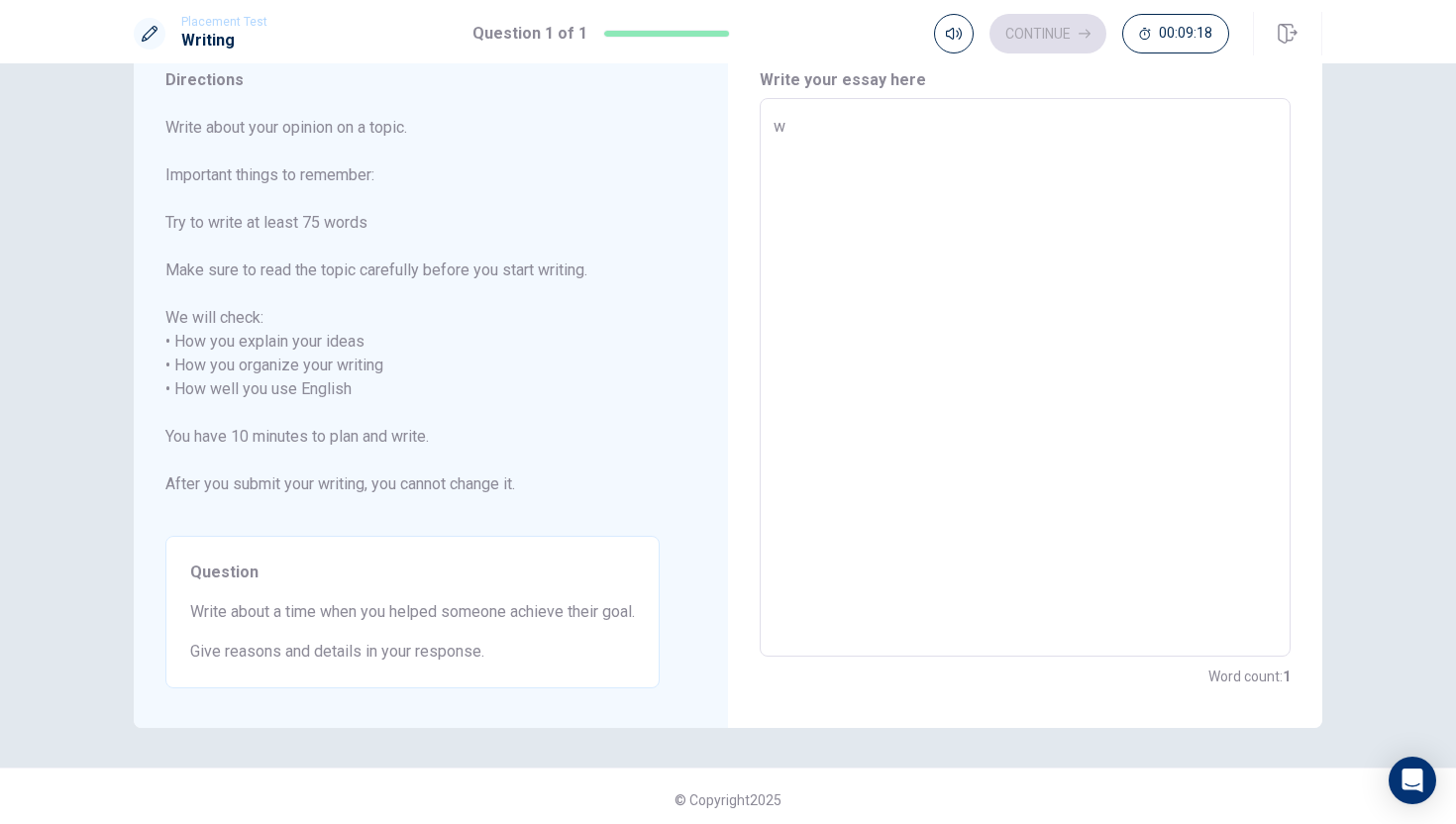 type on "wh" 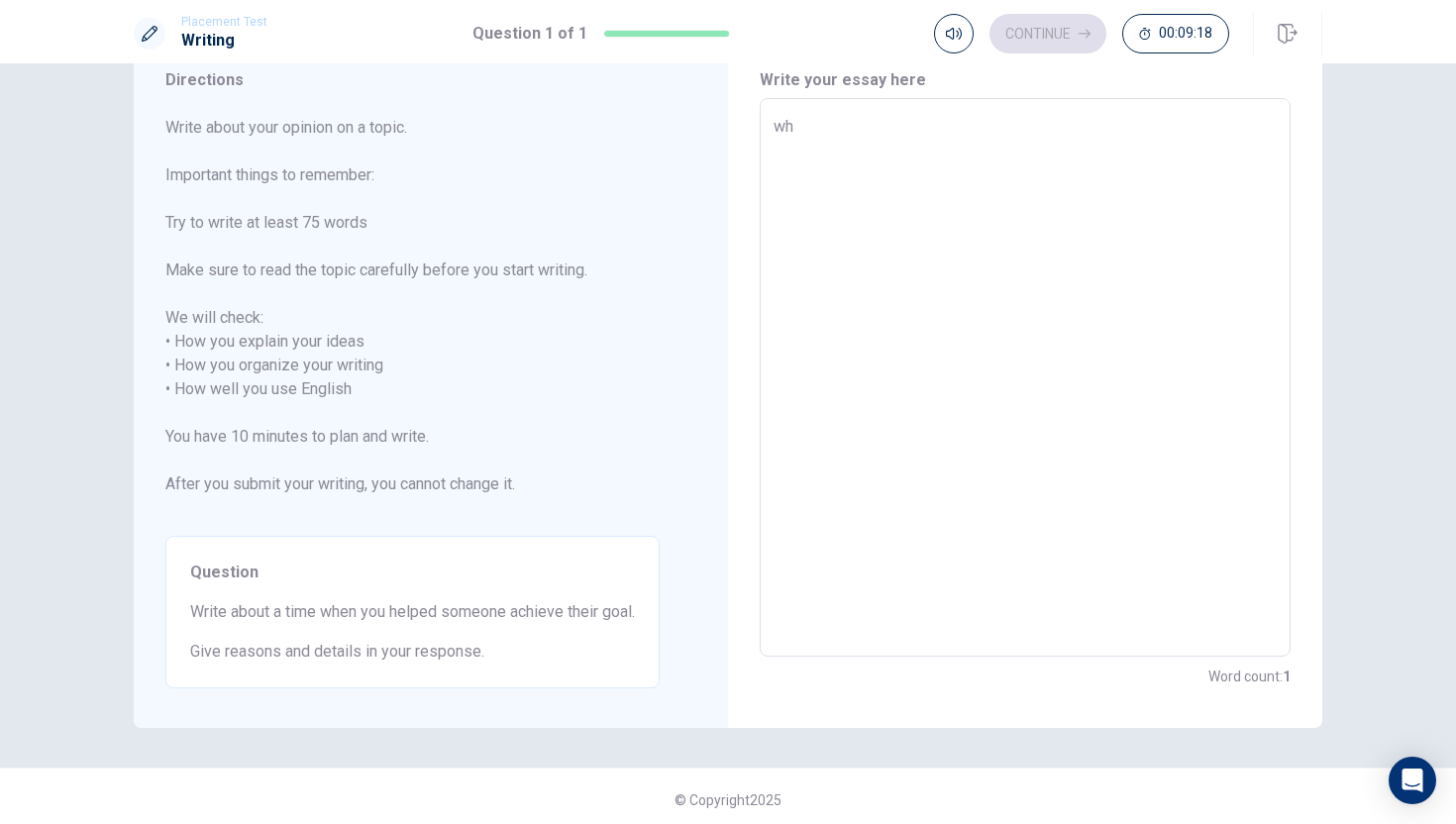 type on "x" 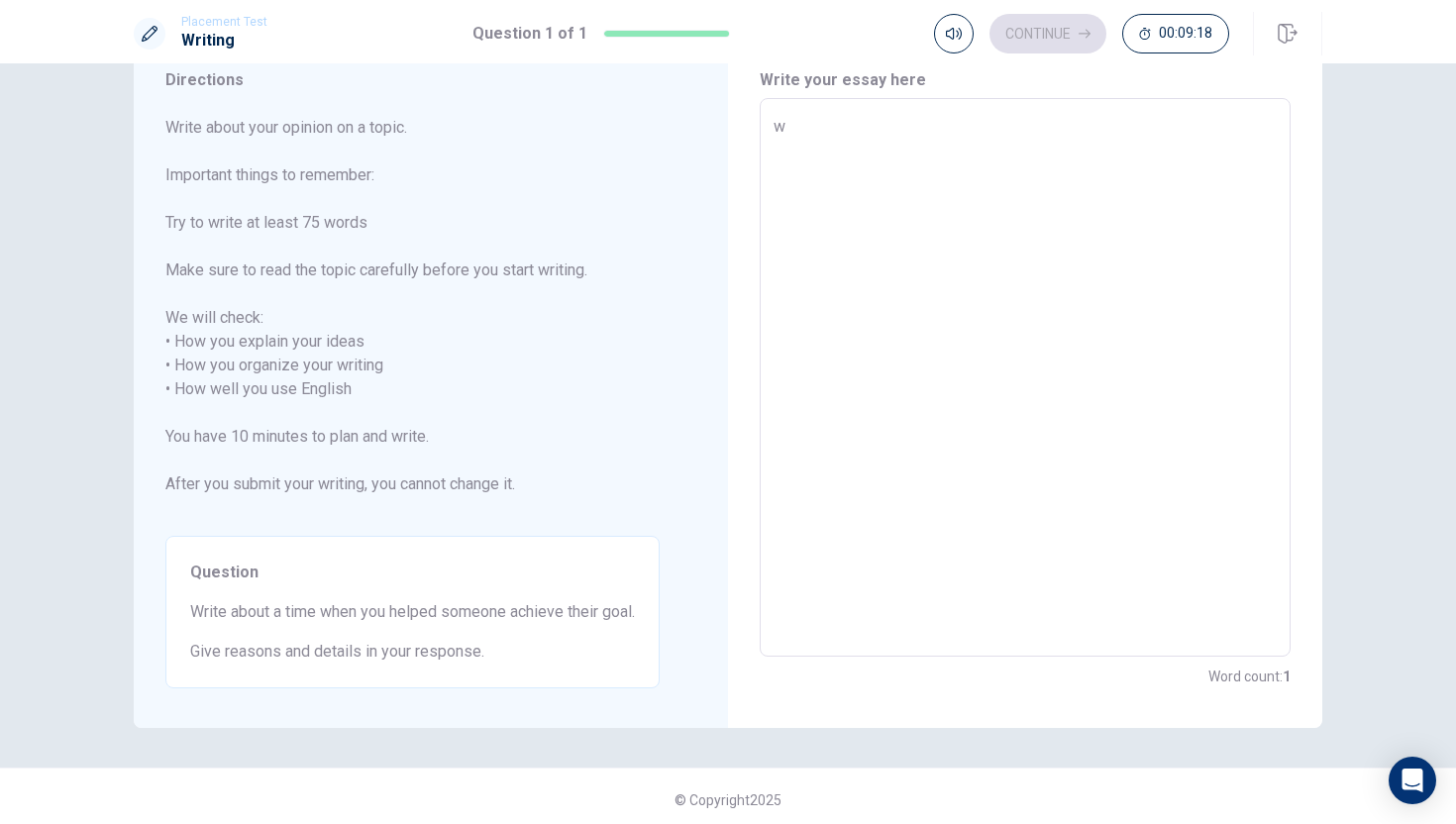 type on "x" 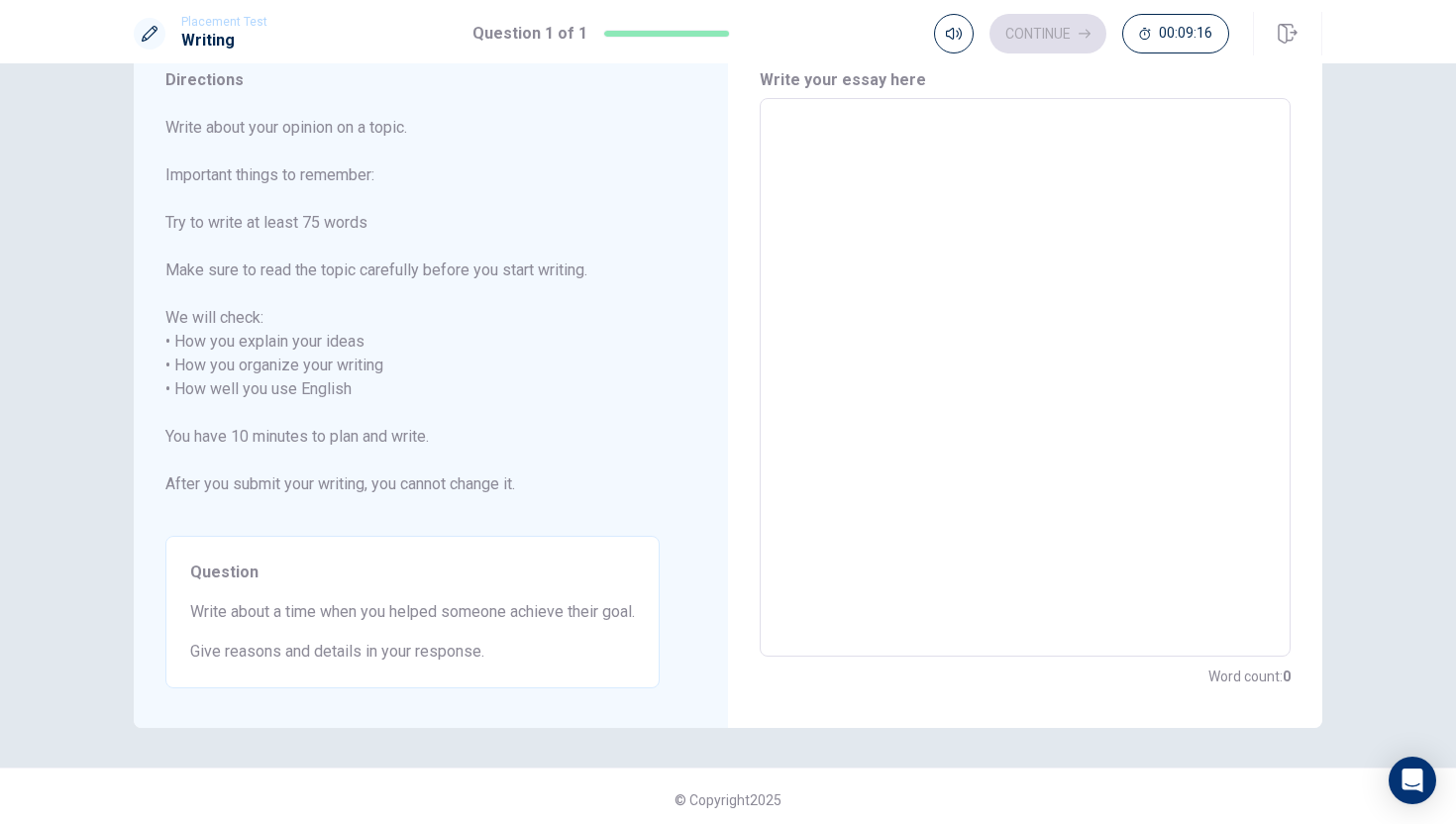 type on "W" 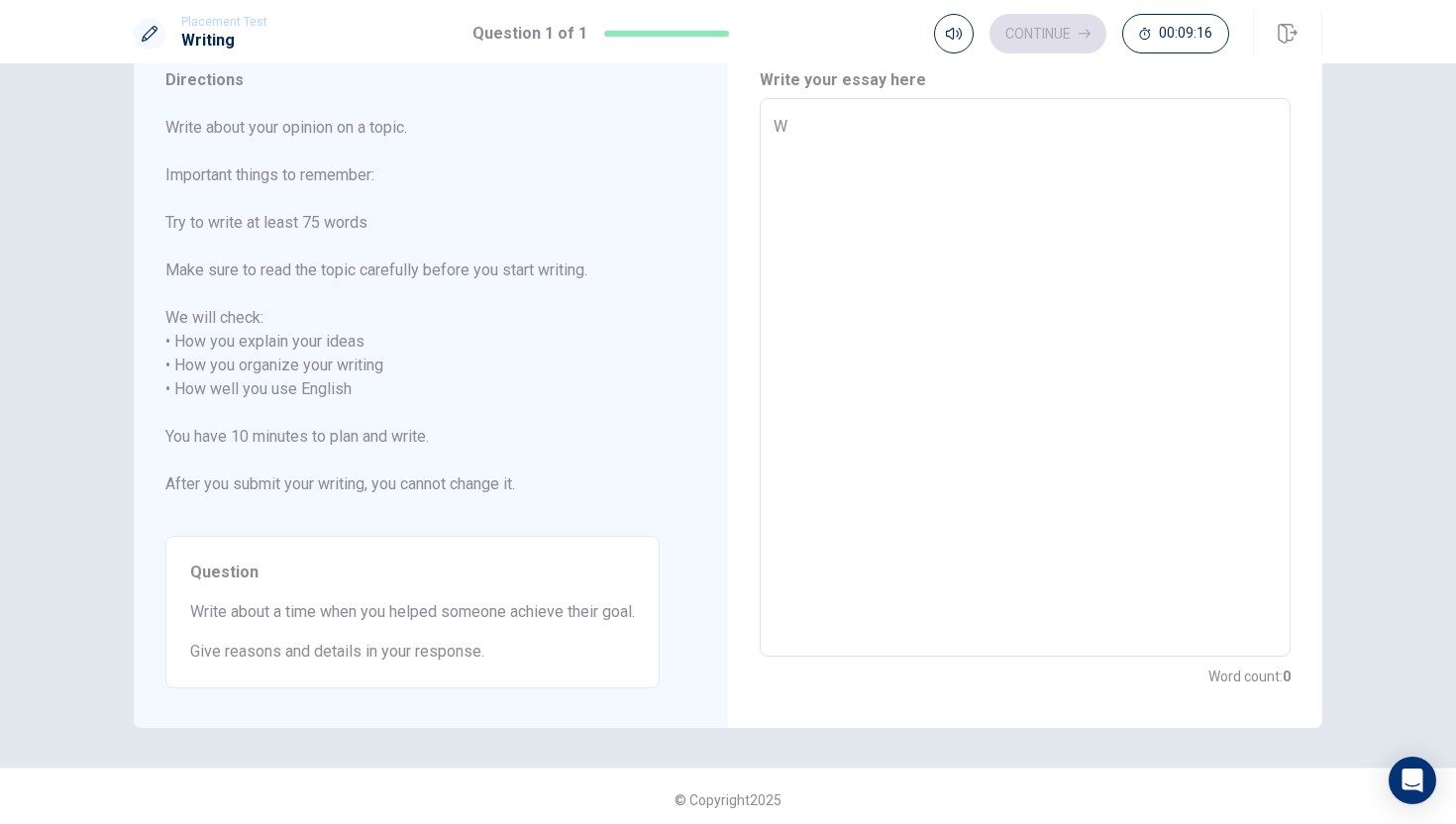 type on "x" 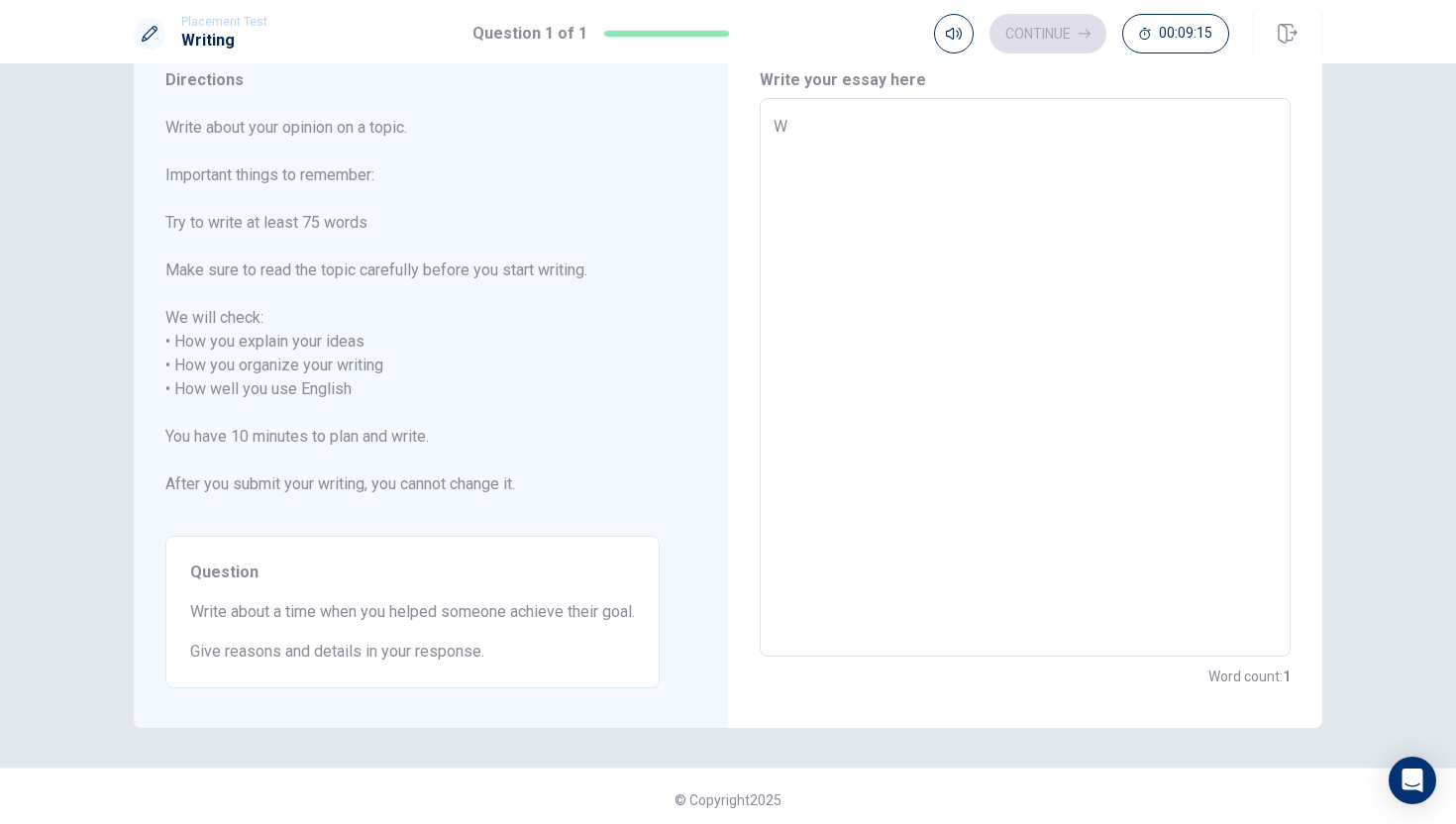 type on "Wh" 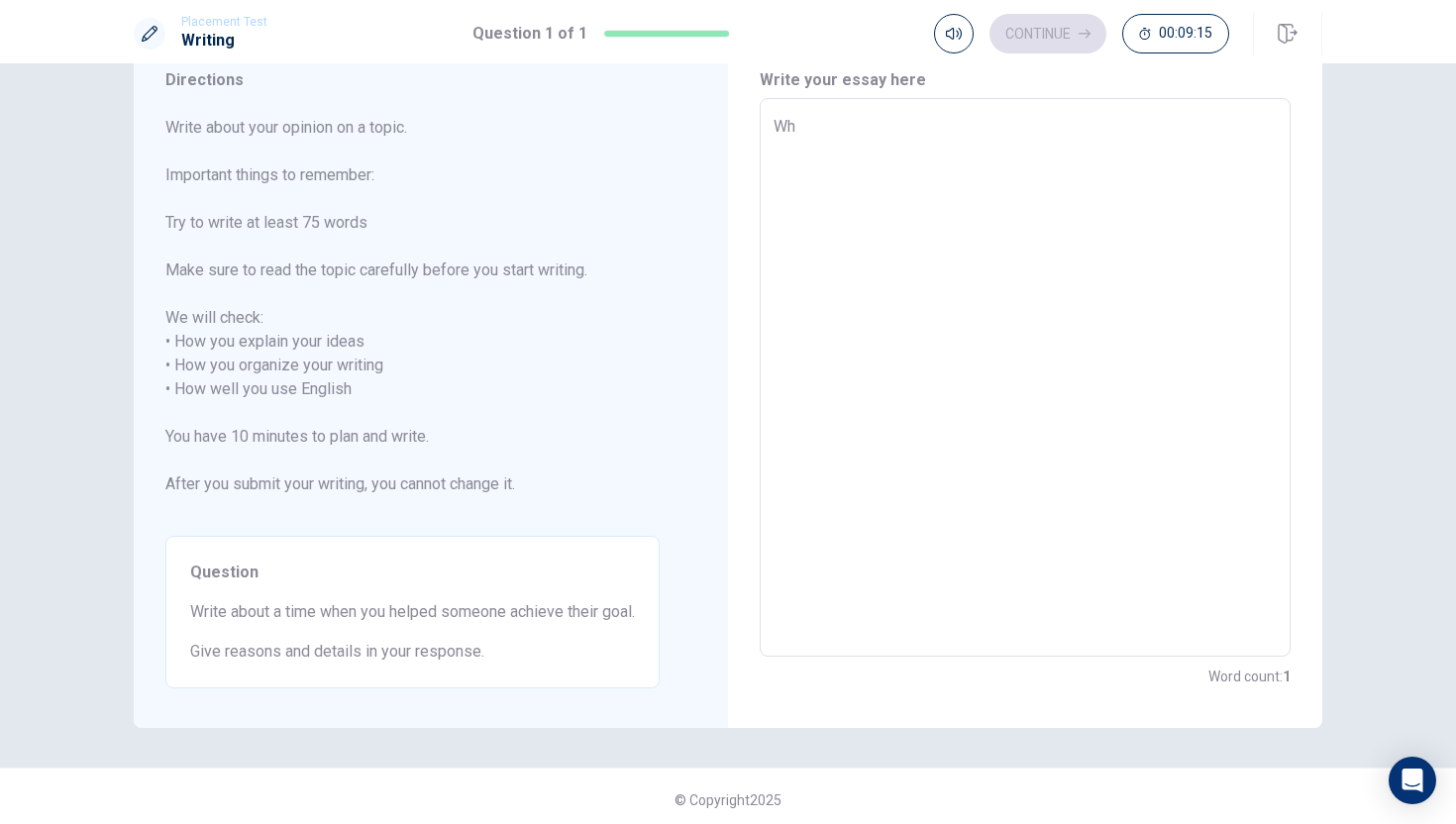 type on "x" 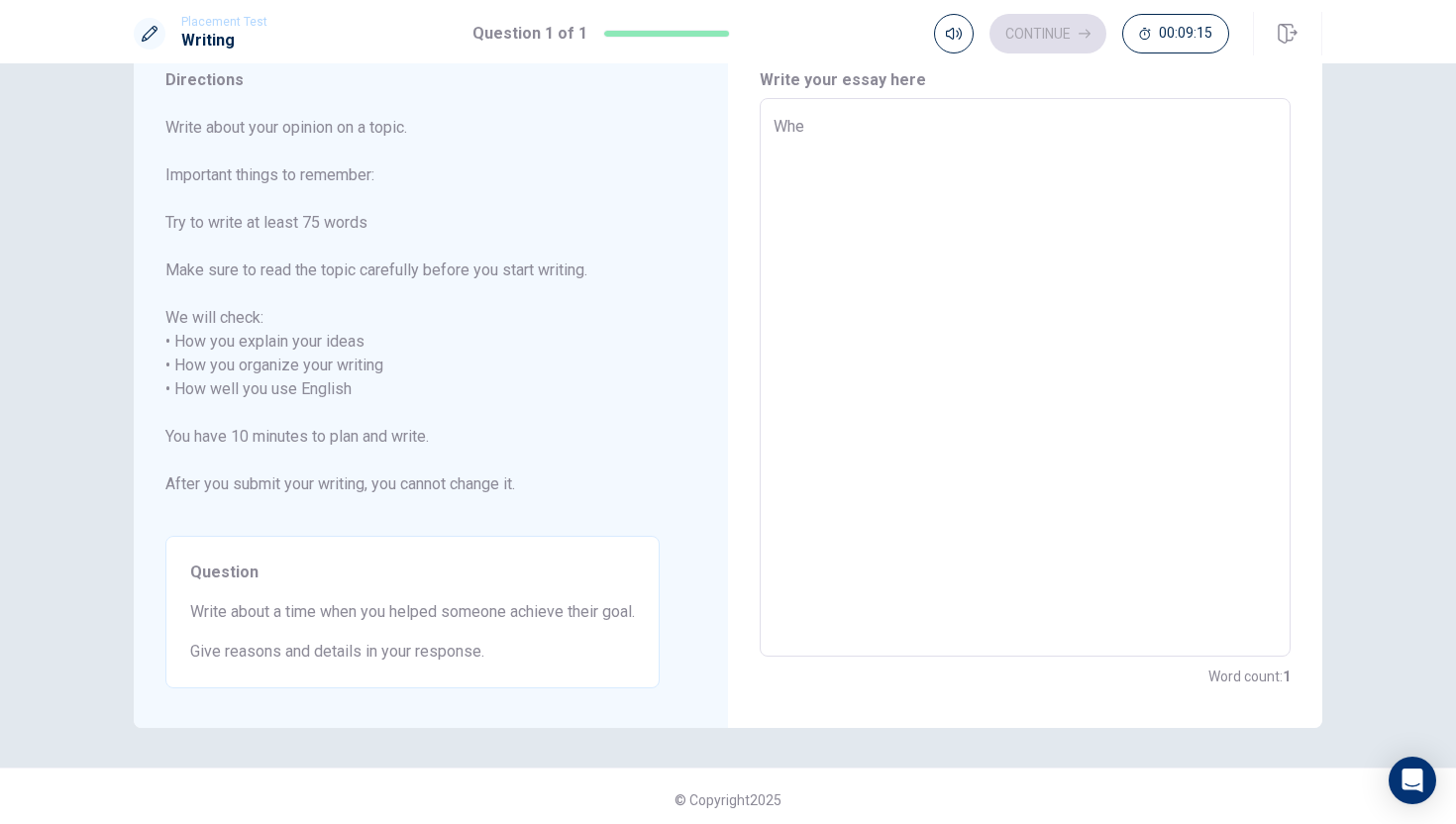 type on "x" 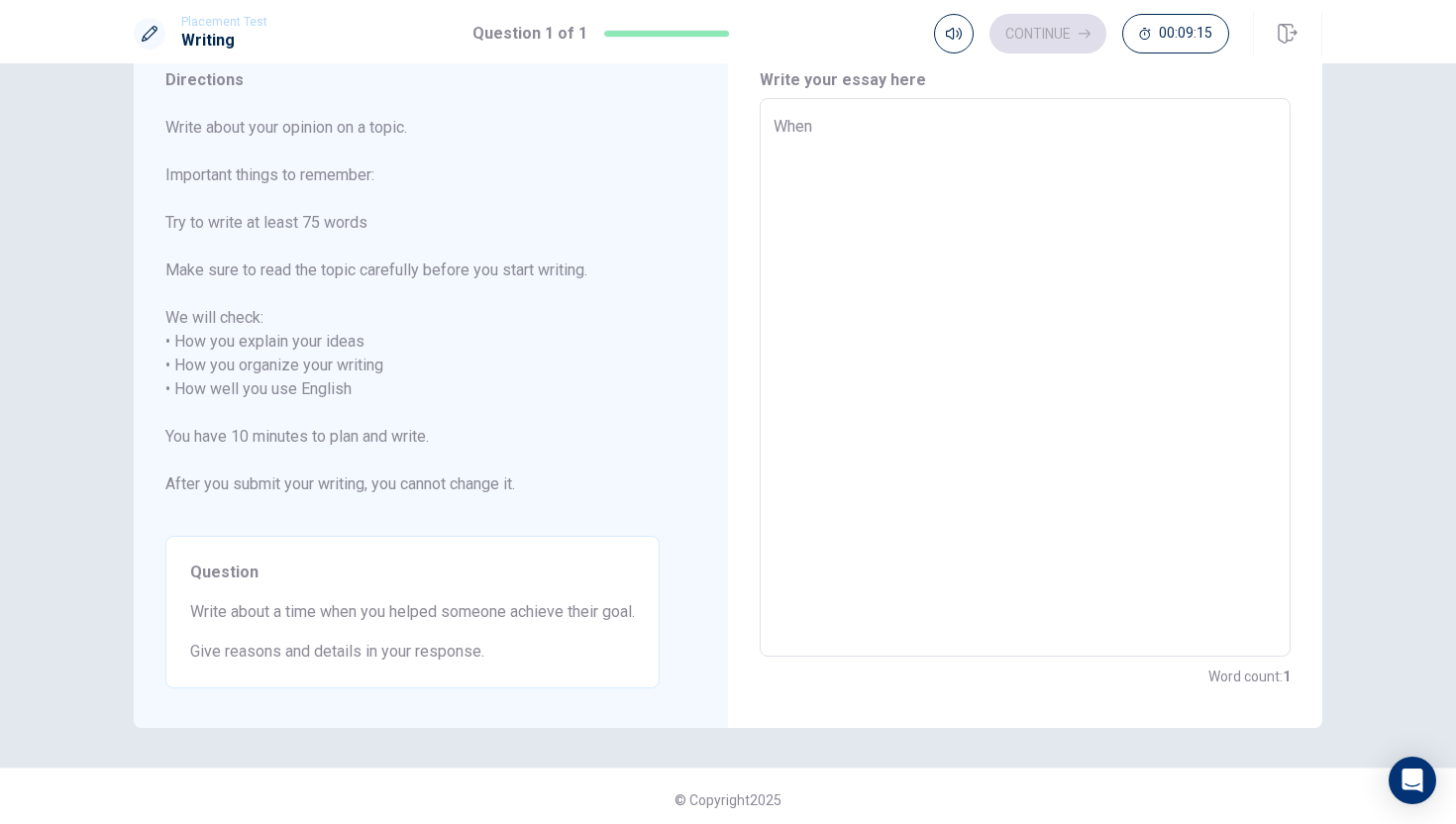 type on "x" 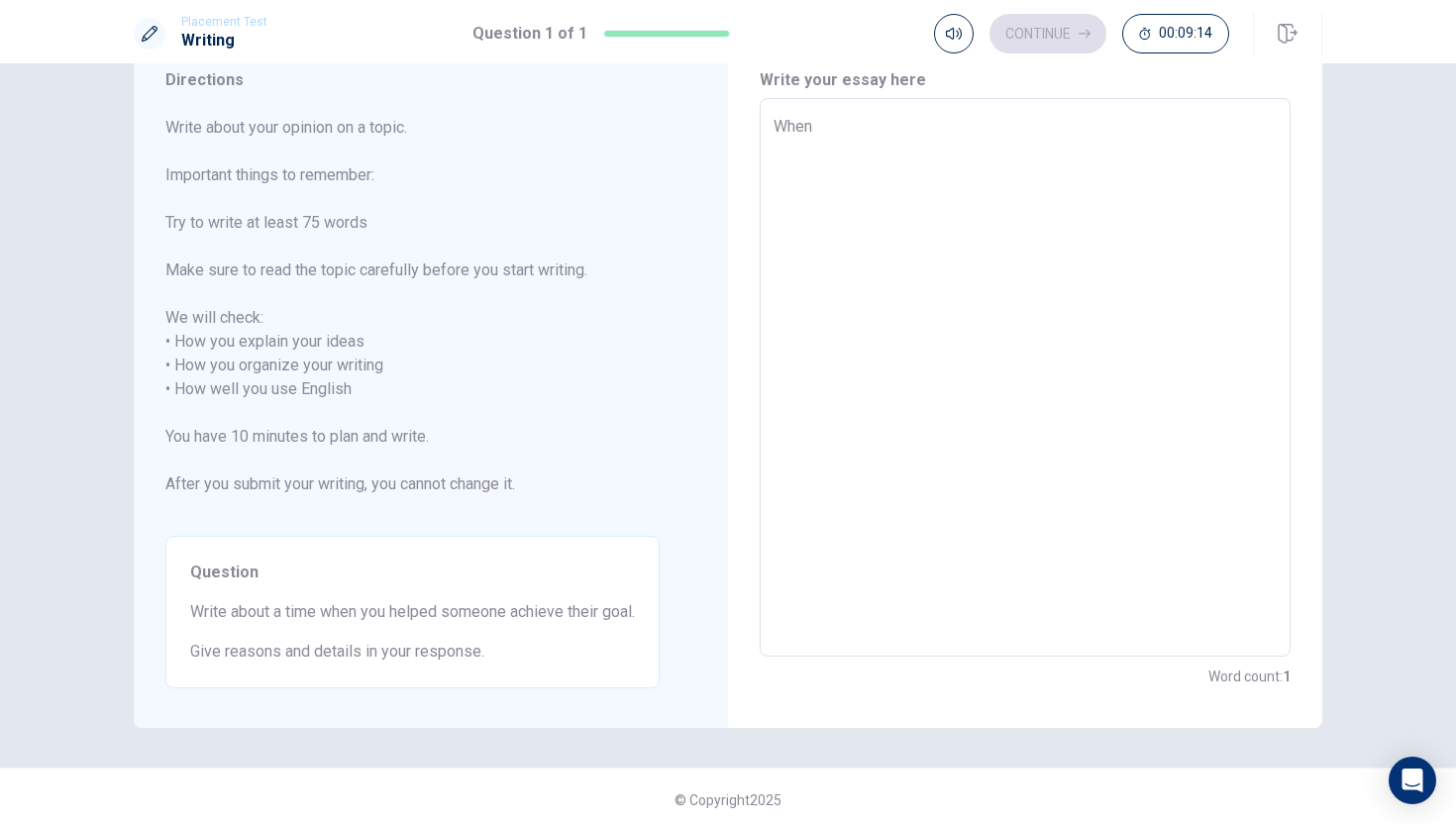 type on "When" 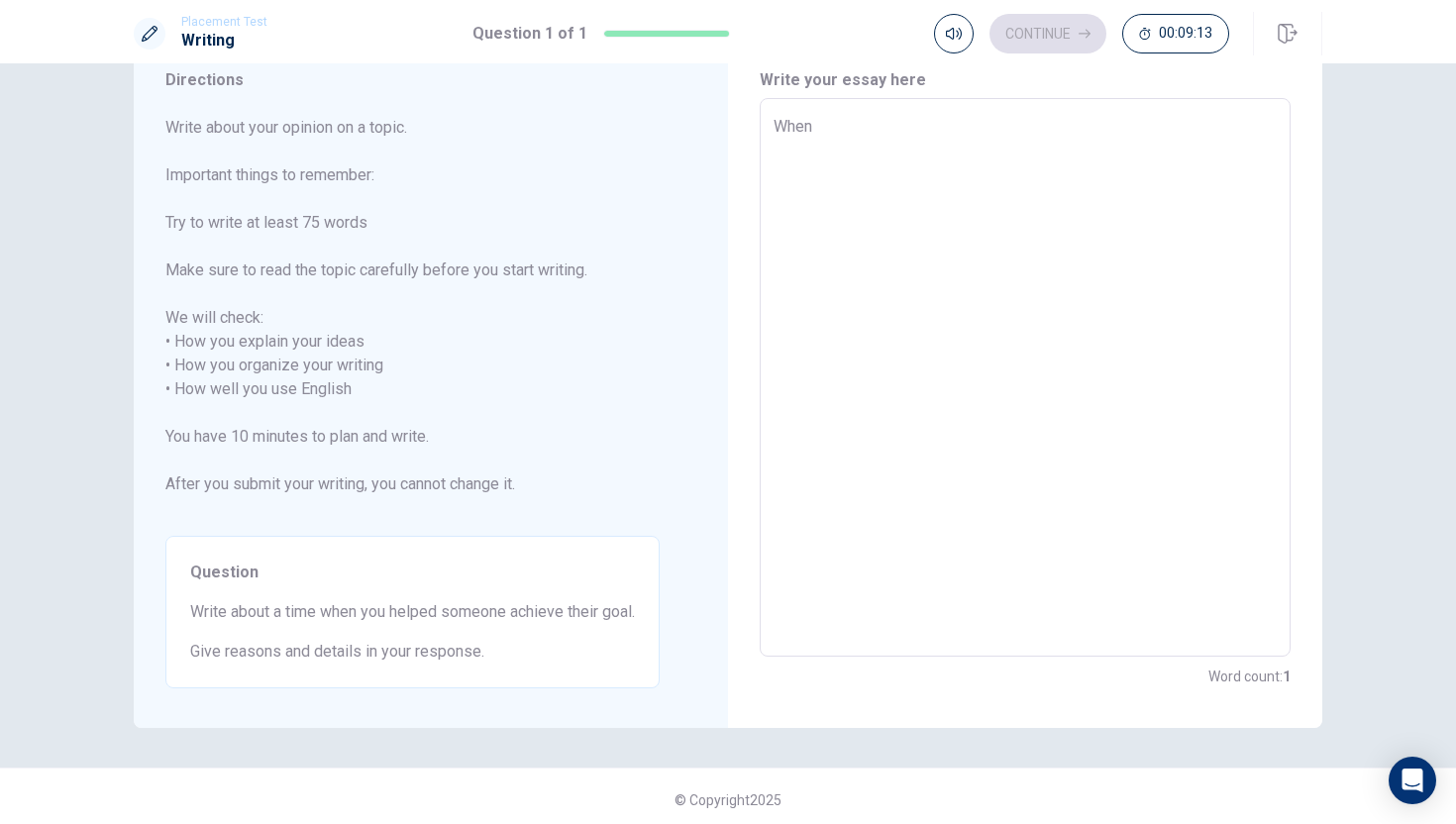 type on "When i" 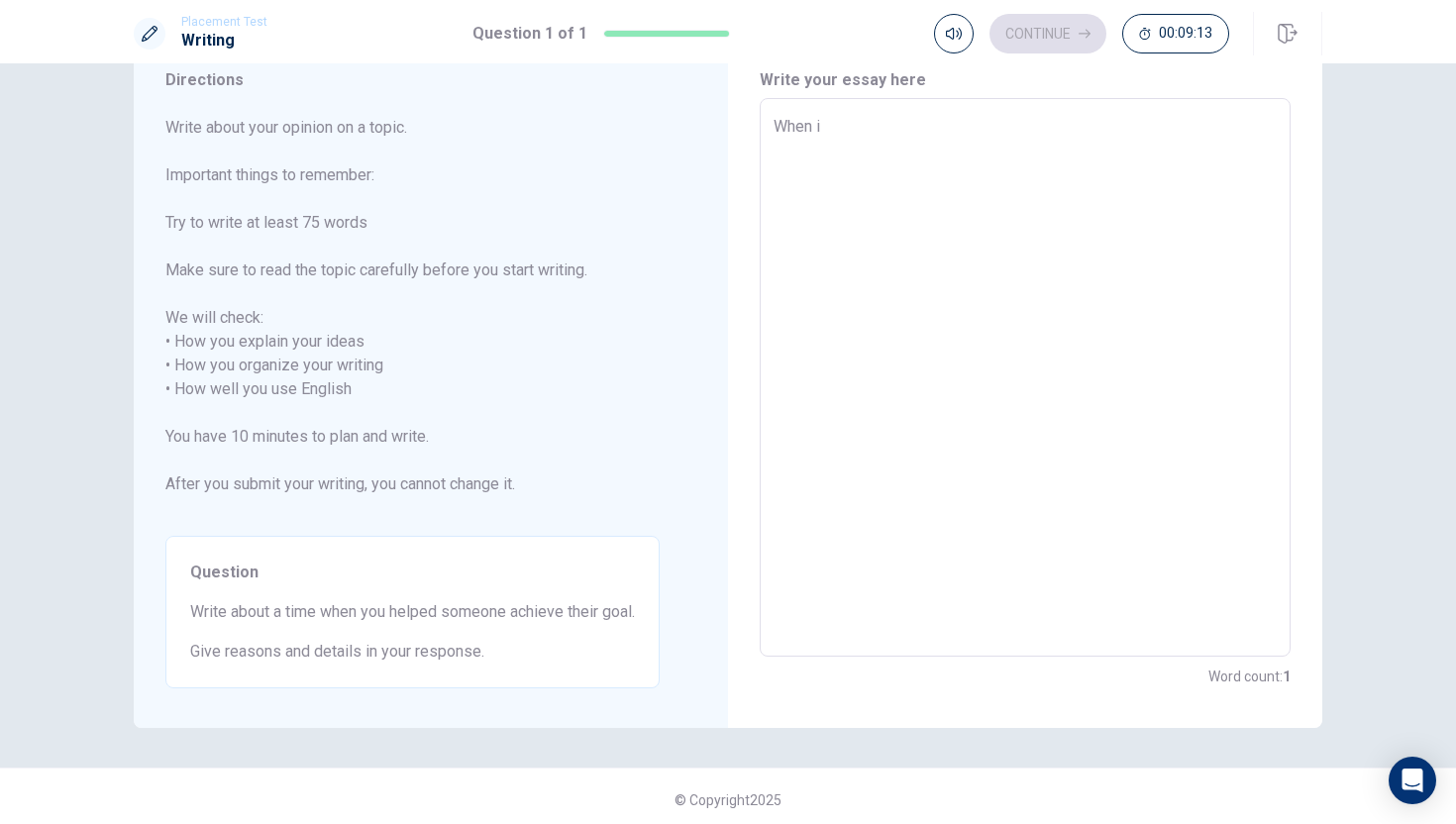 type on "x" 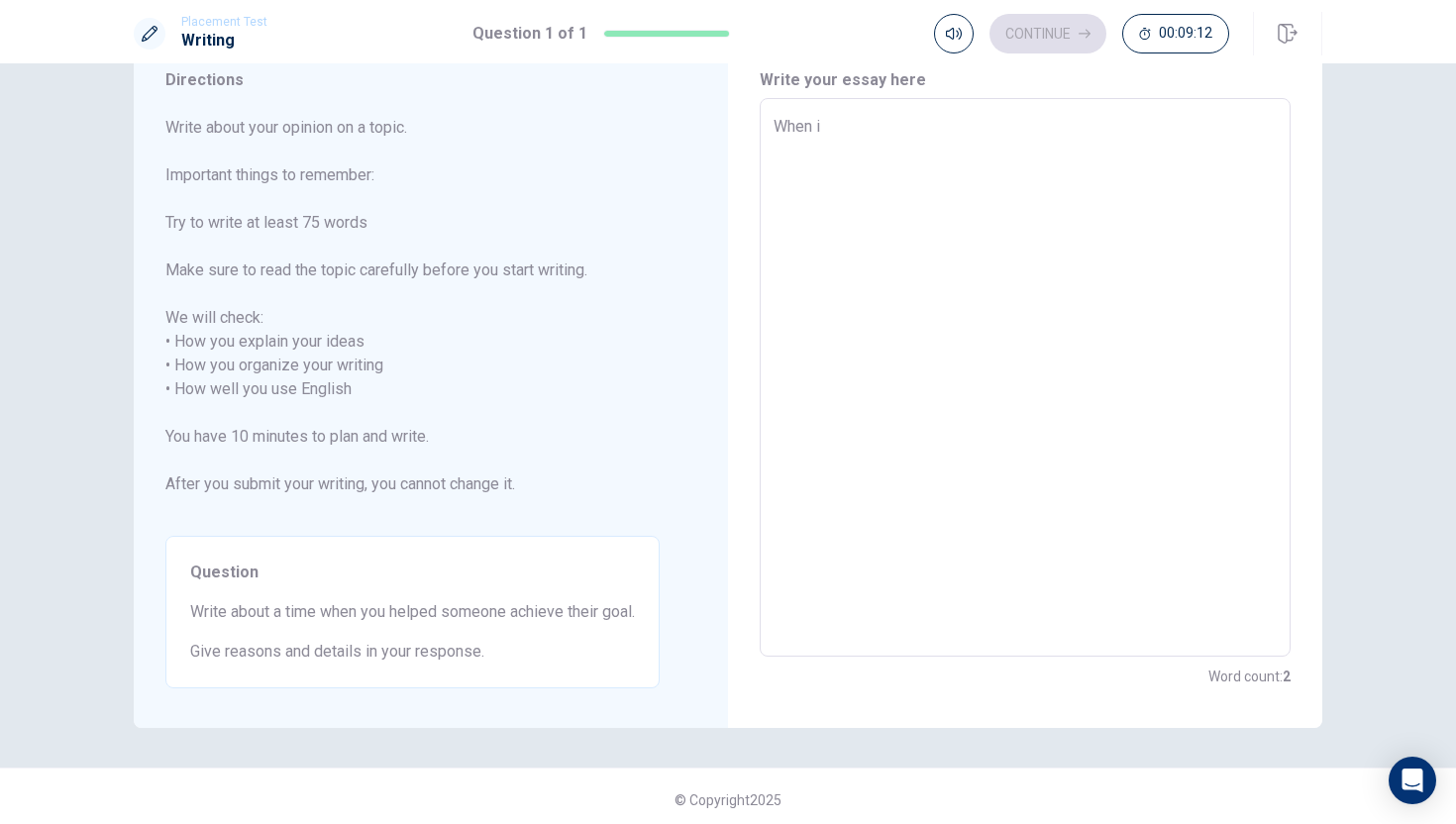 type on "When i" 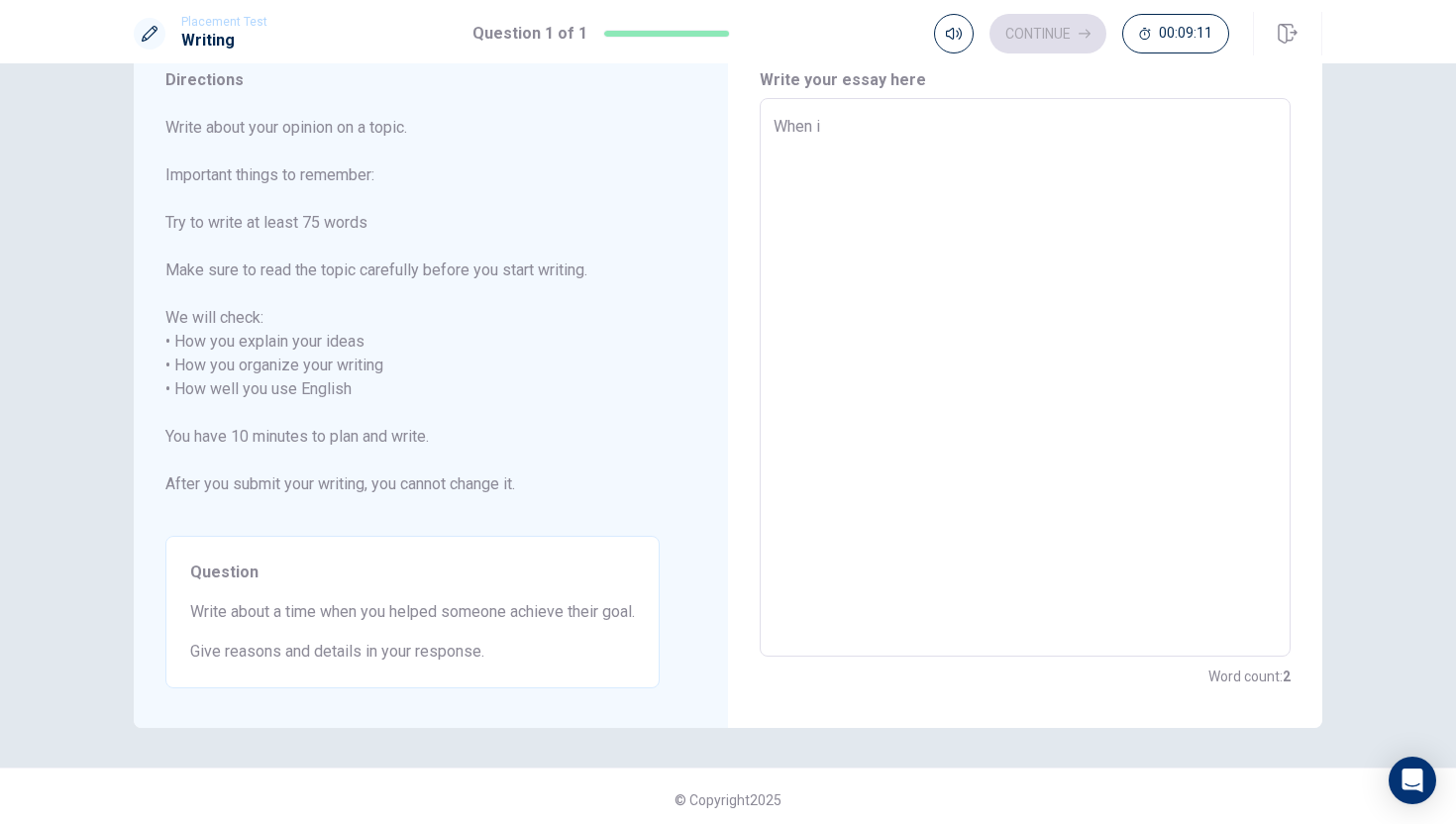 type on "When i w" 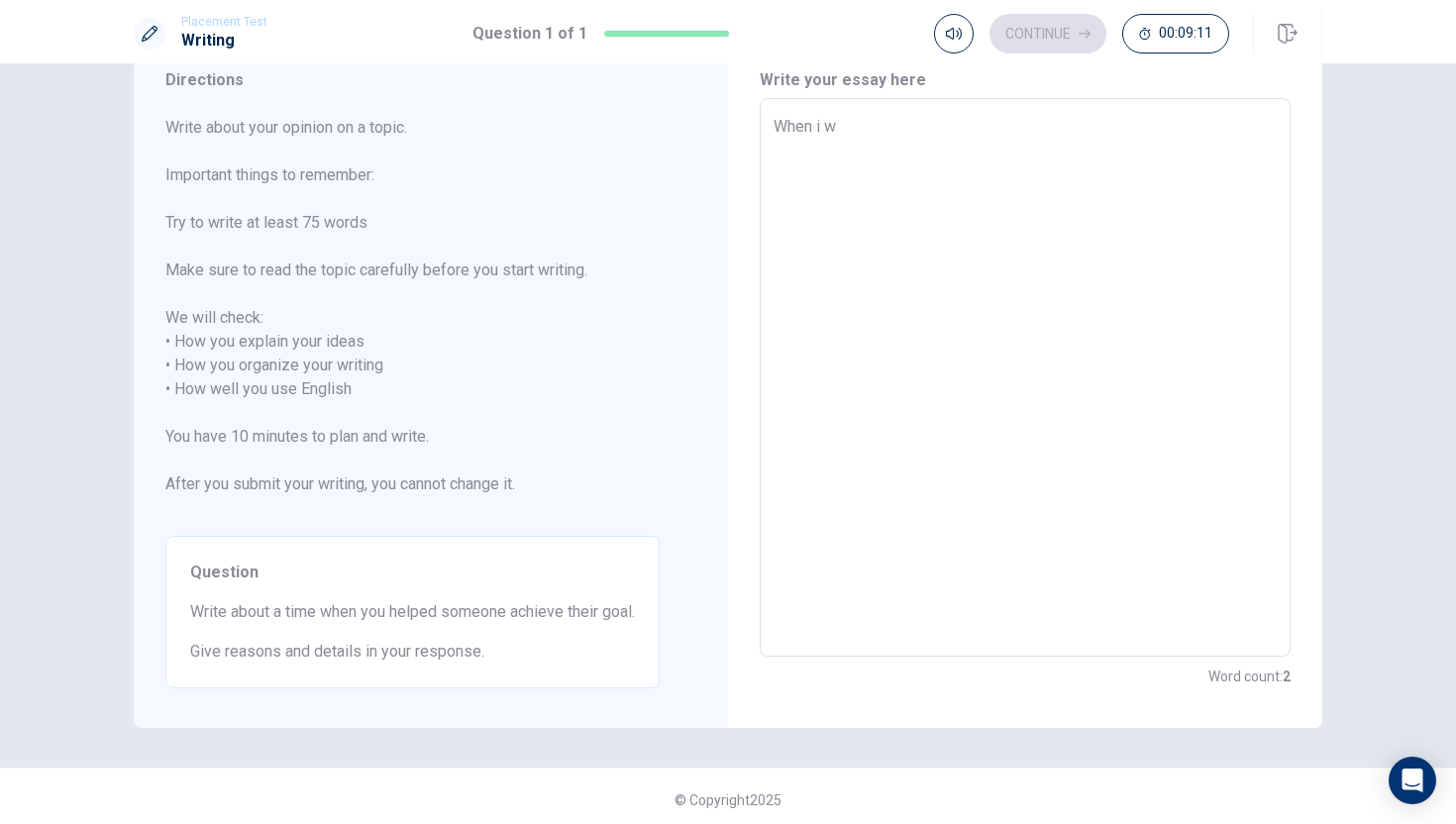 type on "x" 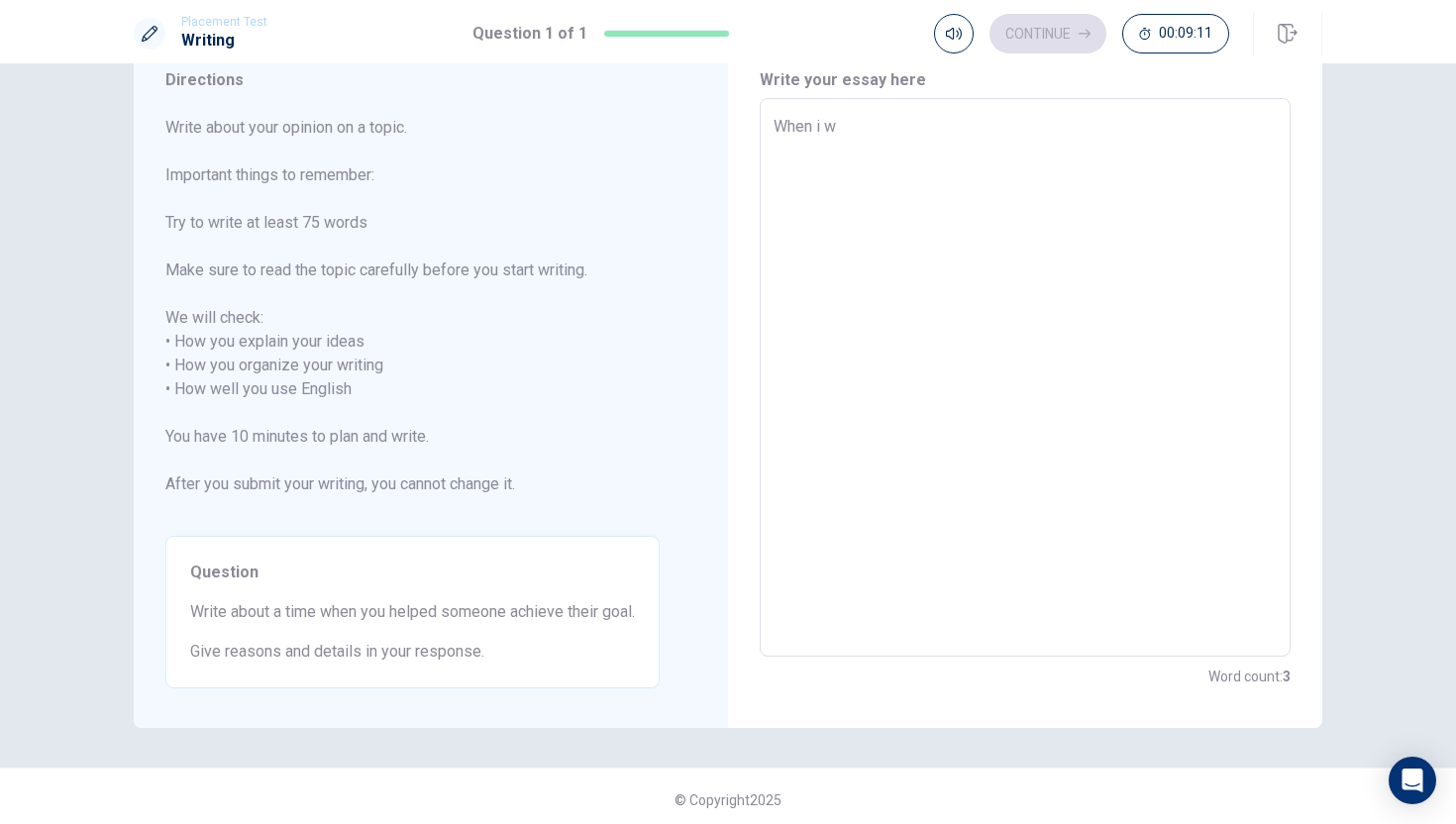 type on "When i wa" 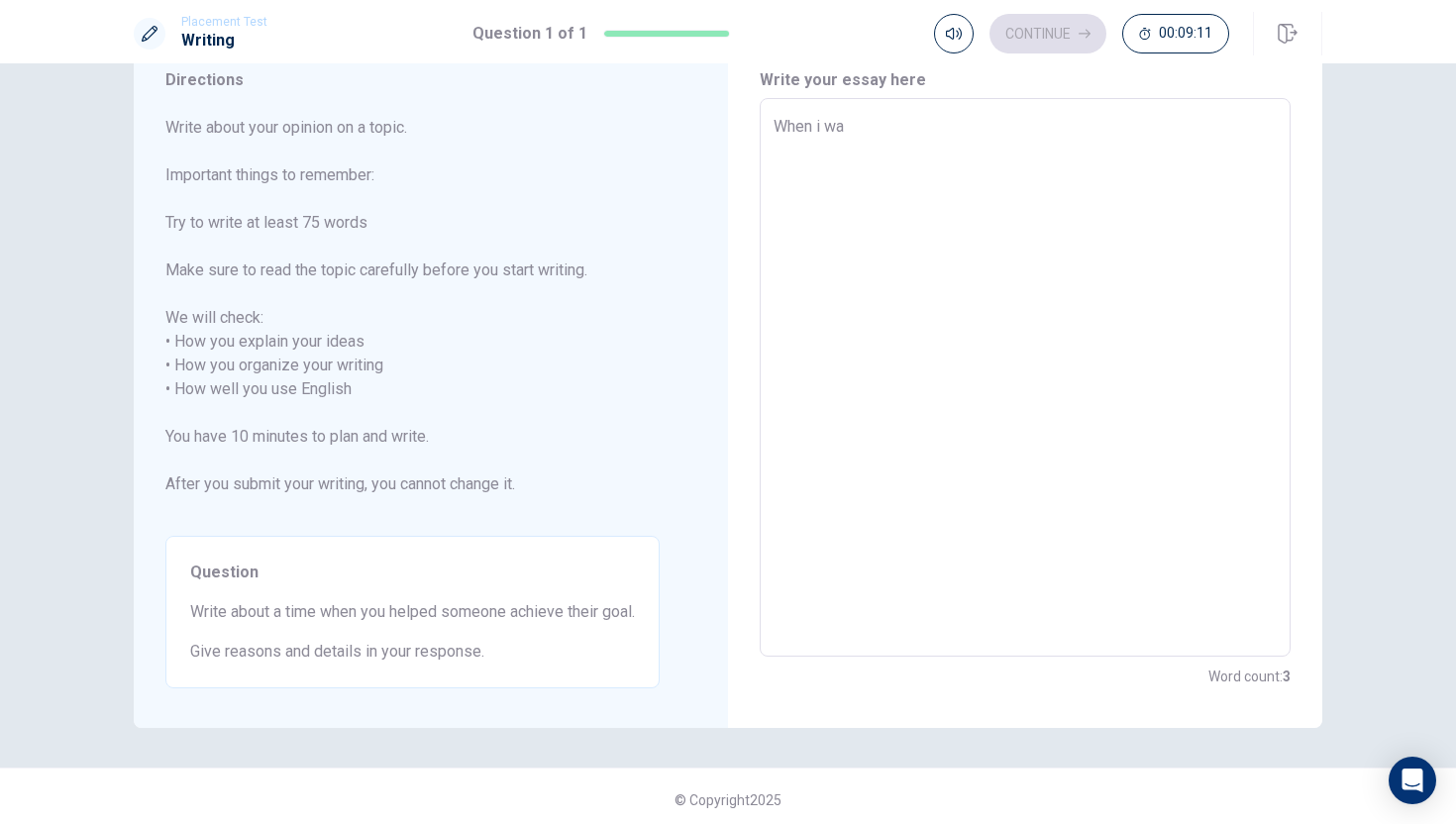 type on "x" 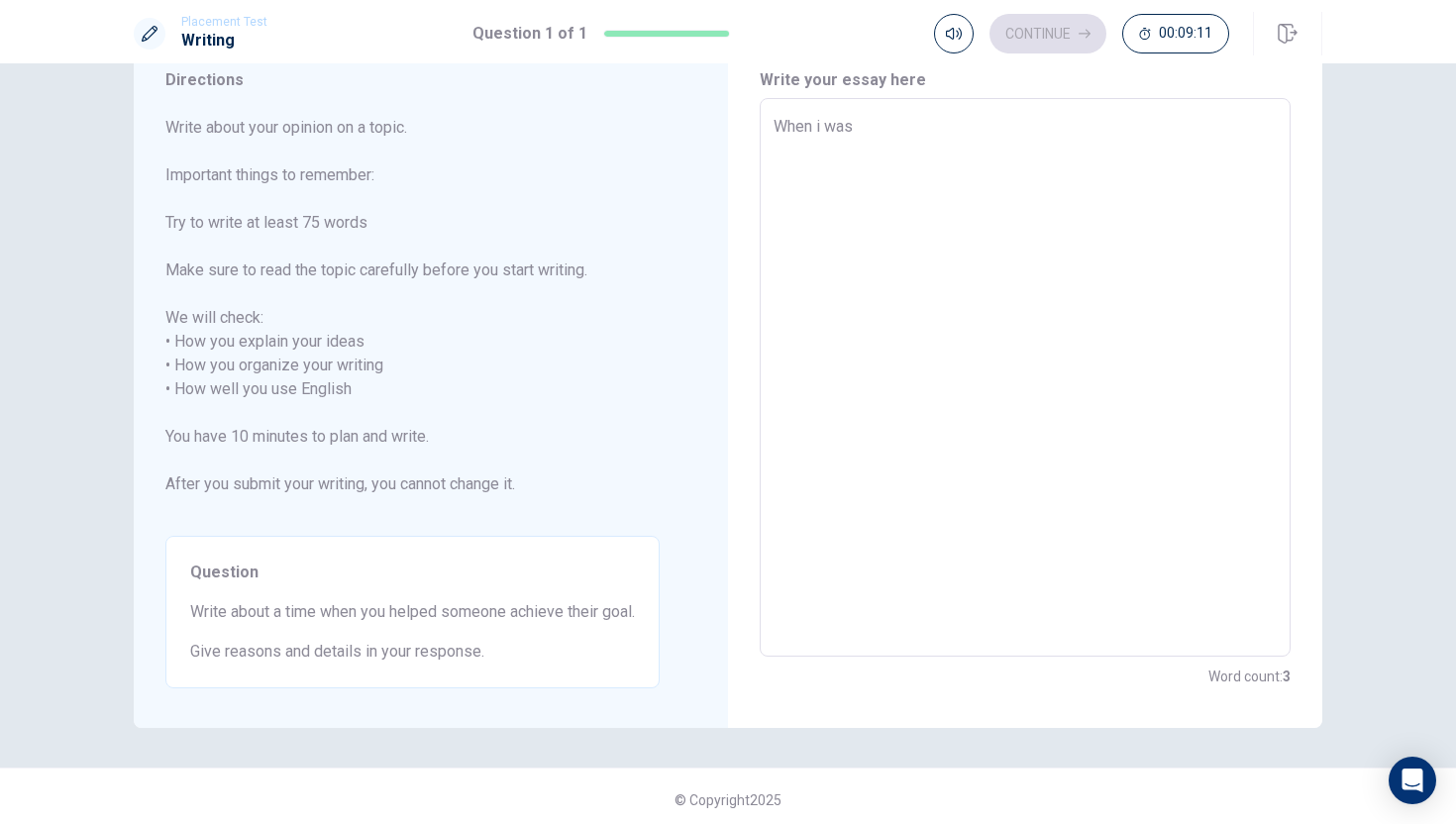 type on "x" 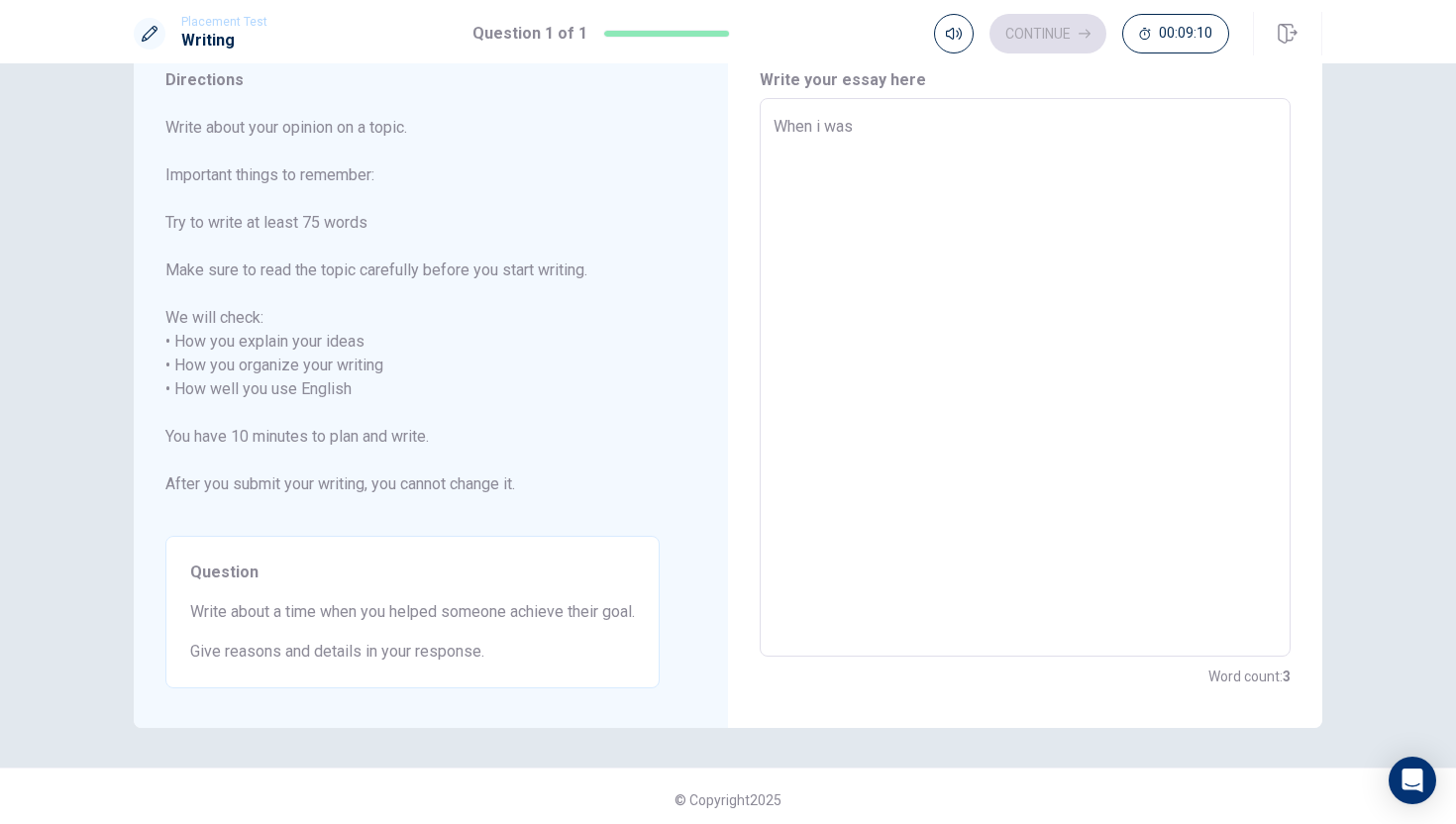 type on "When i was" 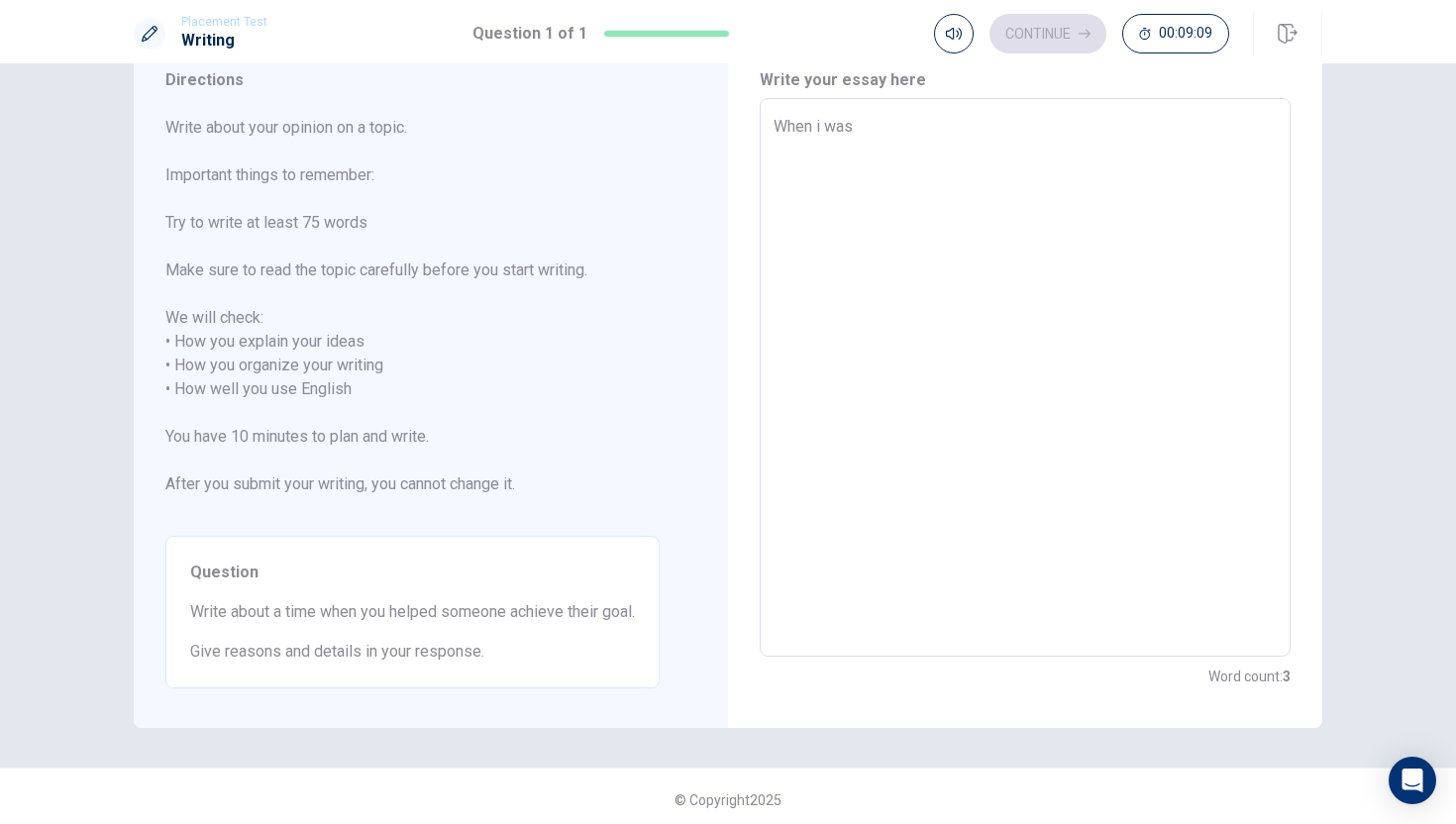 type on "When i was h" 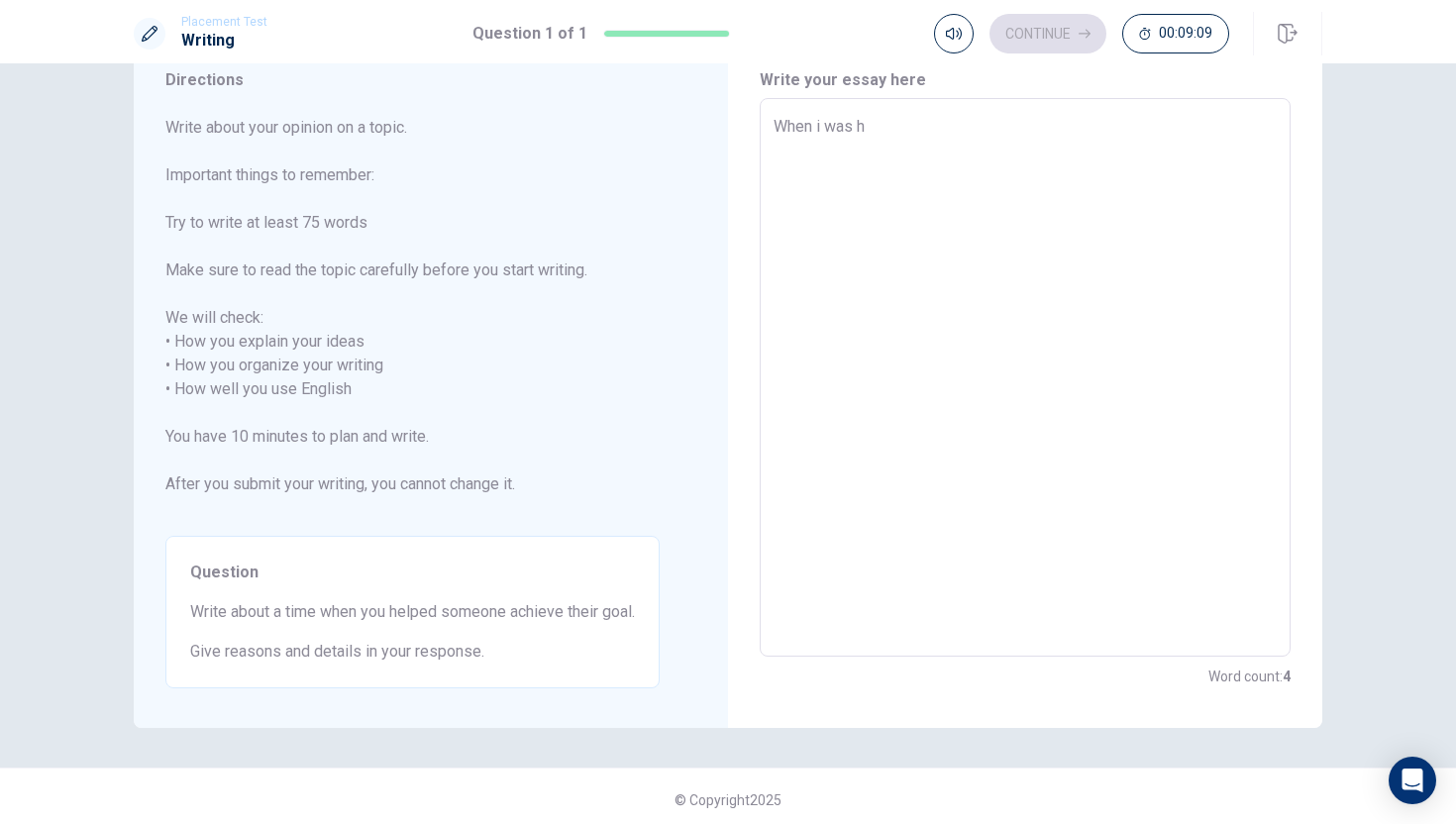 type on "x" 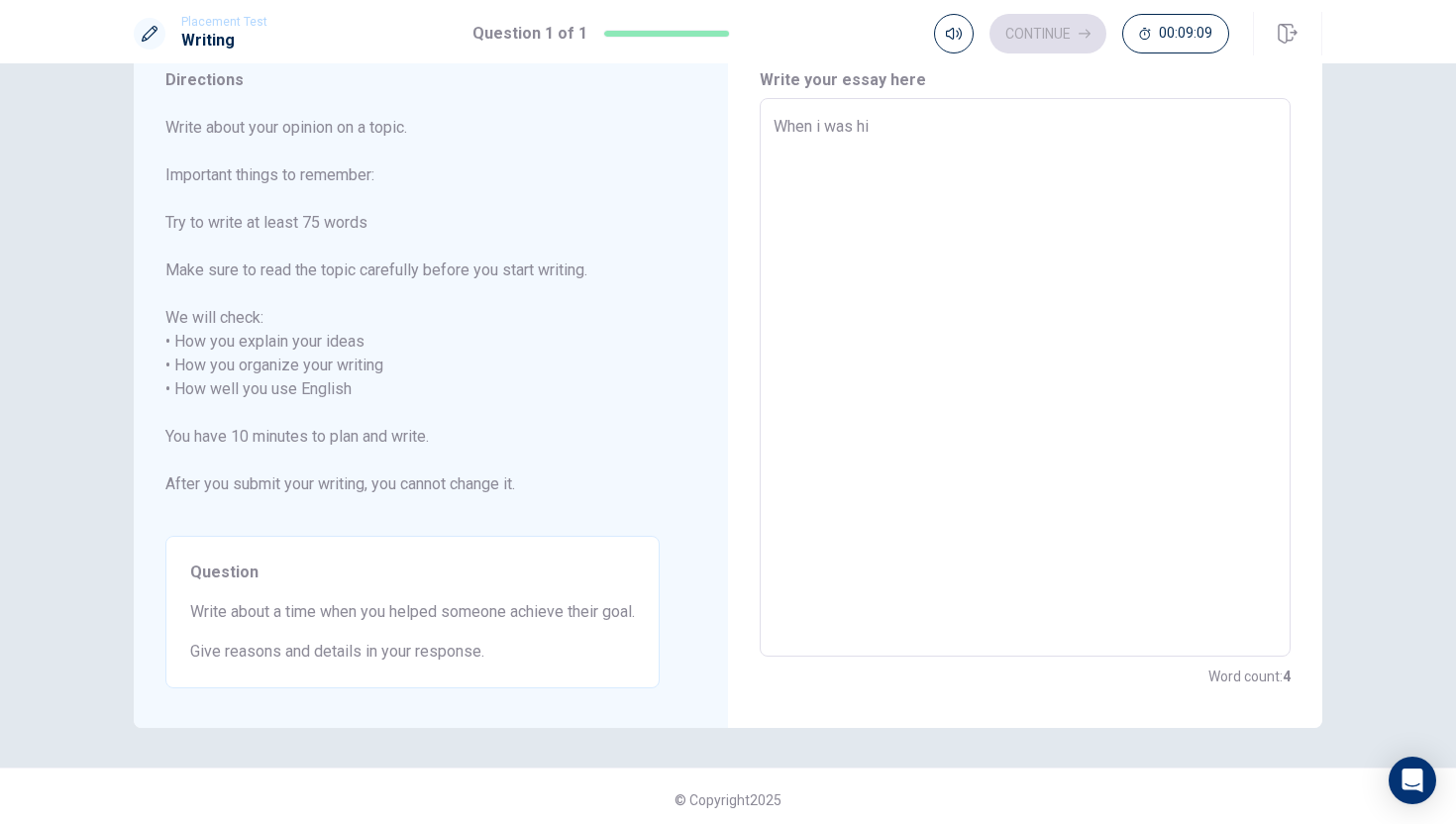 type on "x" 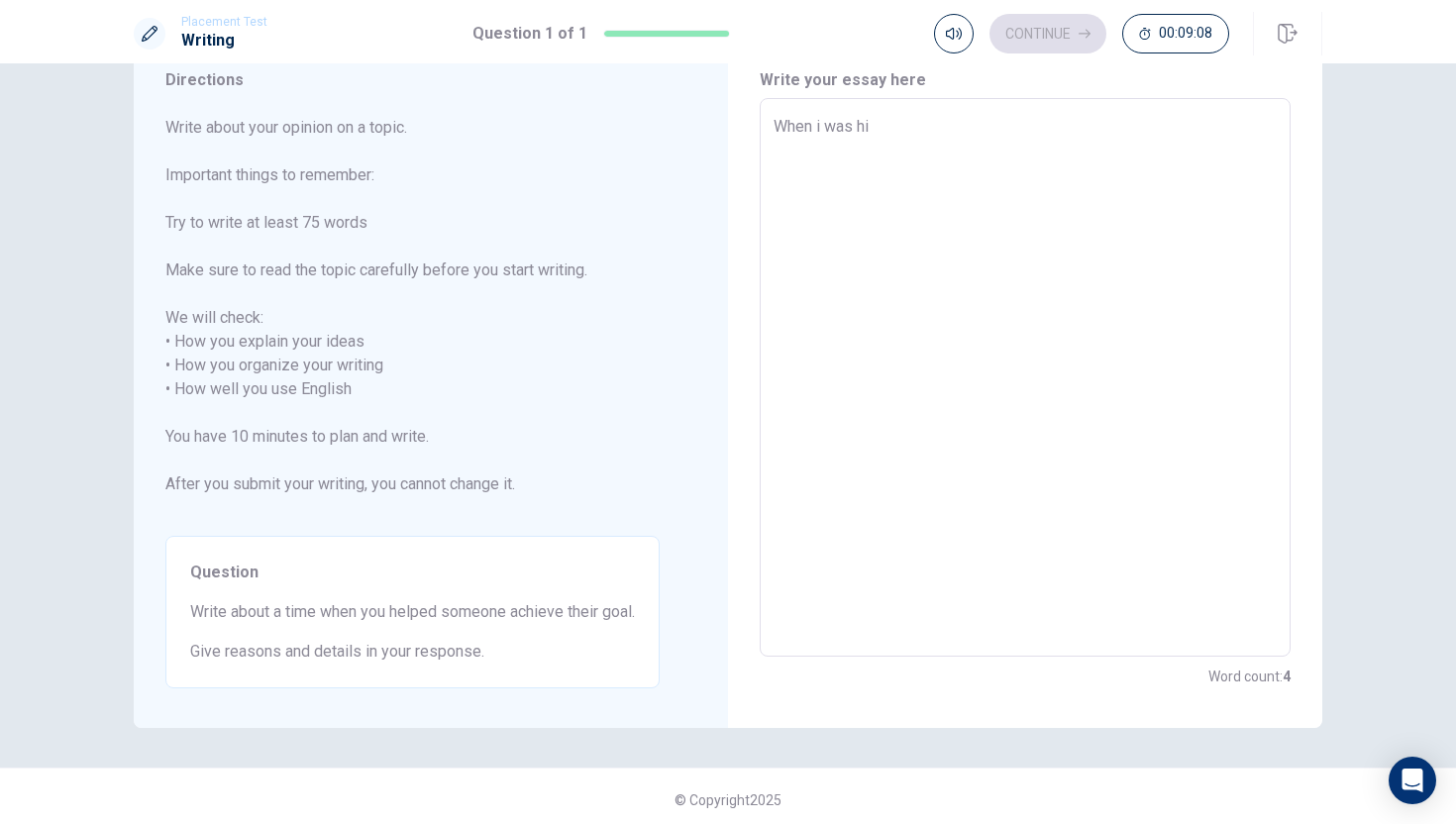type on "When i was hig" 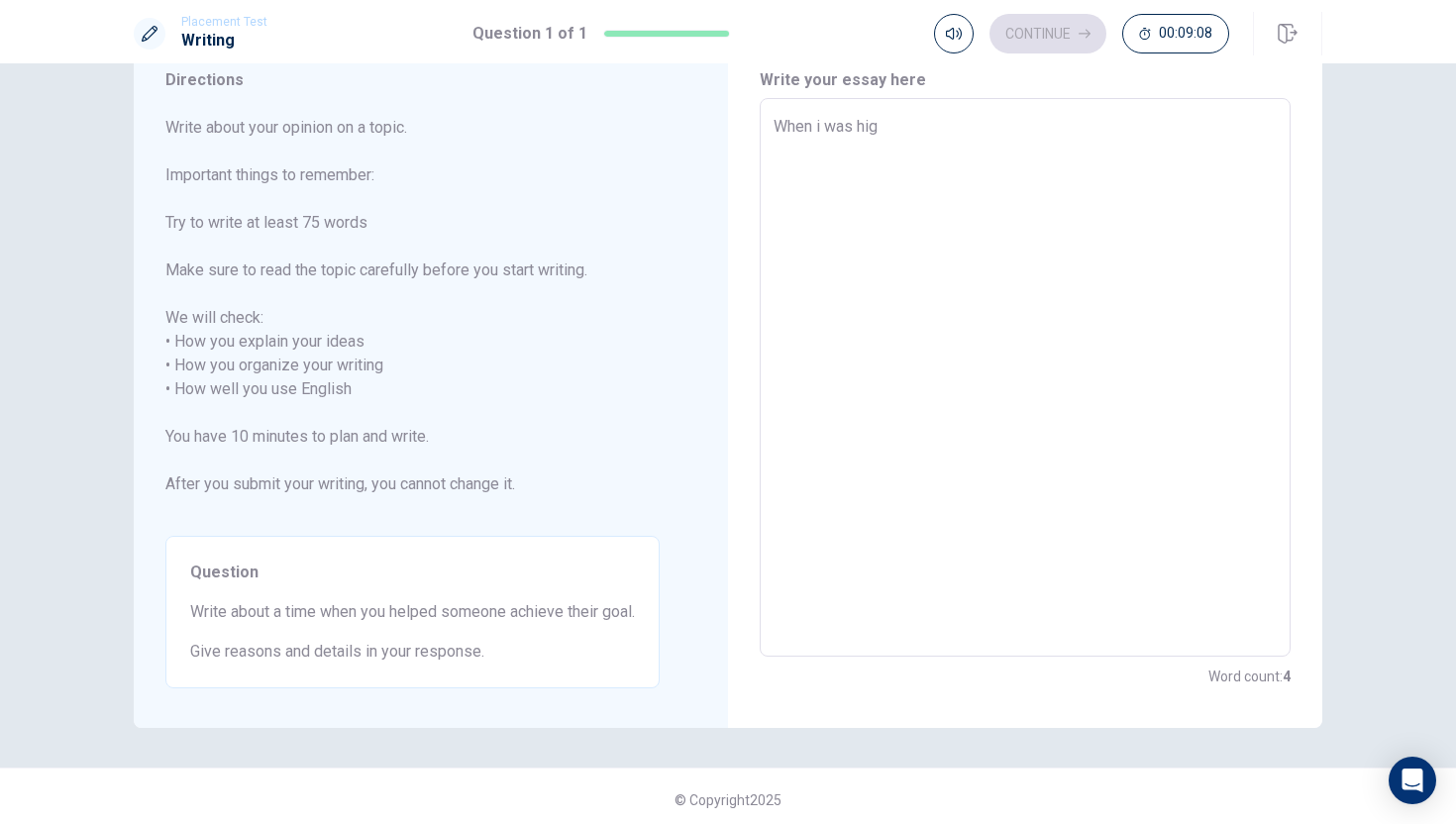 type on "x" 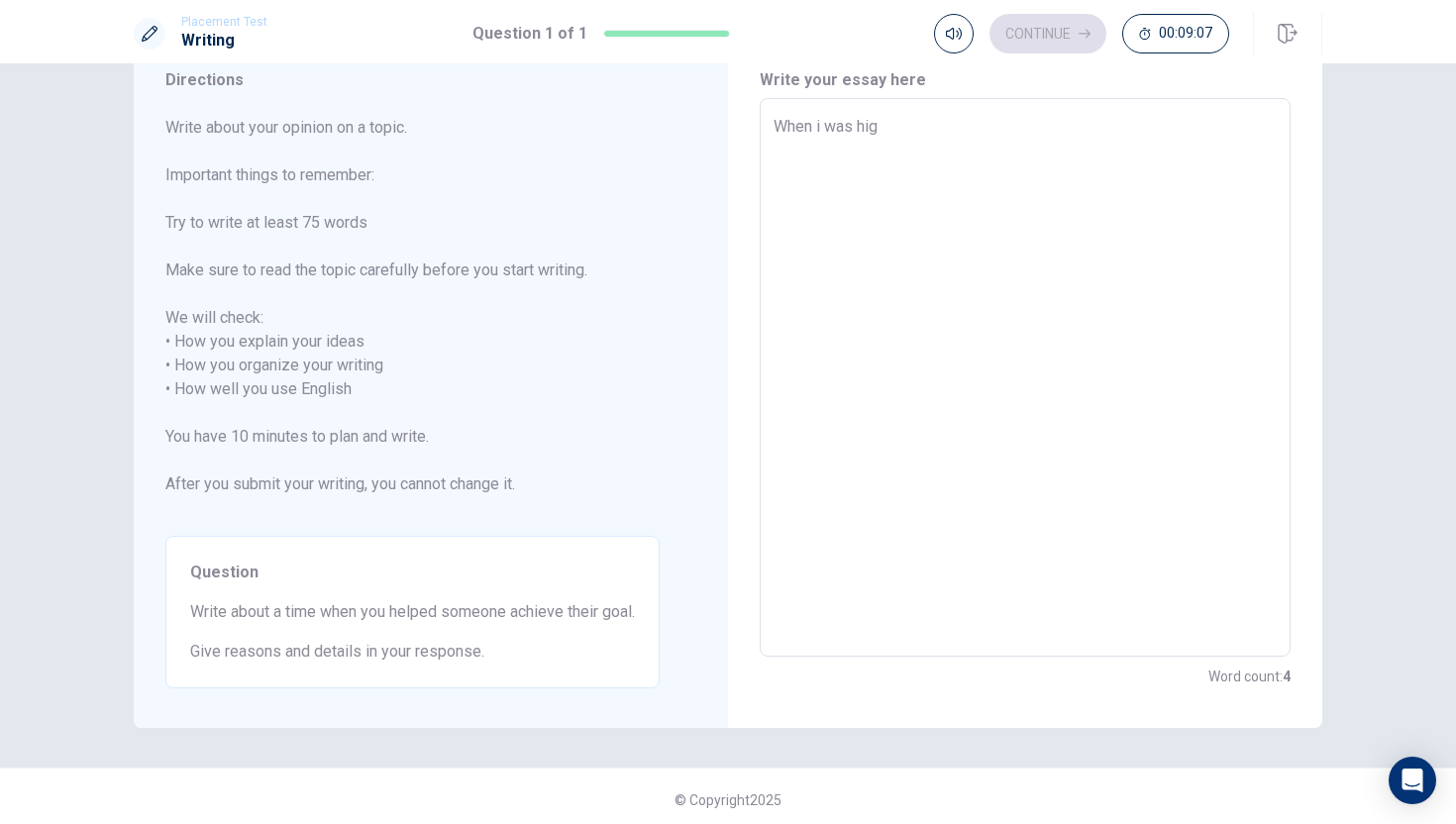 type on "When i was high" 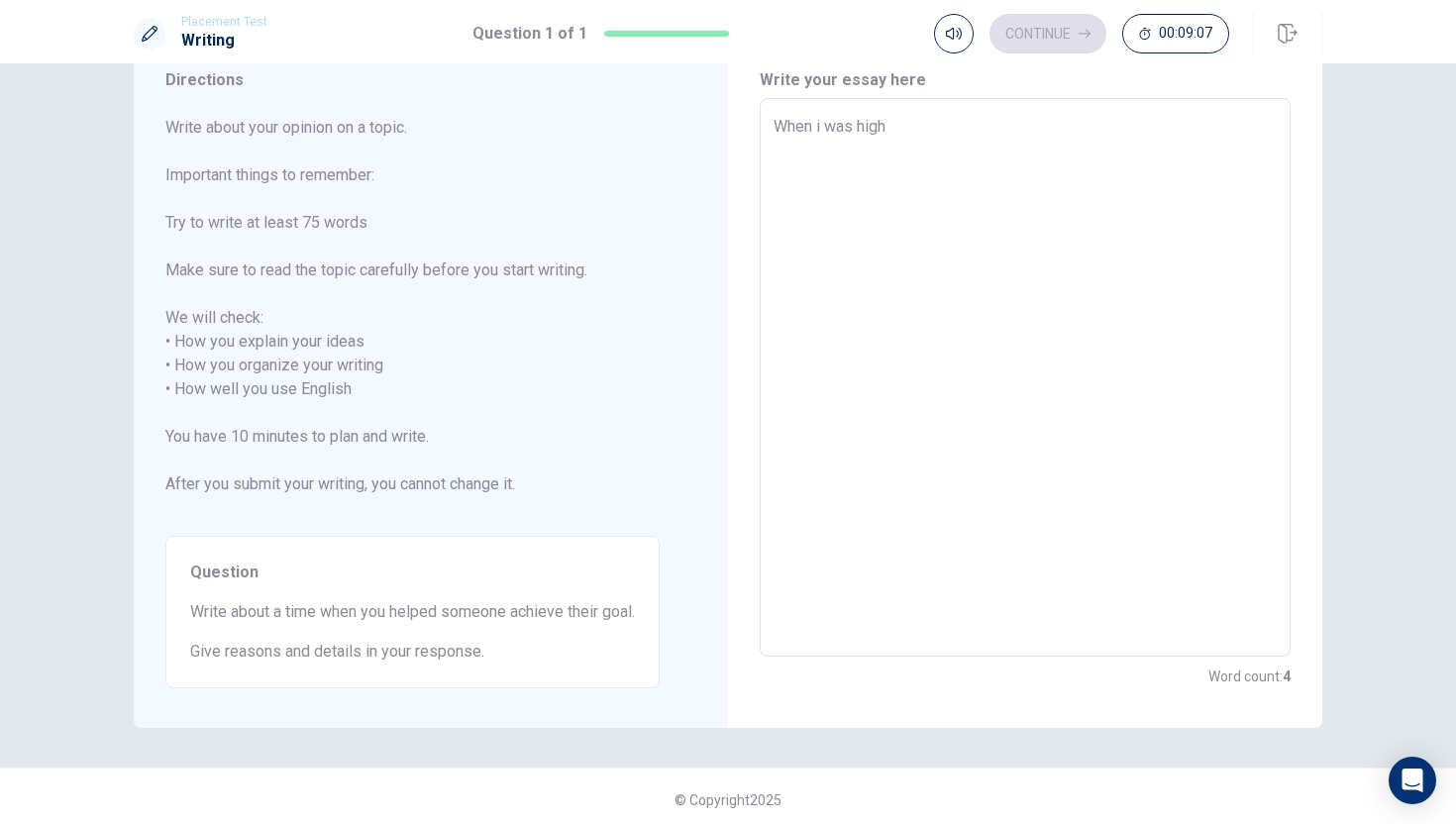 type on "x" 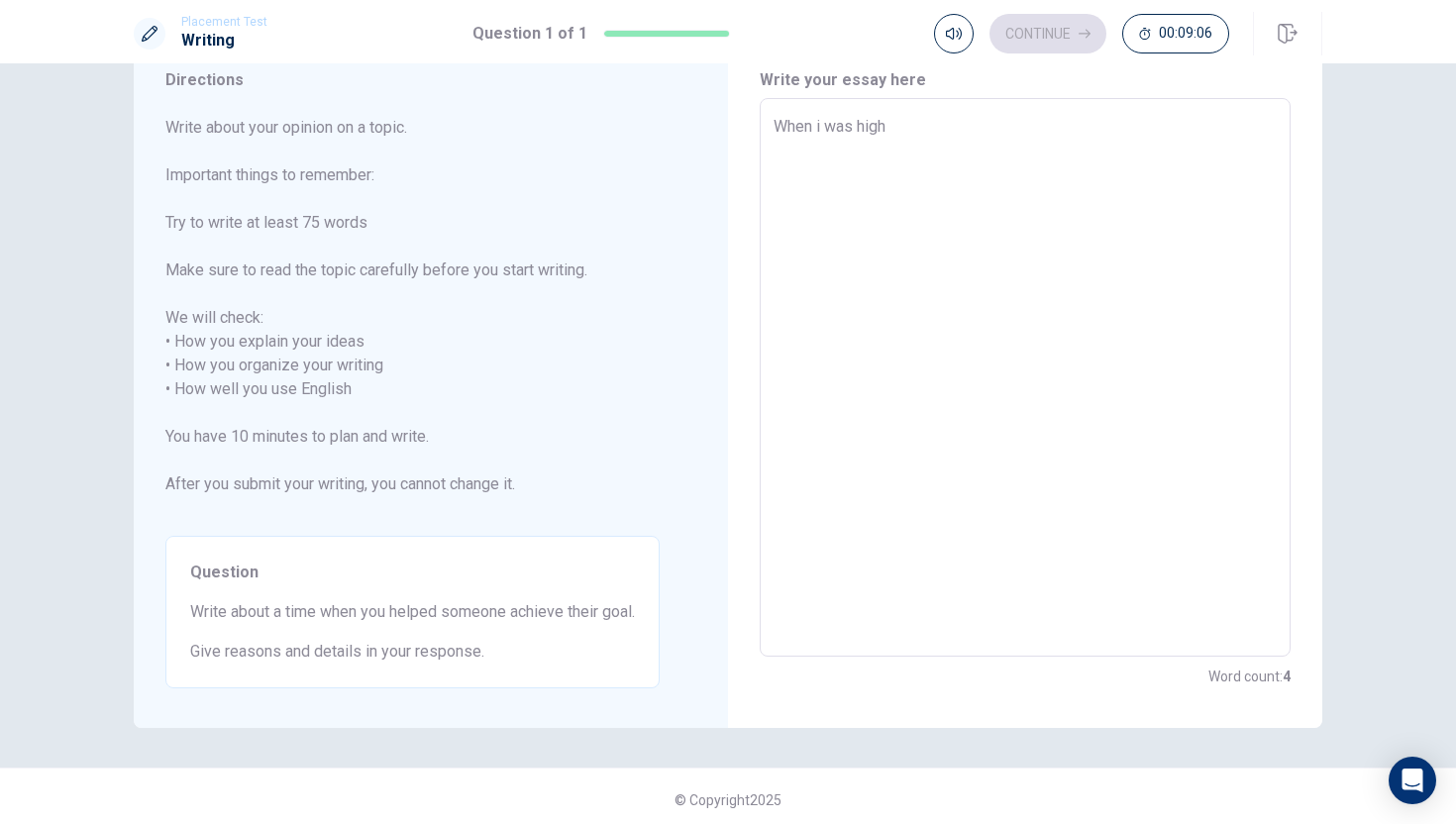 type on "When i was highs" 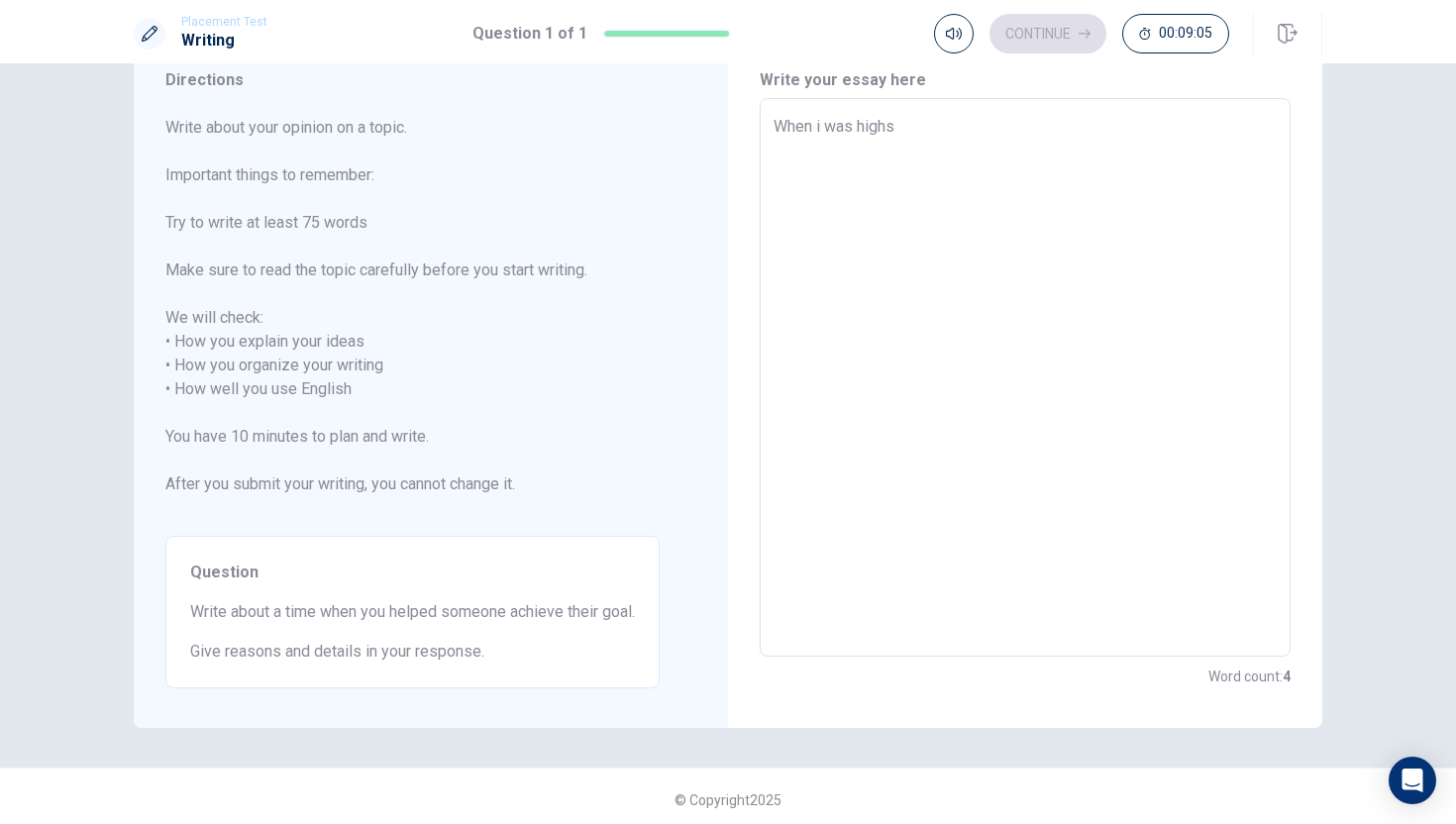 type on "x" 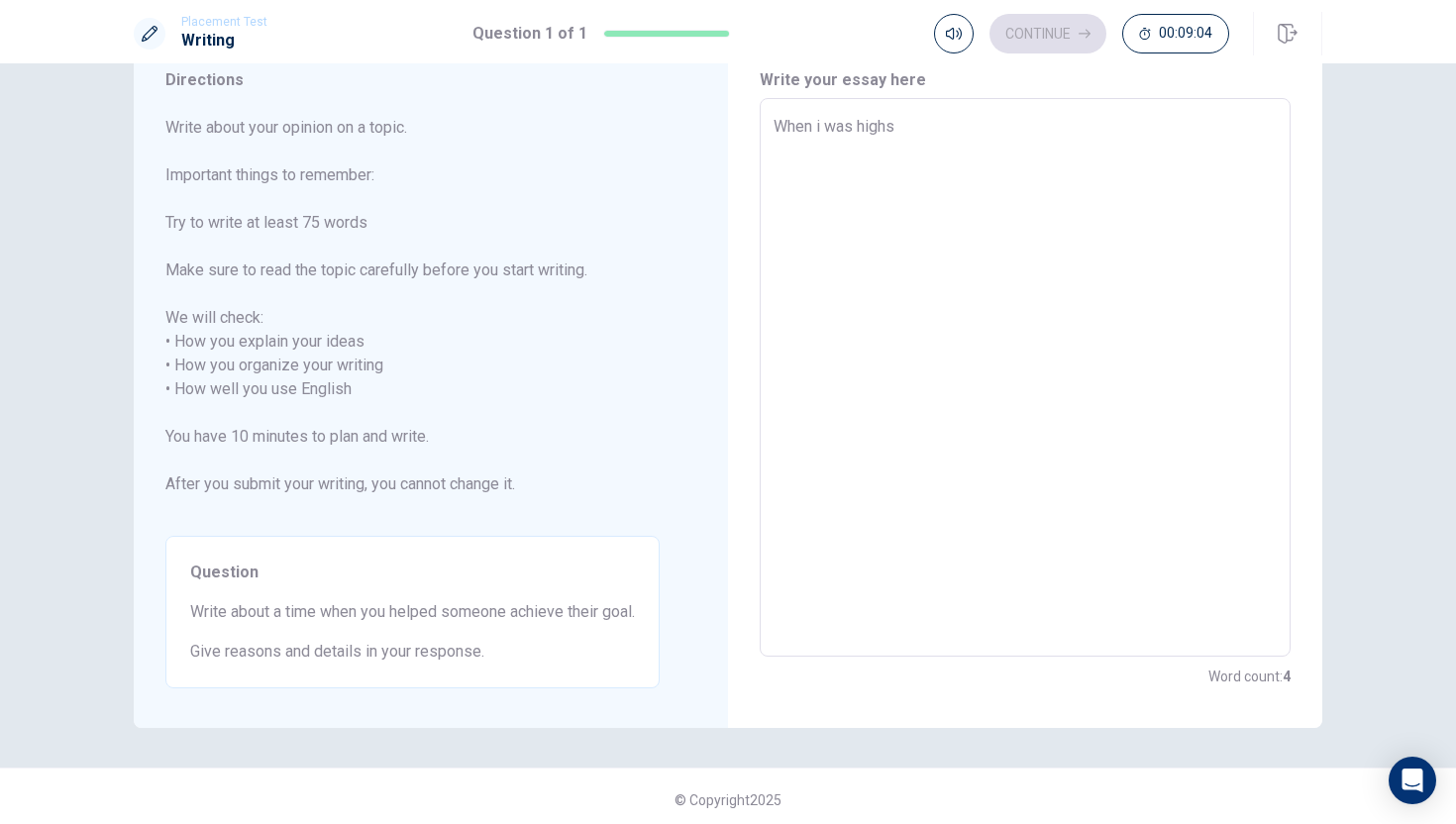 type on "When i was highsc" 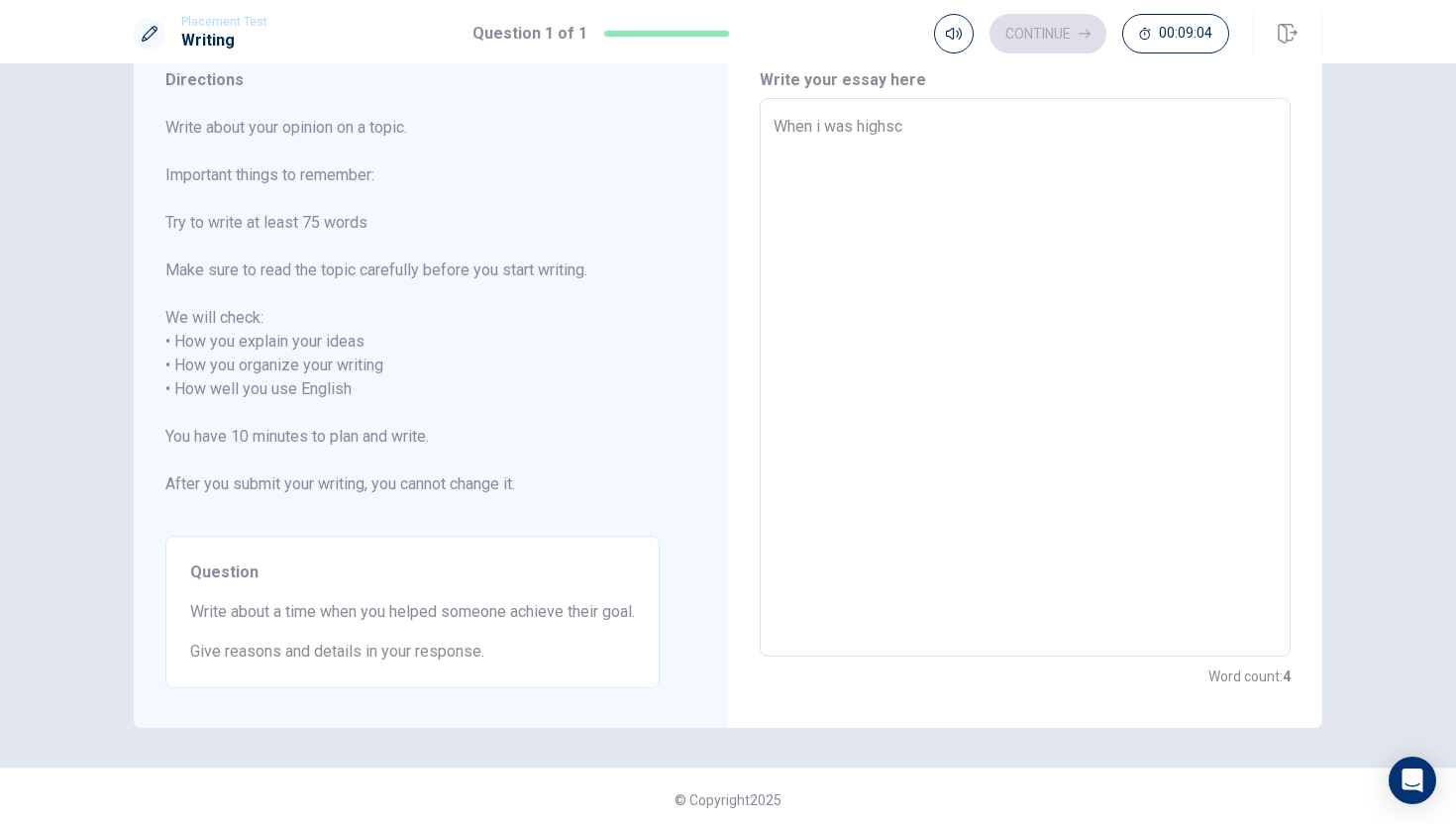 type on "x" 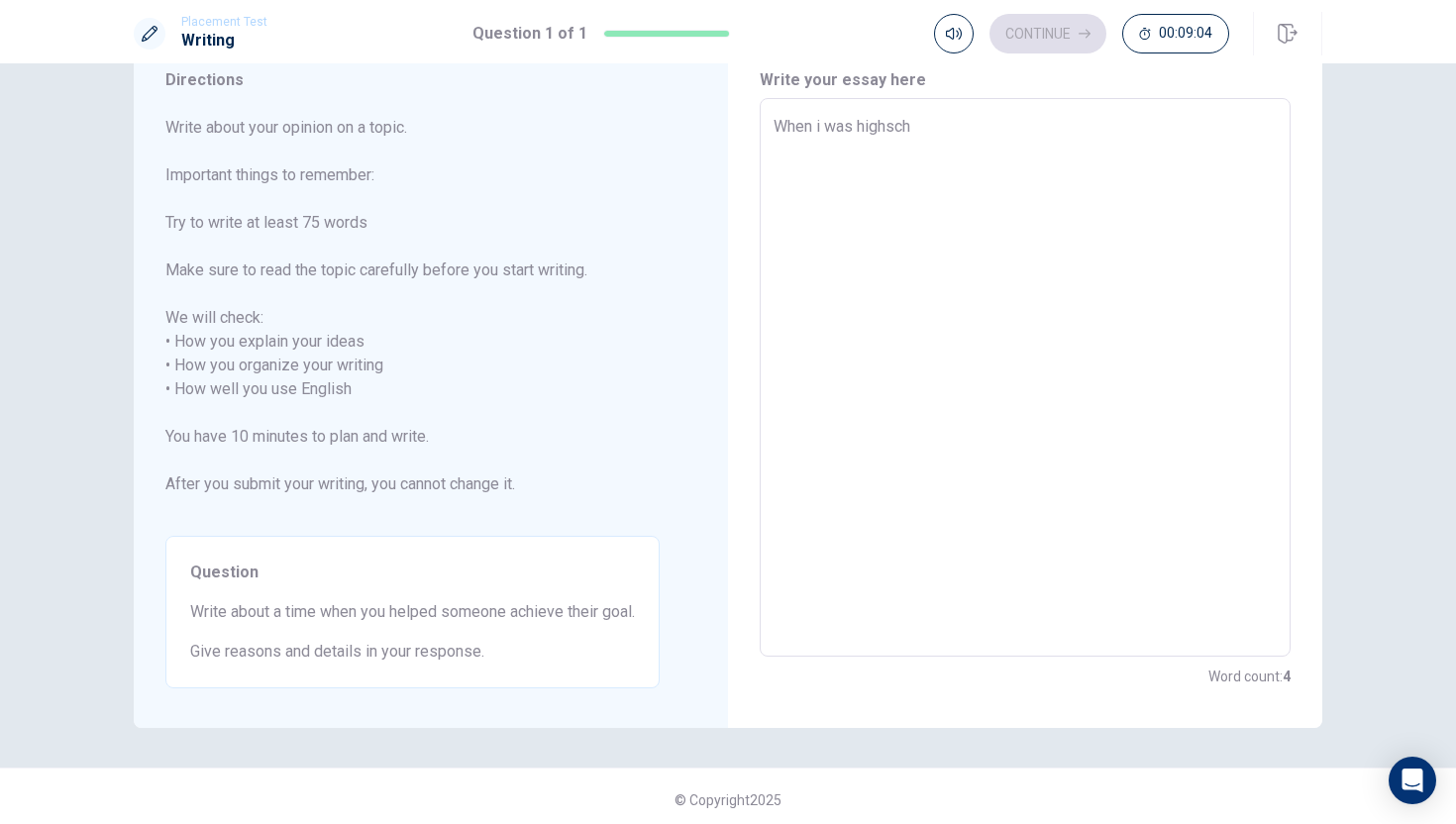 type on "x" 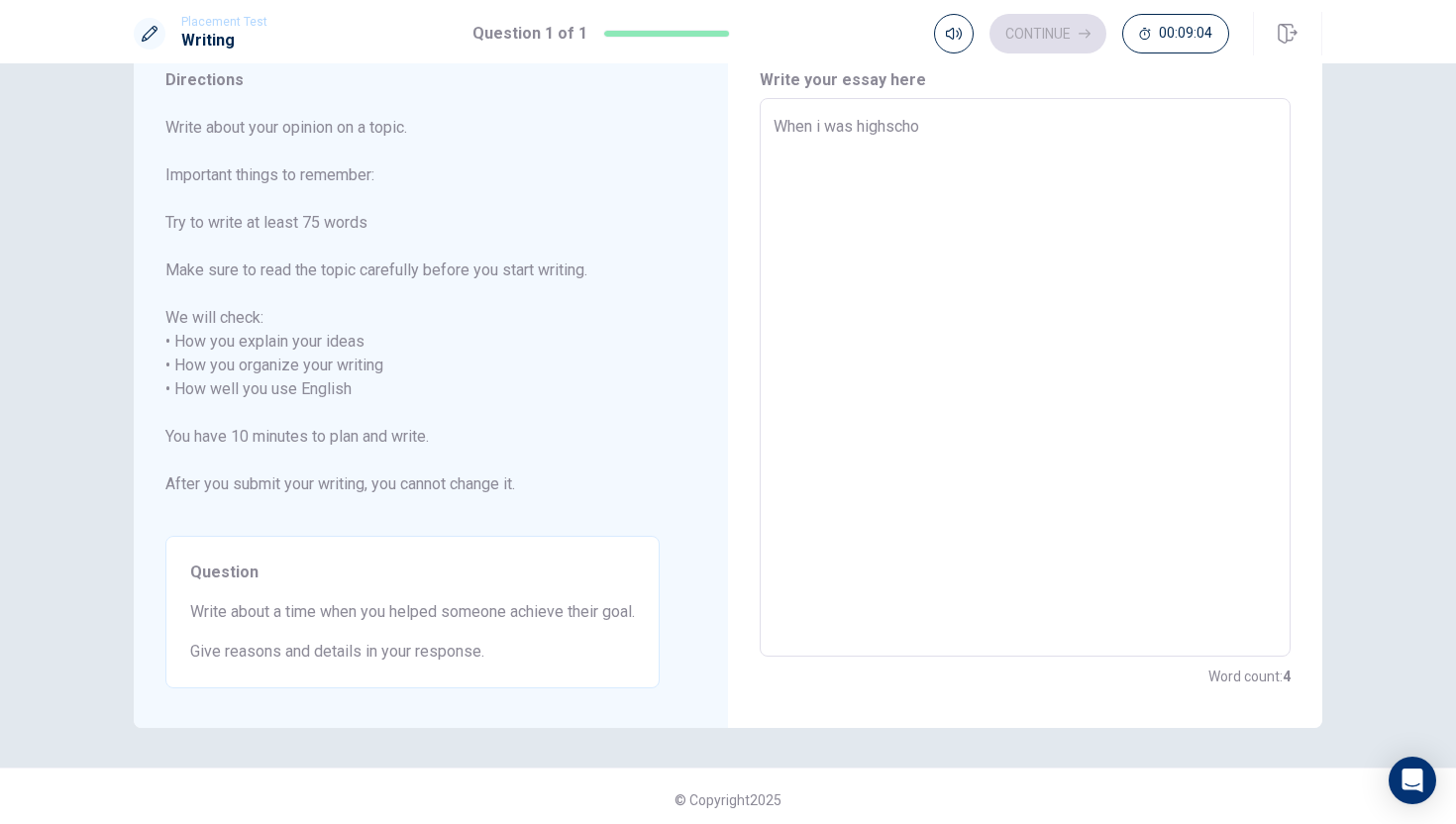 type on "x" 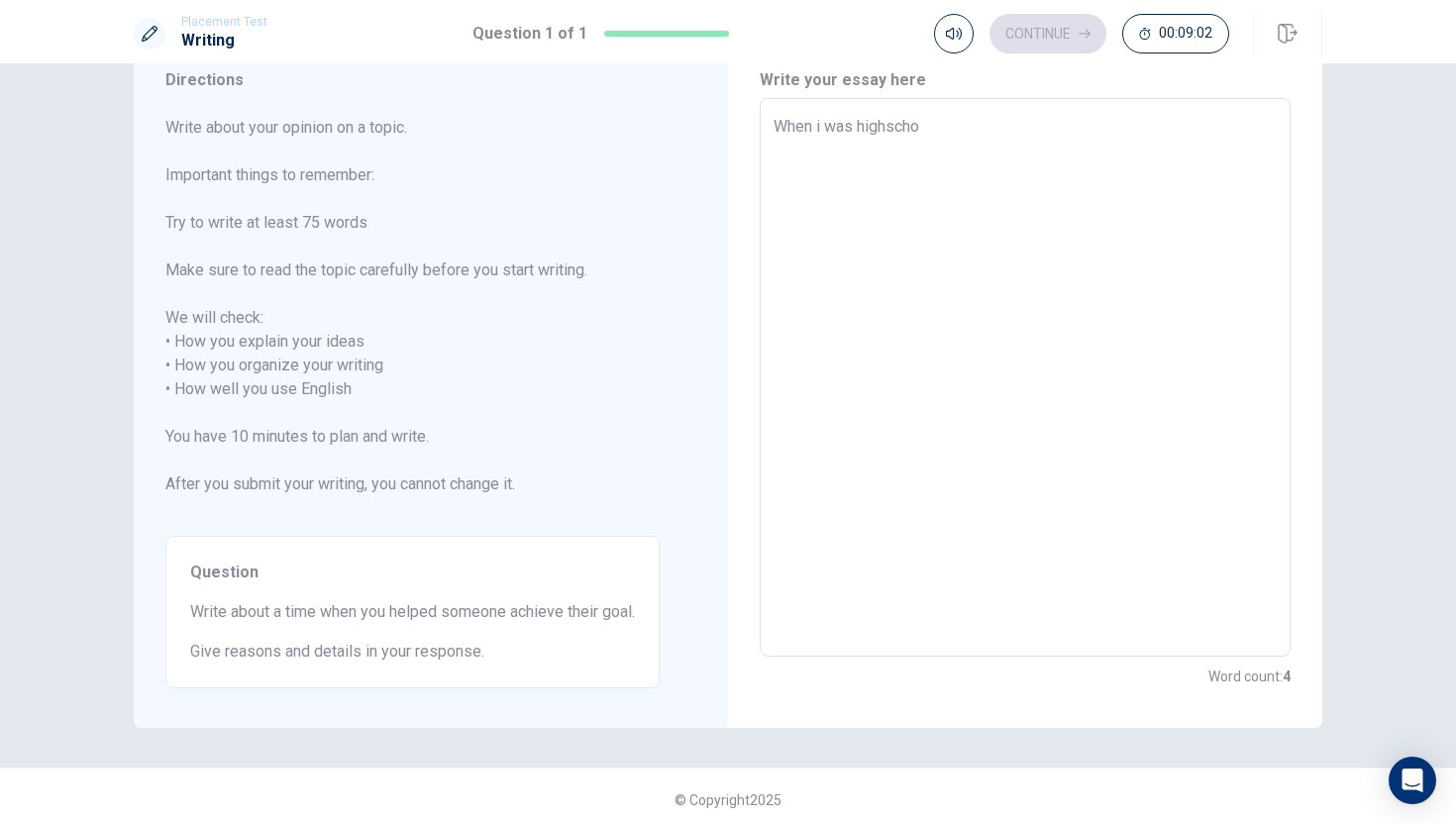 type on "When i was highschol" 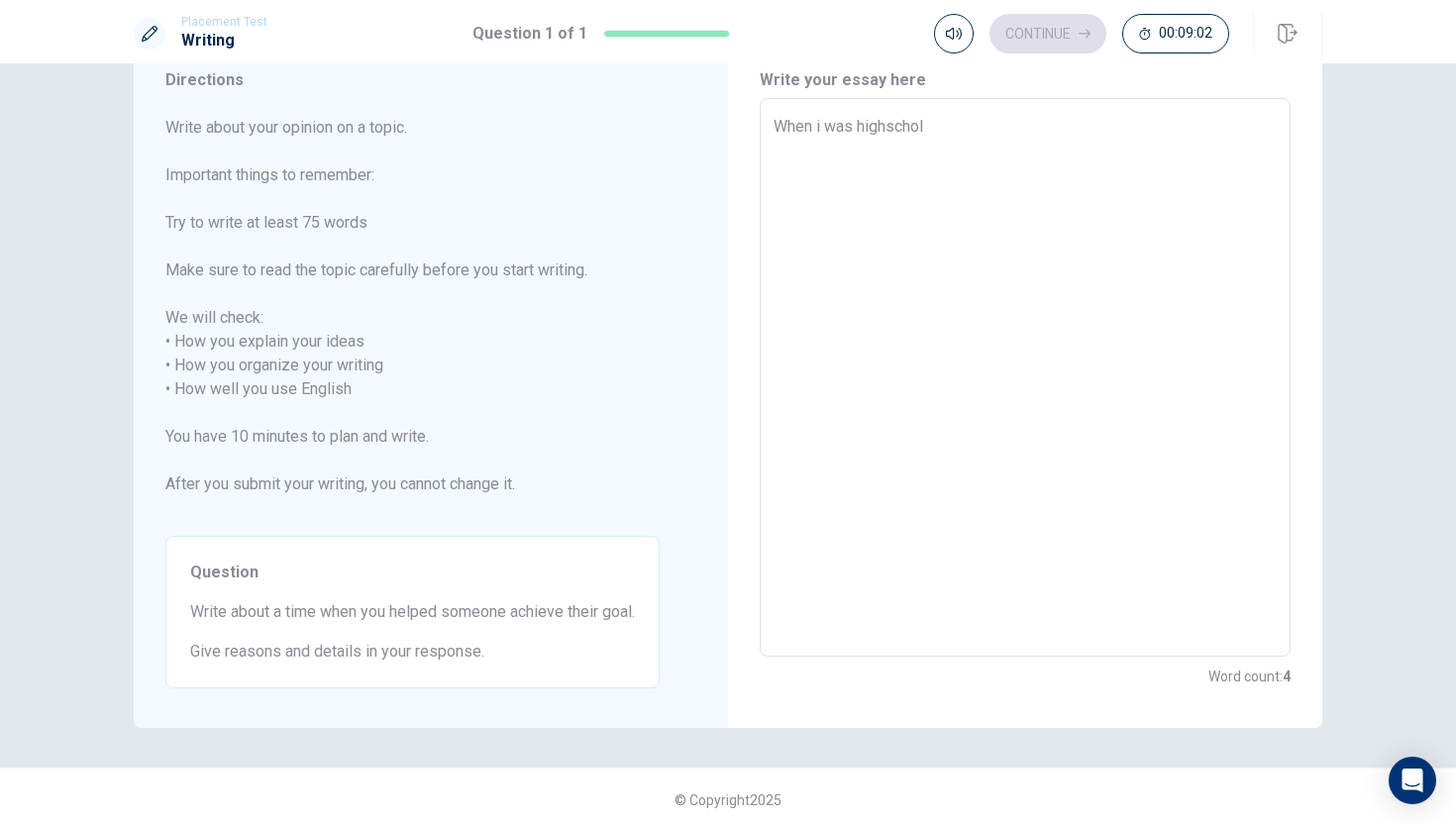 type on "x" 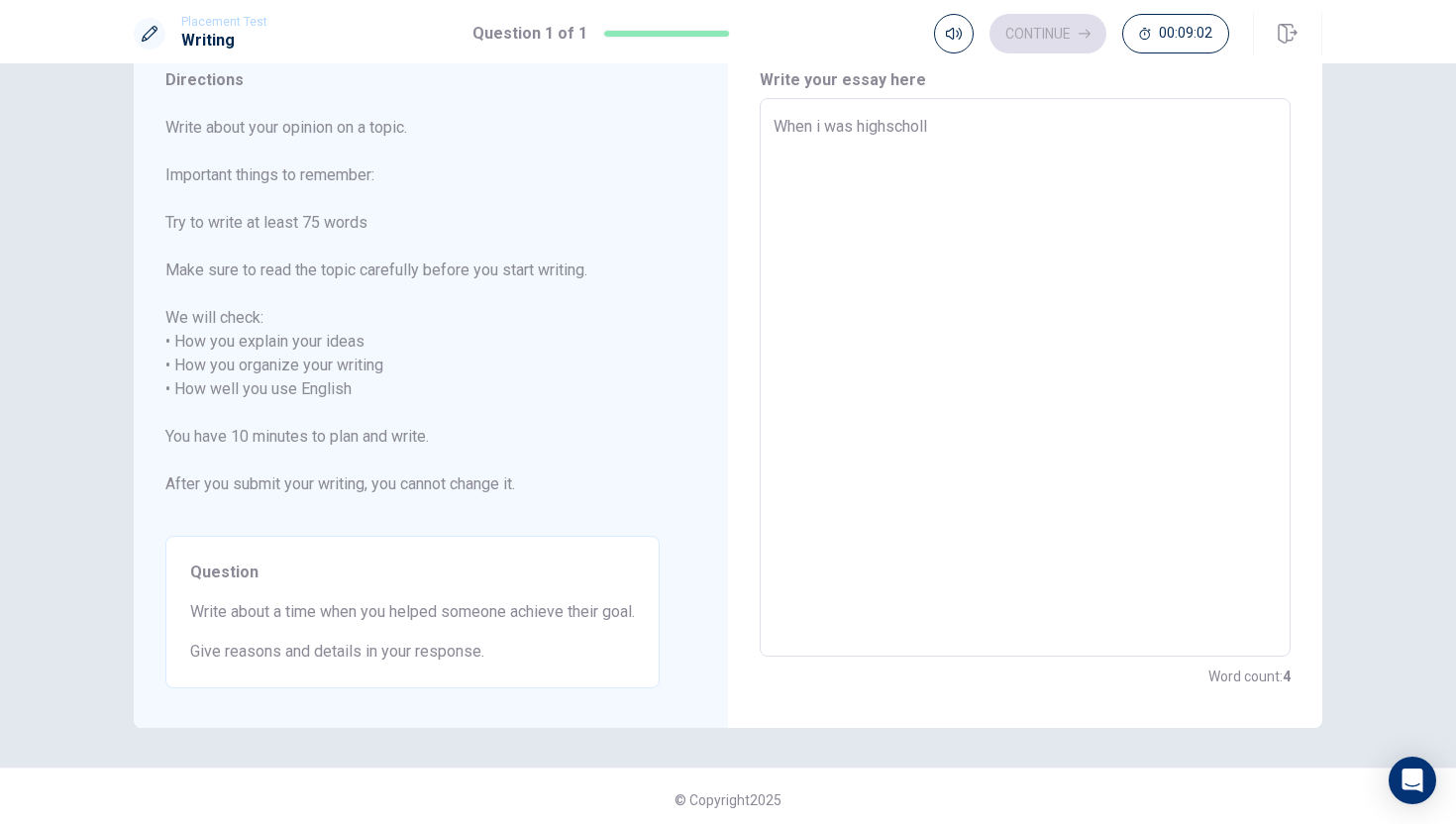 type on "x" 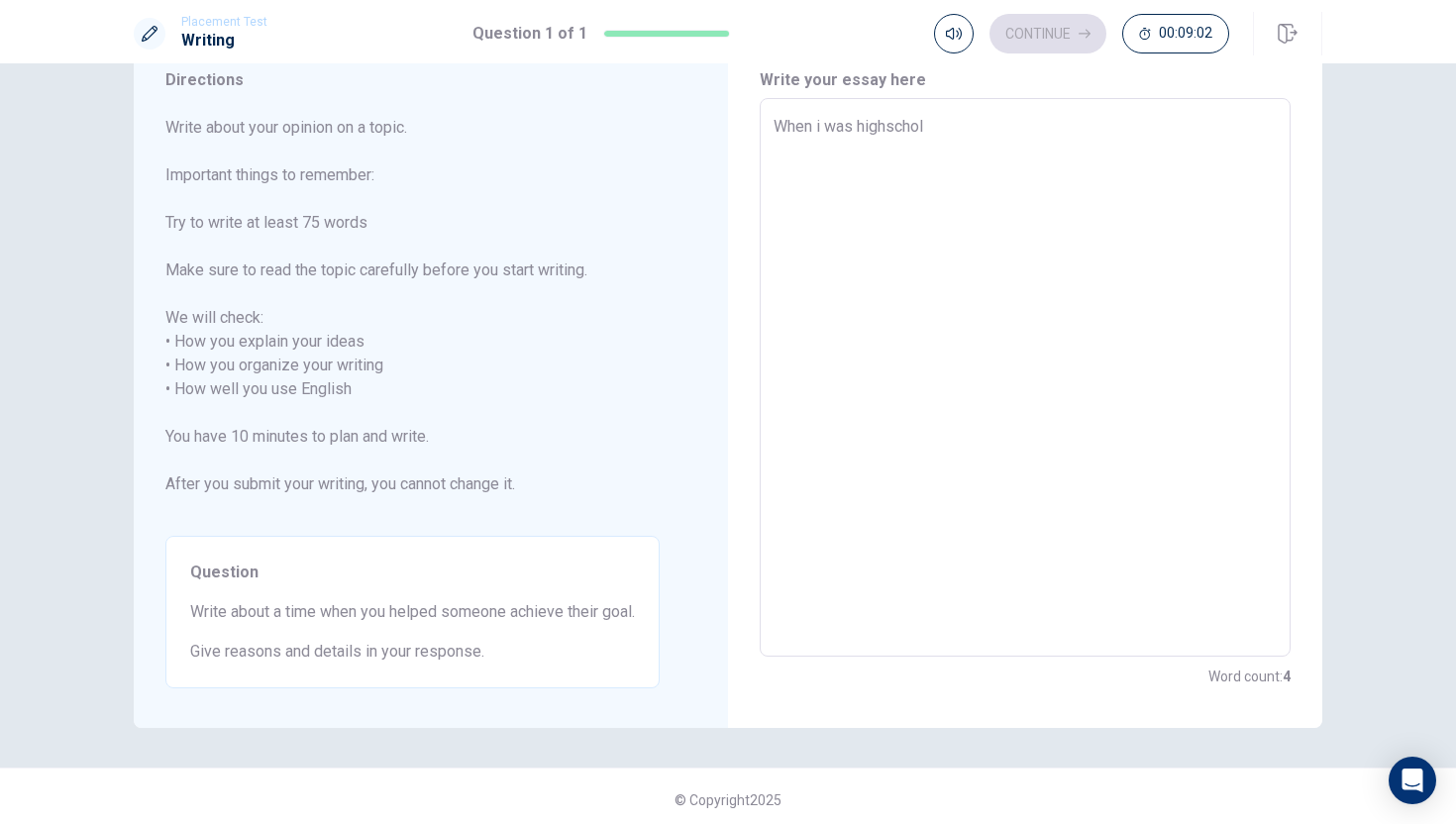 type on "x" 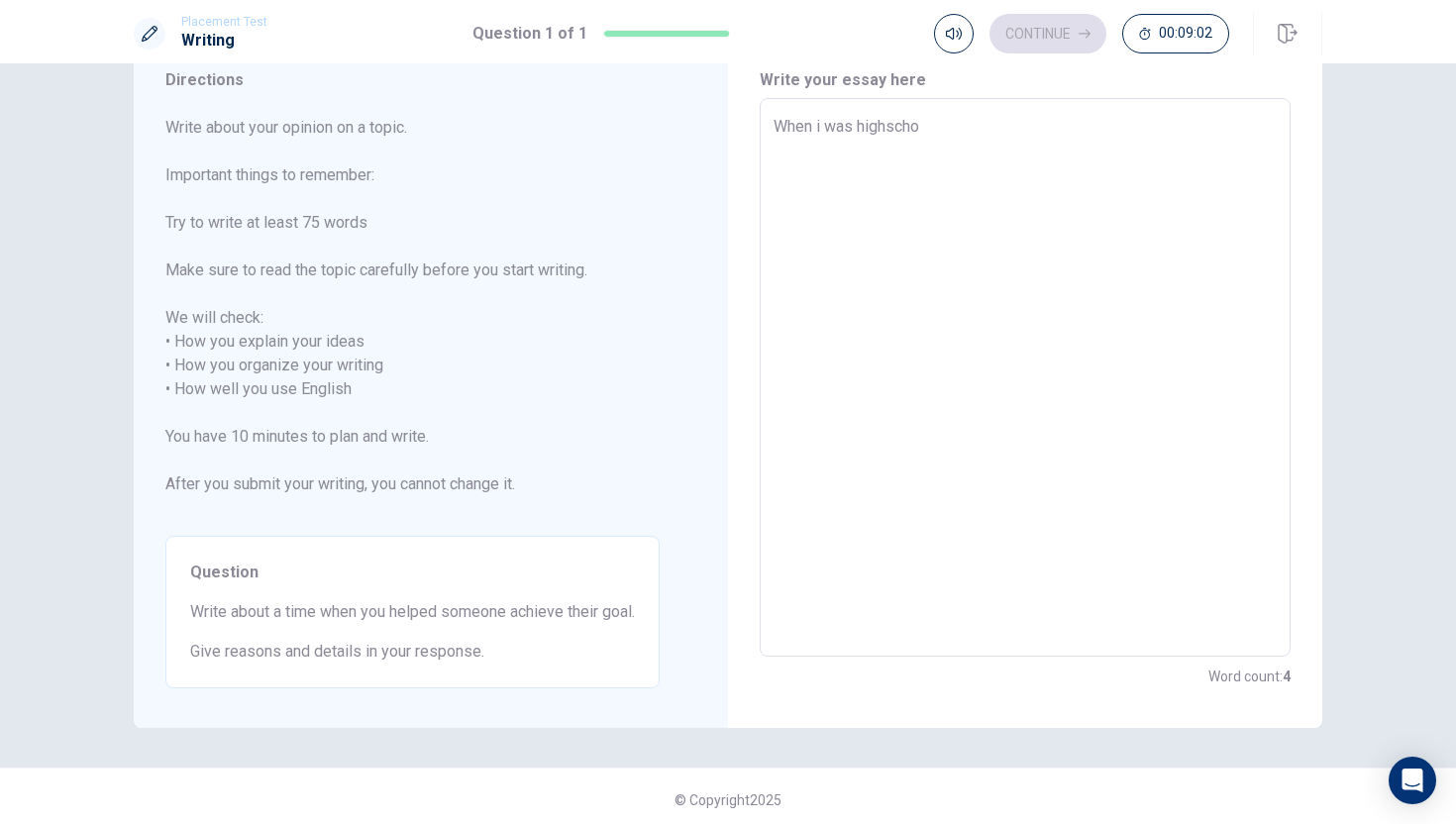 type on "x" 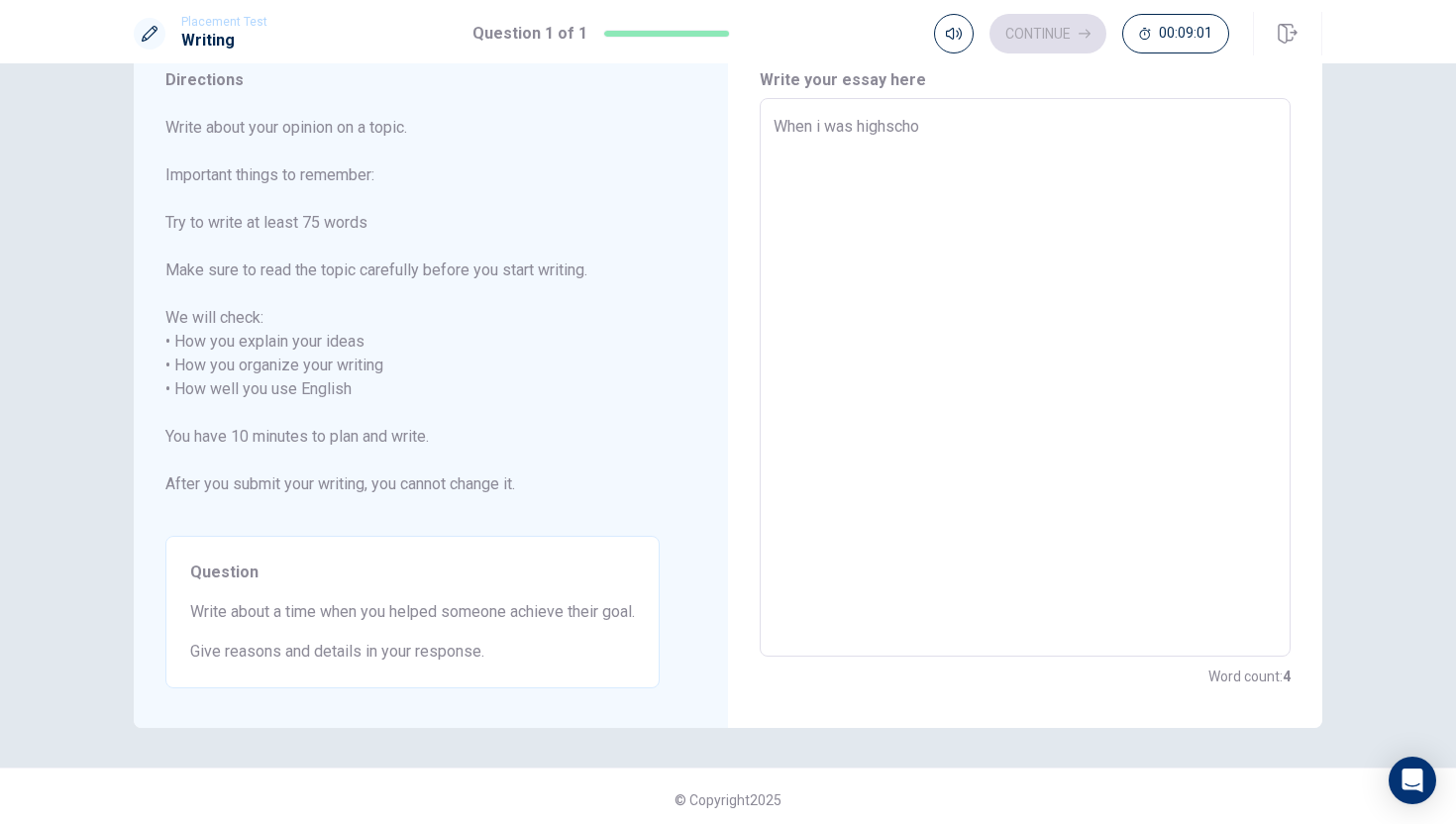 type on "When i was highschoo" 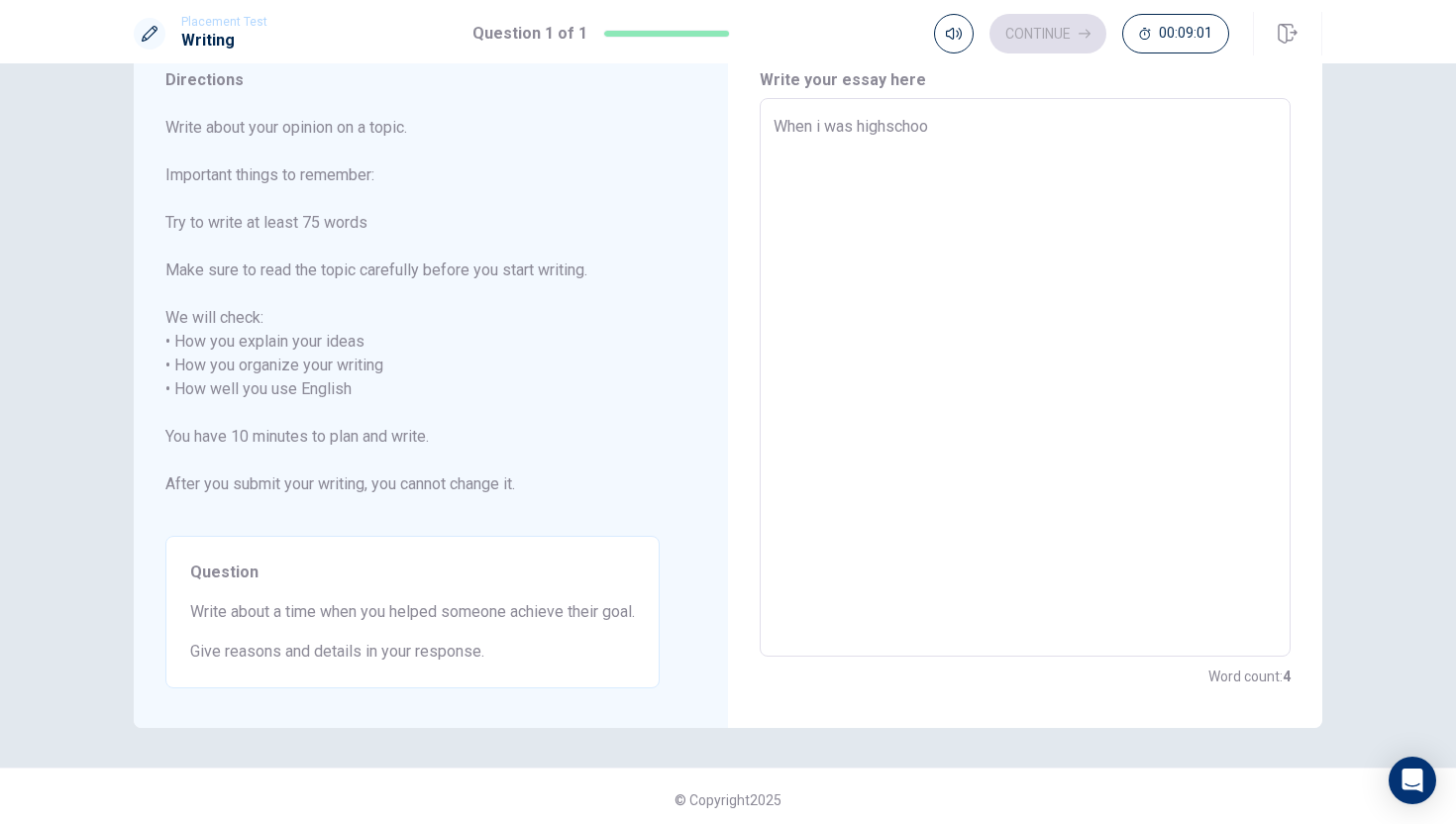 type on "x" 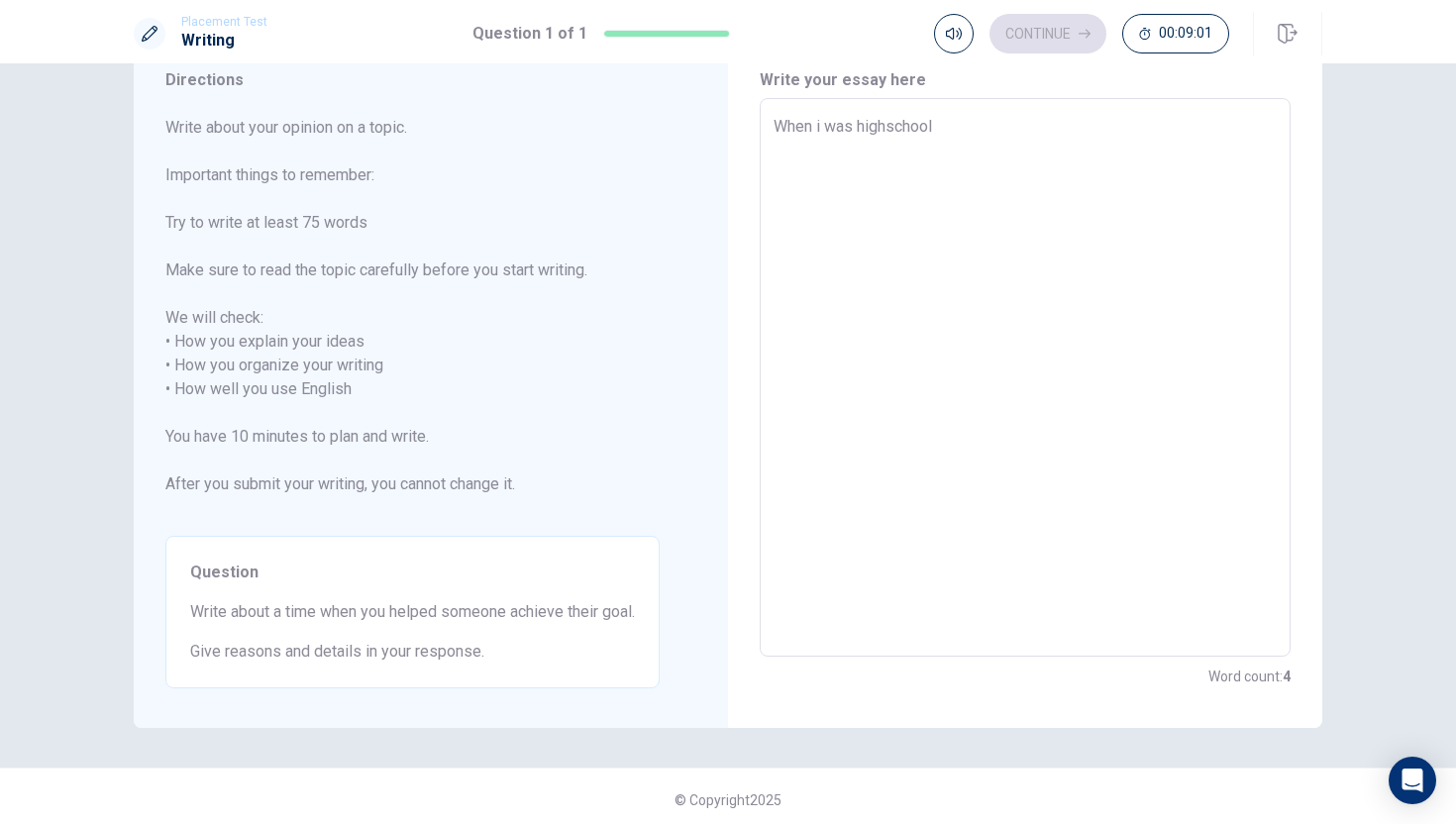 type on "x" 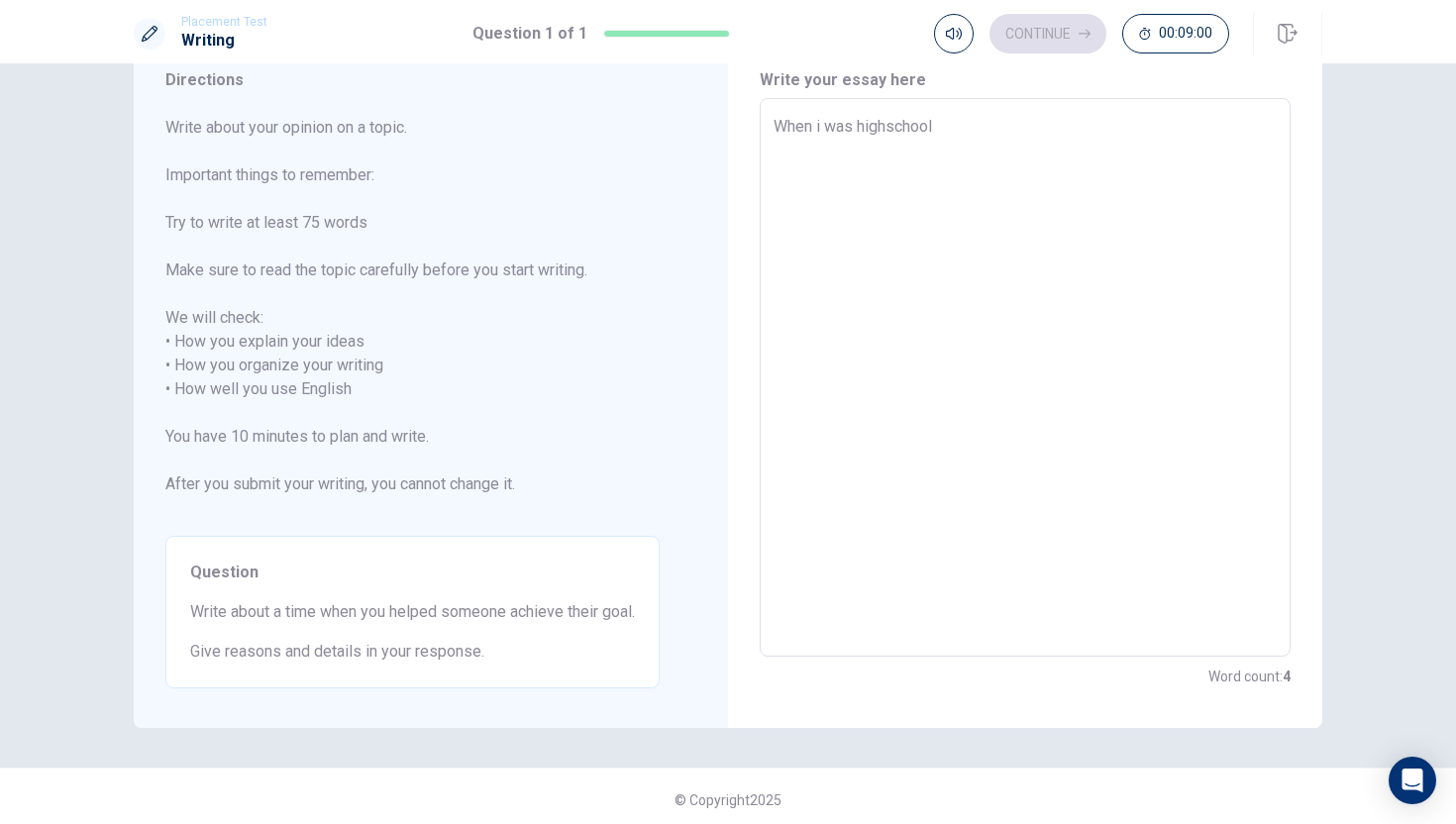 type on "When i was highschool" 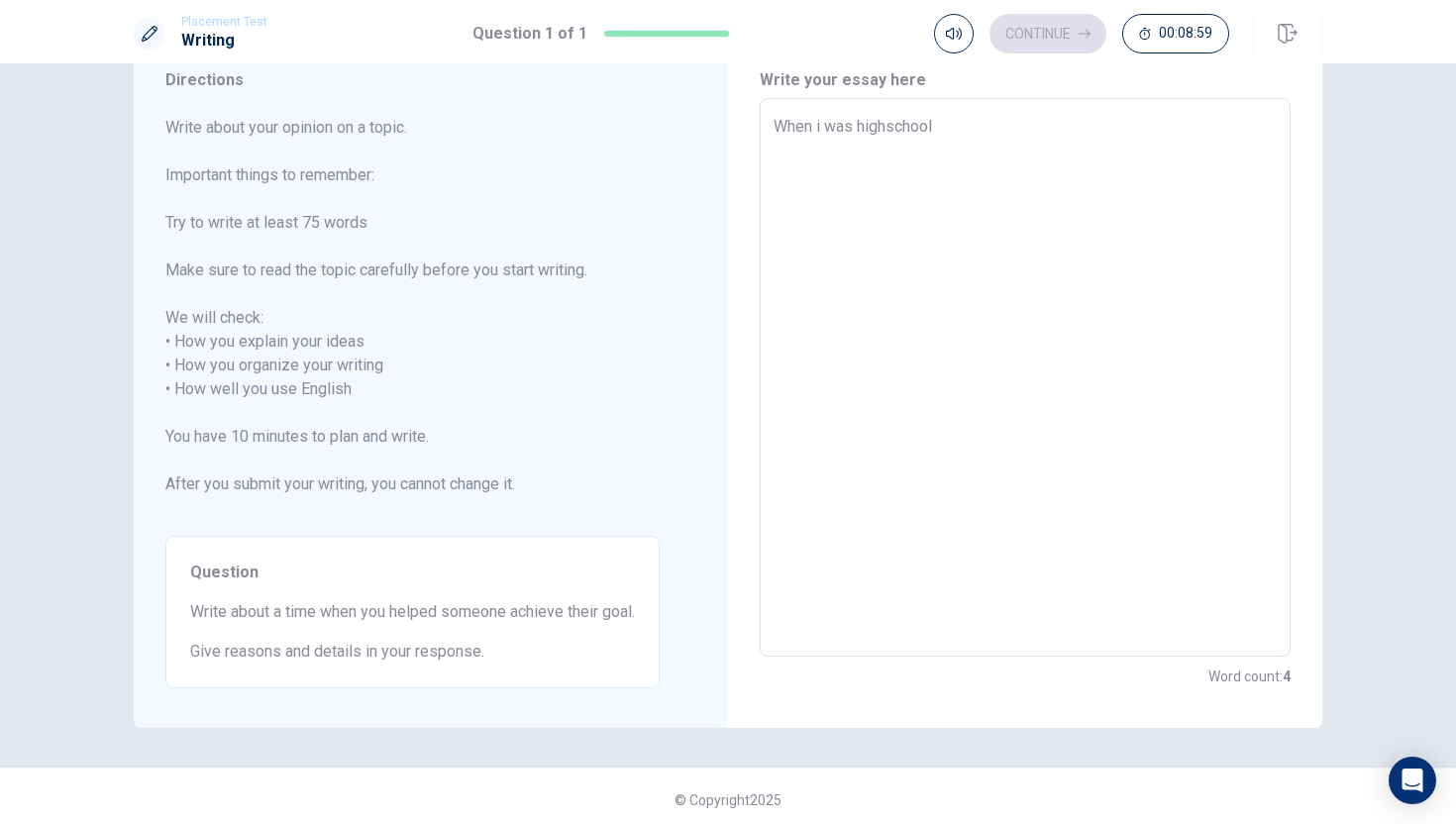 type on "When i was highschool s" 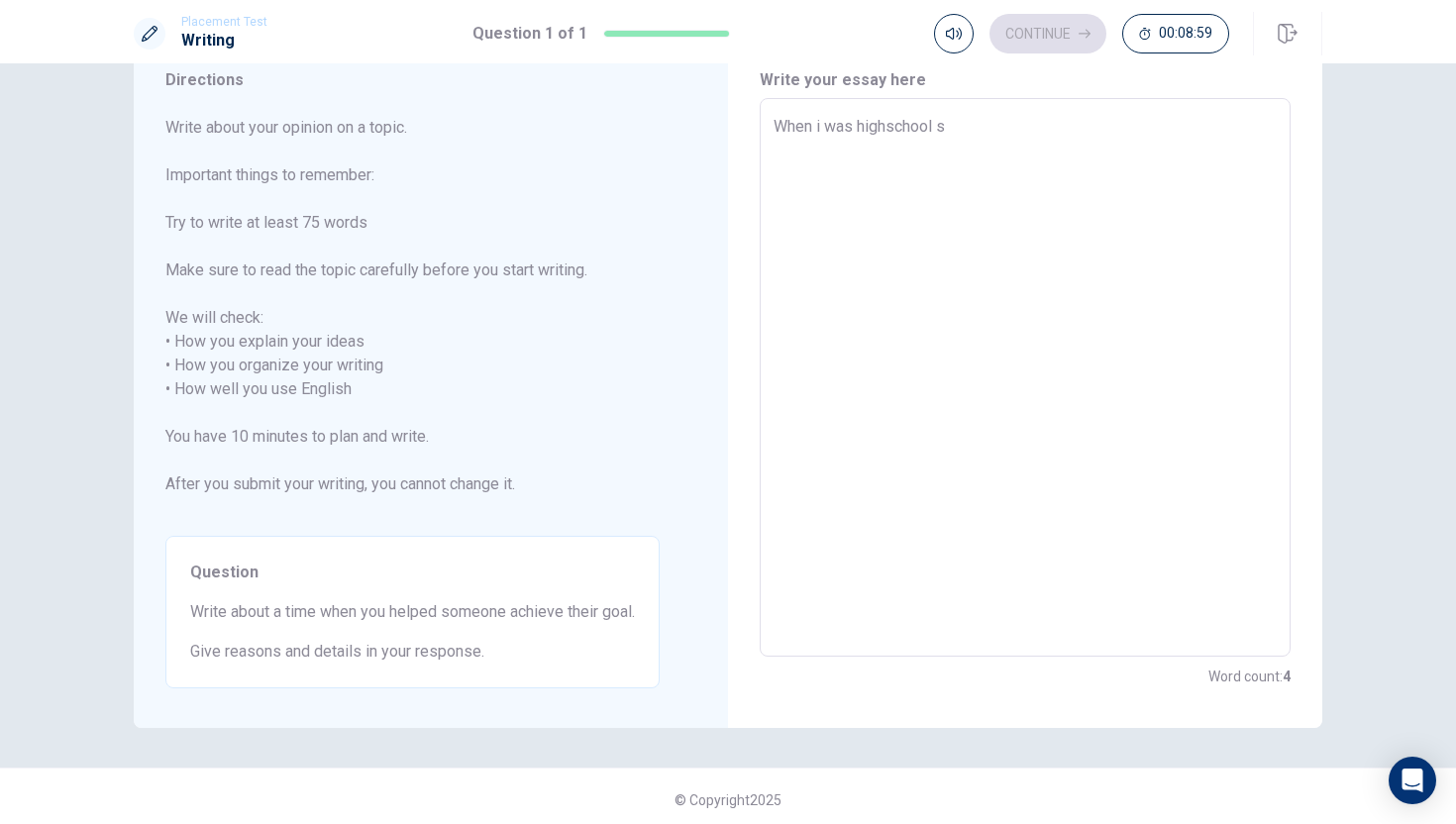 type on "x" 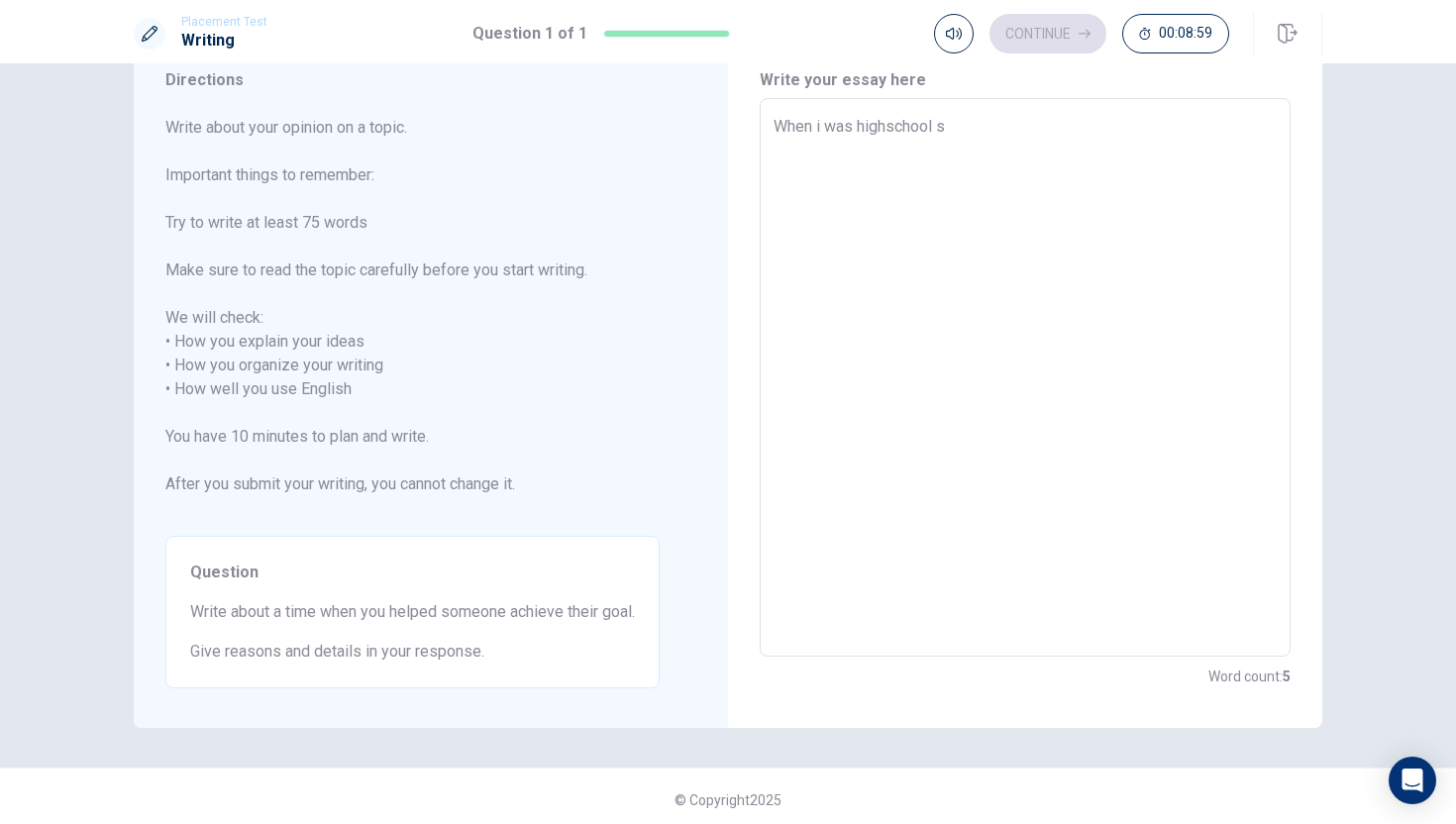 type on "When i was highschool st" 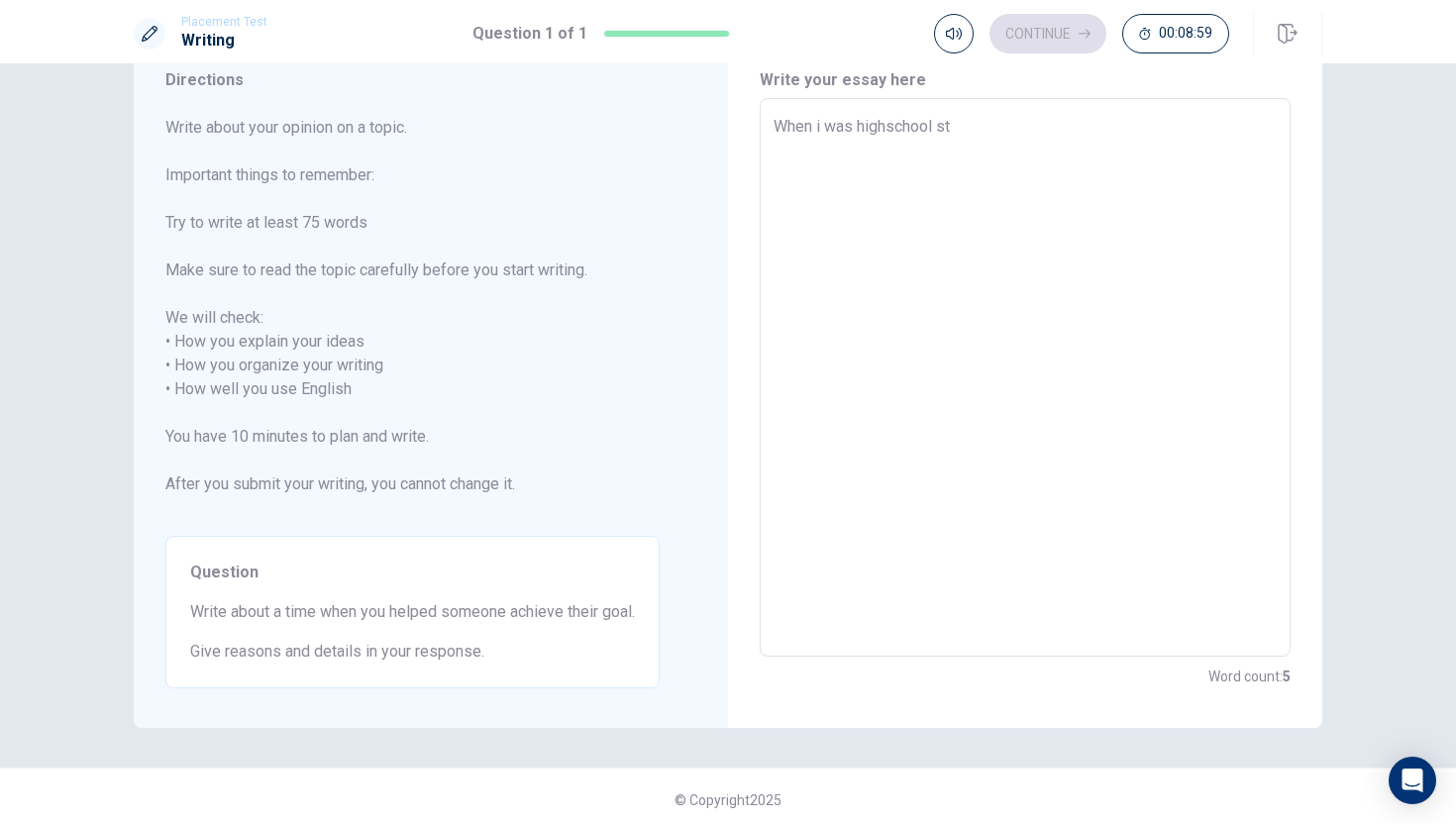 type on "x" 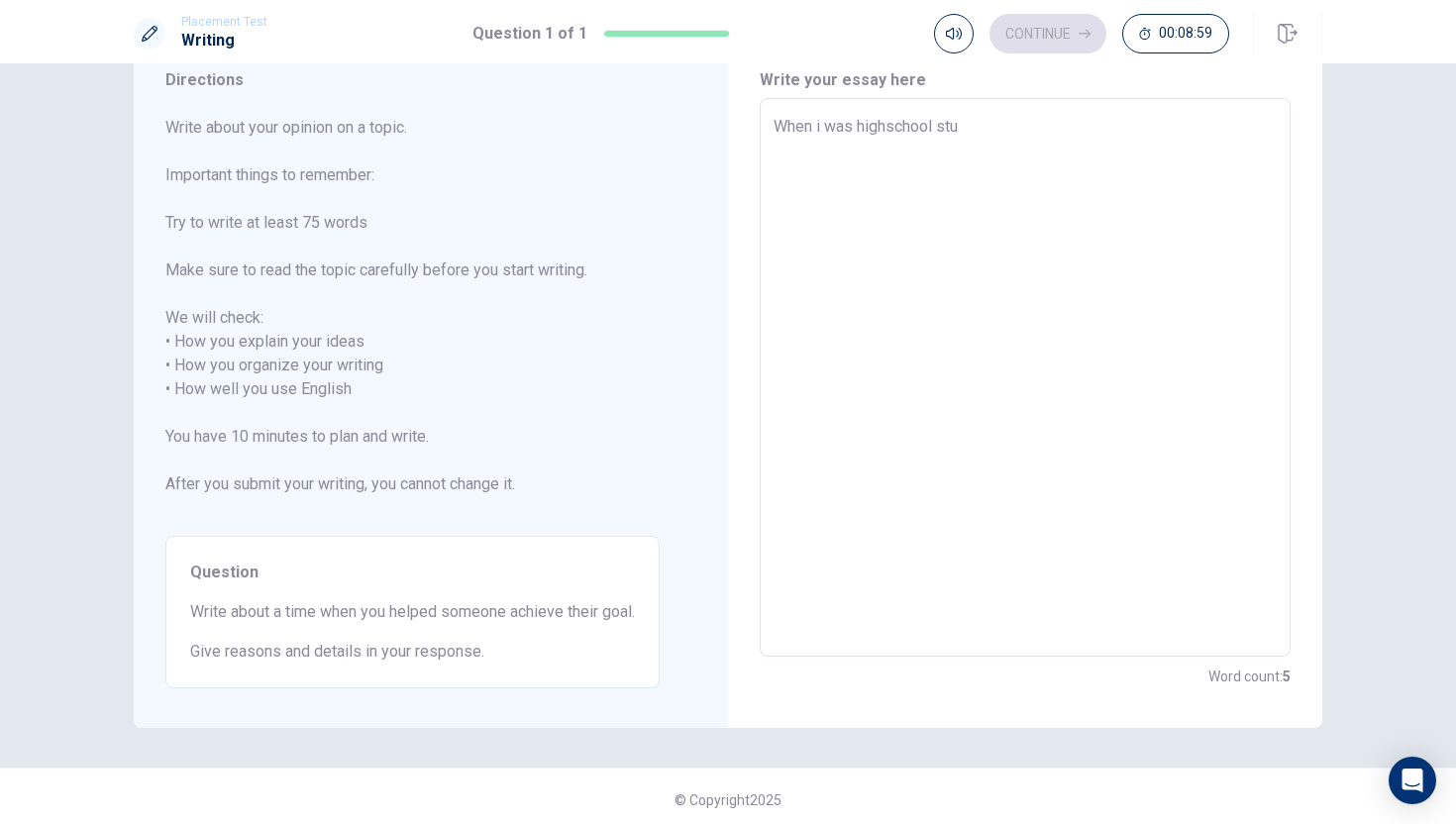 type on "x" 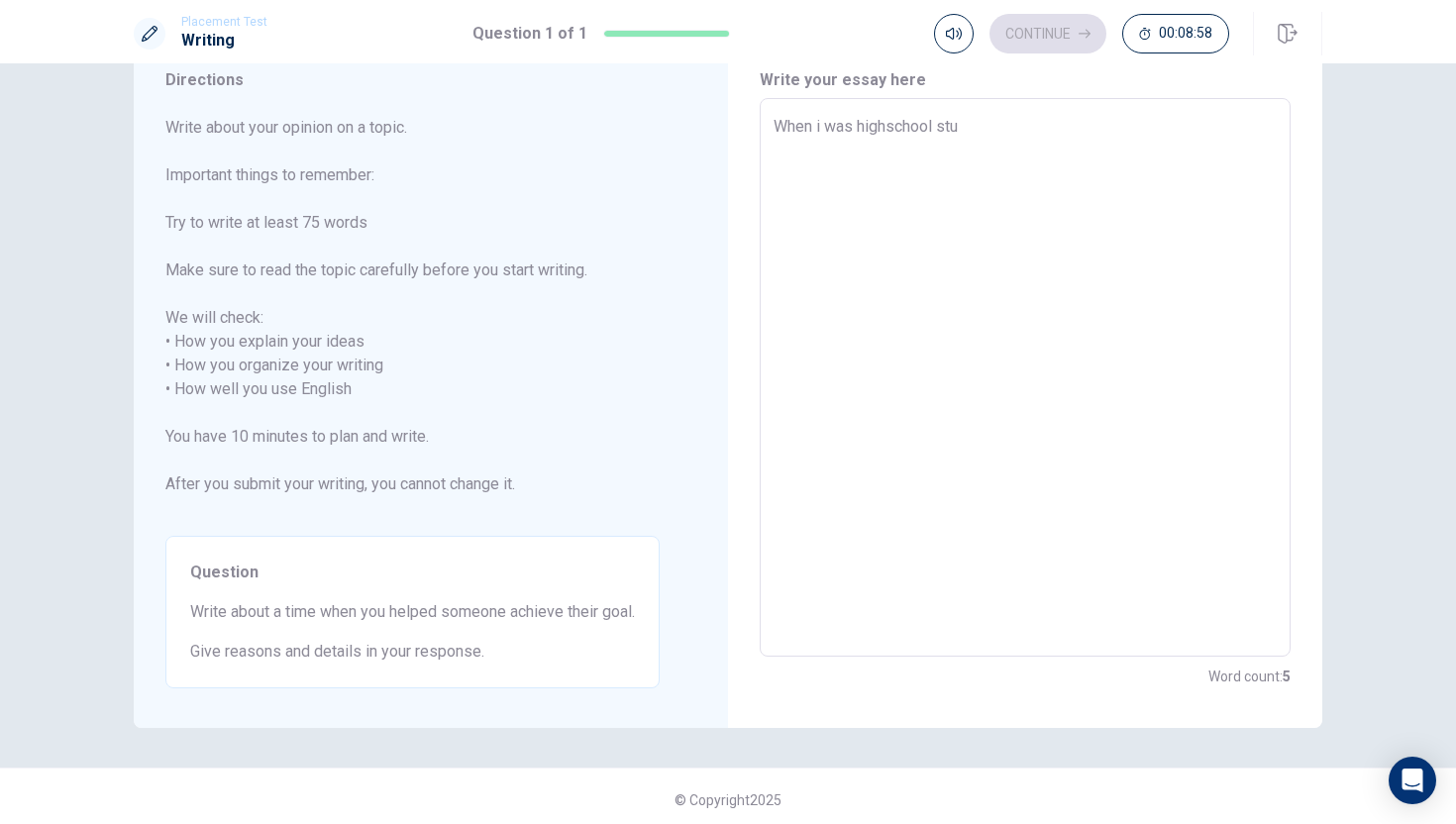 type on "When i was highschool stud" 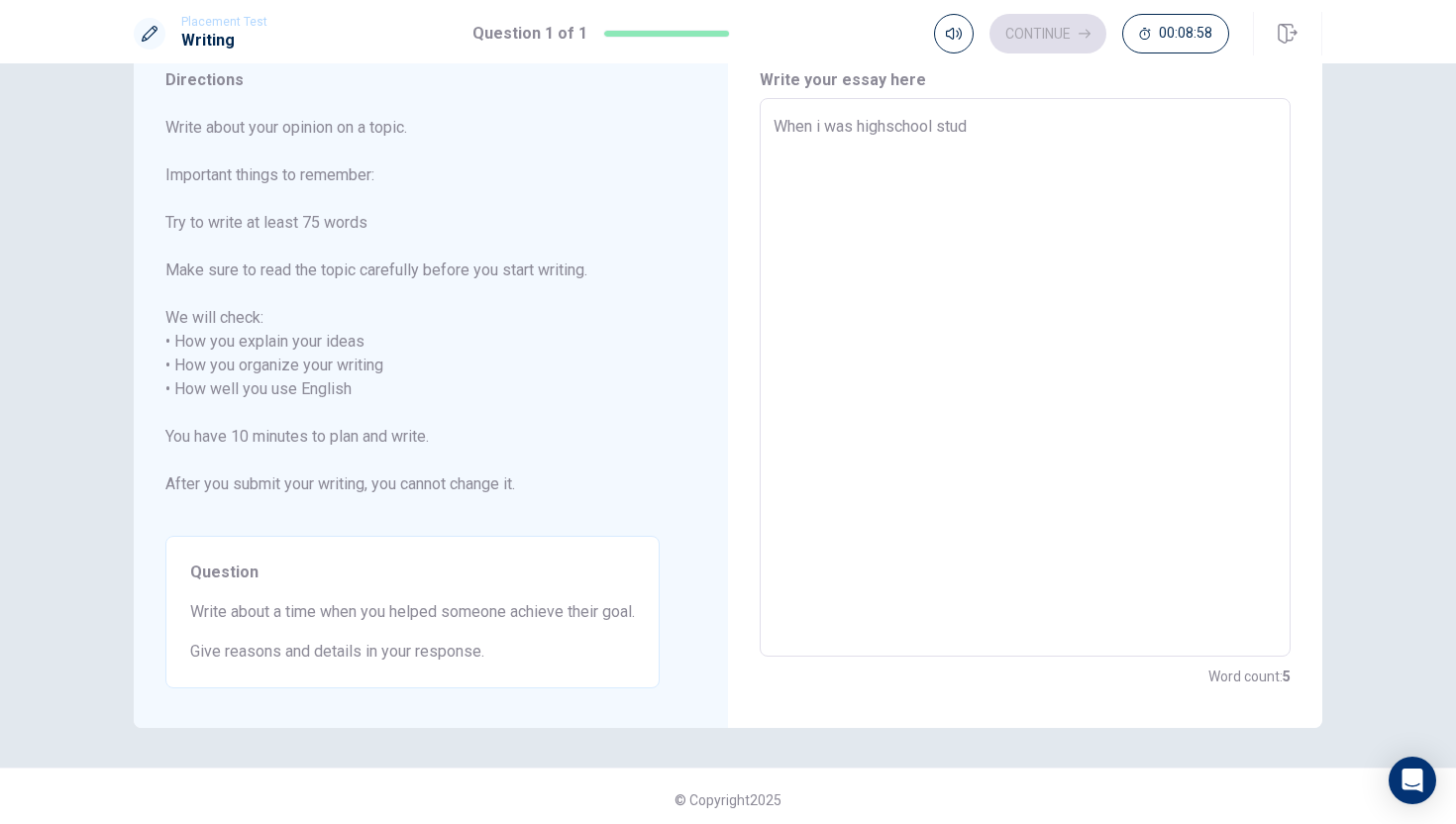 type on "x" 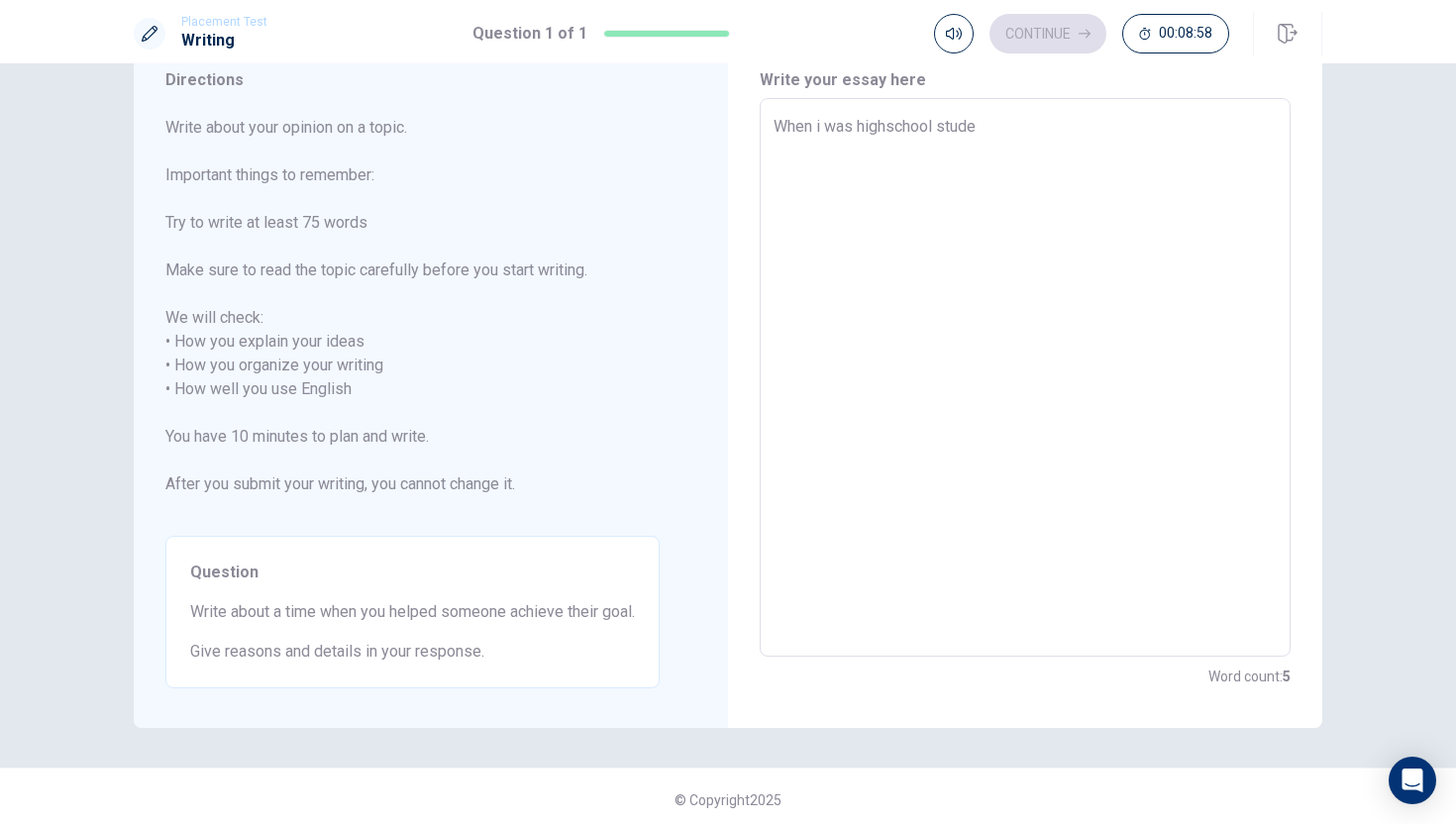 type on "x" 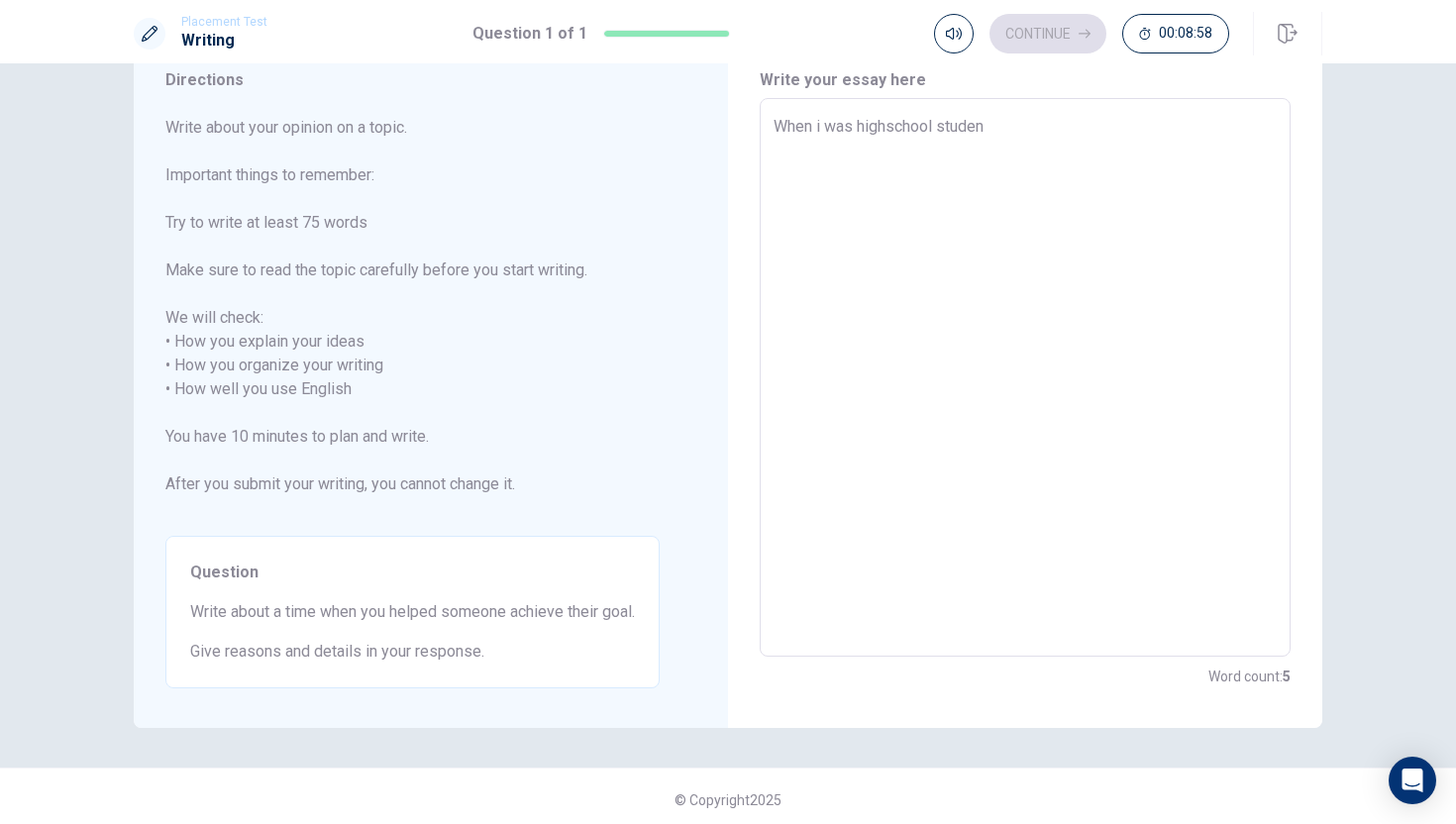 type on "x" 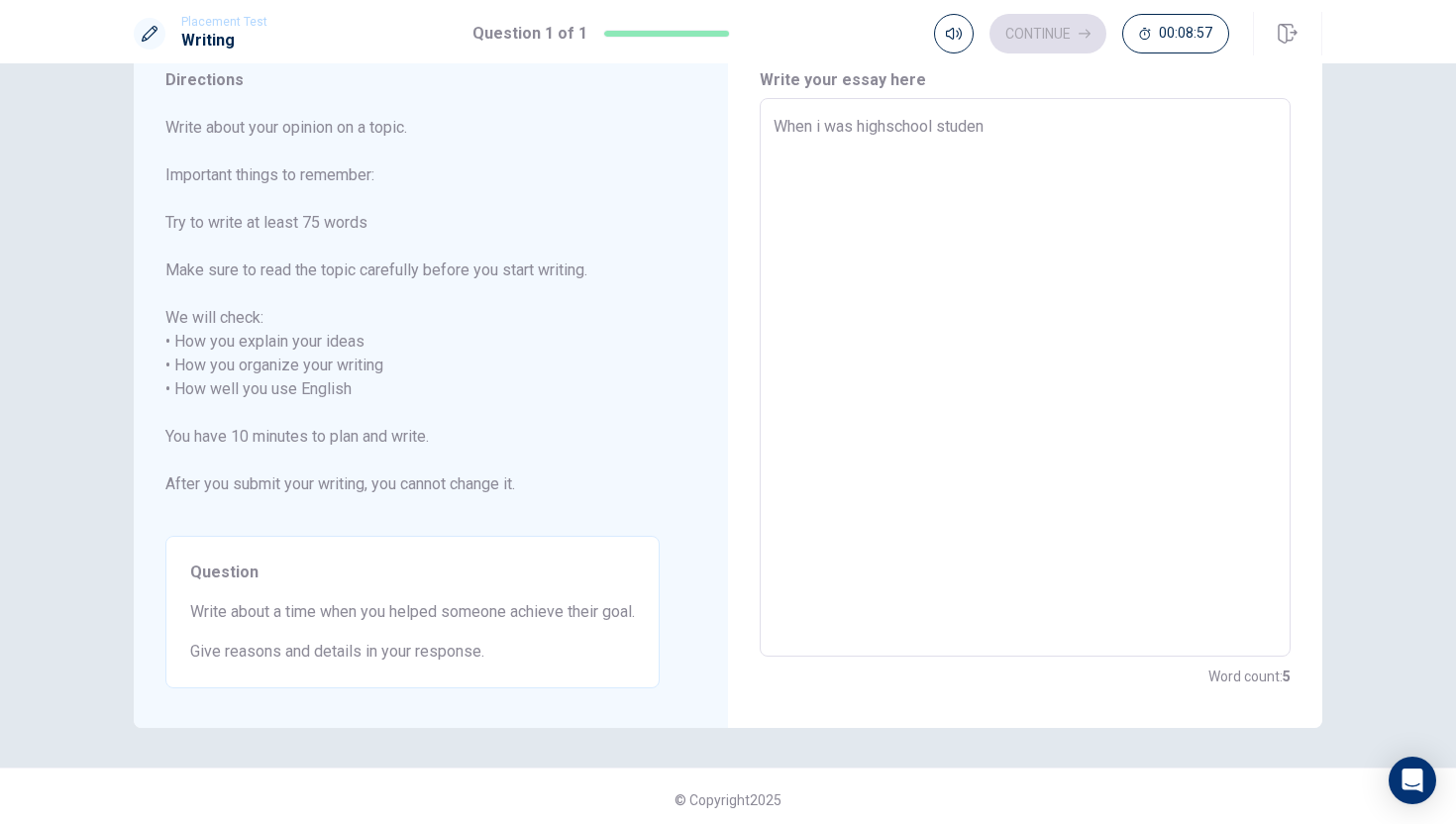 type on "When i was highschool student" 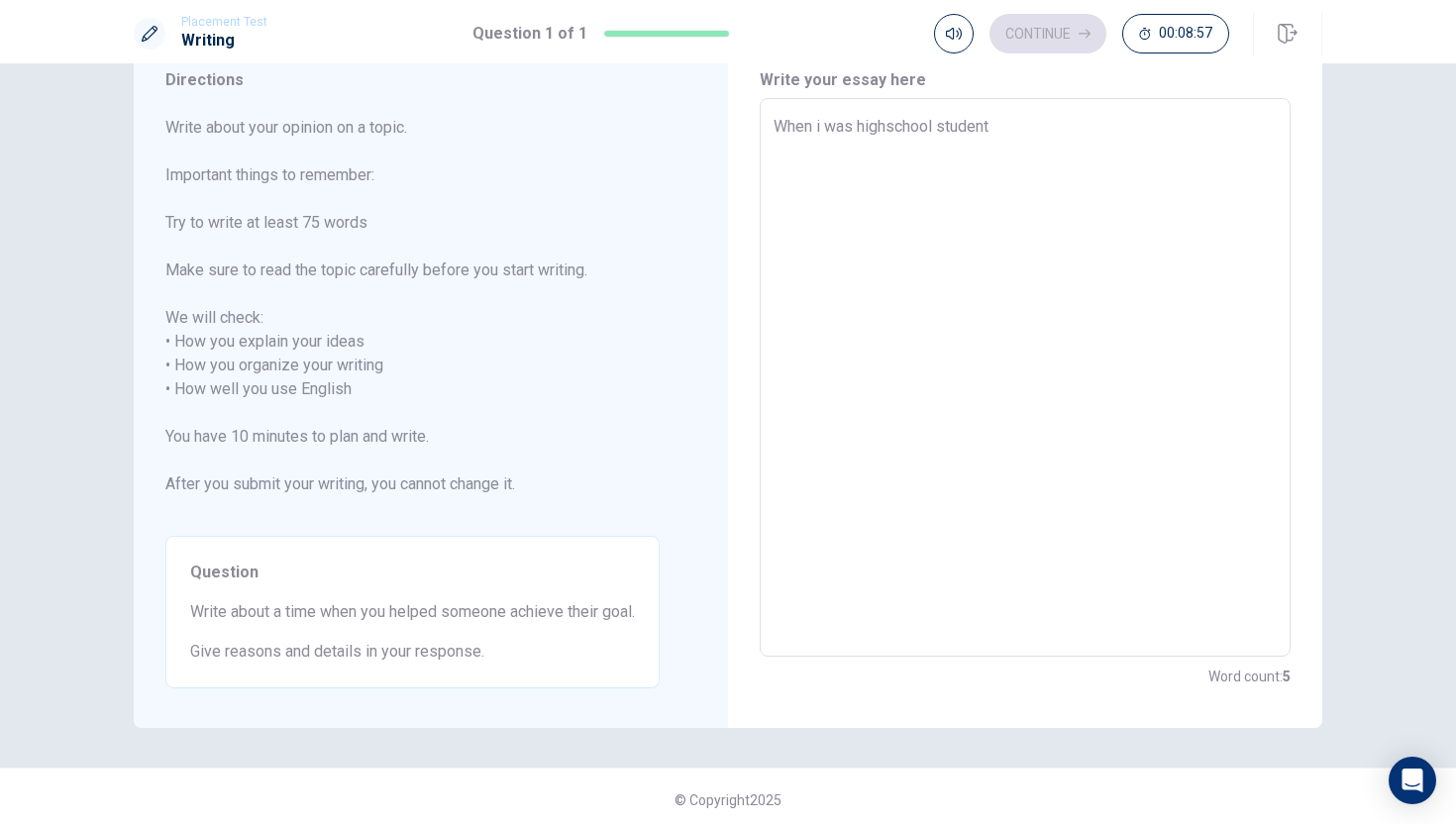 type on "x" 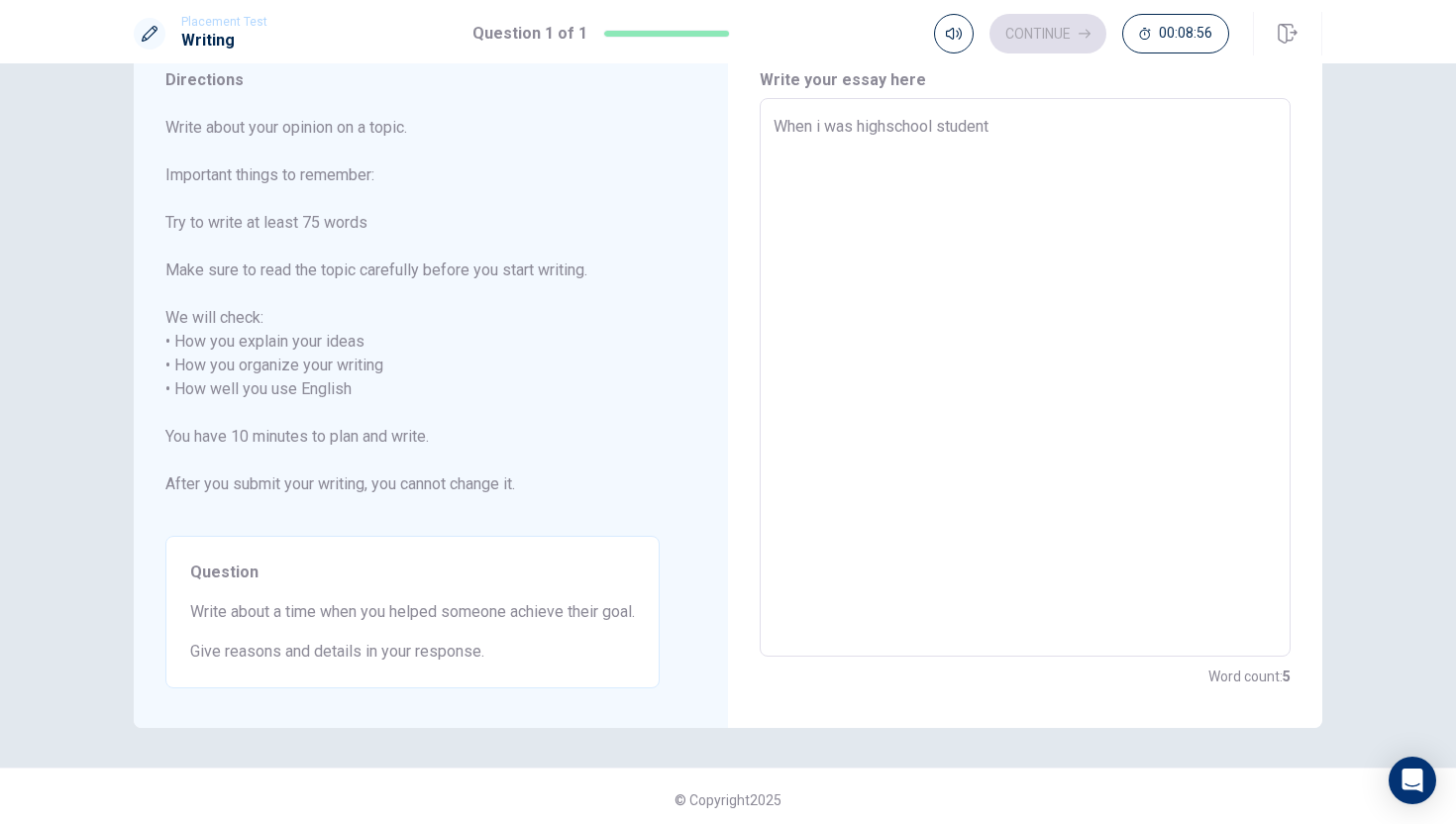 type on "When i was highschool student," 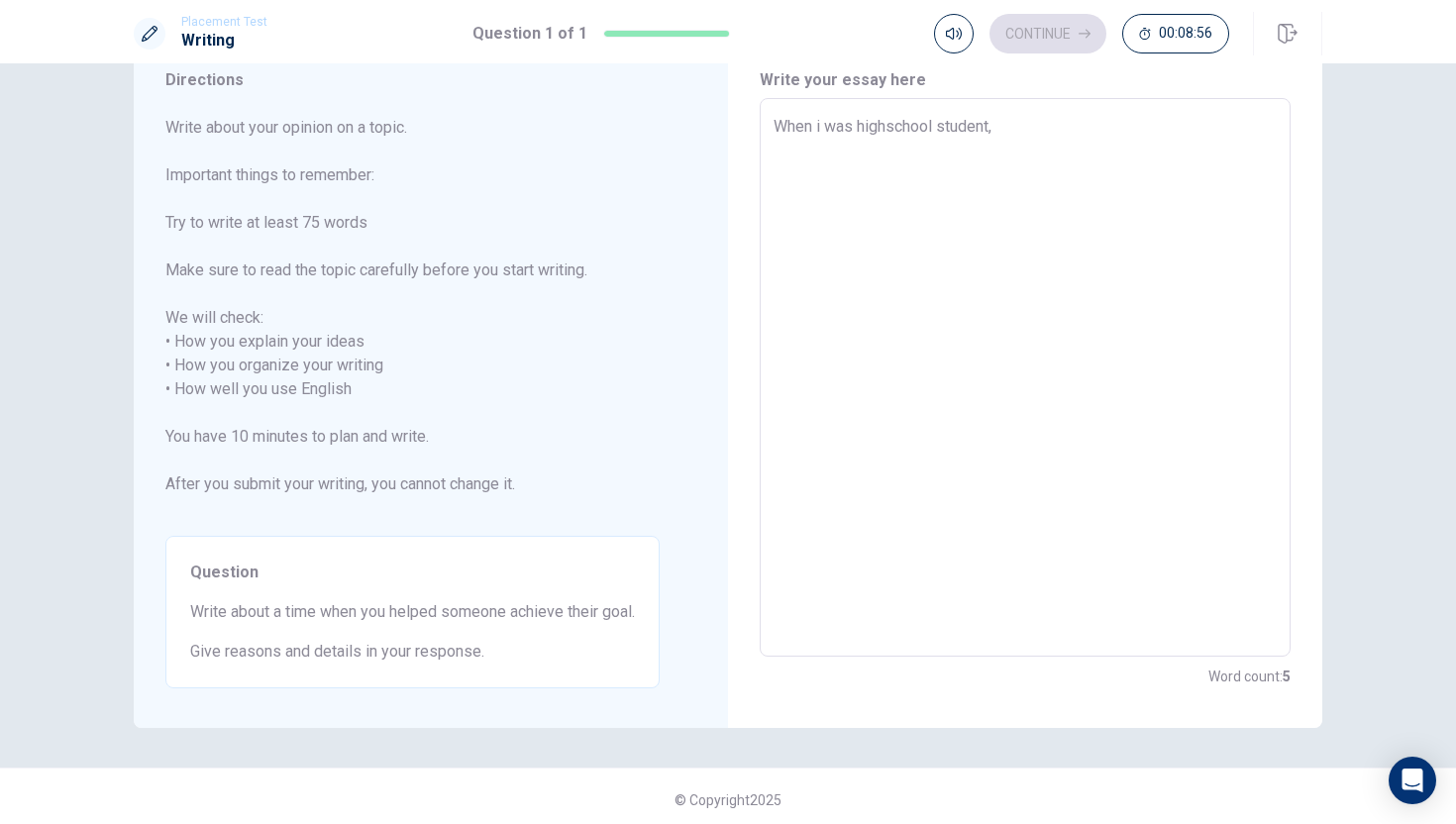 type on "x" 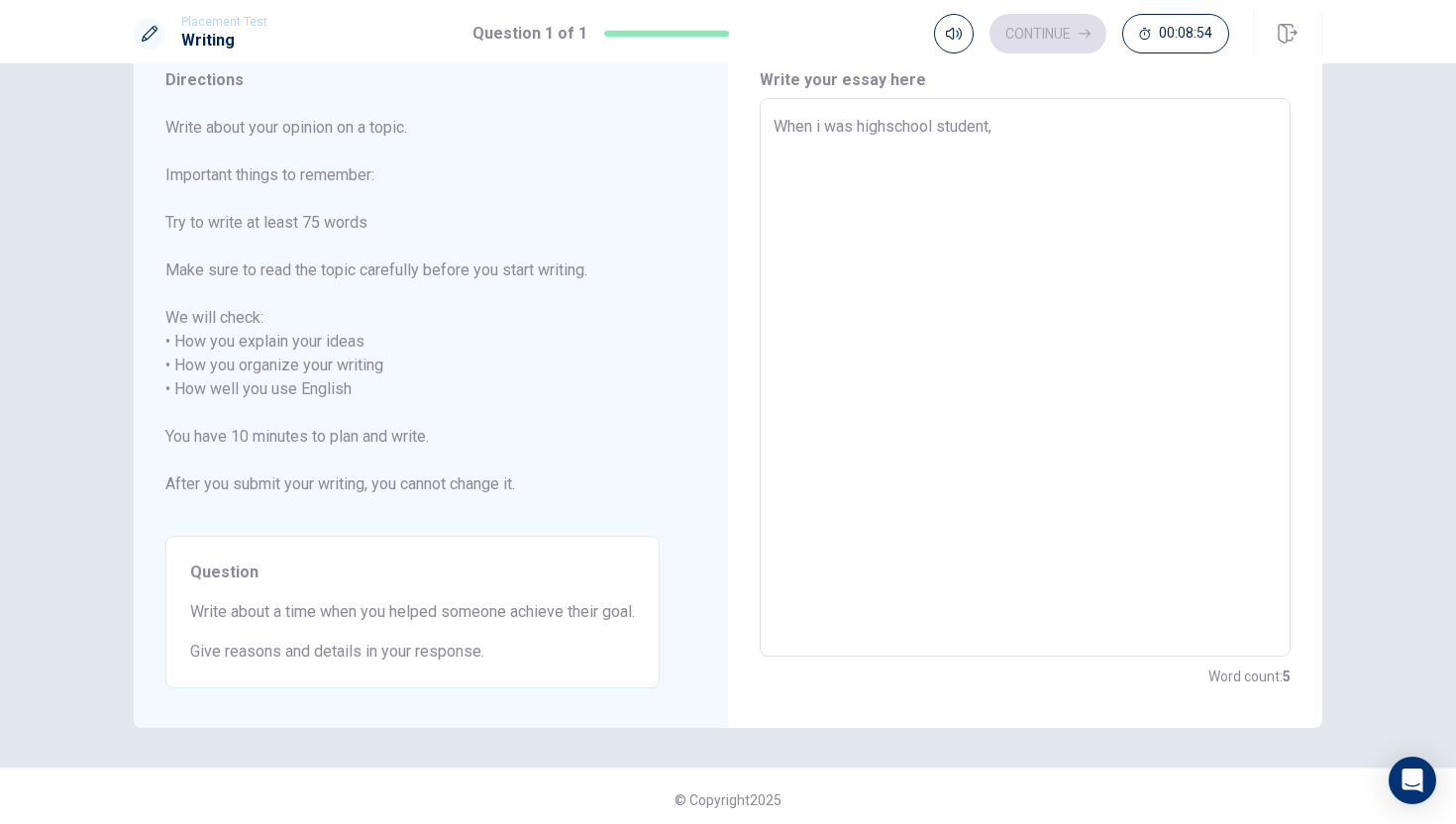 type on "x" 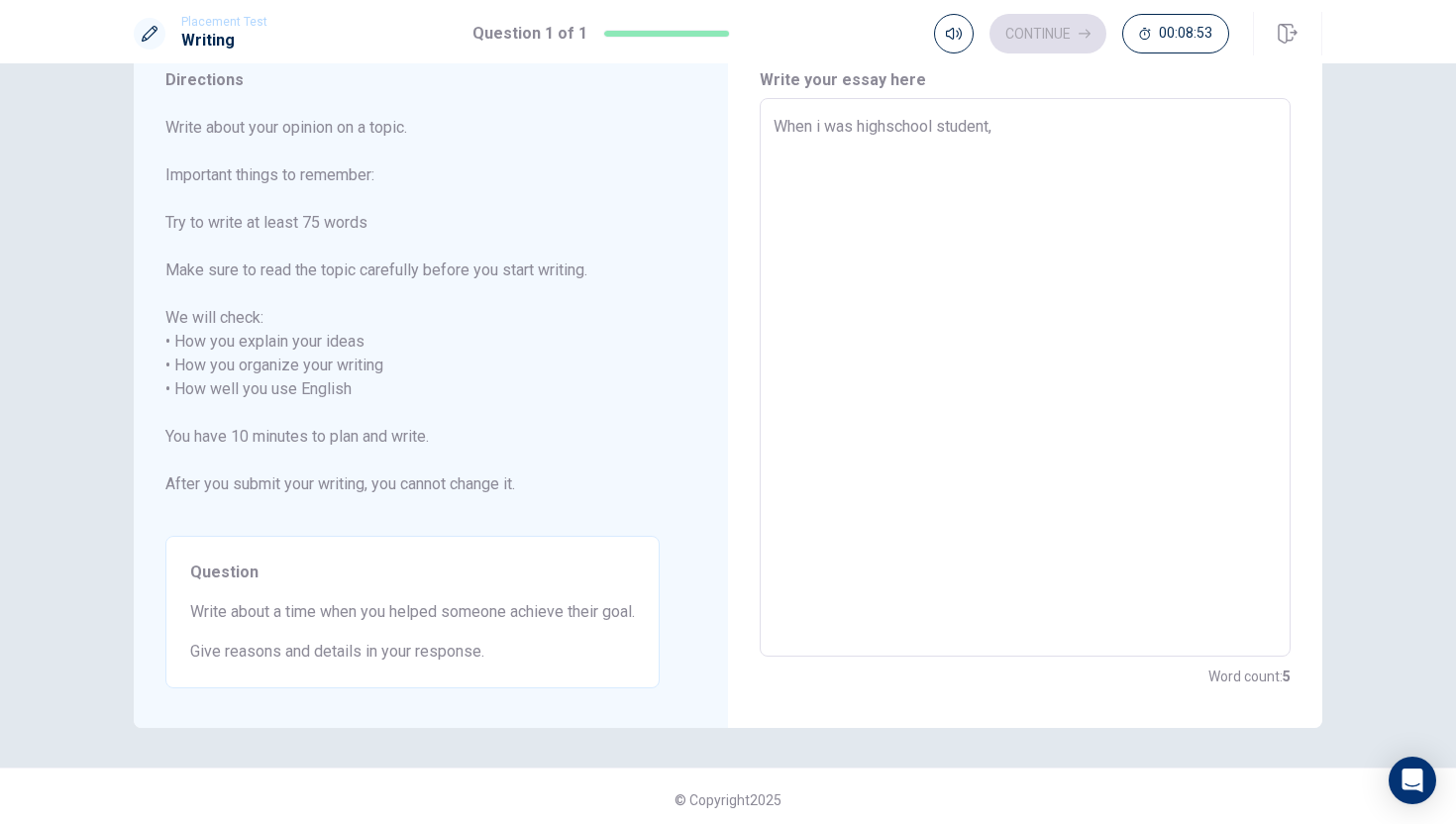type on "When i was highschool student, i" 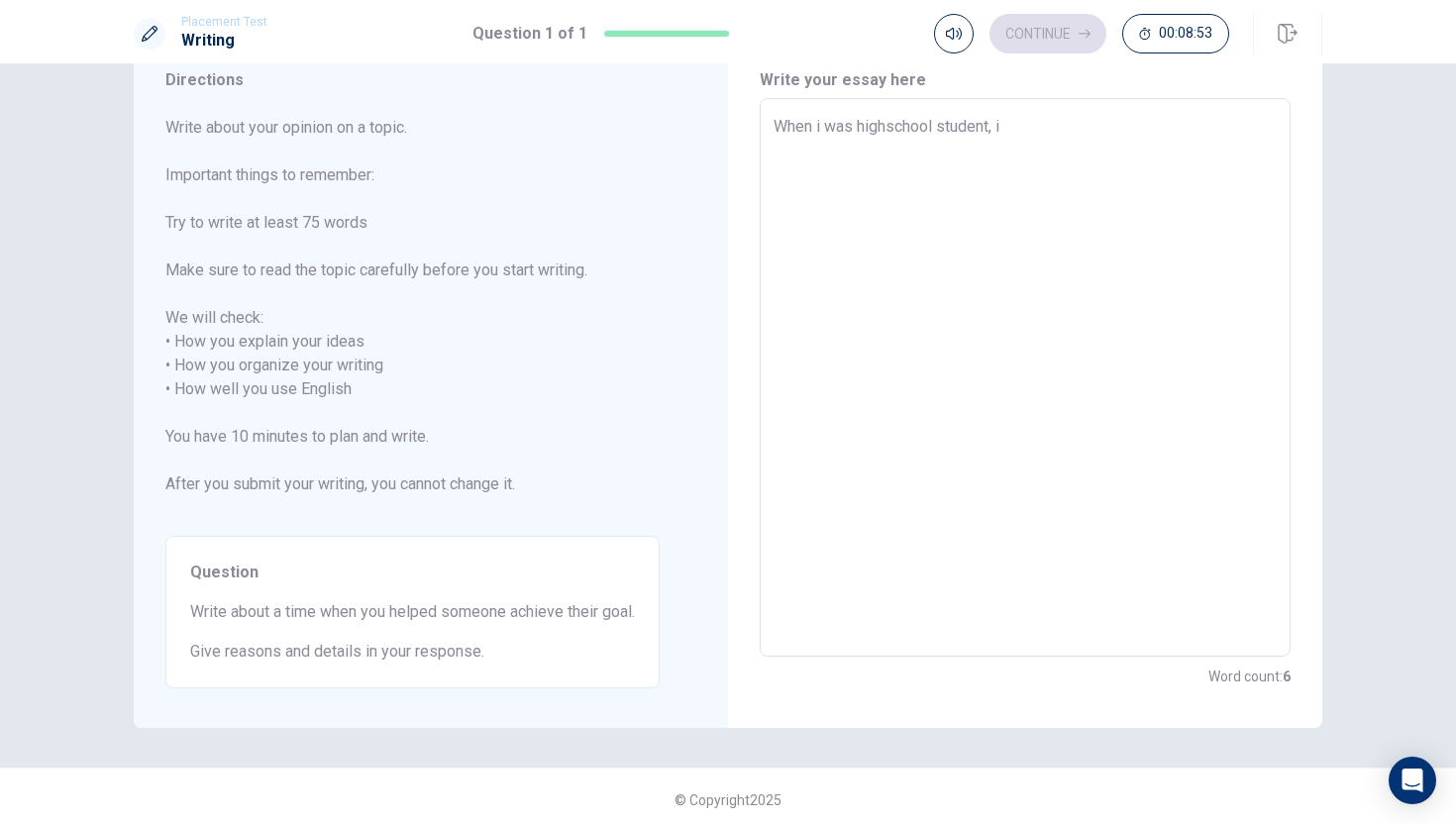 type on "x" 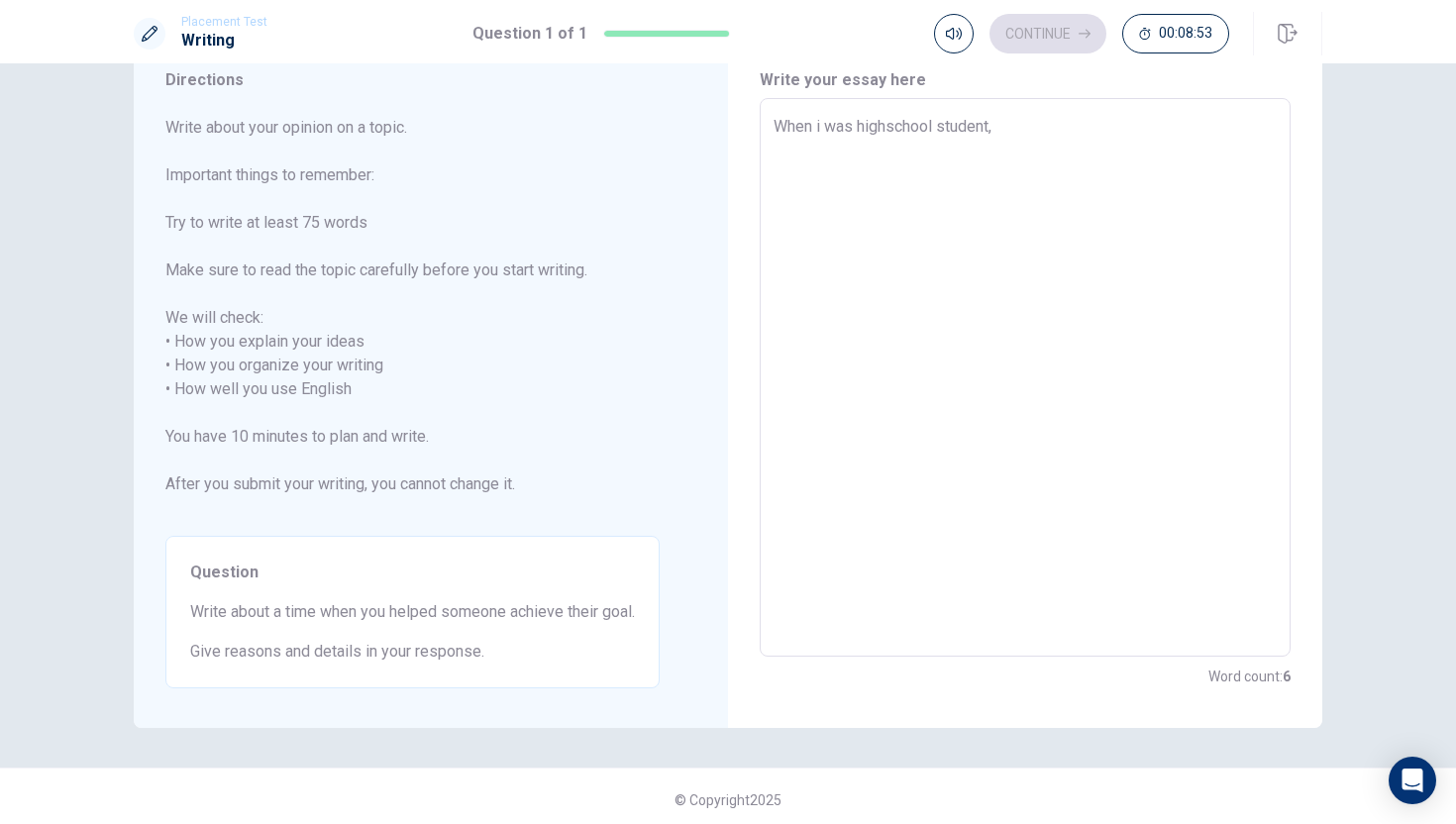 type on "x" 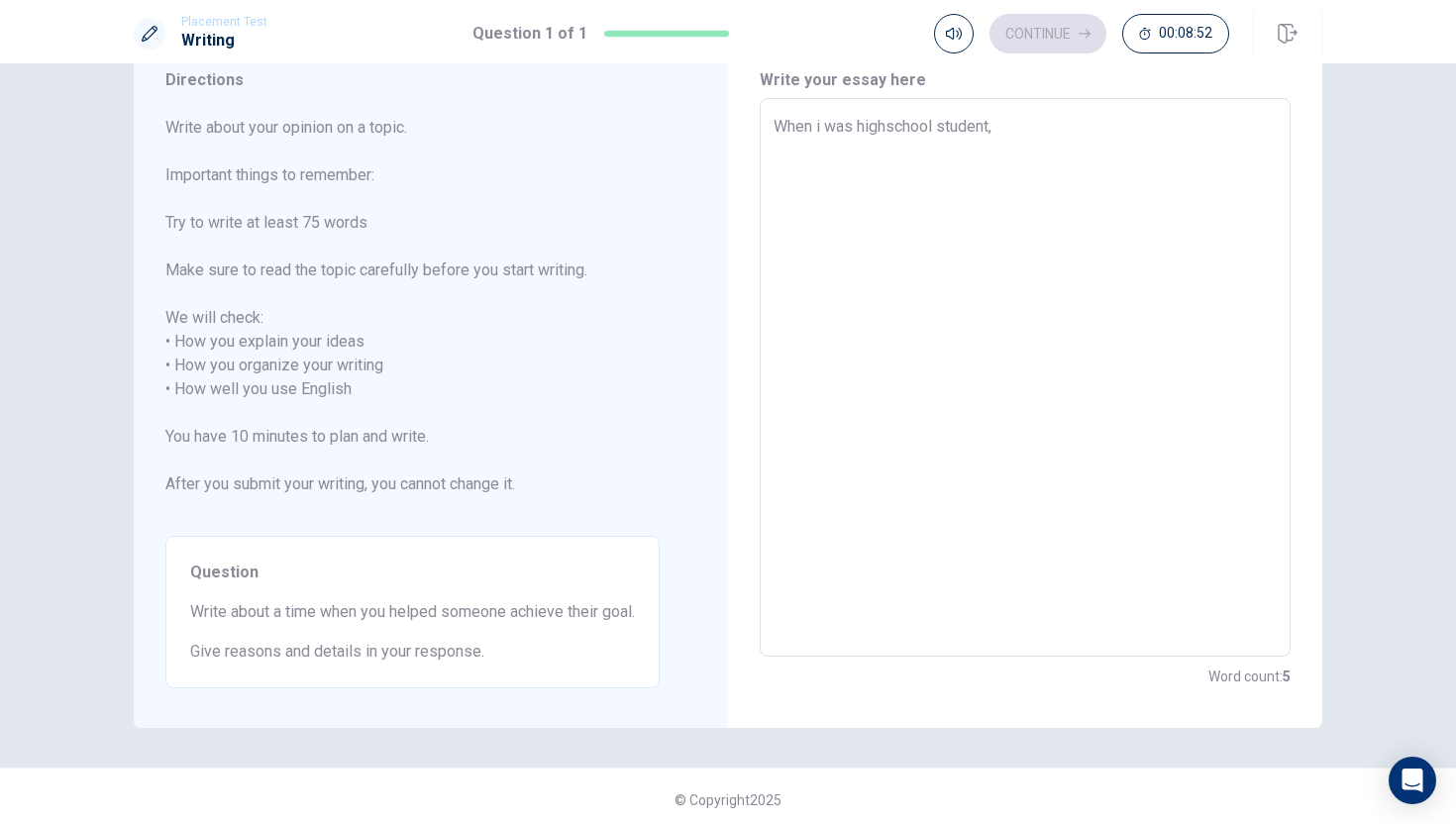 type on "When i was highschool student, I" 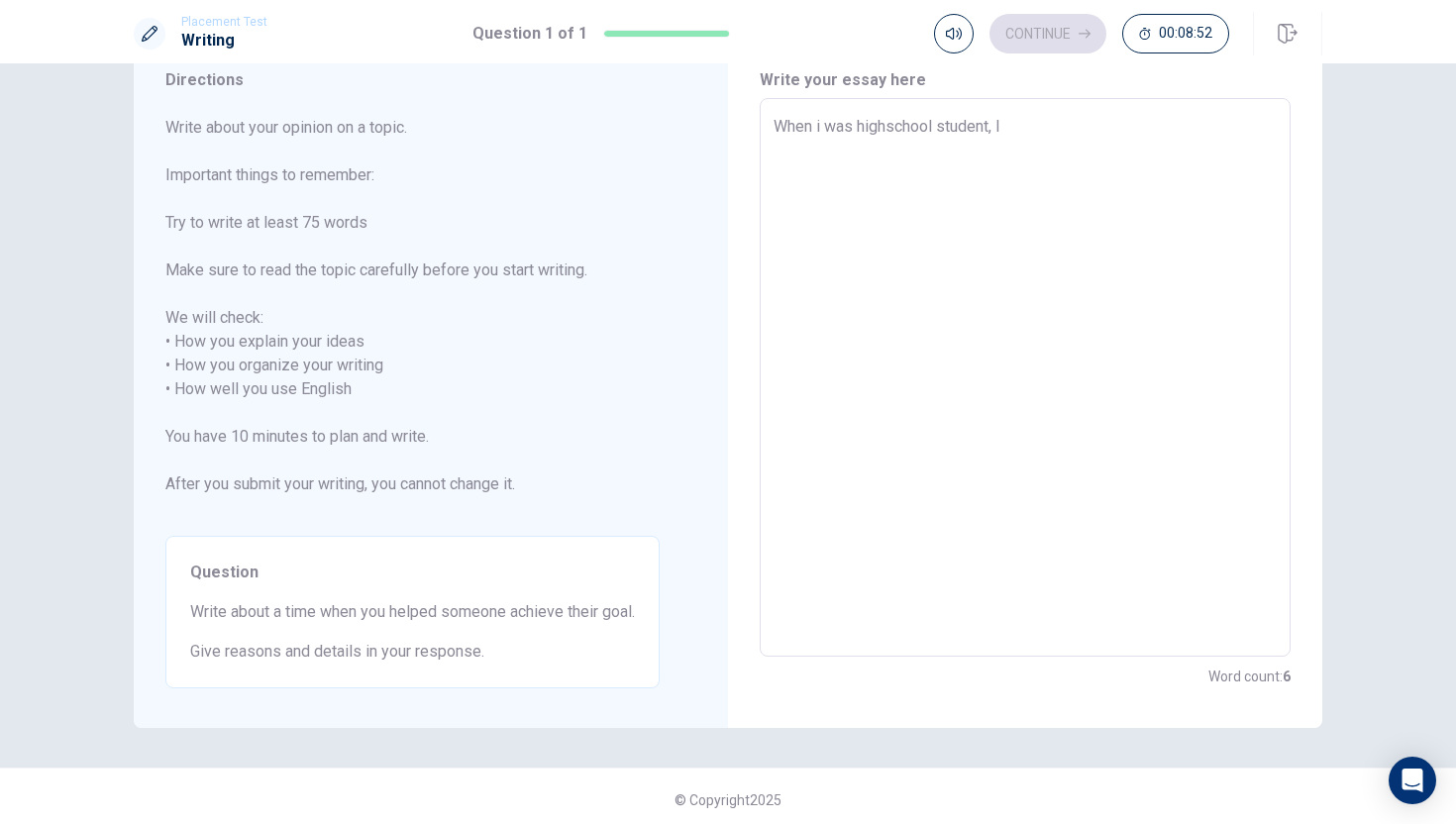 type on "x" 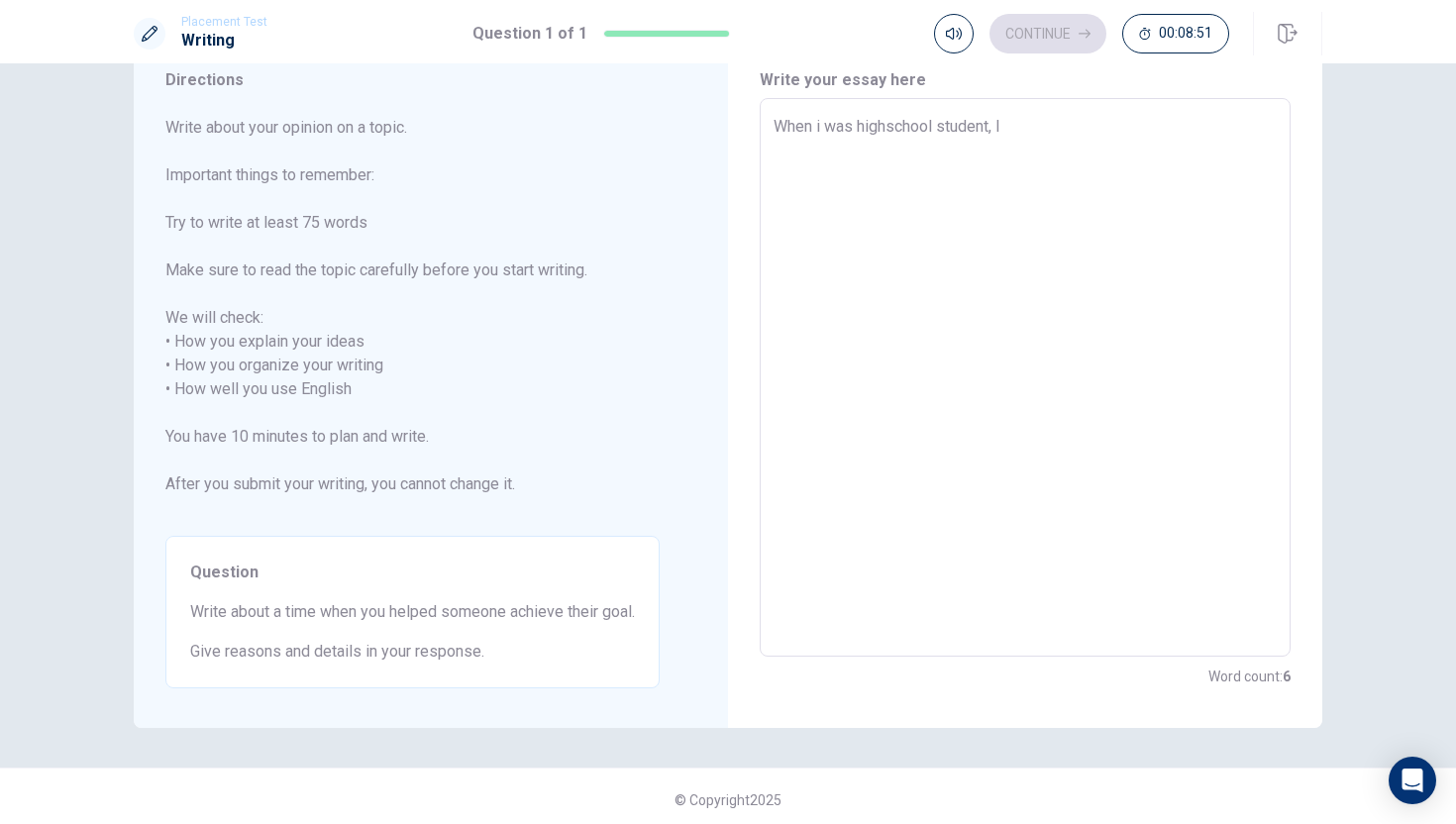 type on "When i was highschool student, I" 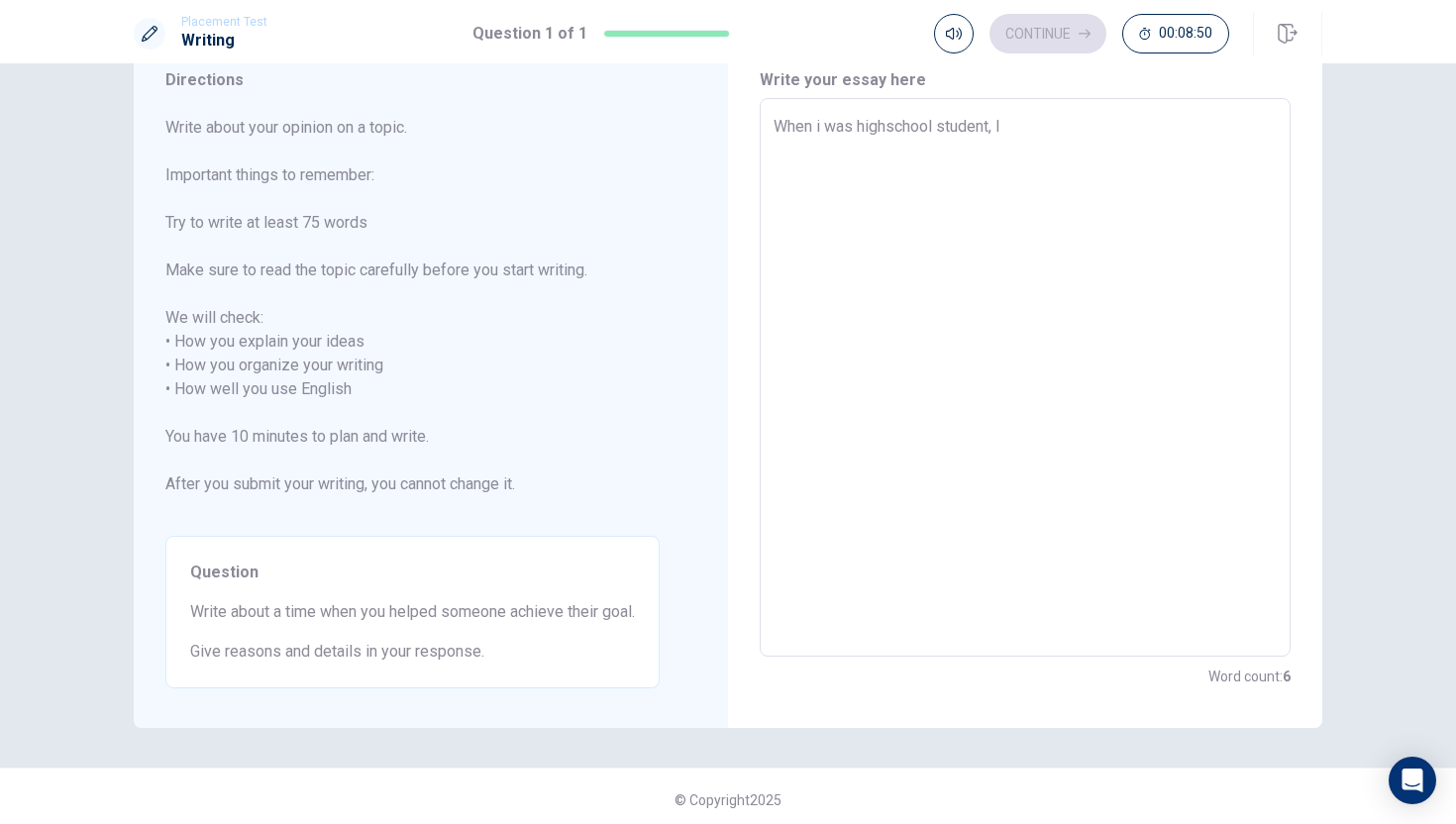 type on "When i was highschool student, I b" 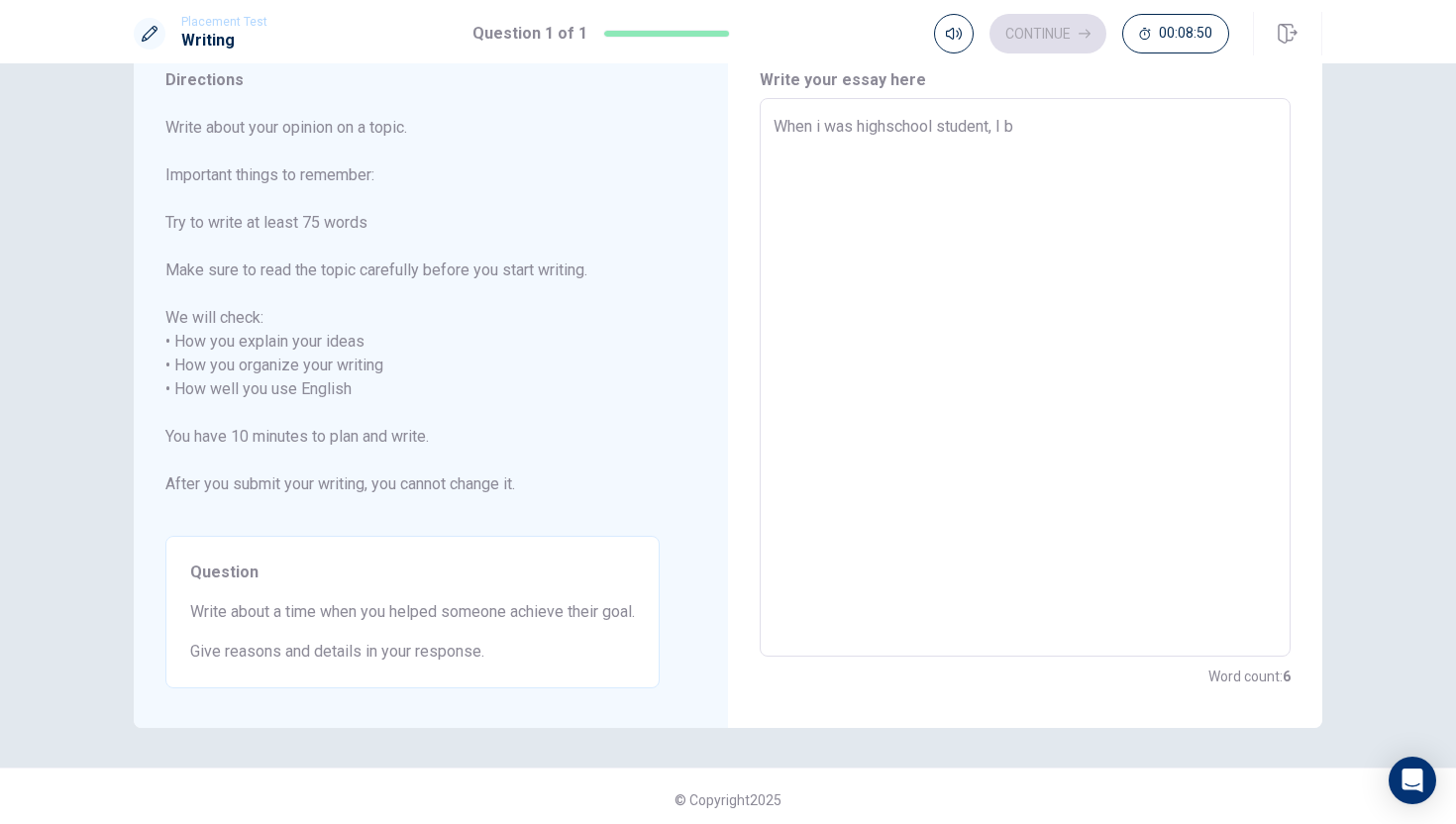 type on "x" 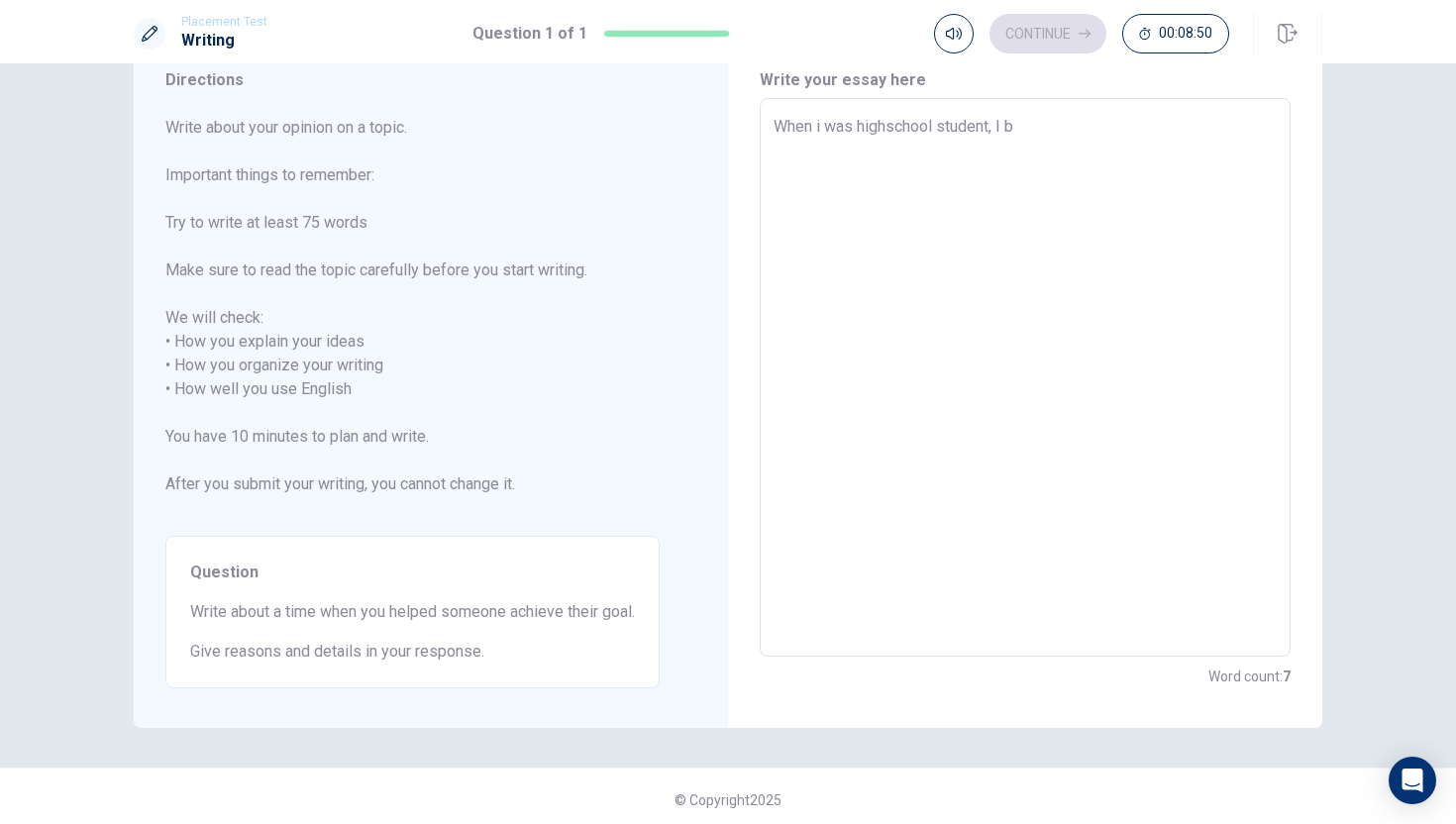 type on "When i was highschool student, I be" 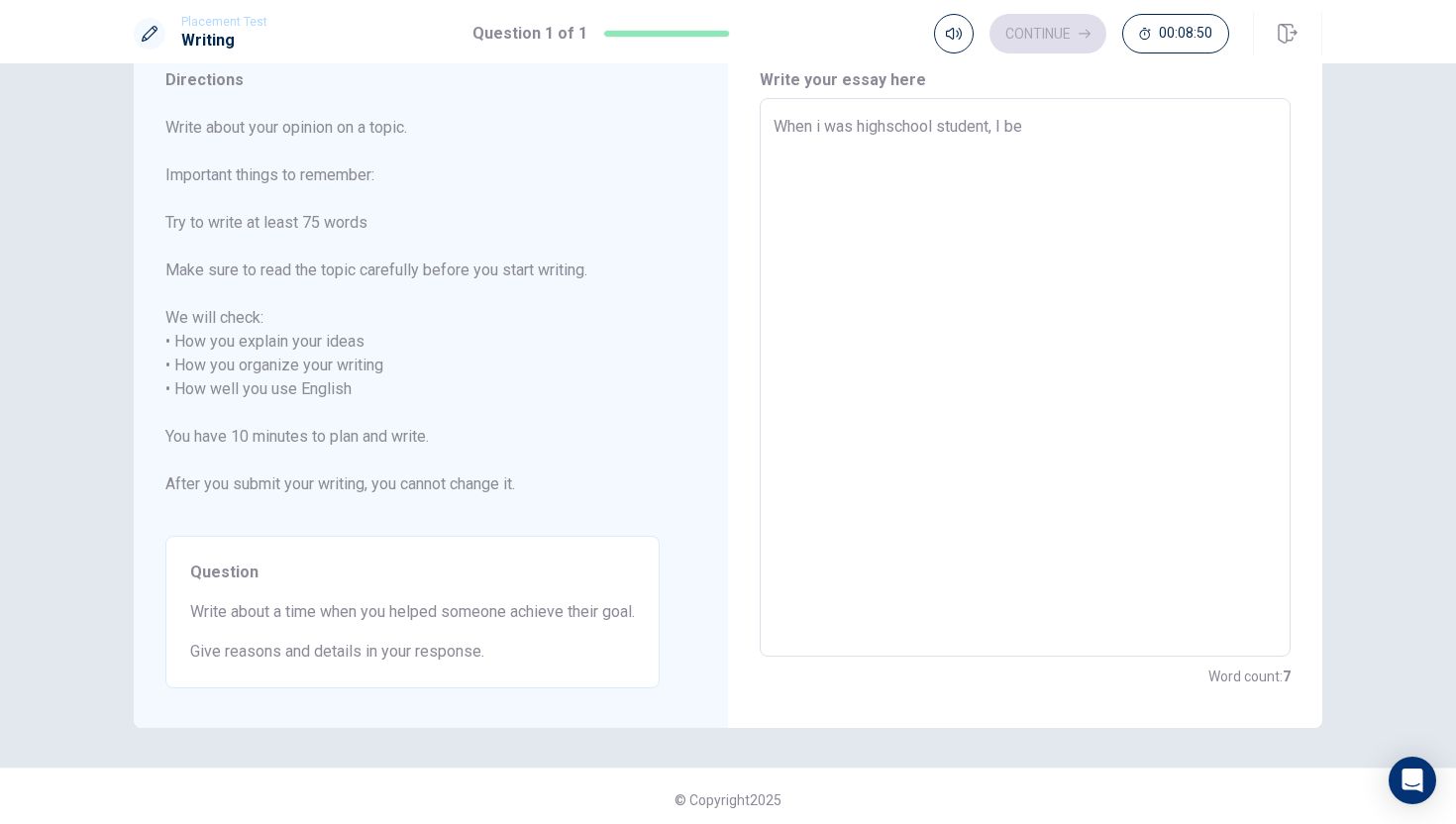 type on "x" 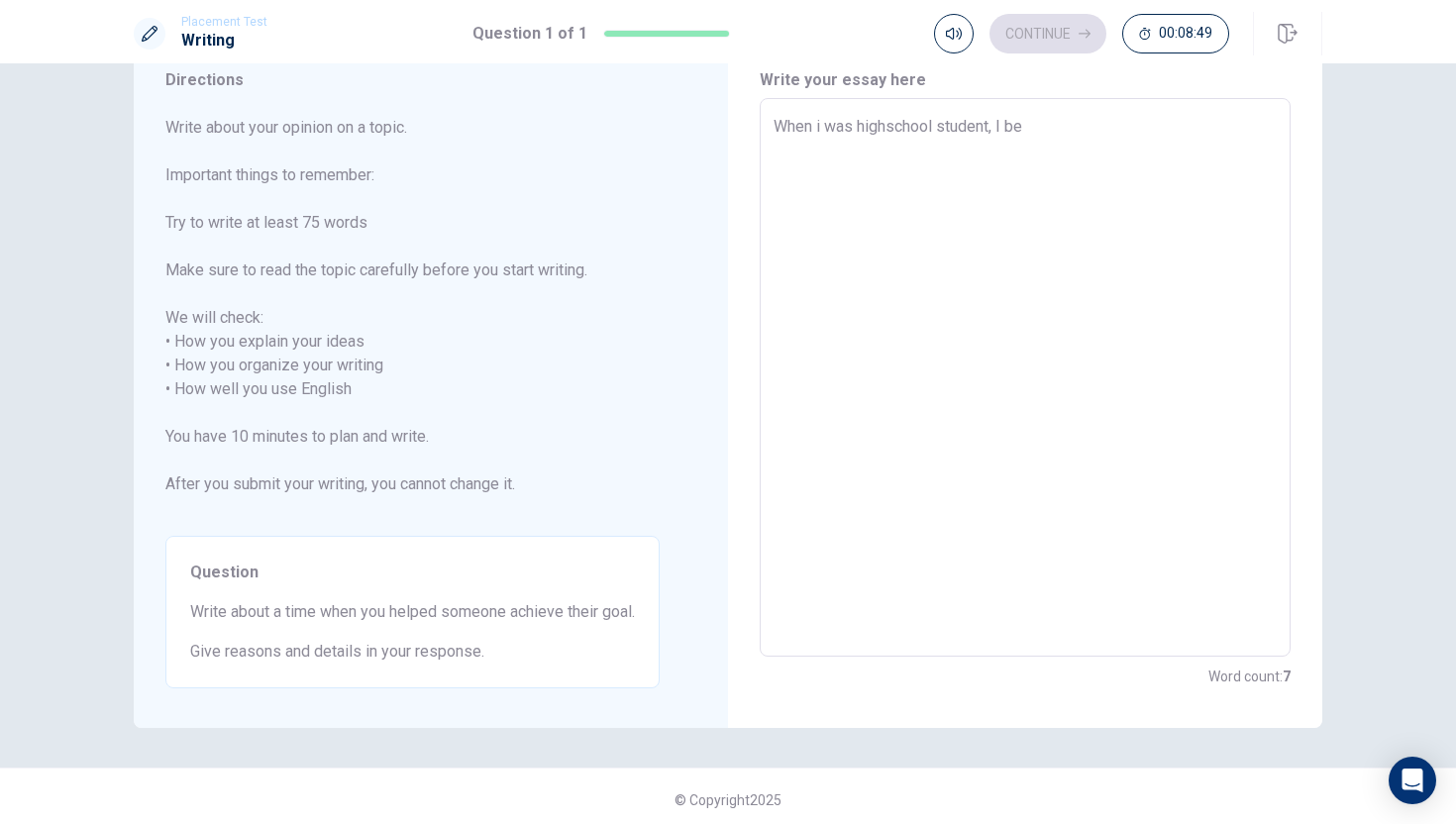 type on "When i was highschool student, I bel" 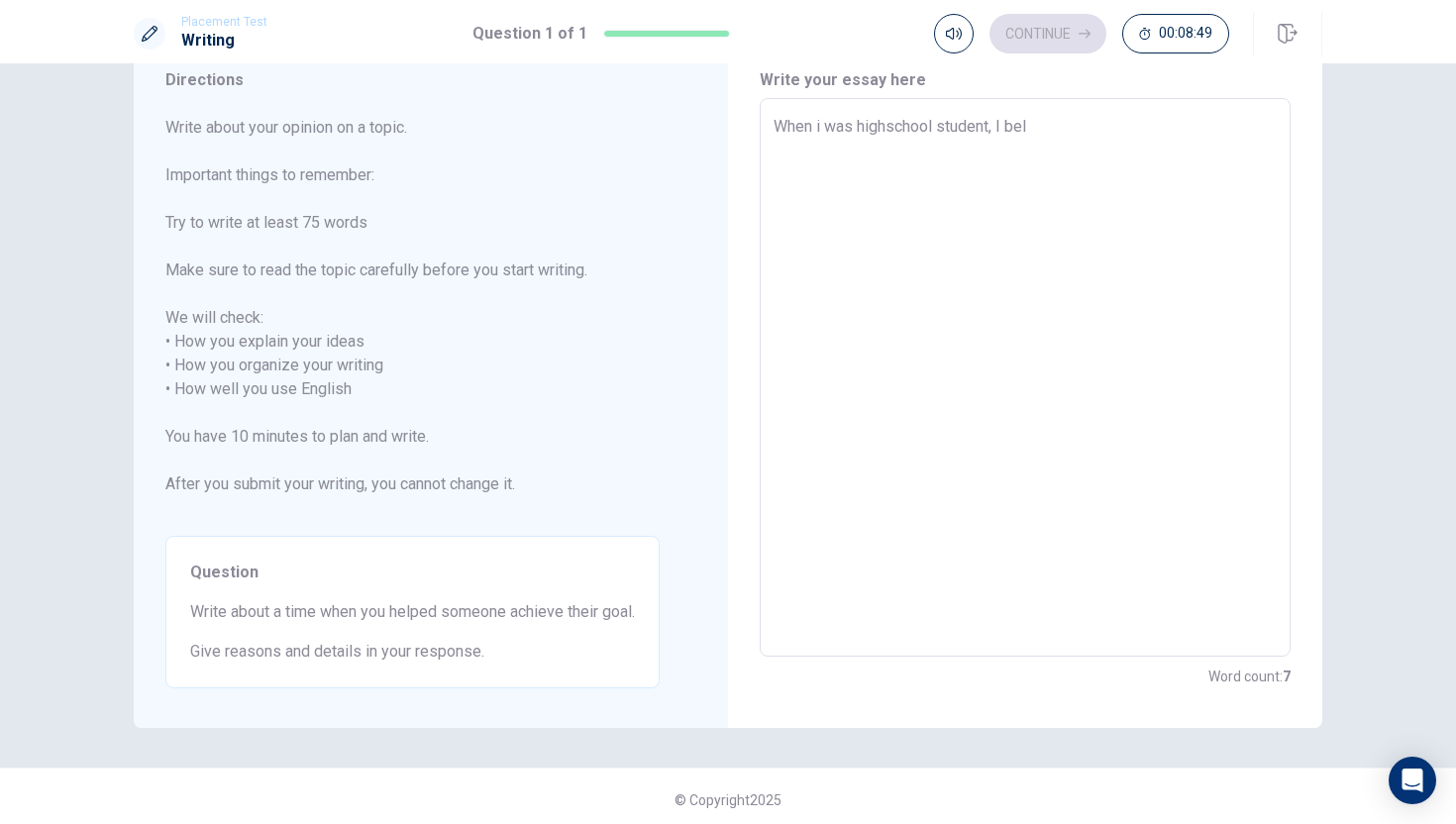 type on "x" 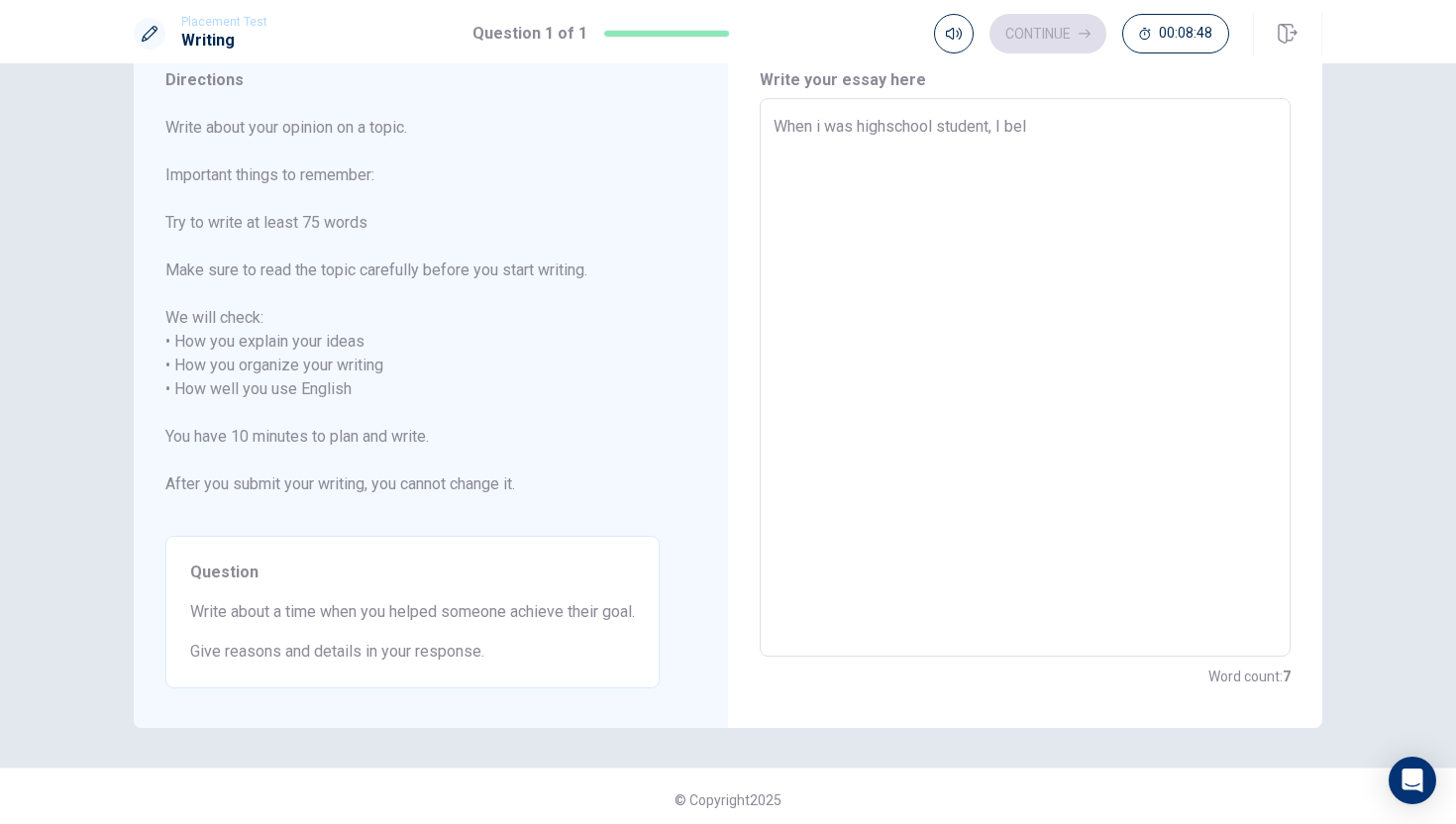 type on "When i was highschool student, I belo" 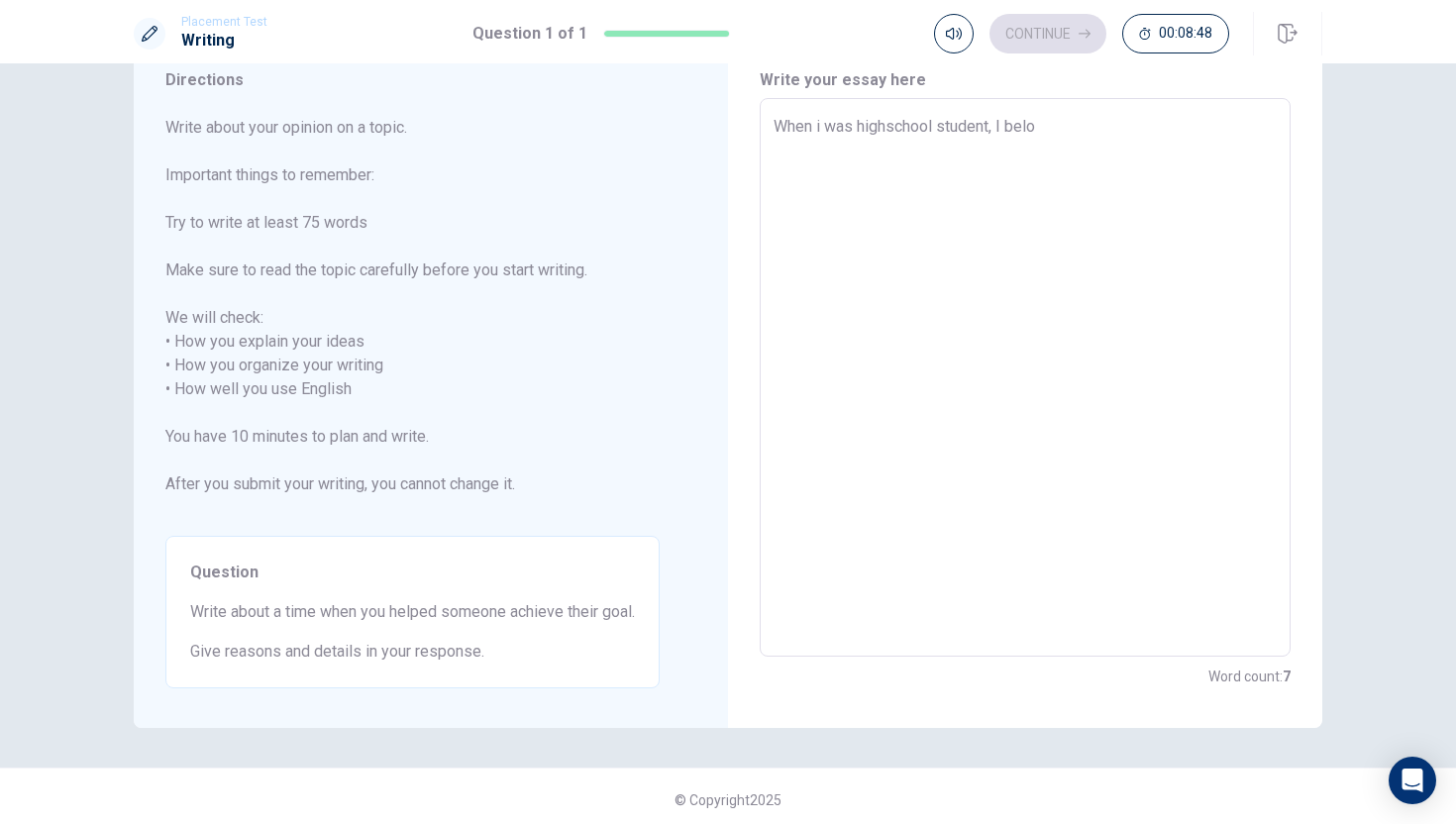type on "x" 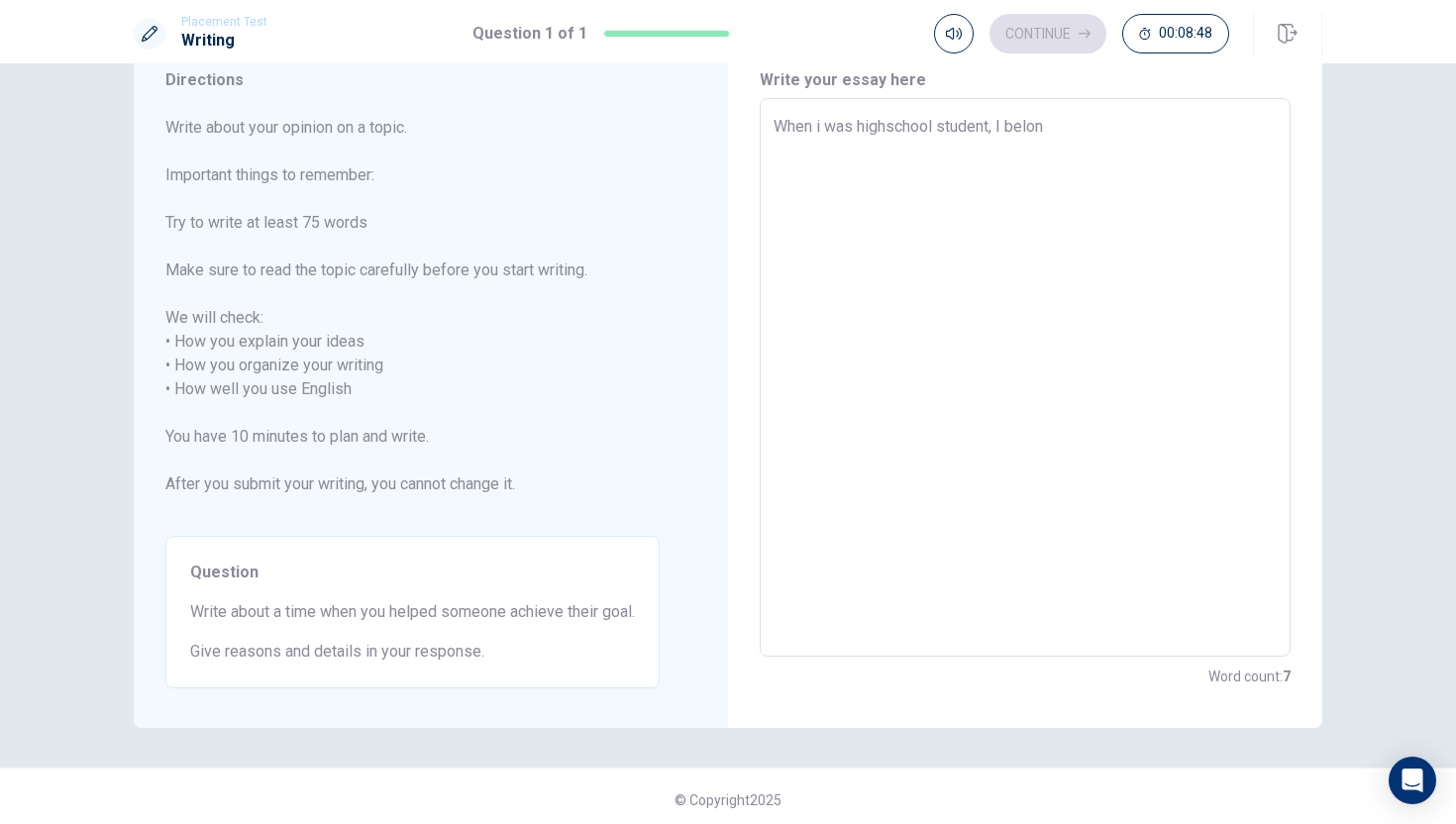type on "x" 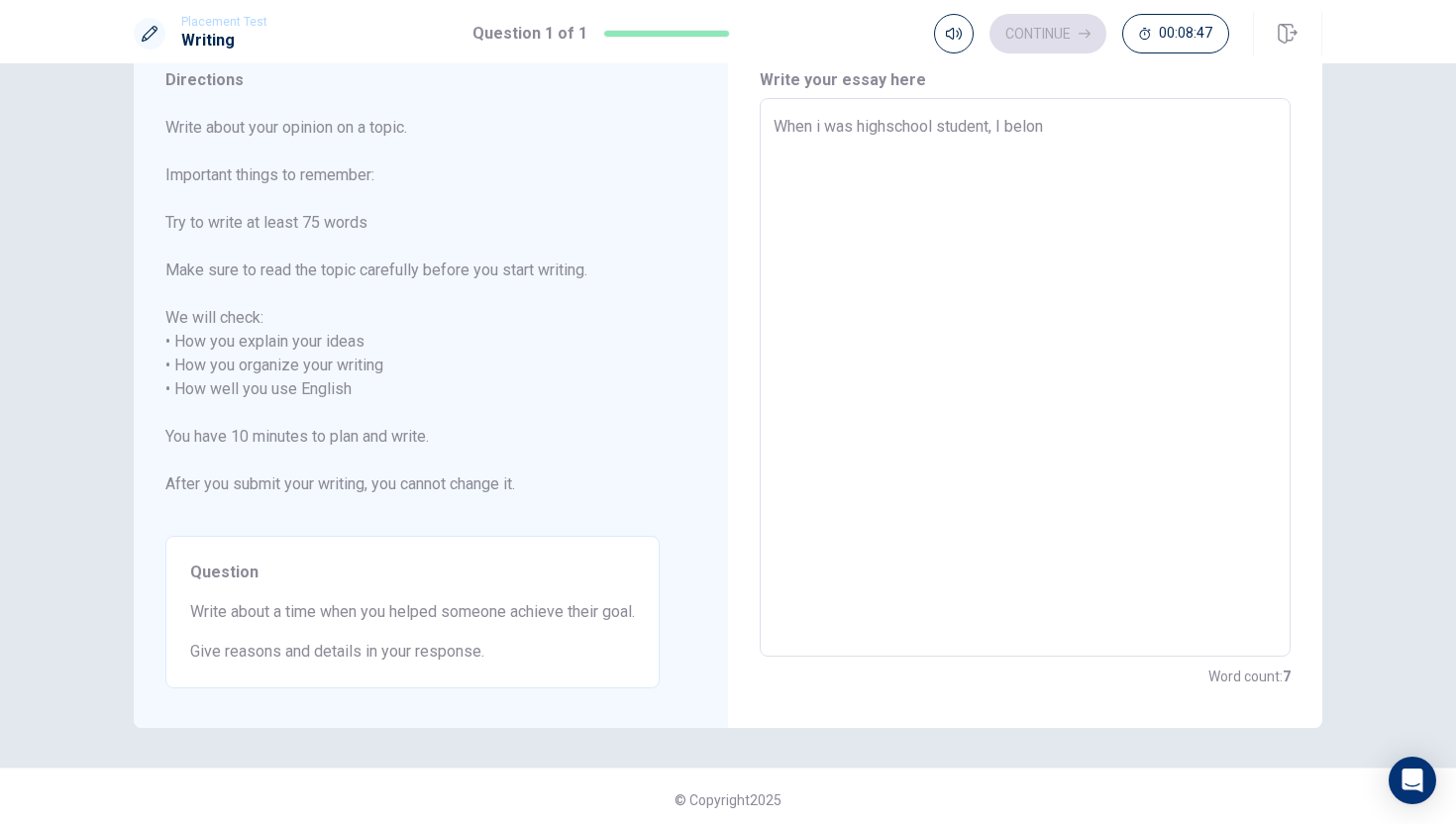 type on "When i was highschool student, I belong" 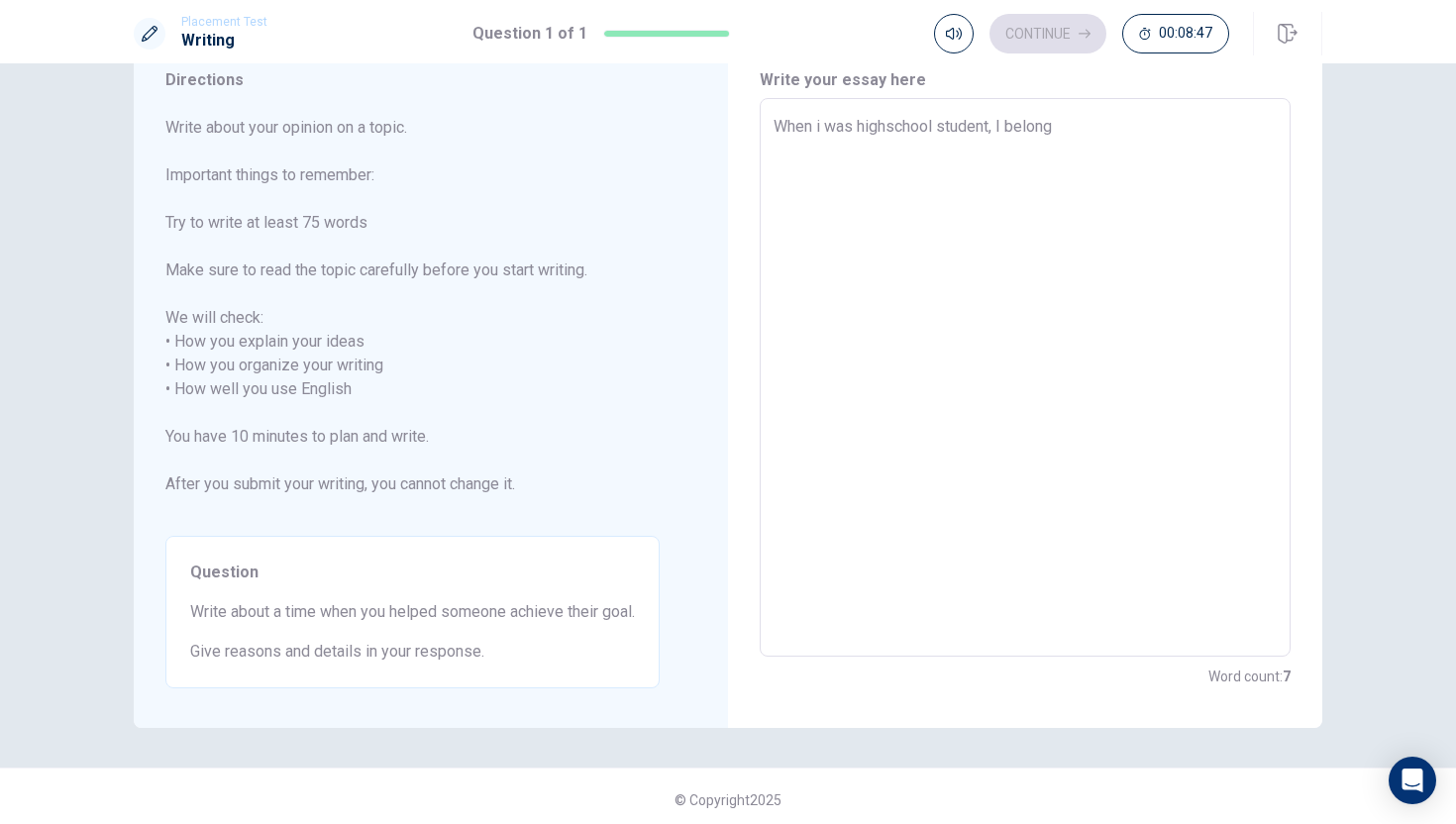 type on "x" 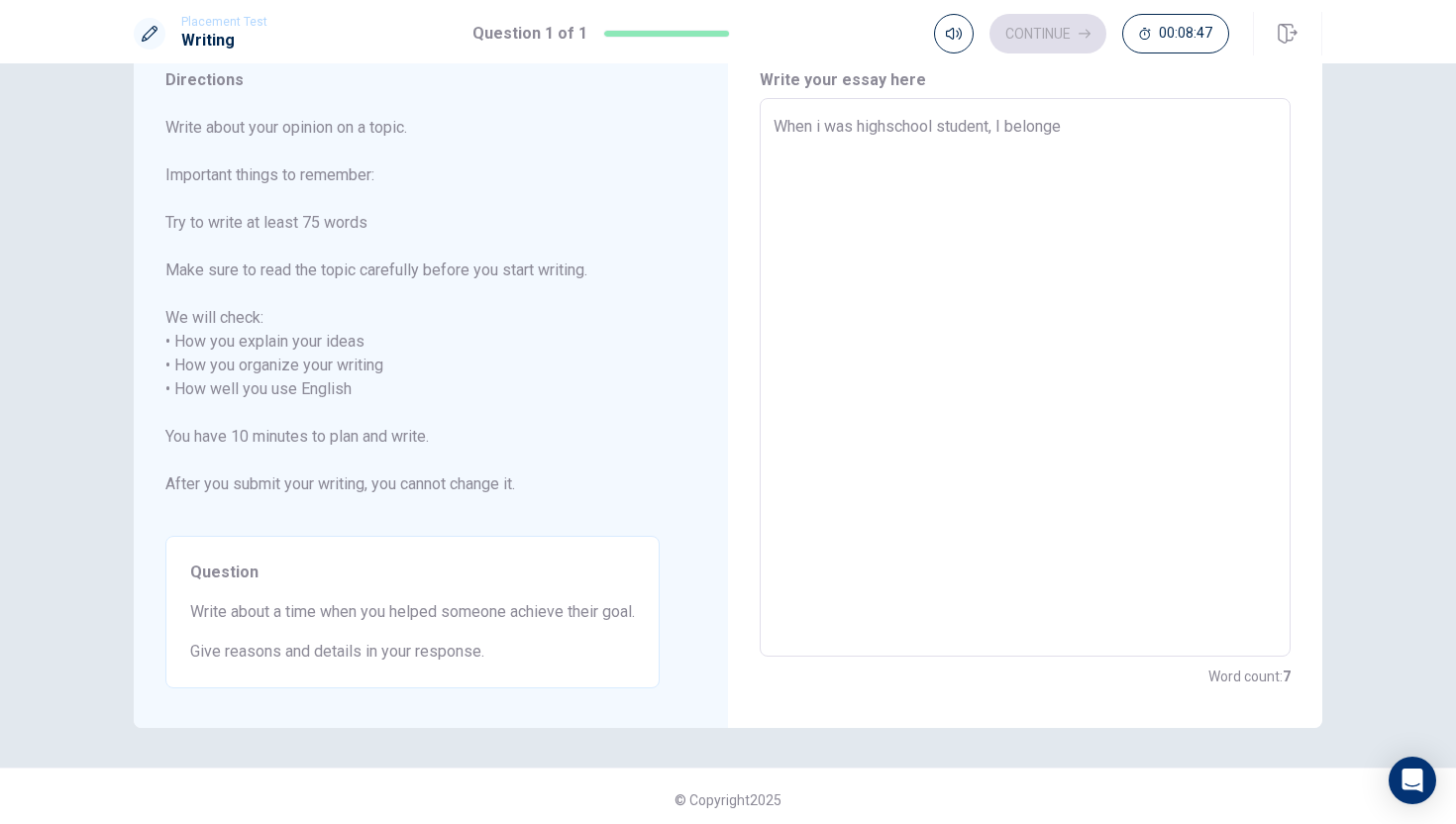 type on "x" 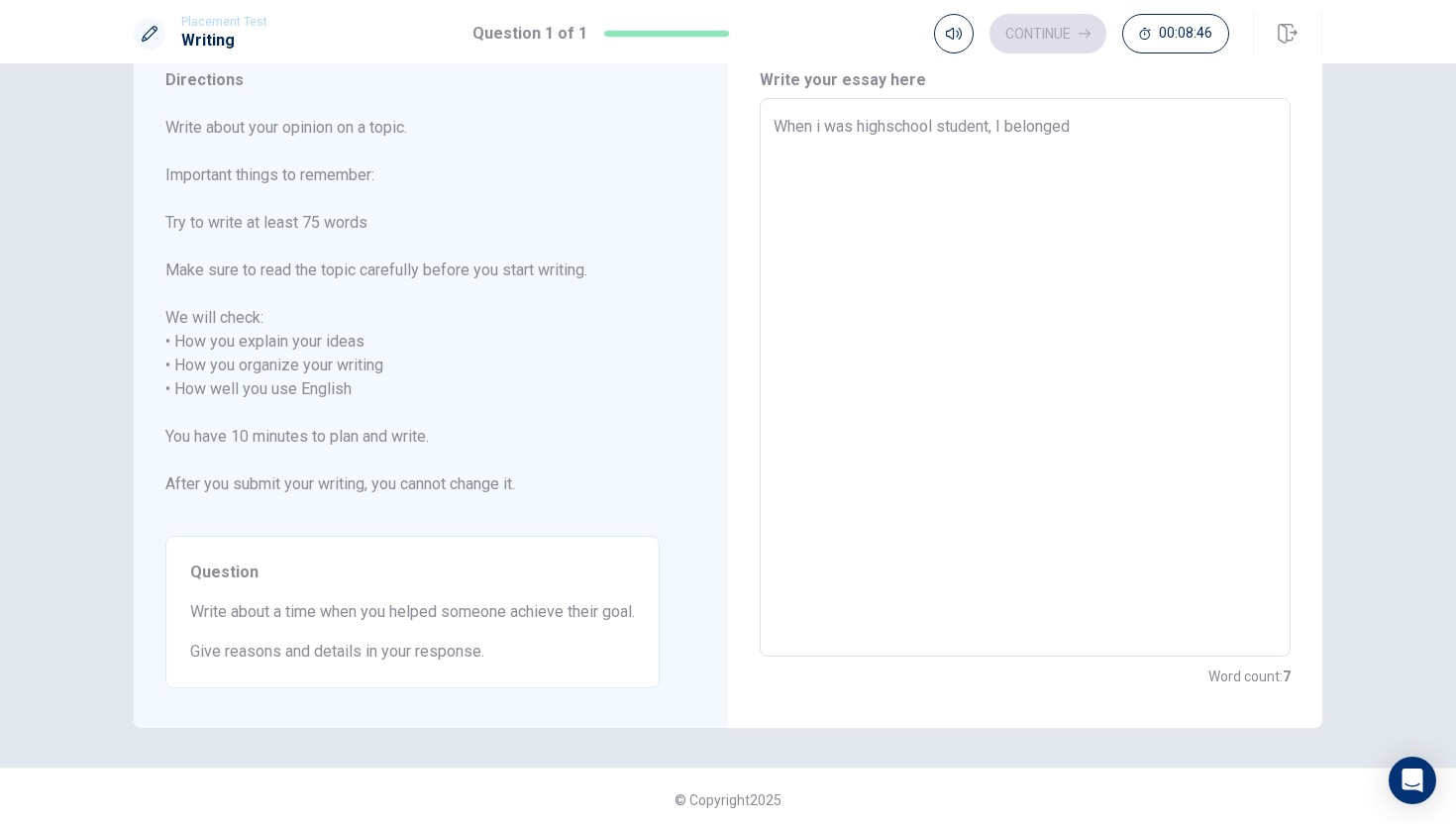 type on "x" 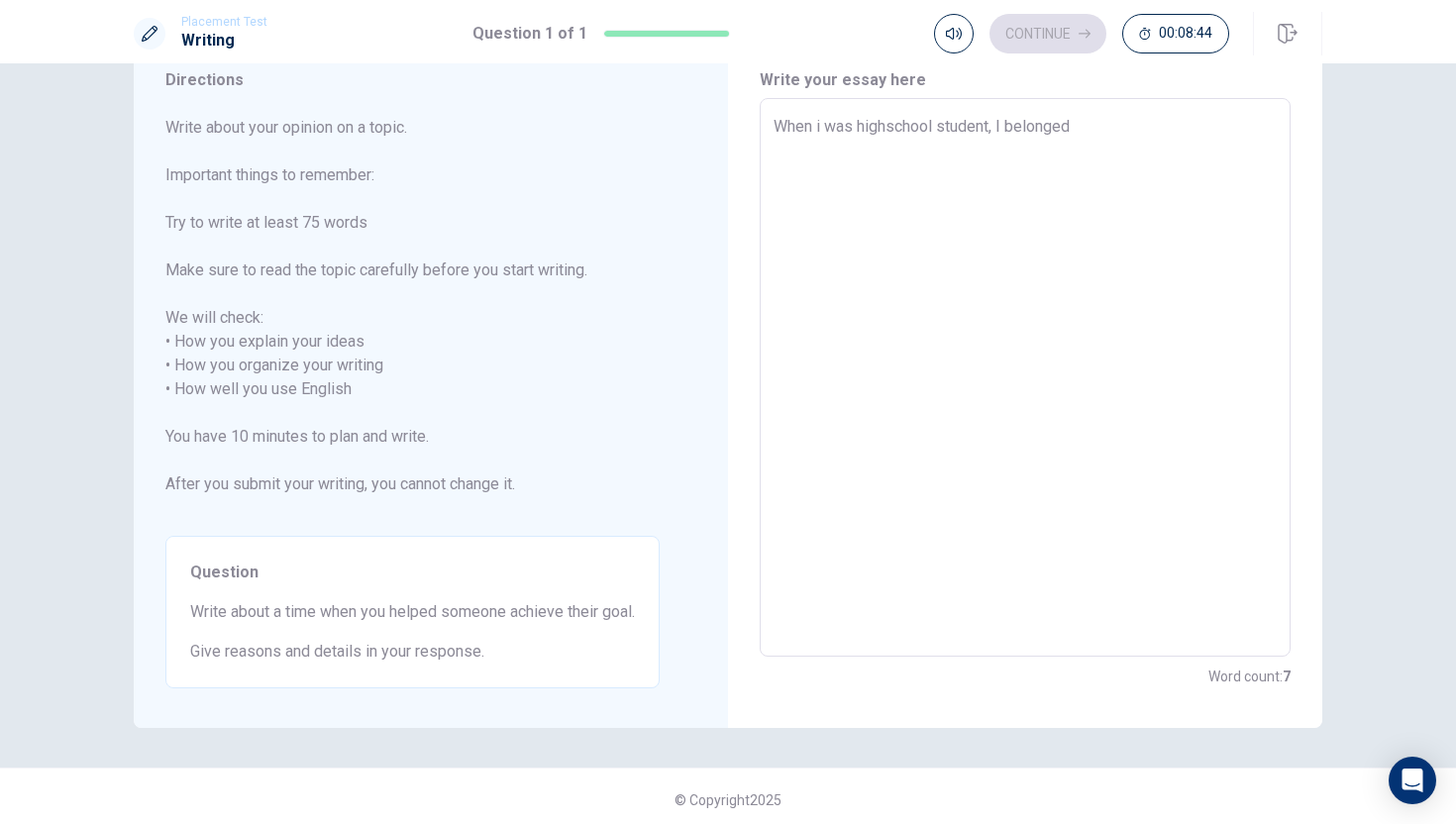 type on "x" 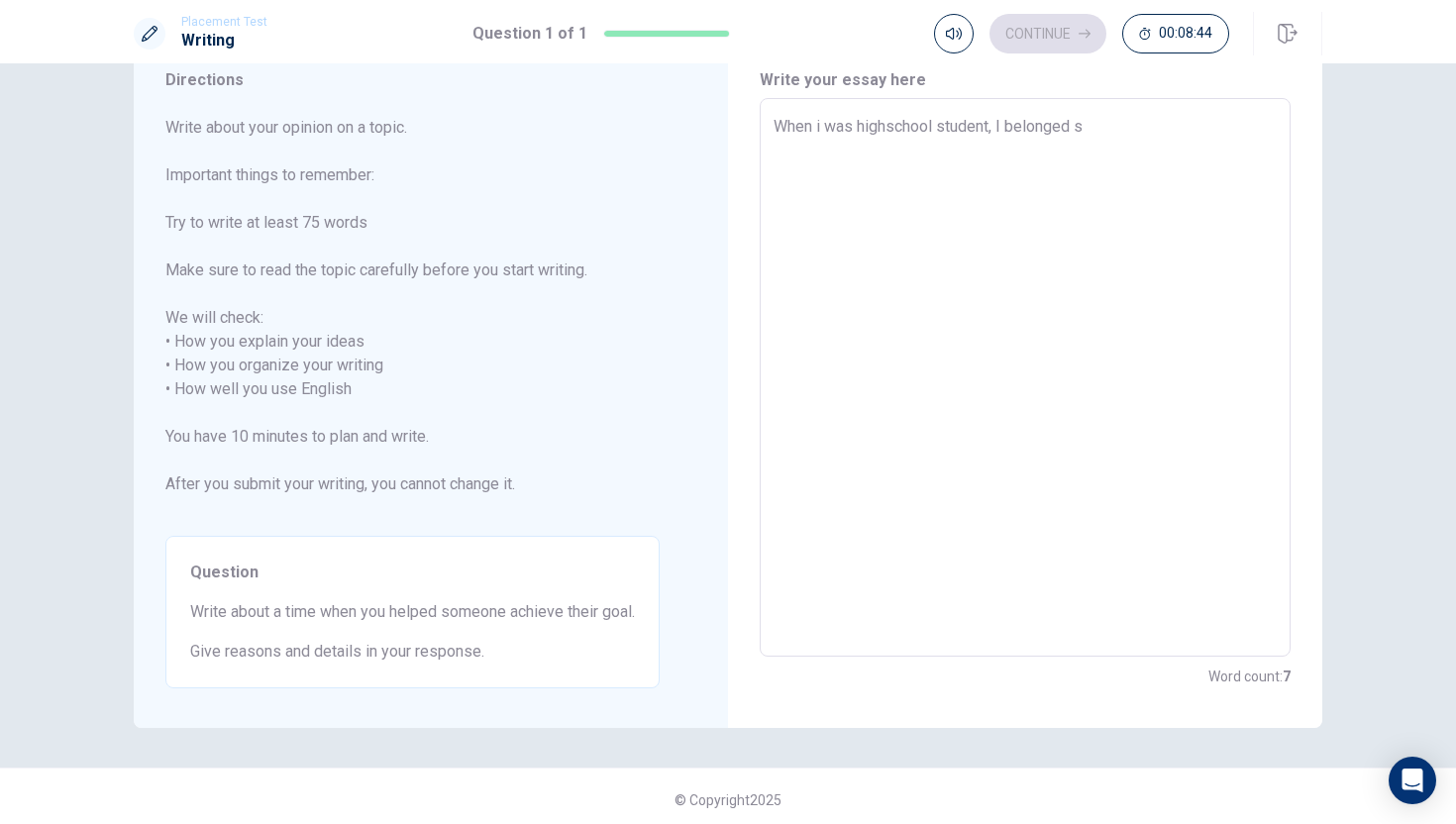 type on "x" 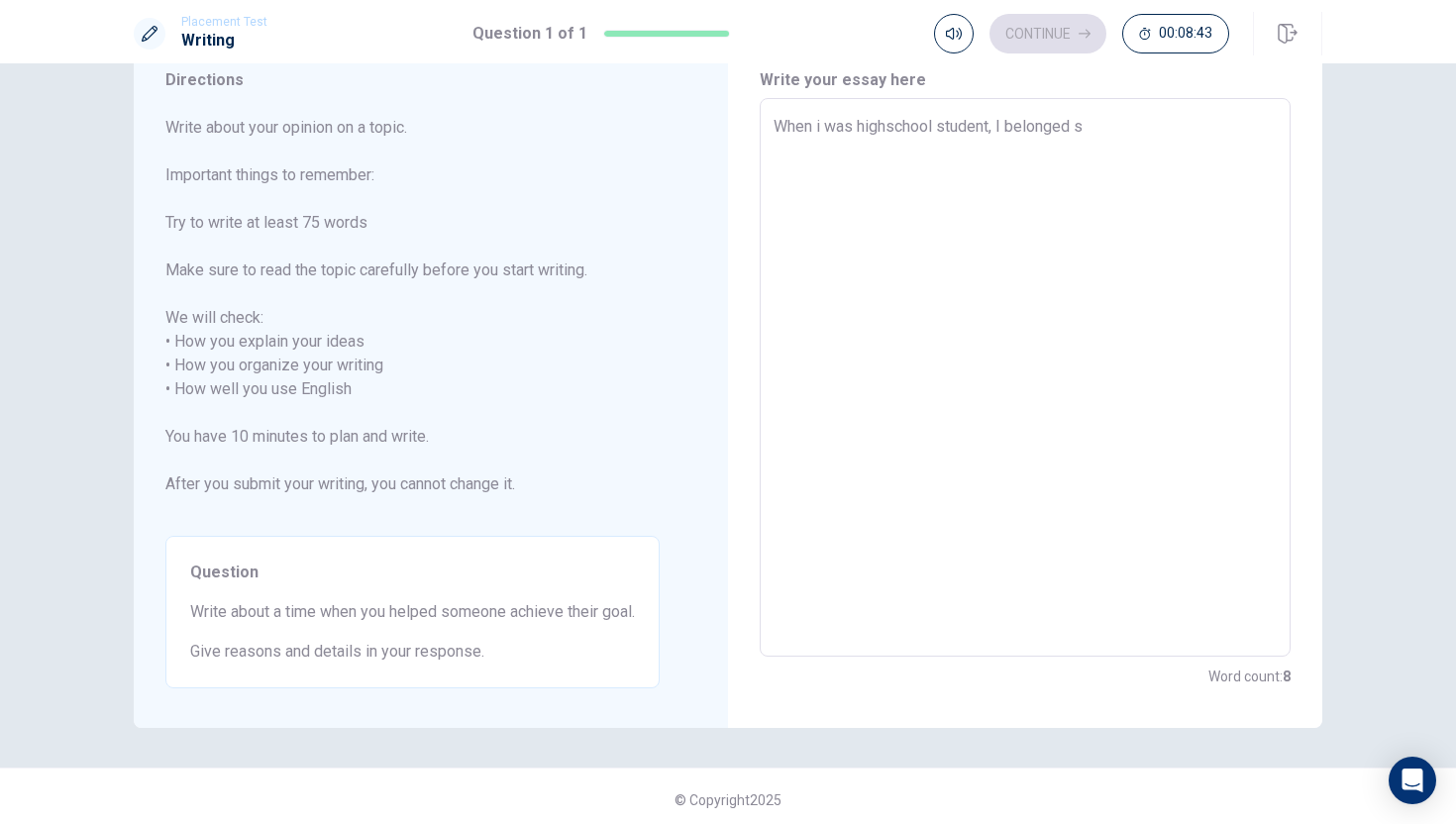type on "When i was highschool student, I belonged so" 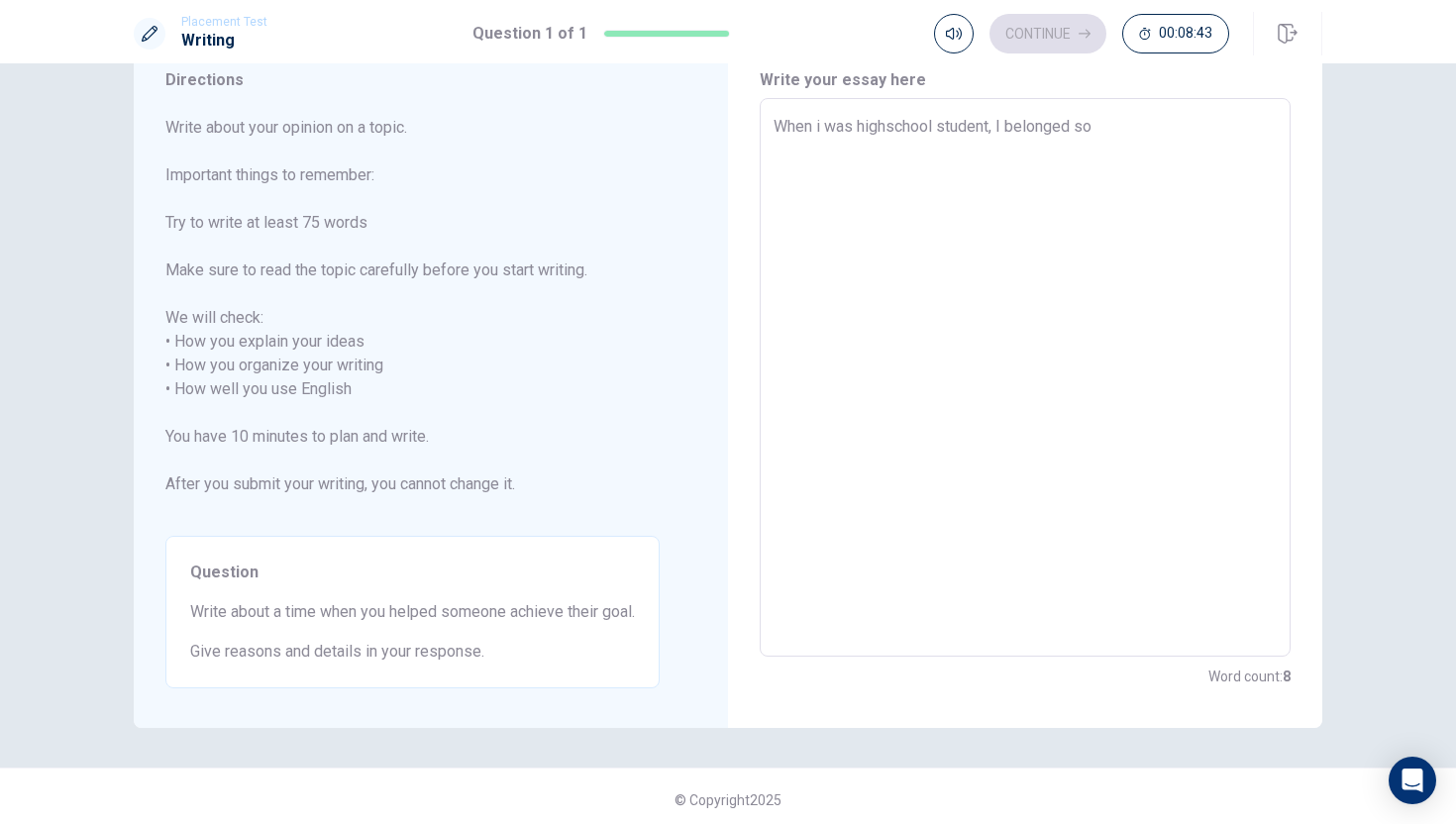 type on "x" 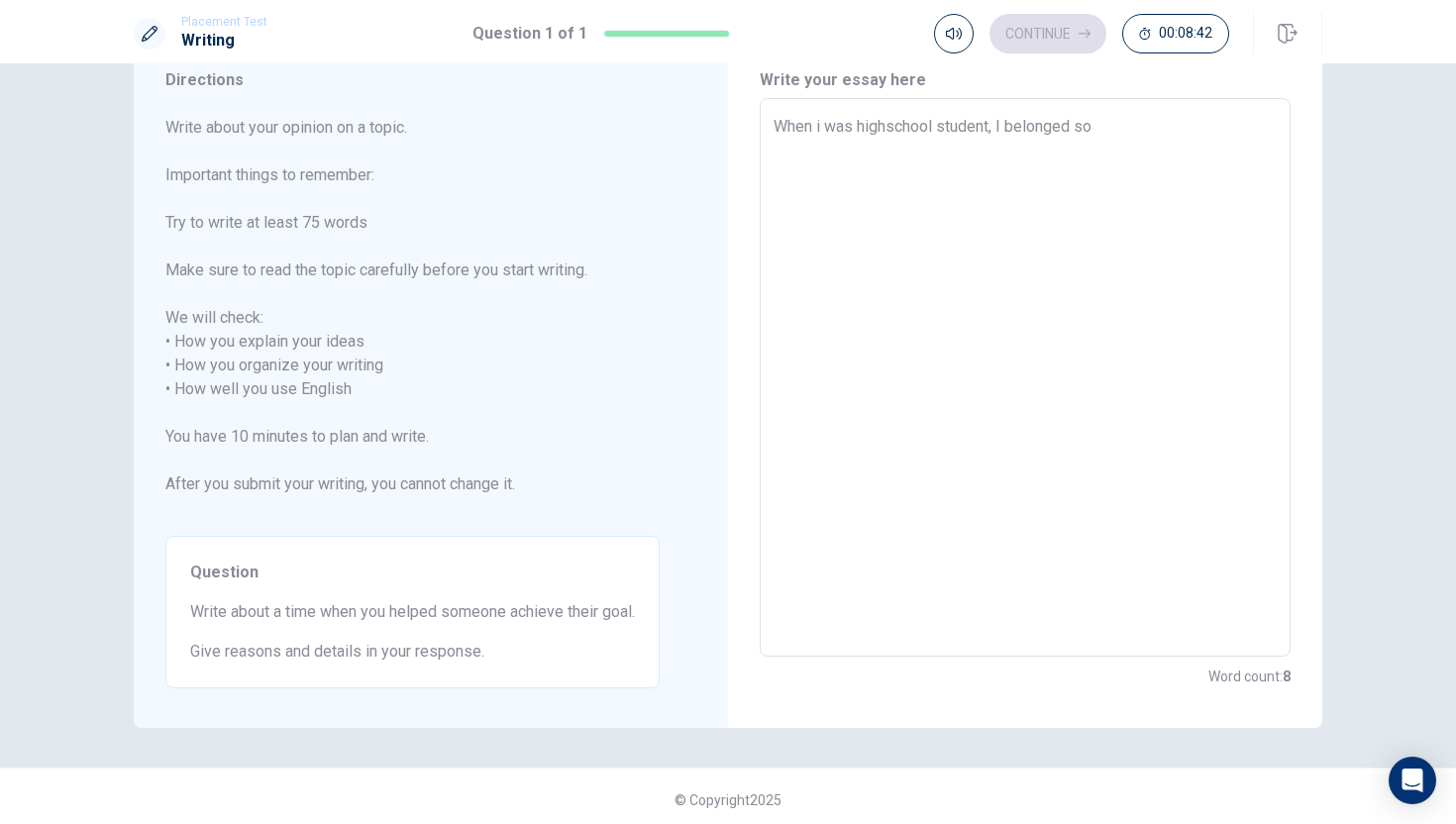 type on "When i was highschool student, I belonged soc" 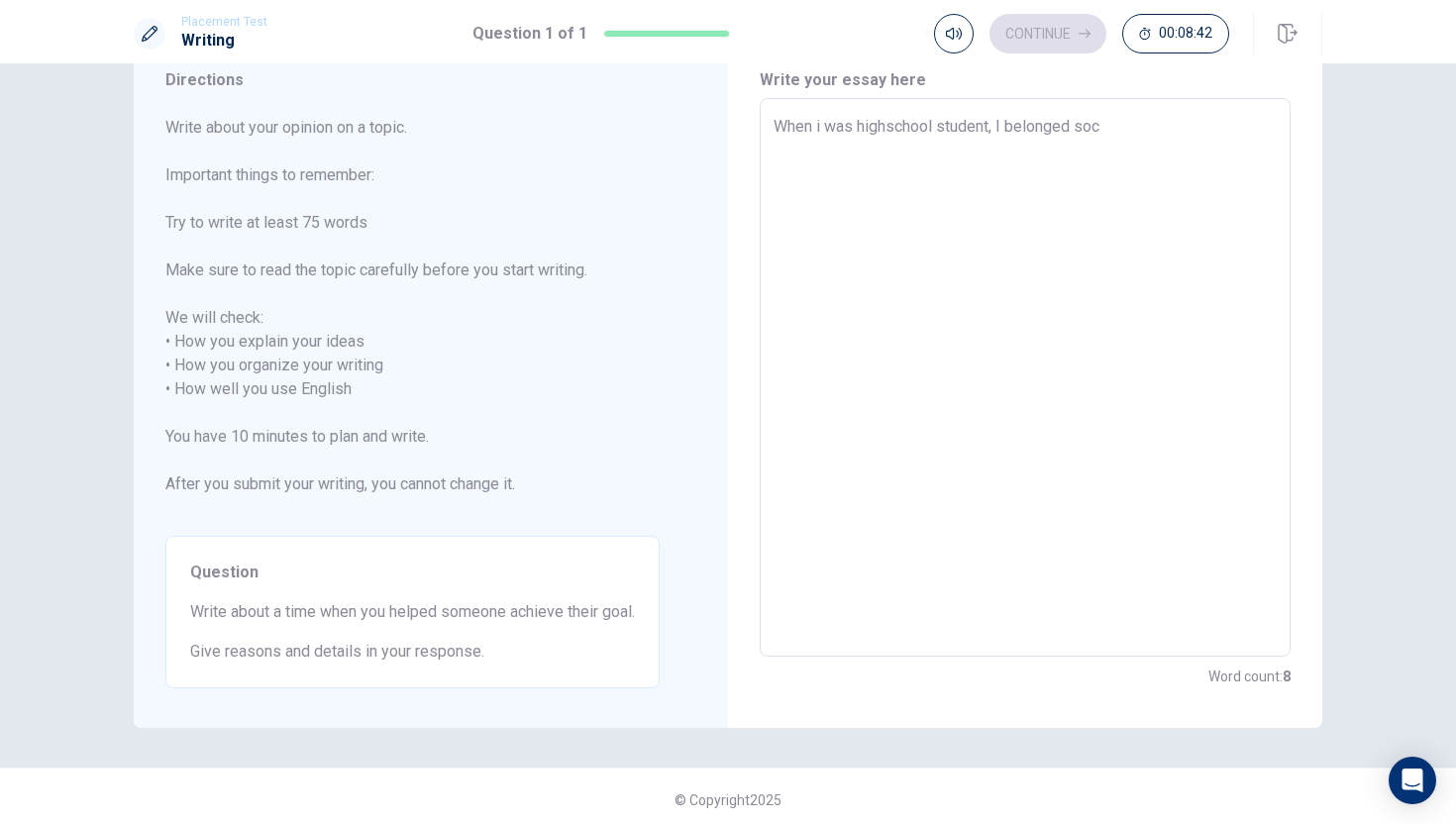 type on "x" 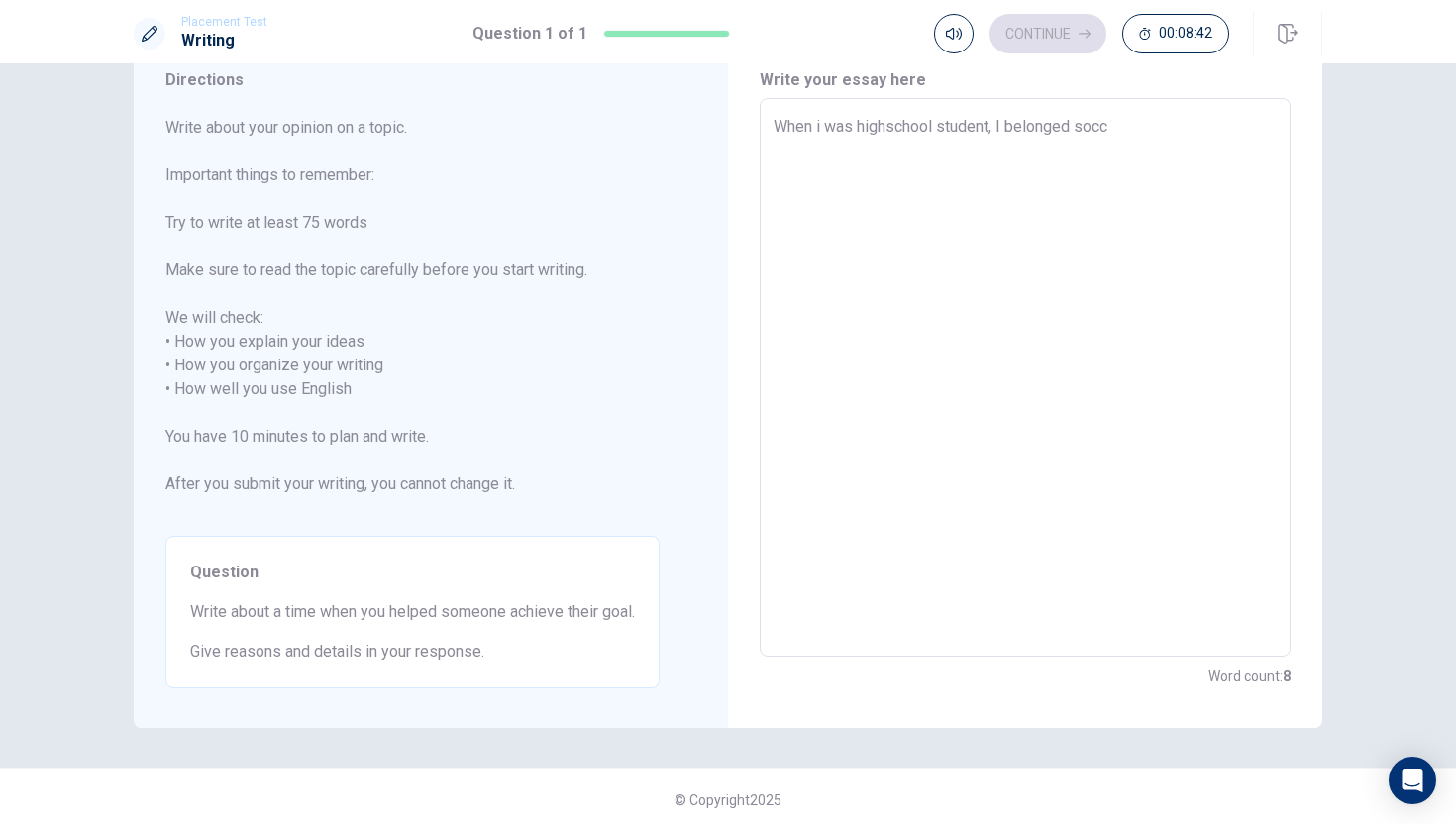 type on "x" 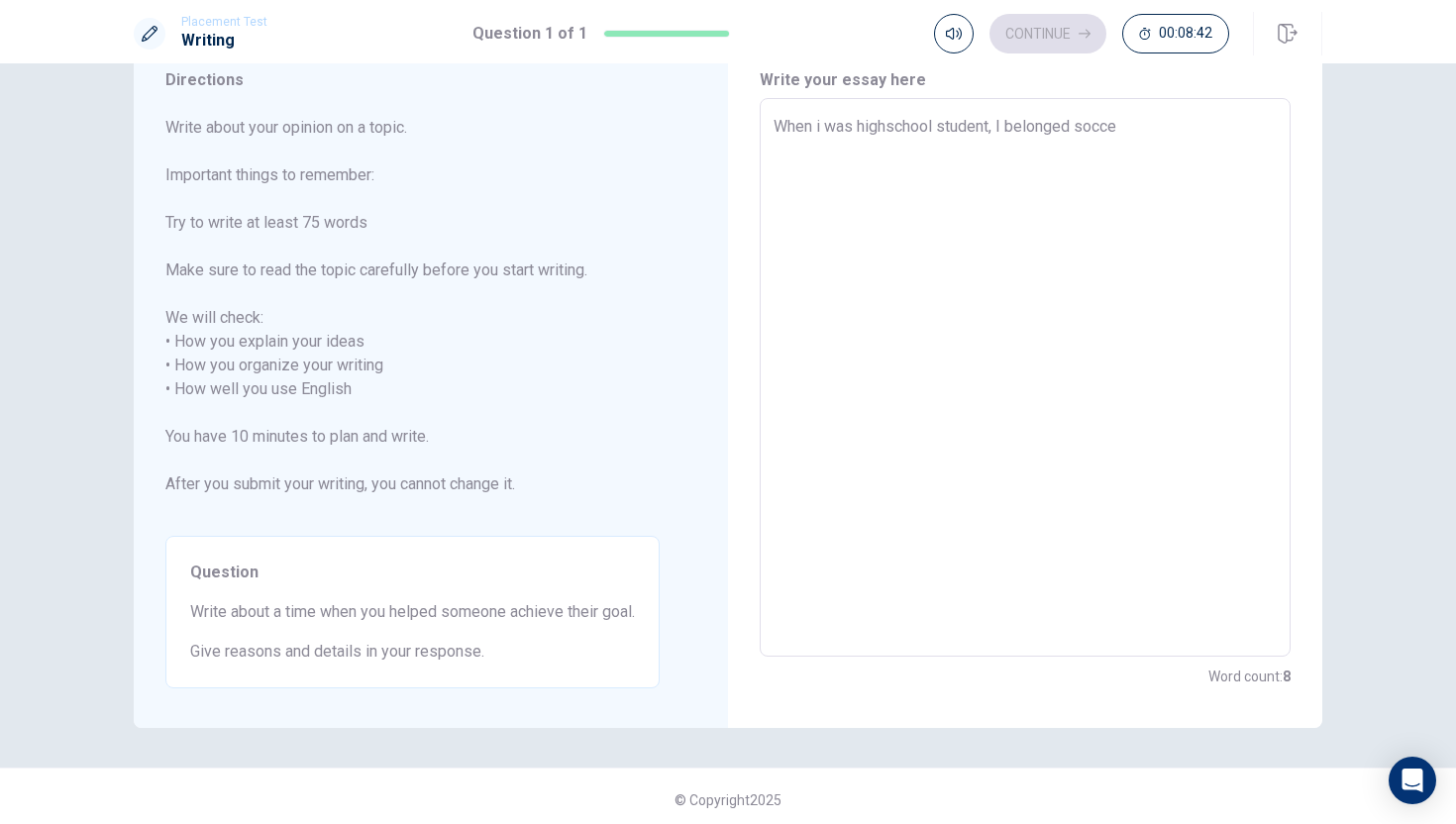 type on "x" 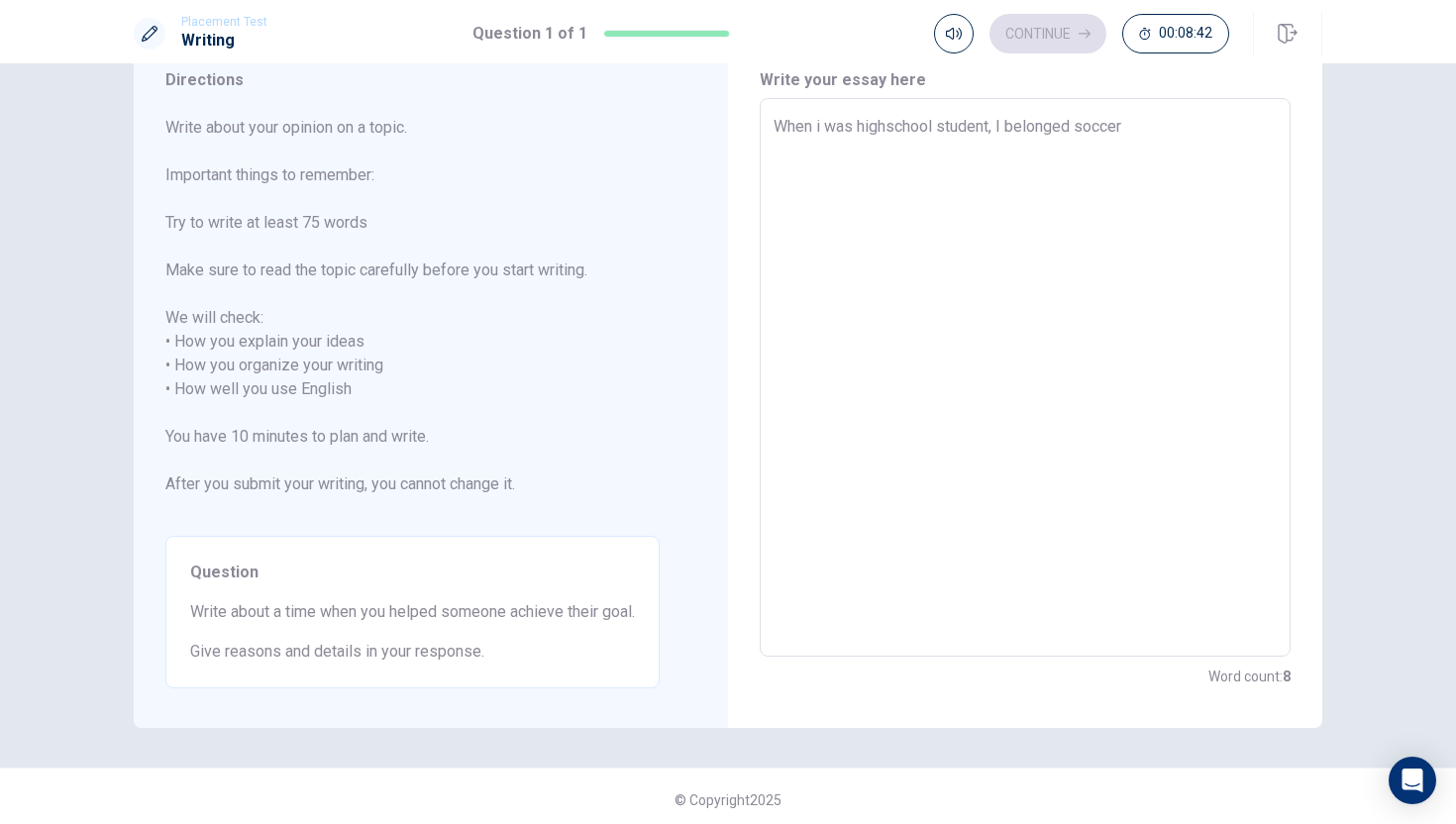 type on "x" 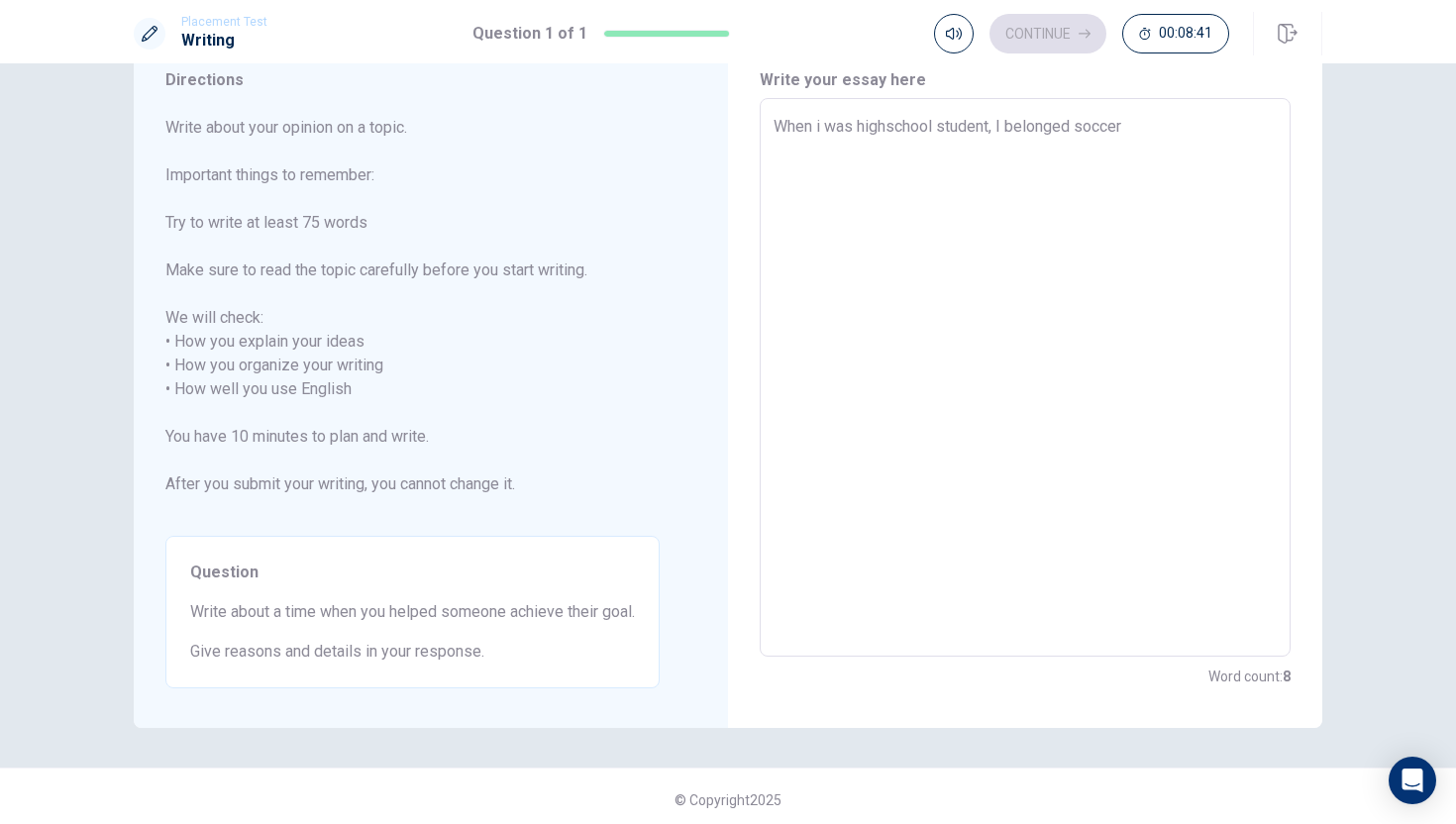 type on "When i was highschool student, I belonged soccer" 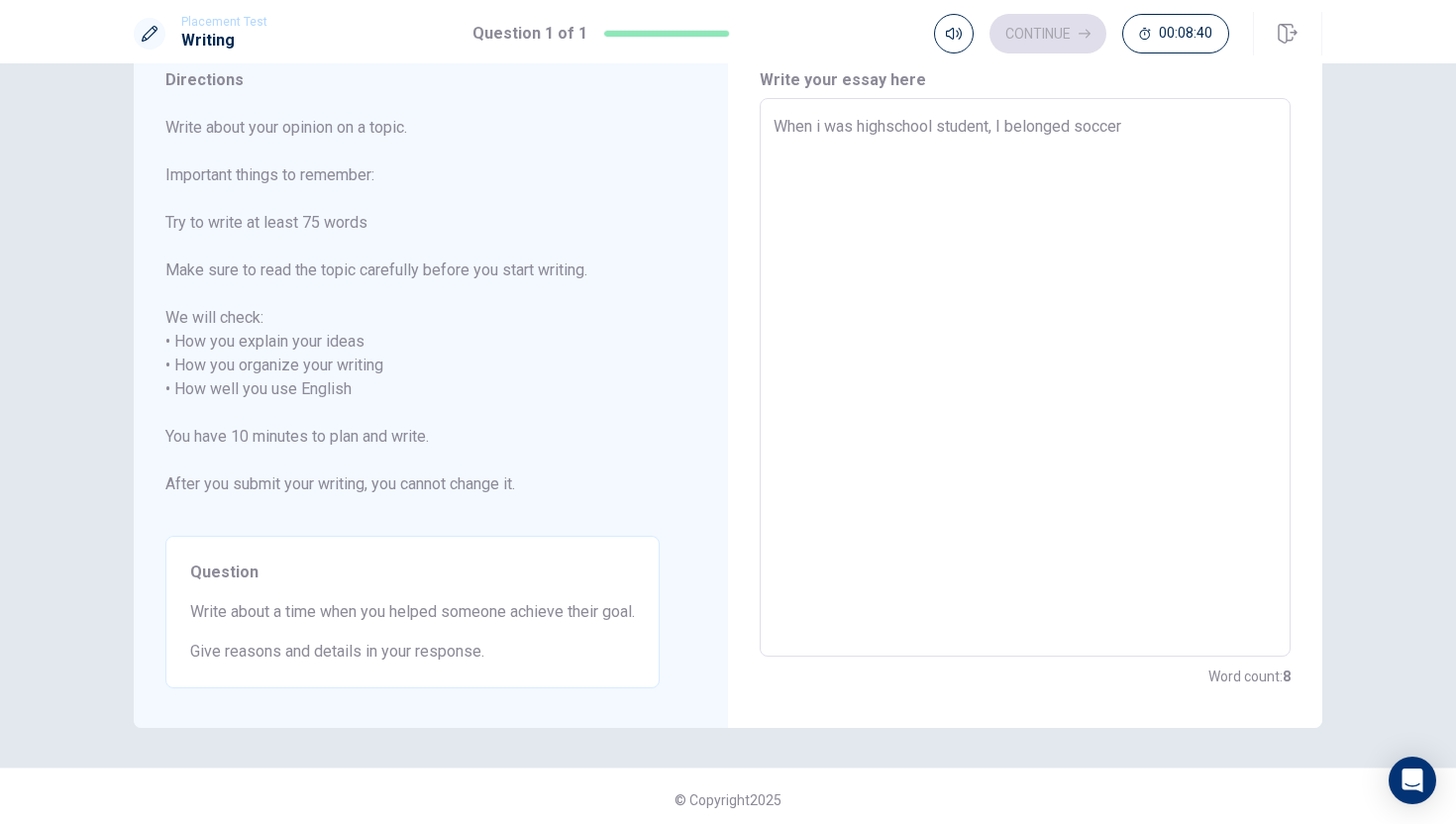 type on "x" 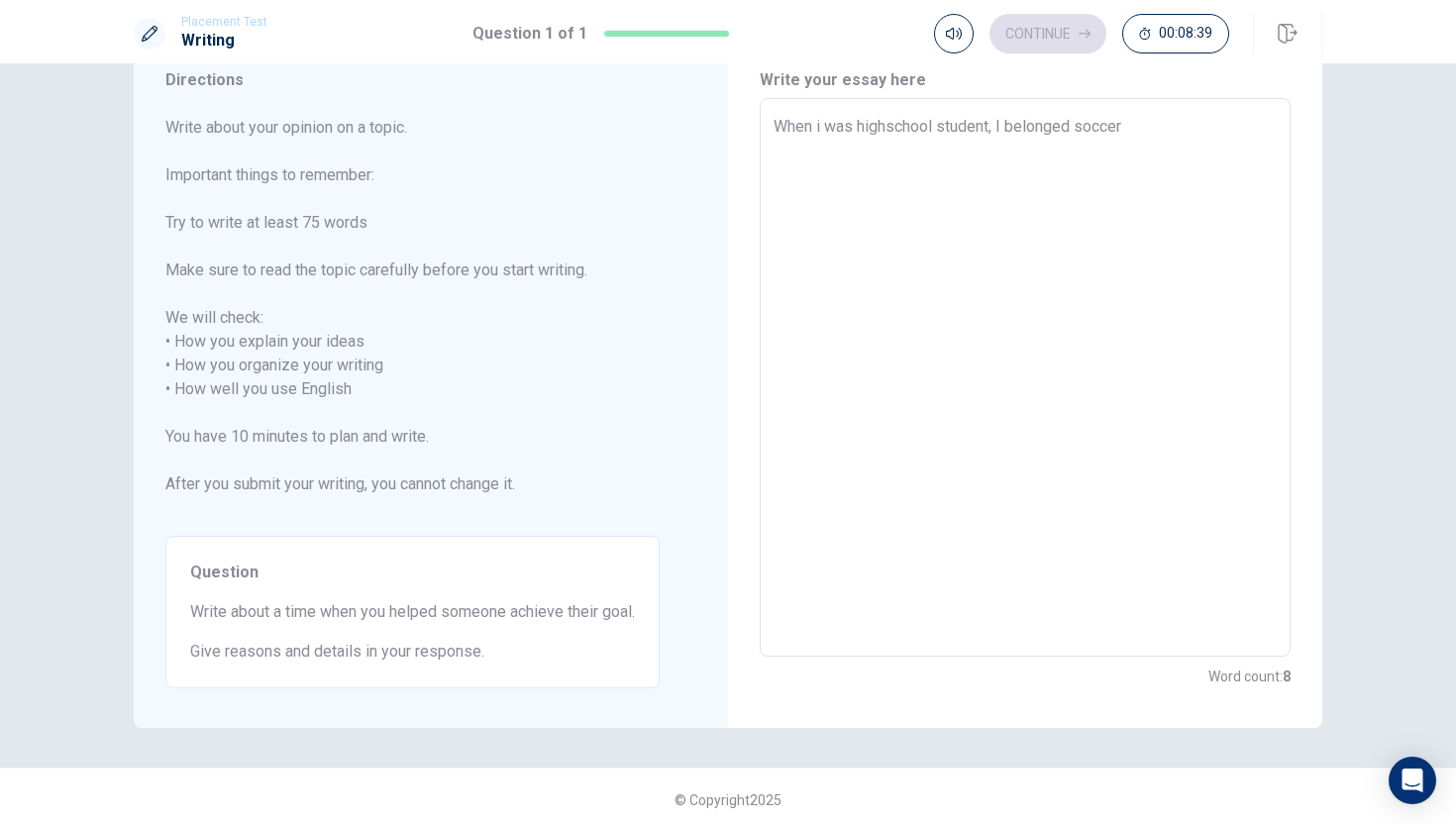 type on "When i was highschool student, I belonged soccer c" 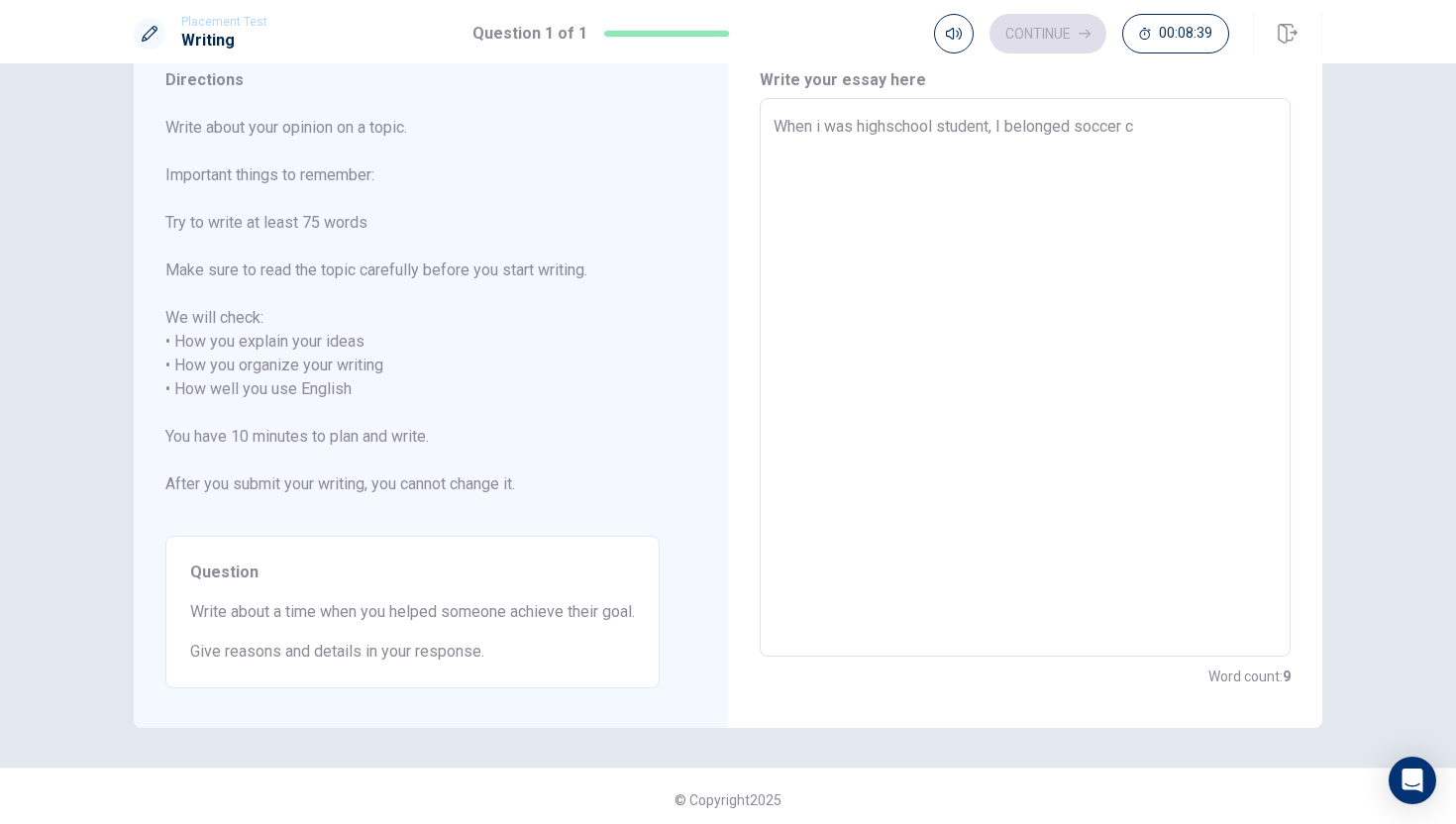 type on "x" 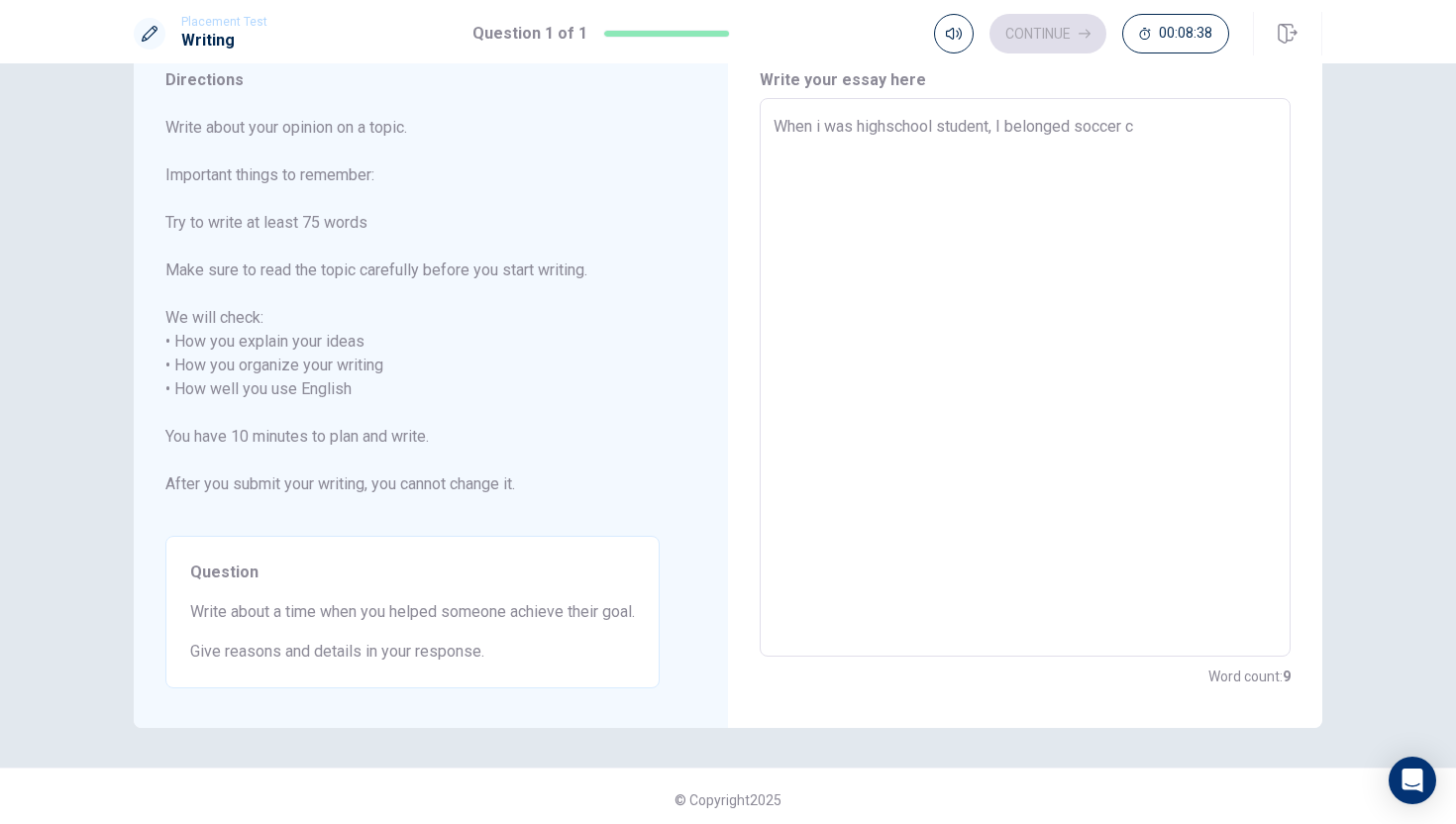 type on "When i was highschool student, I belonged soccer ci" 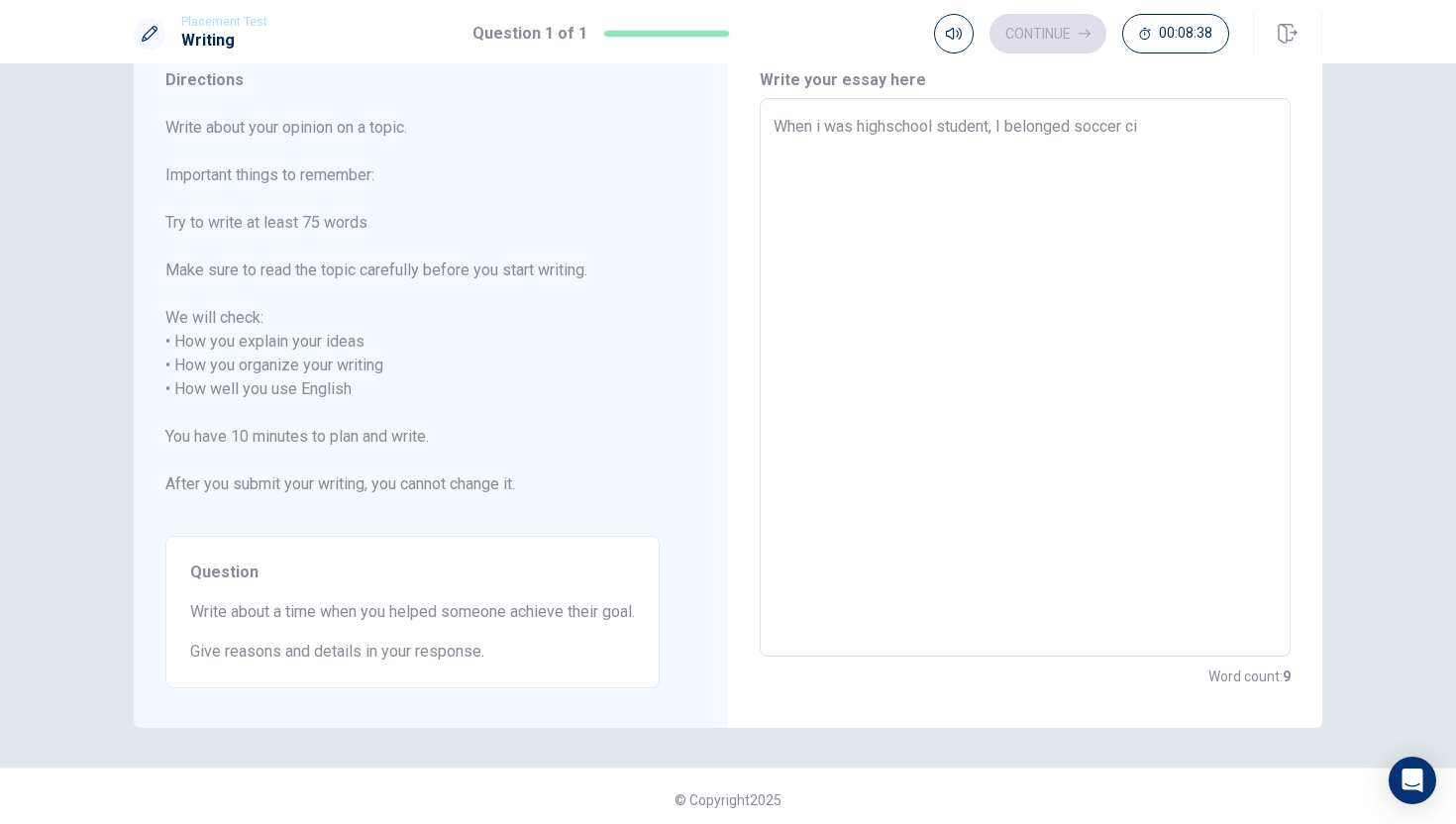 type on "x" 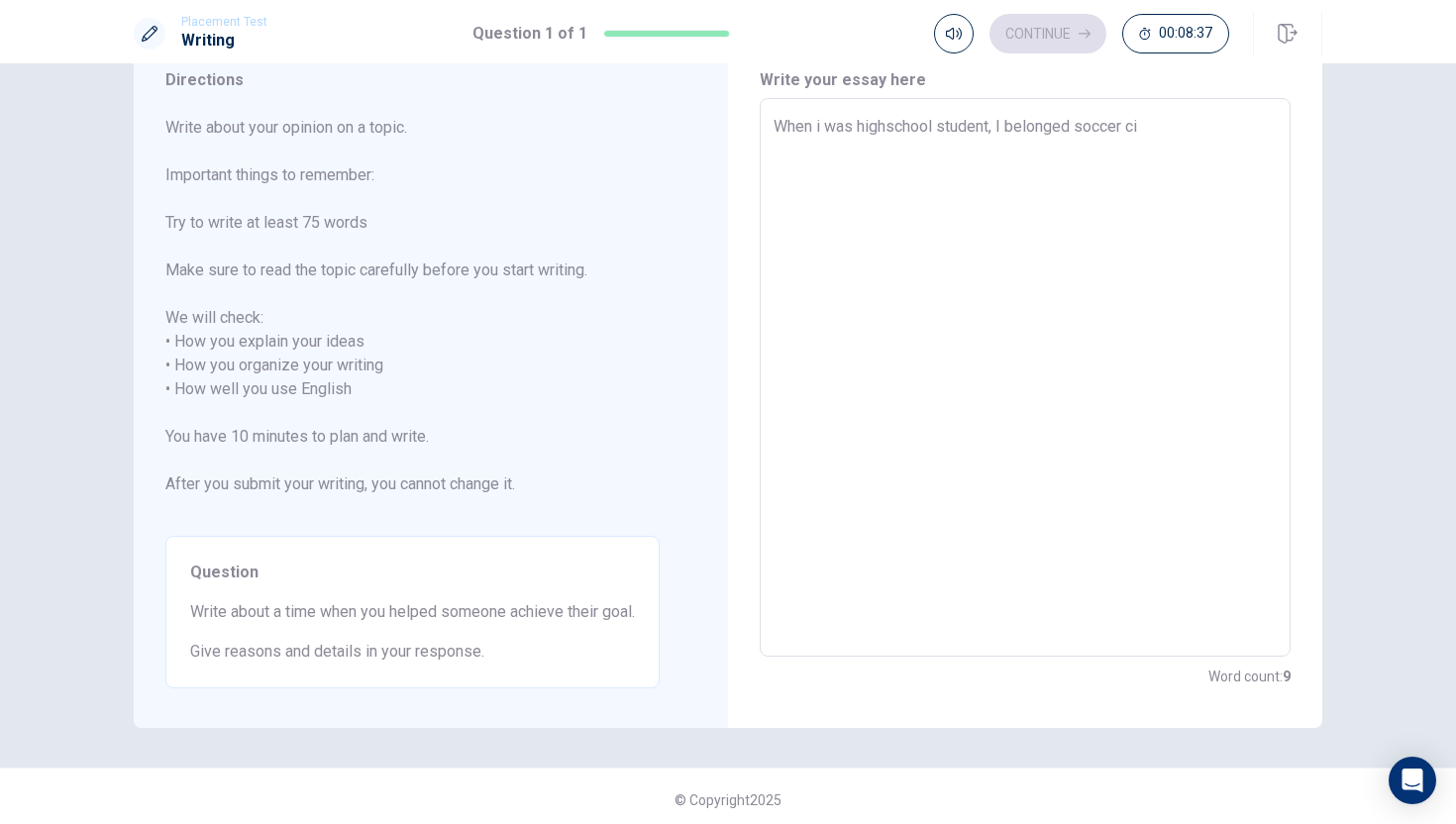 type on "When i was highschool student, I belonged soccer ciu" 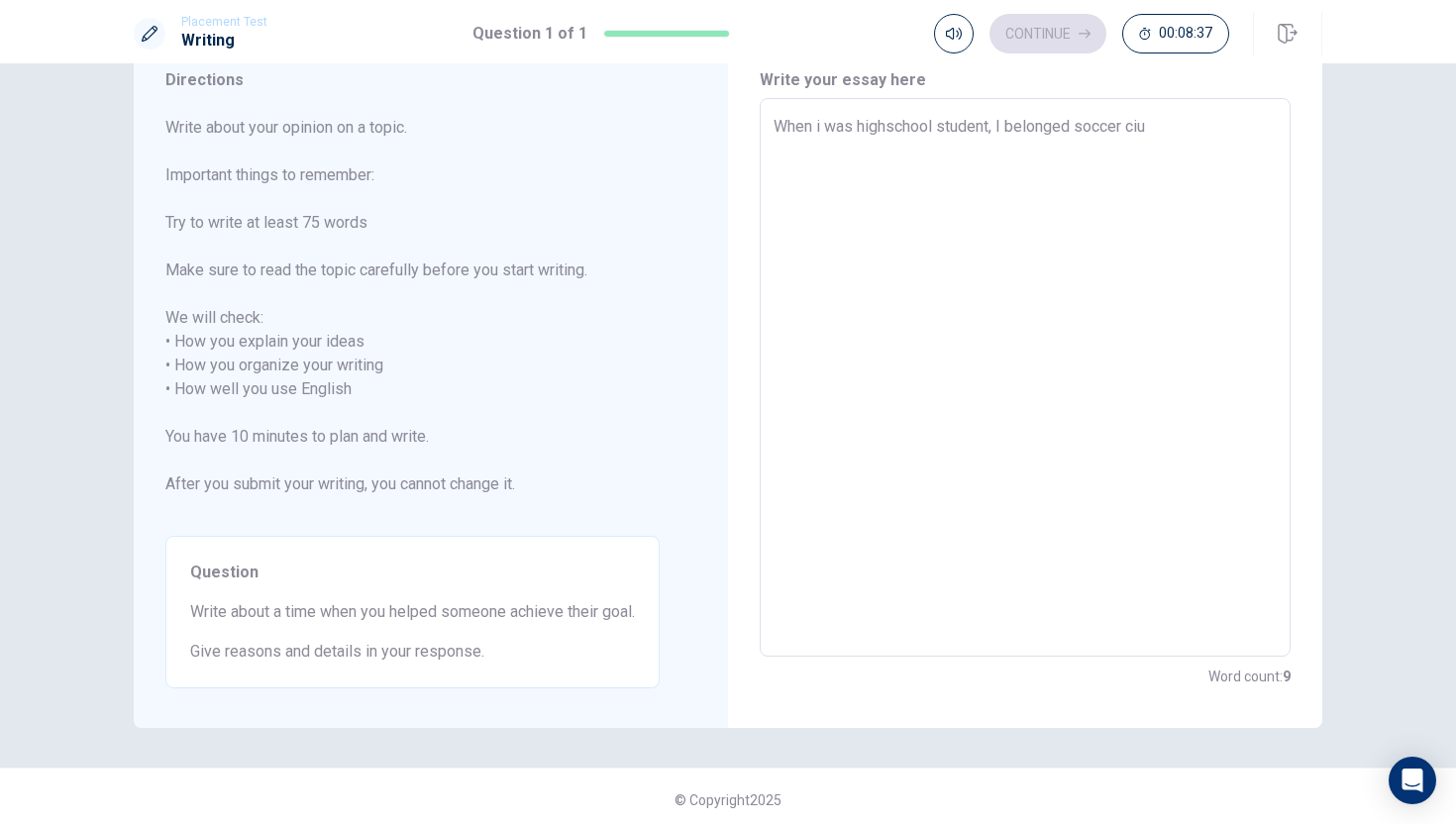 type on "x" 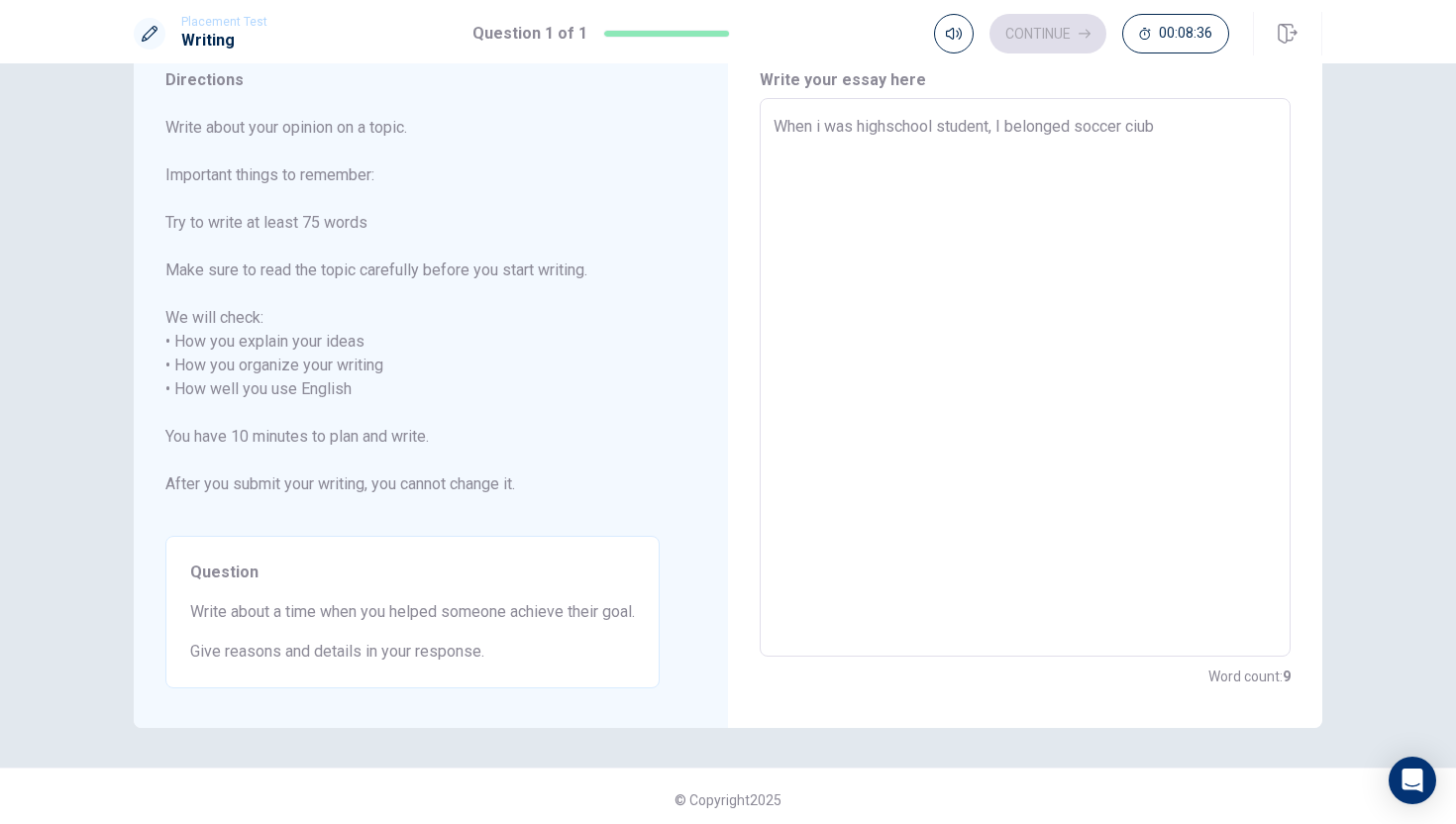 type on "x" 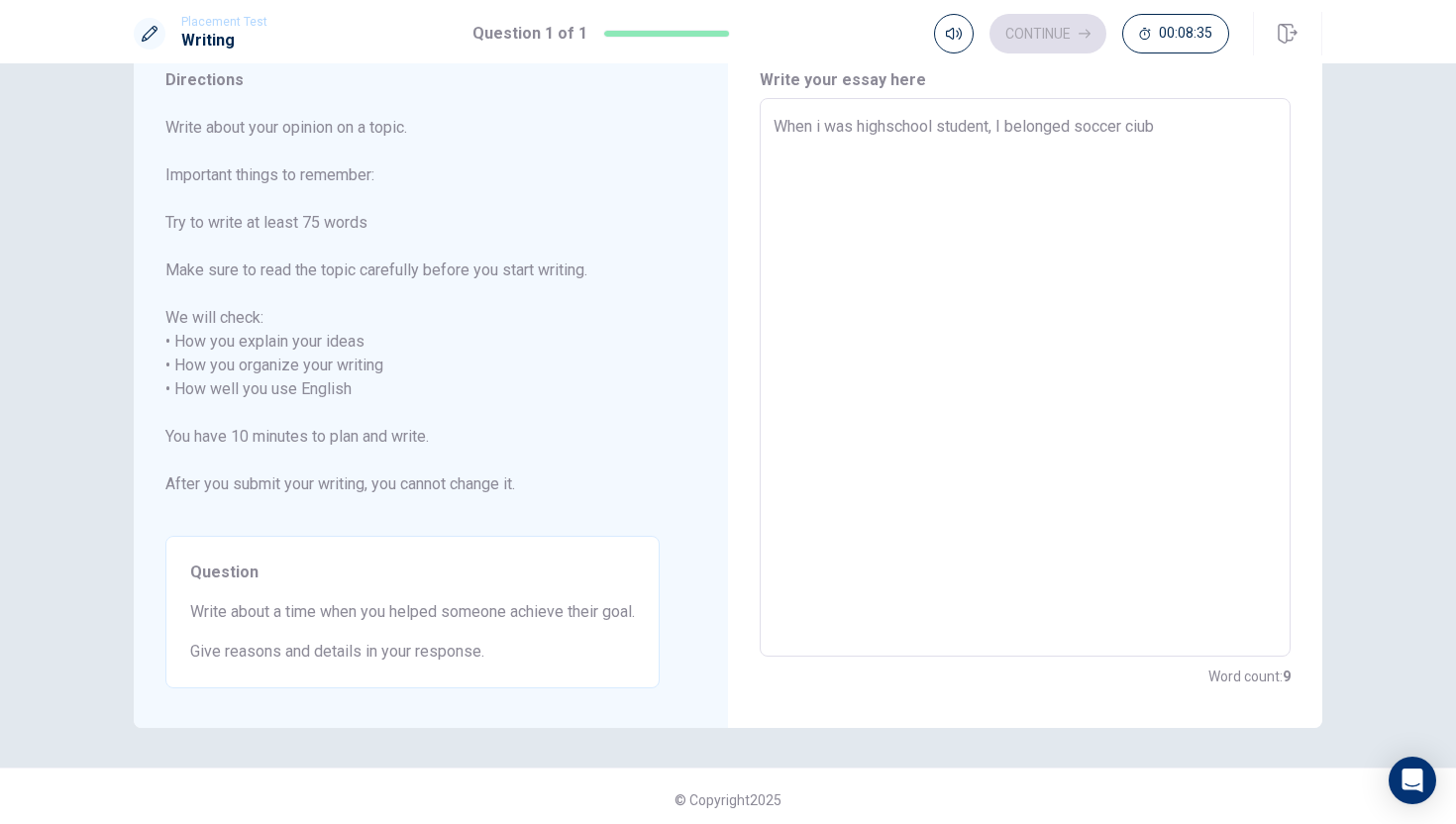type on "When i was highschool student, I belonged soccer ciu" 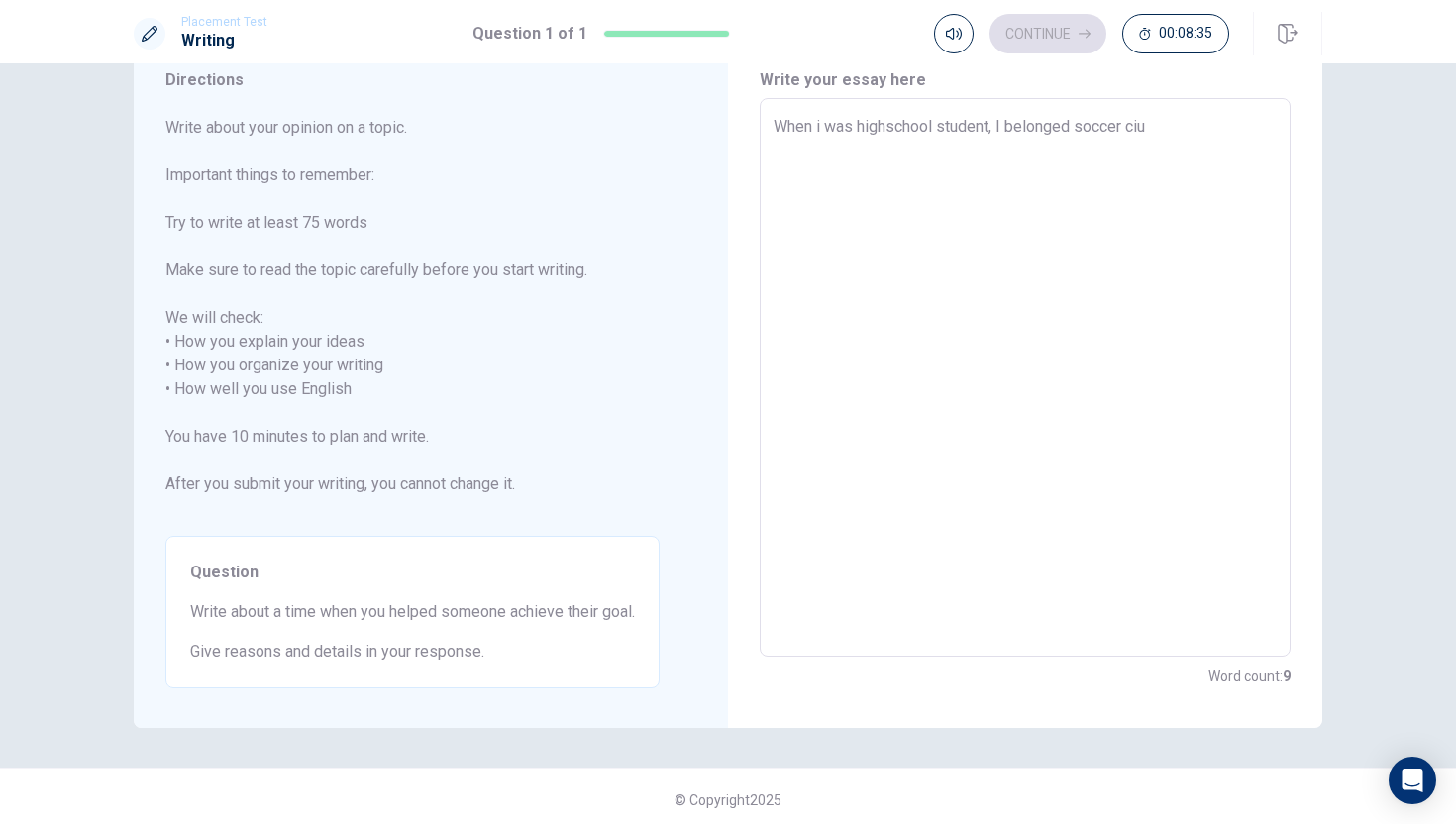type on "x" 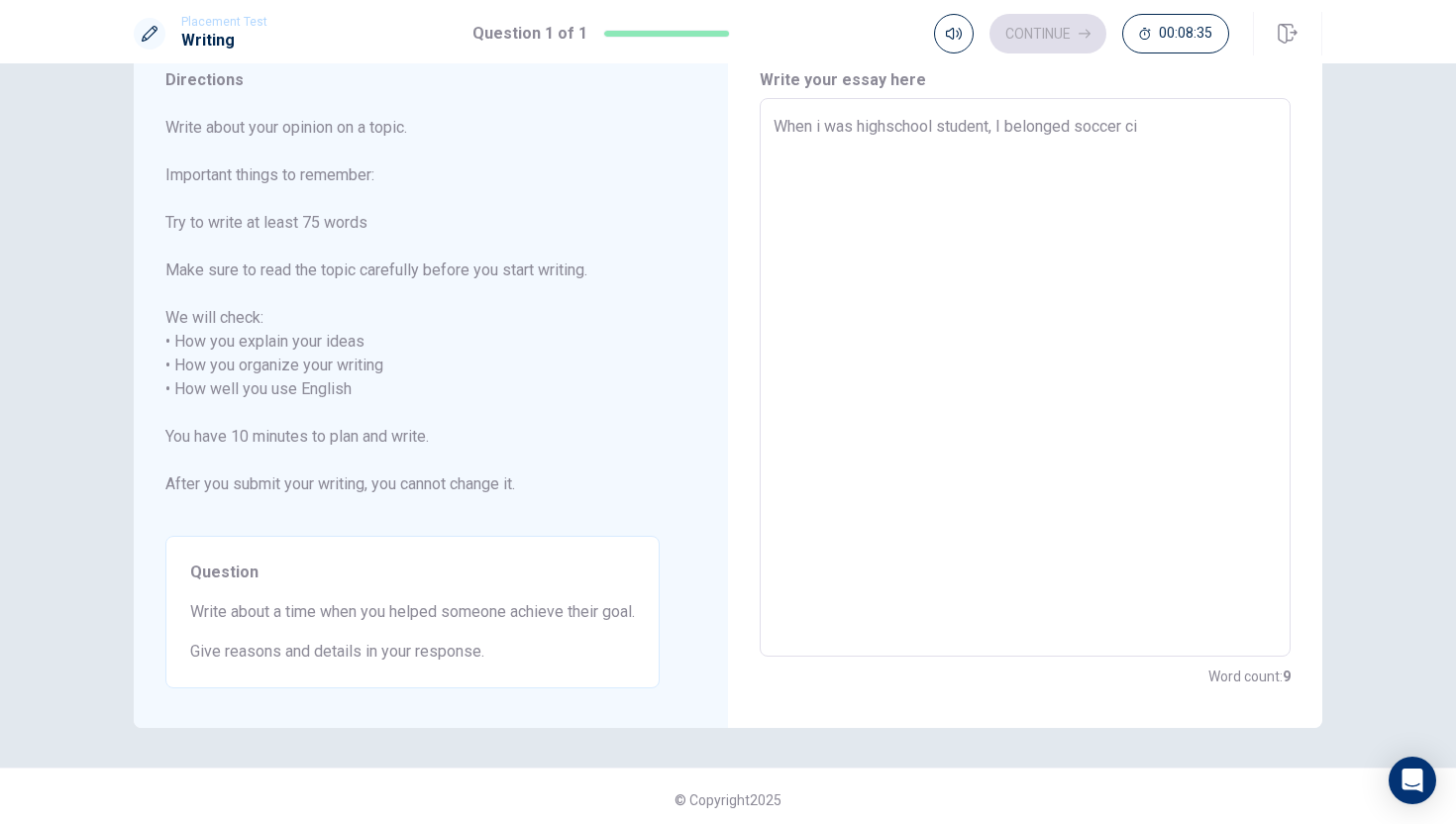 type on "x" 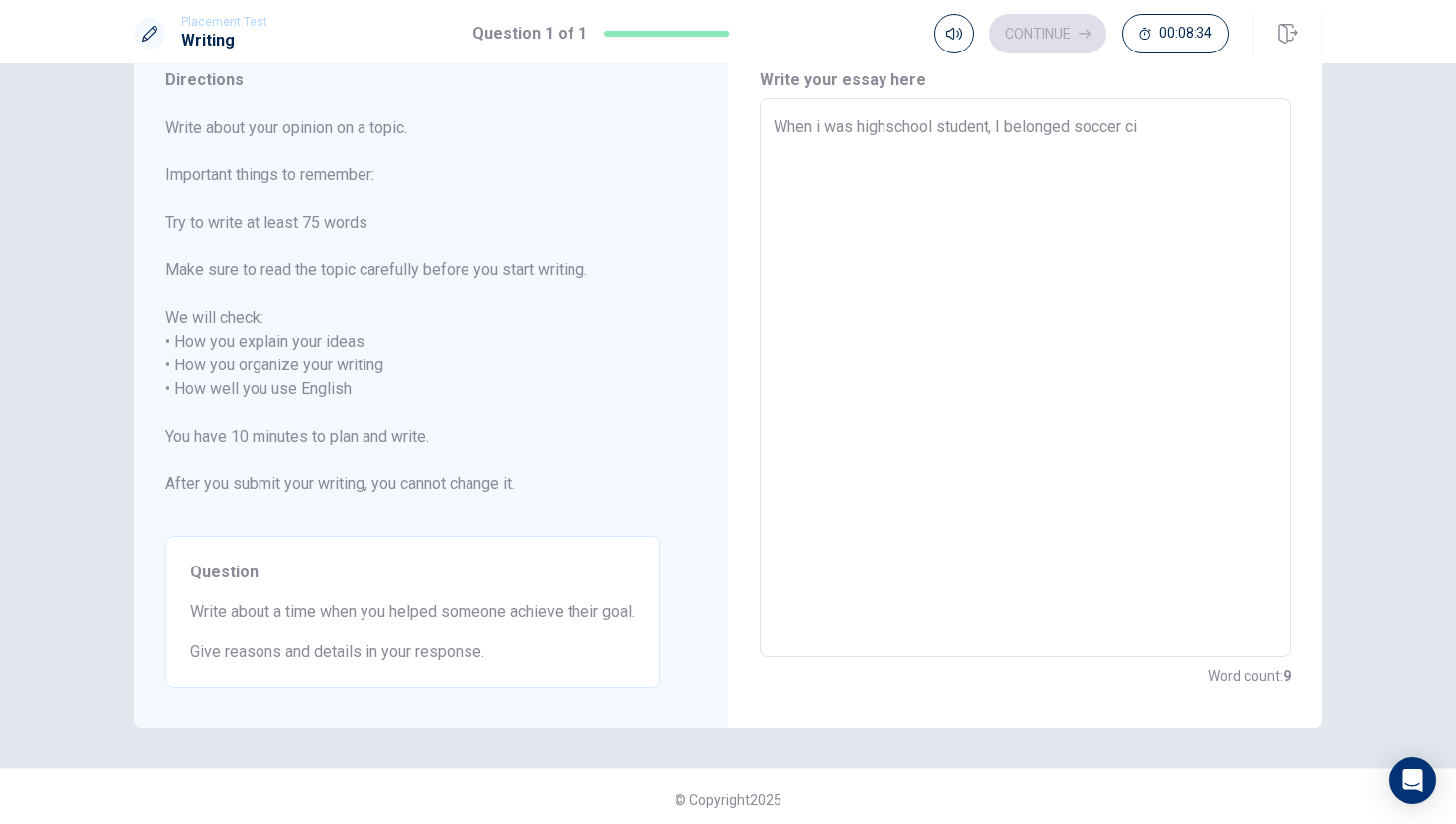 type on "When i was highschool student, I belonged soccer c" 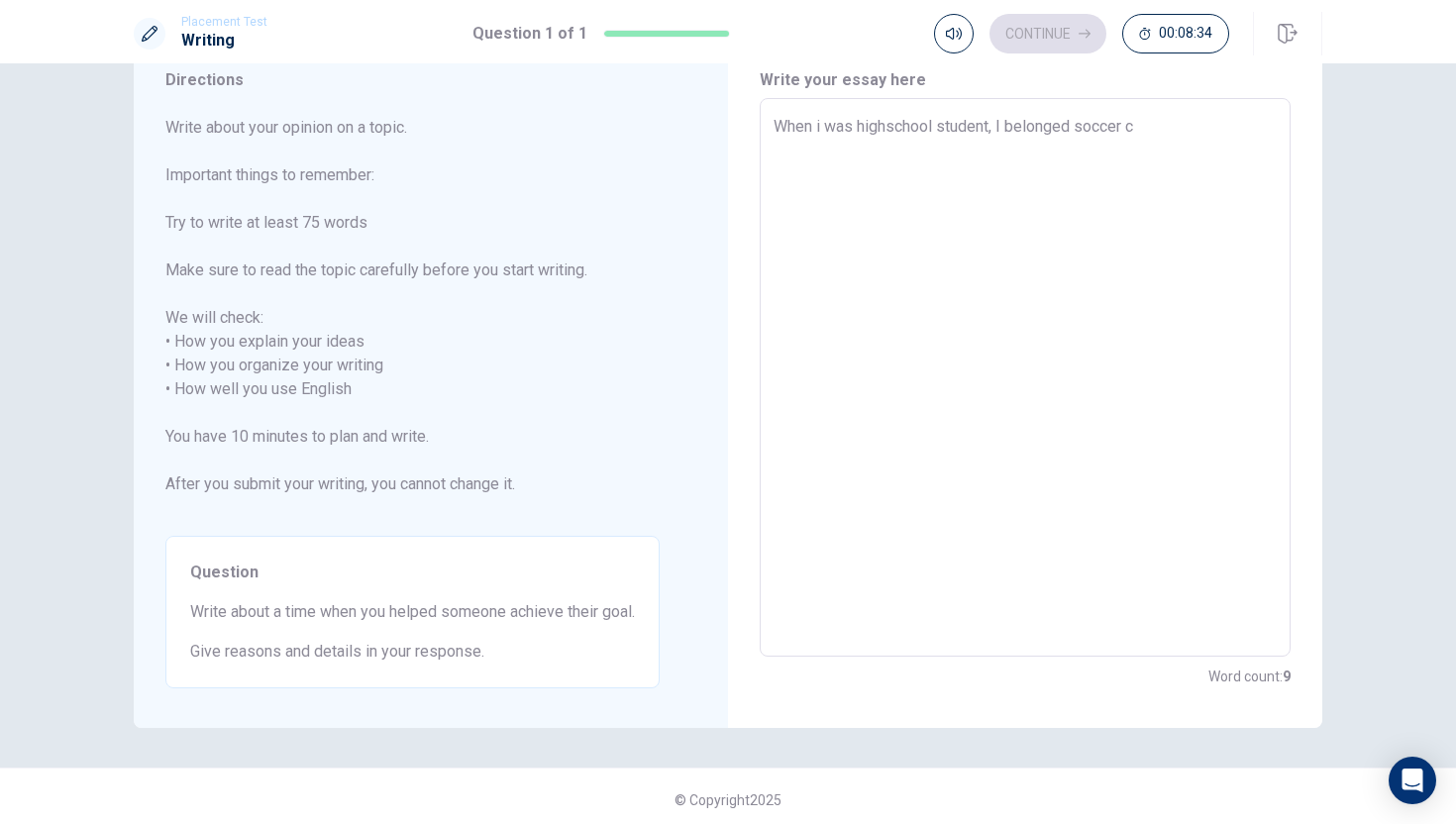 type on "x" 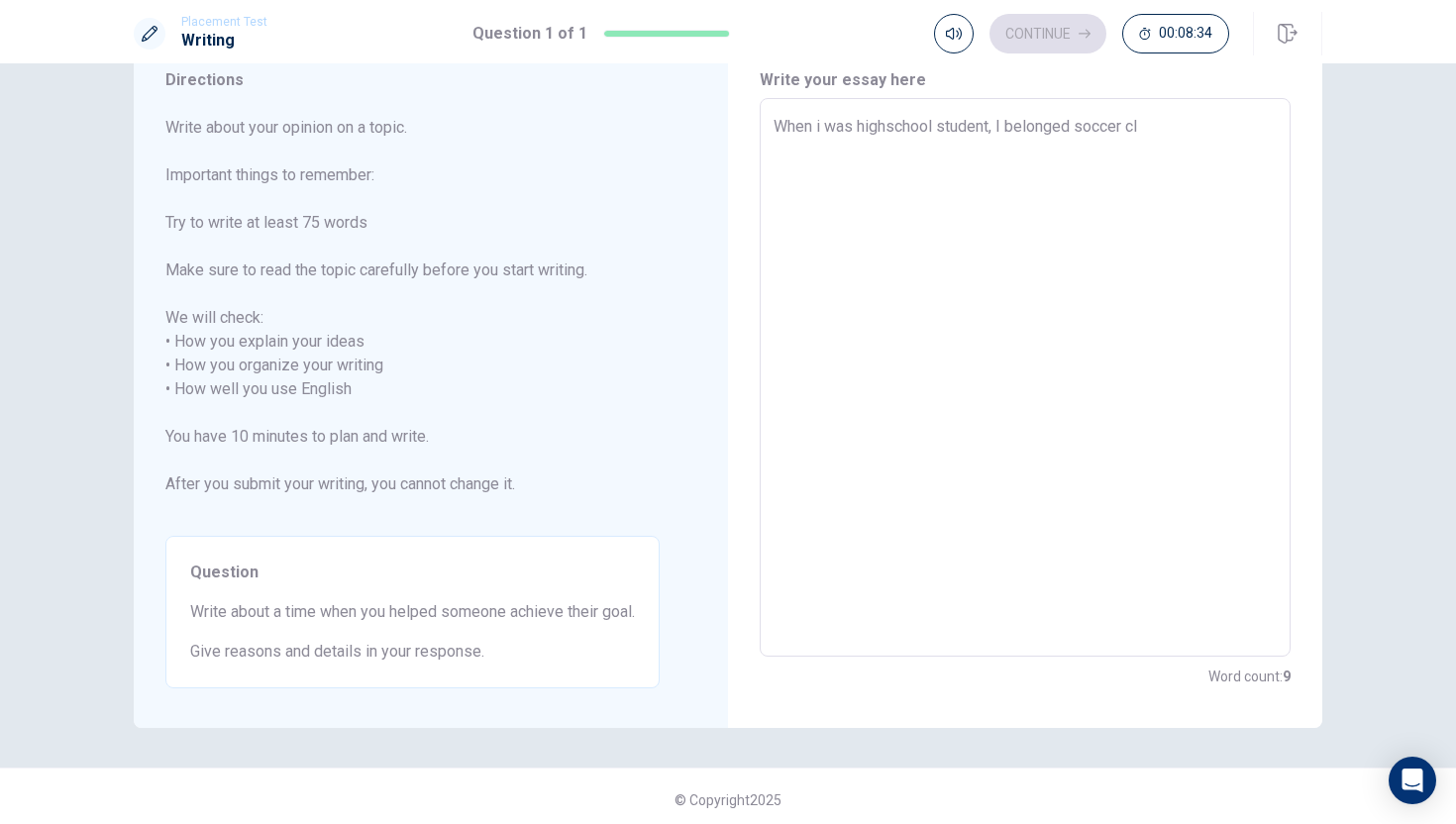 type on "x" 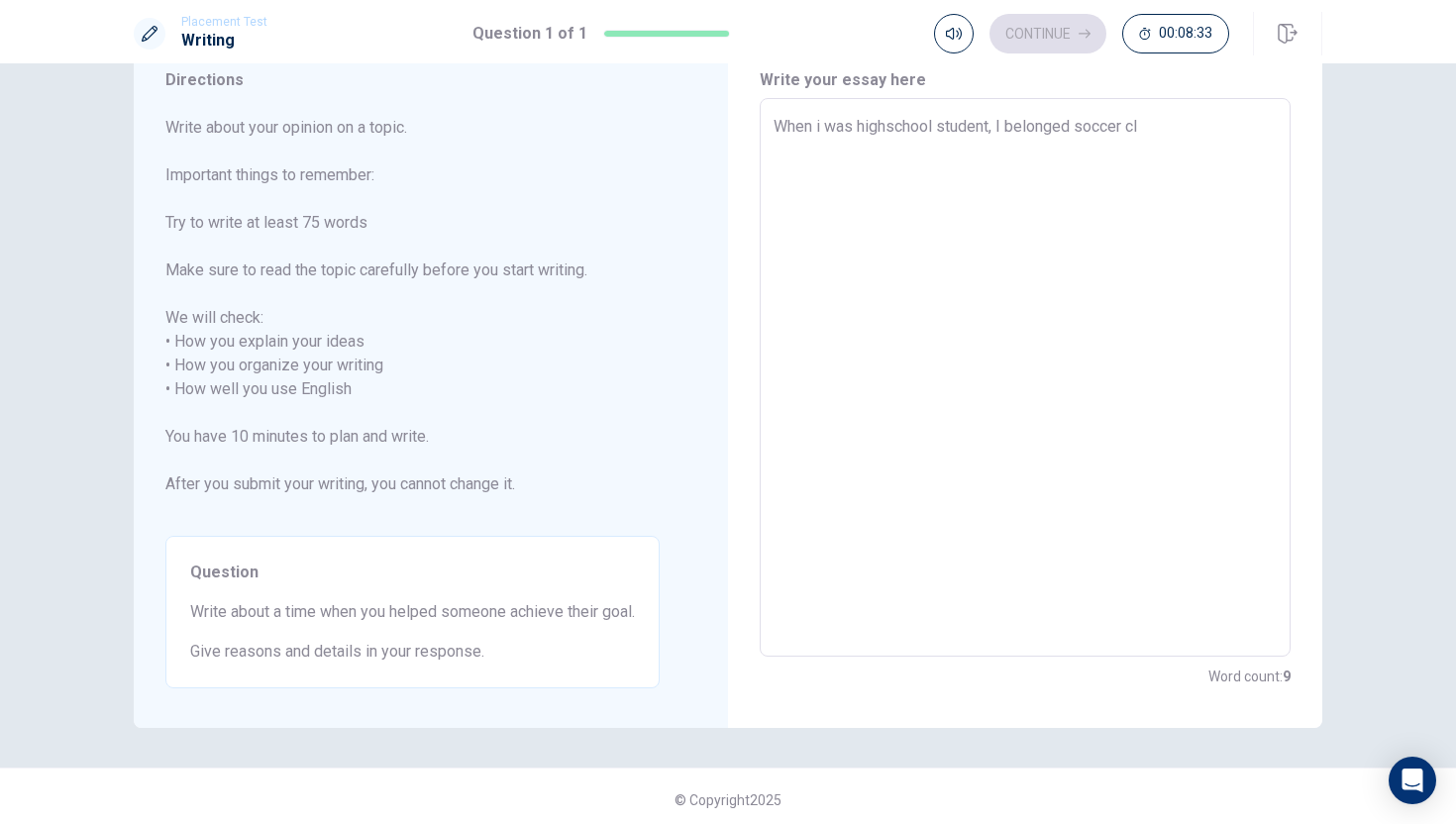 type on "When i was highschool student, I belonged soccer clu" 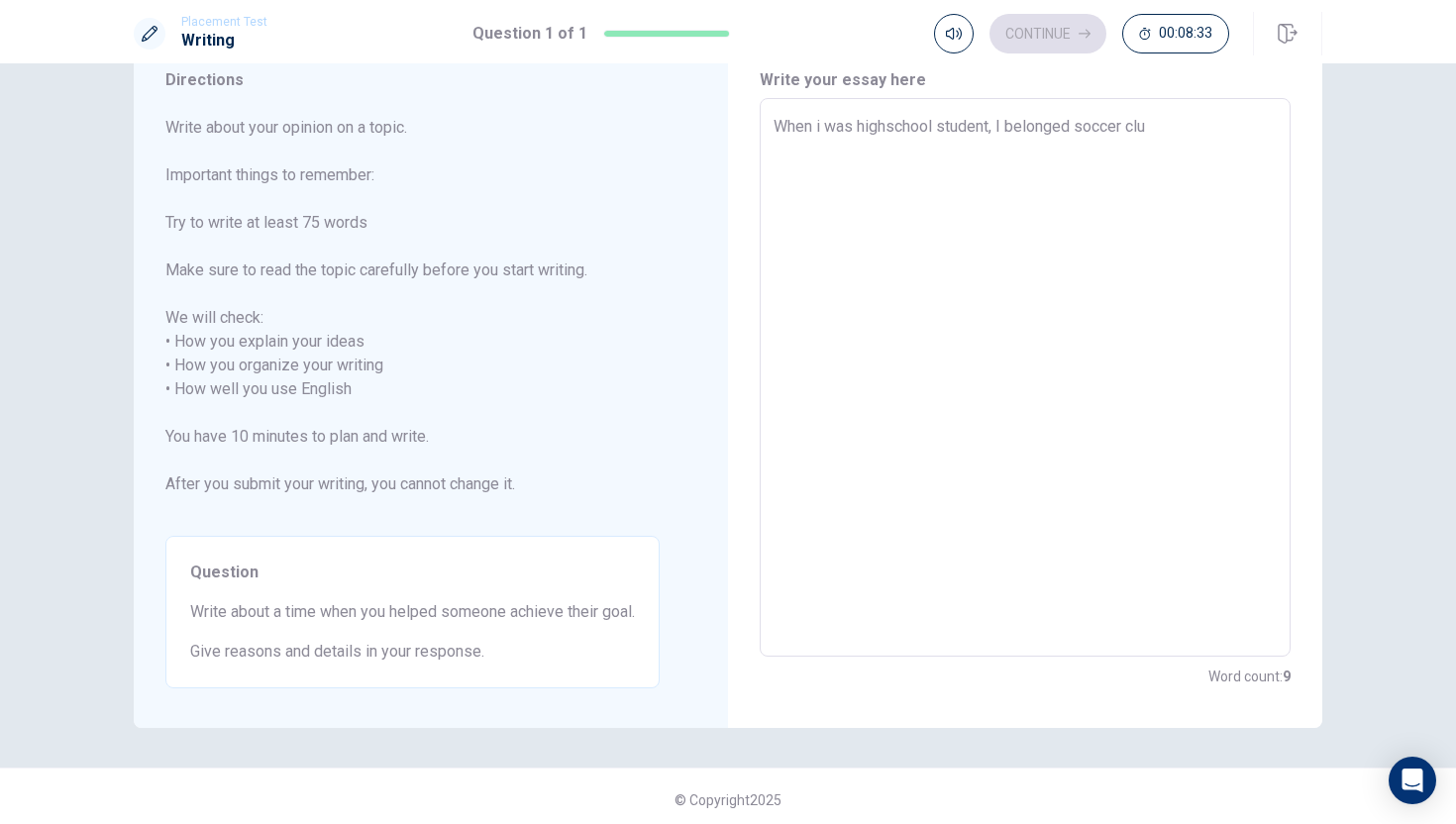 type on "x" 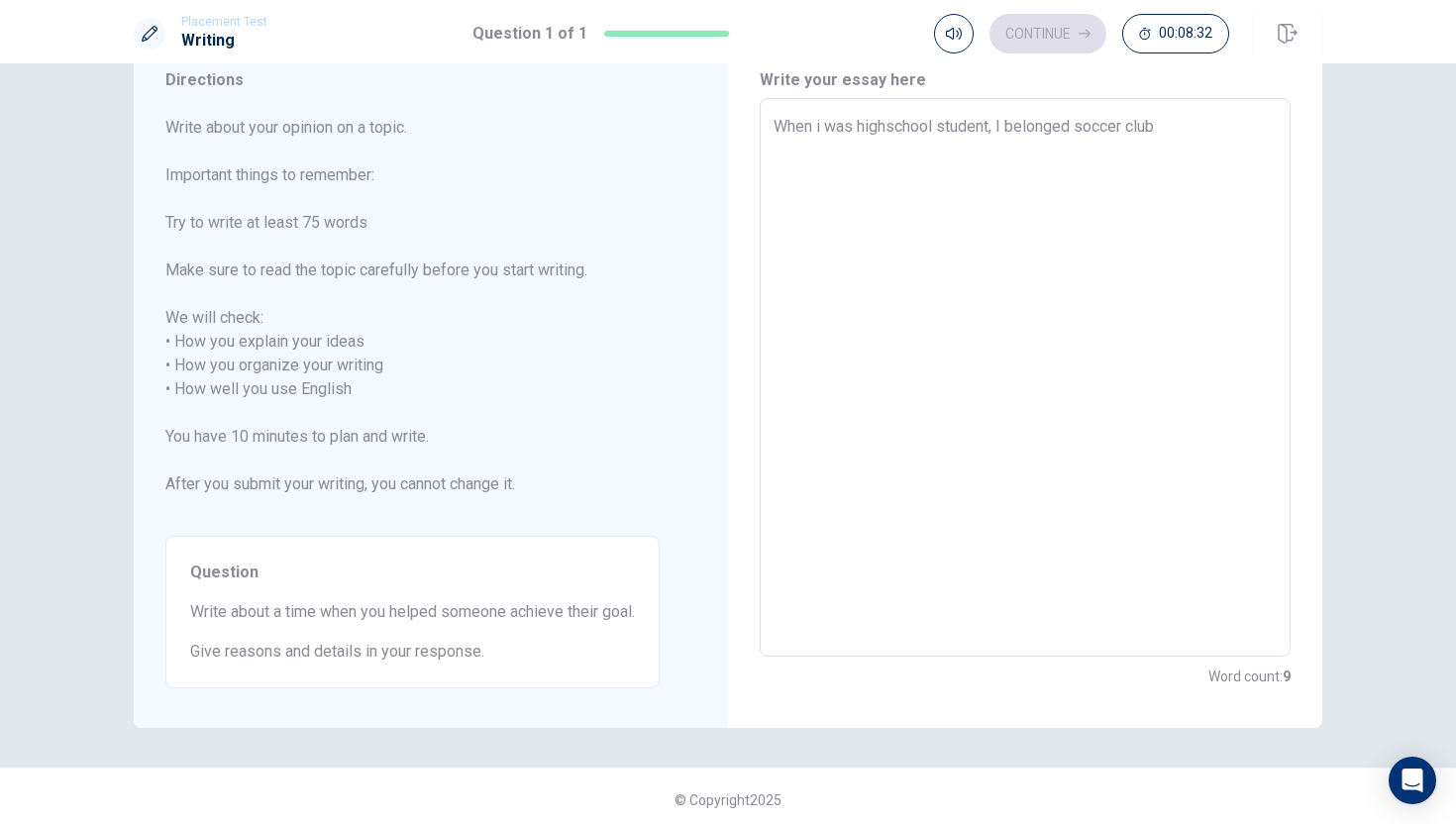 type on "x" 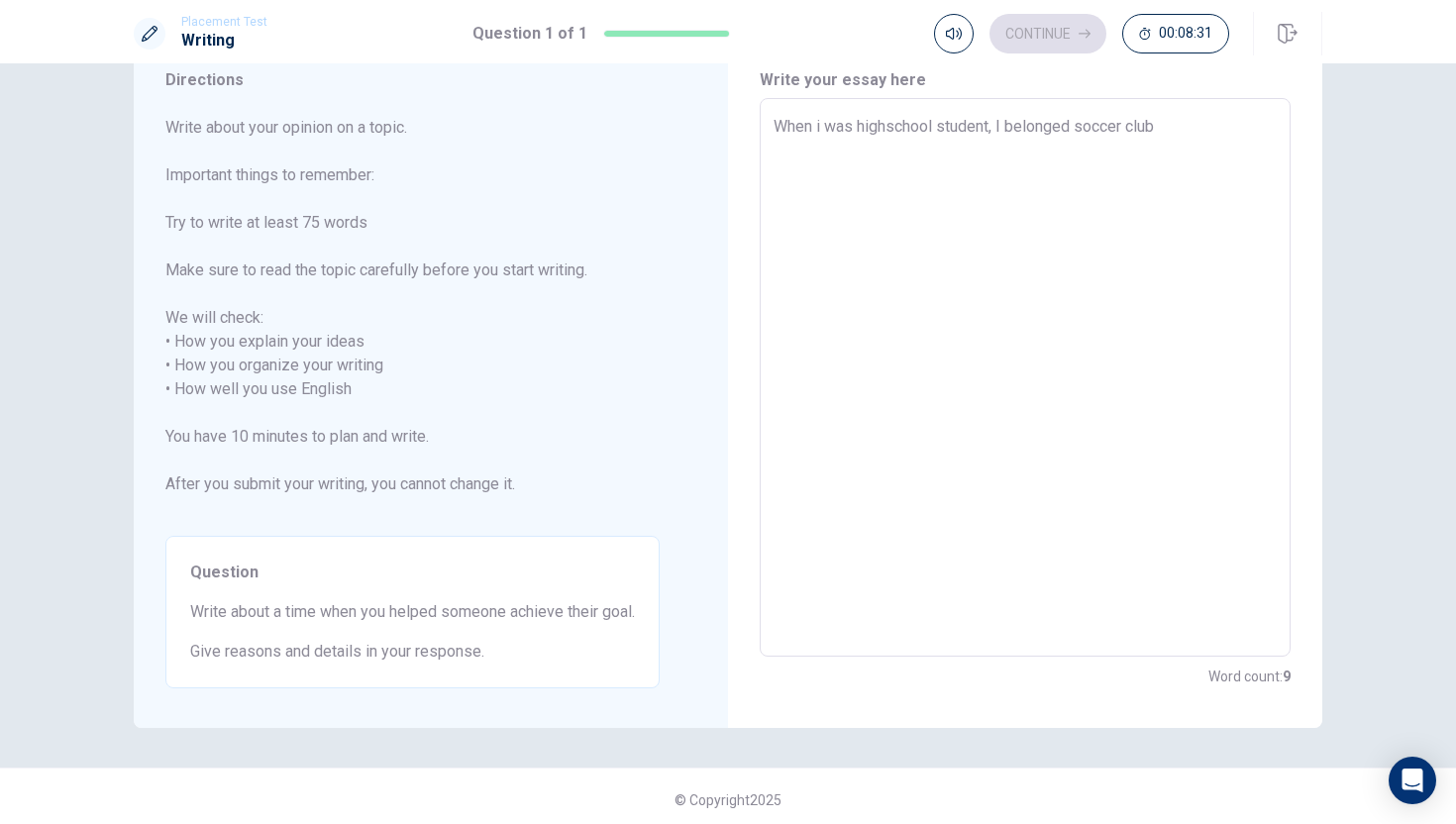 type on "When i was highschool student, I belonged soccer club." 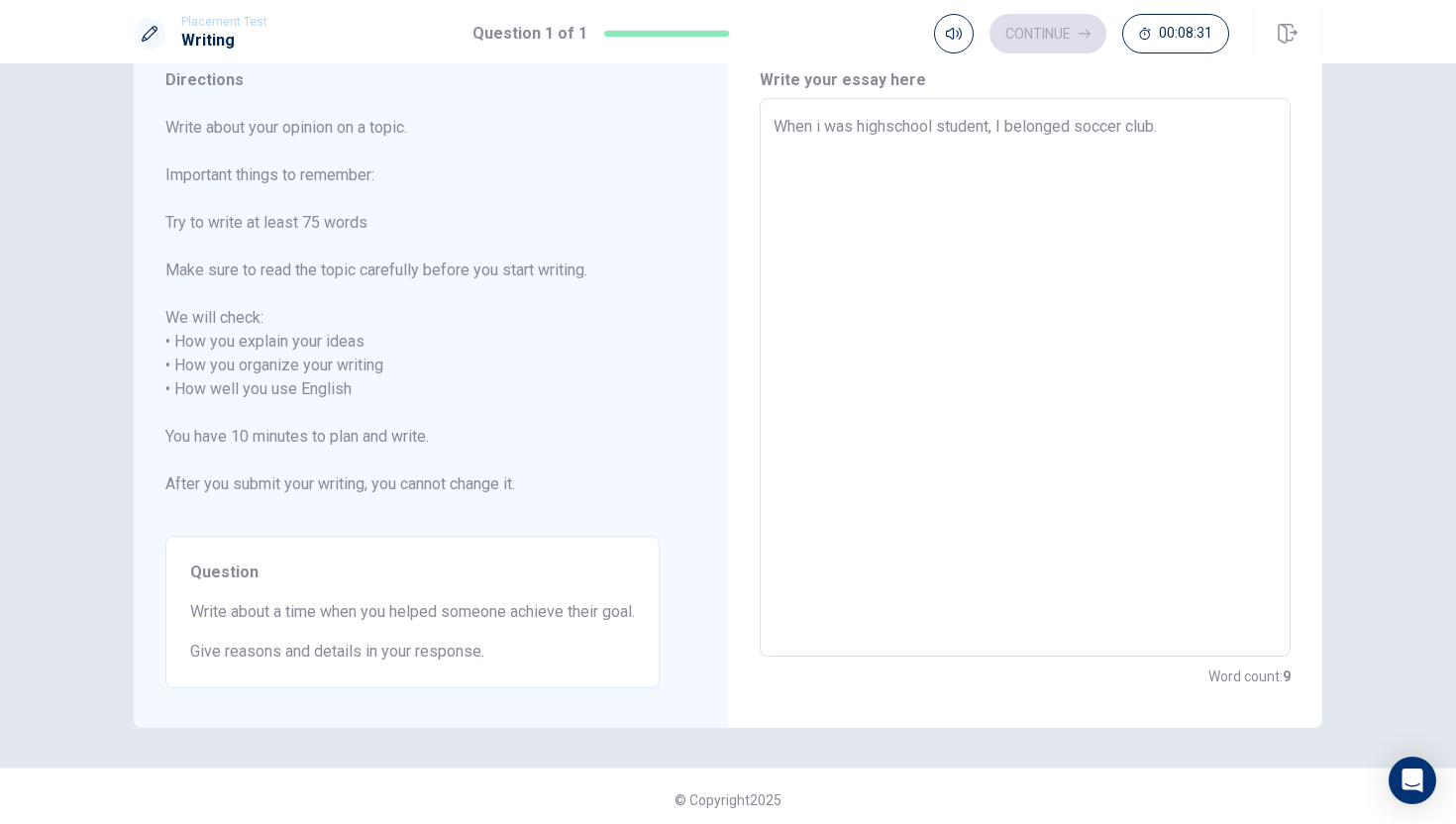 type on "x" 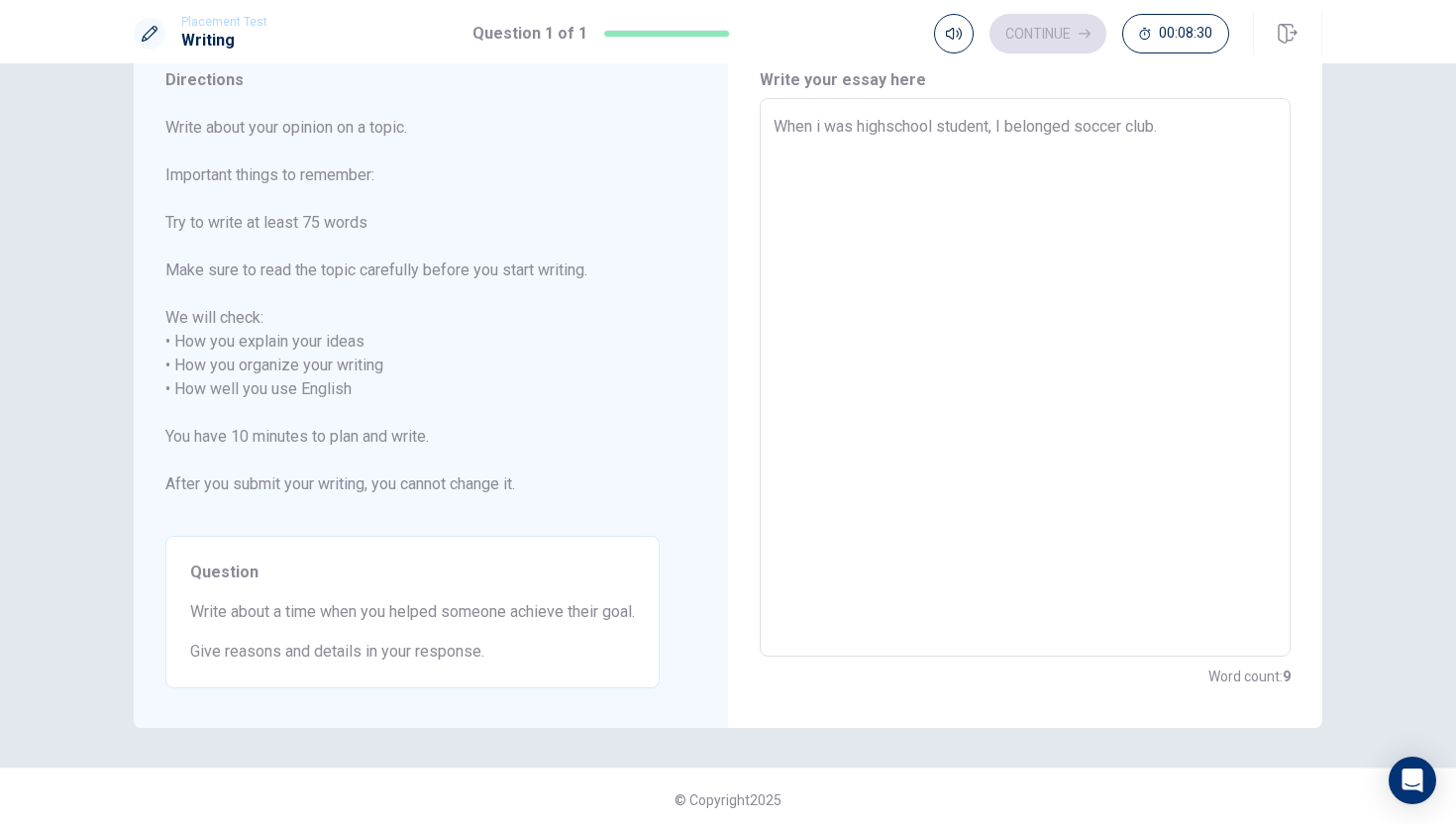 click on "When i was highschool student, I belonged soccer club." at bounding box center (1025, 377) 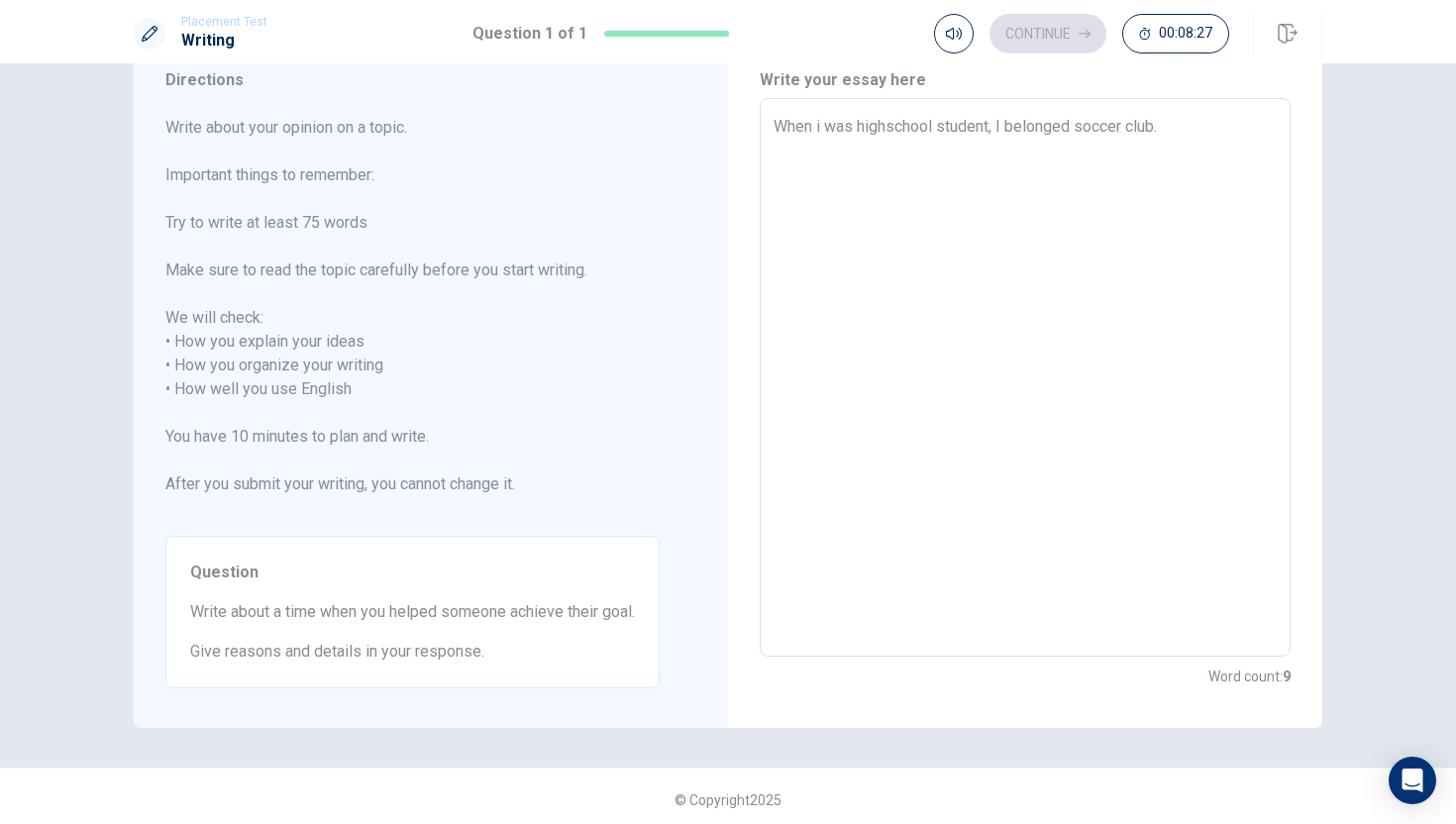 click on "When i was highschool student, I belonged soccer club." at bounding box center (1025, 377) 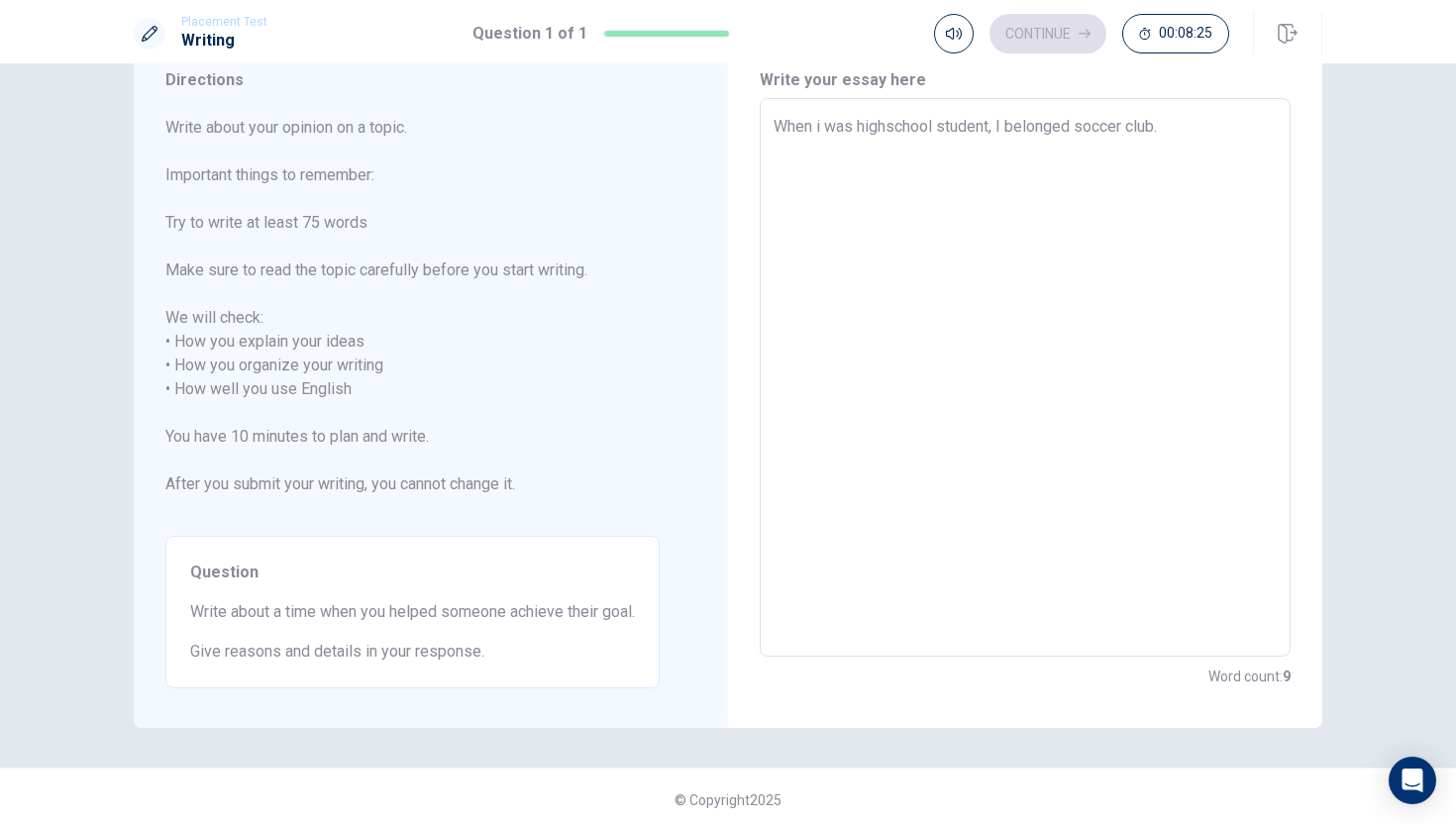 type on "x" 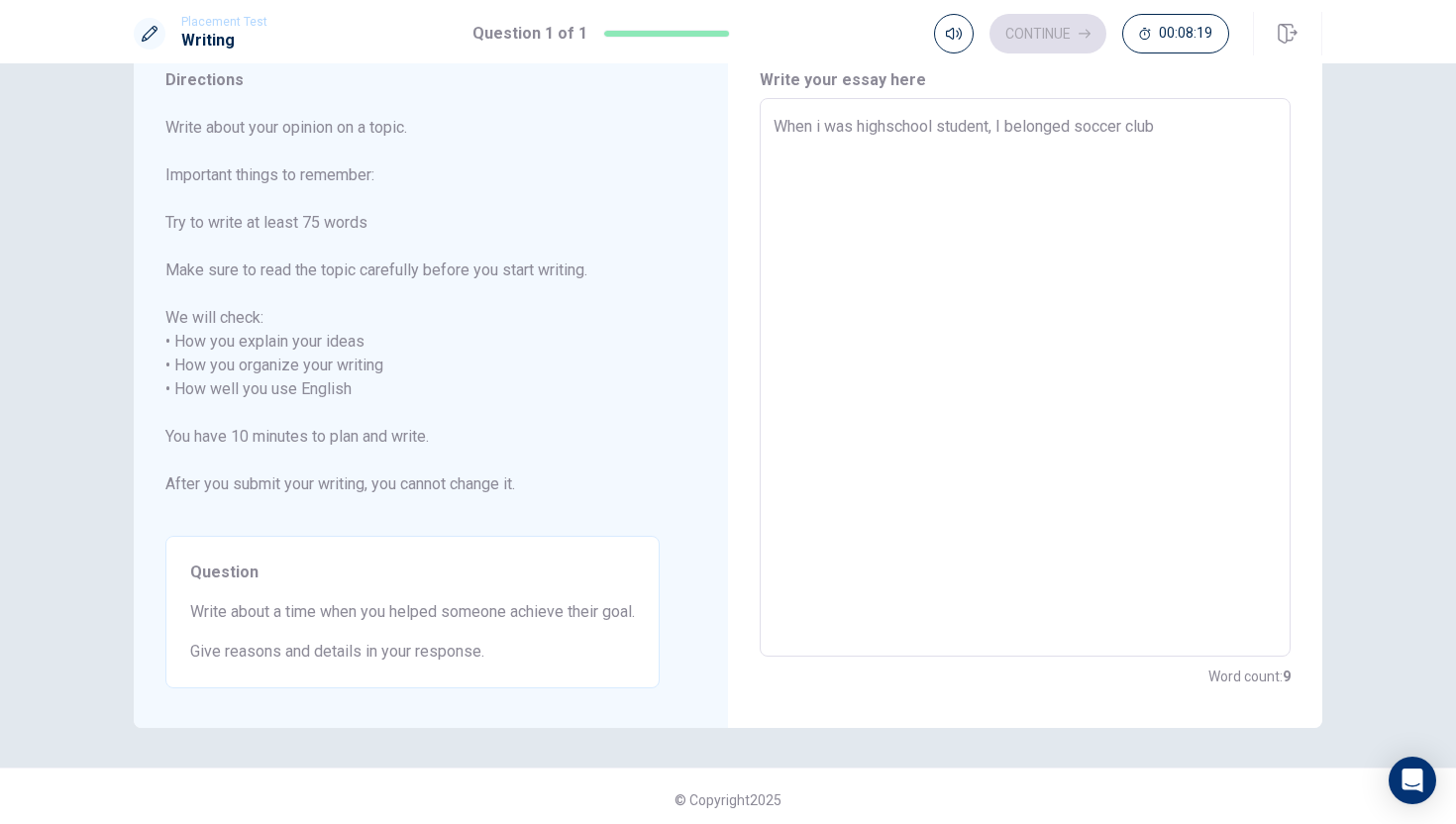 type on "x" 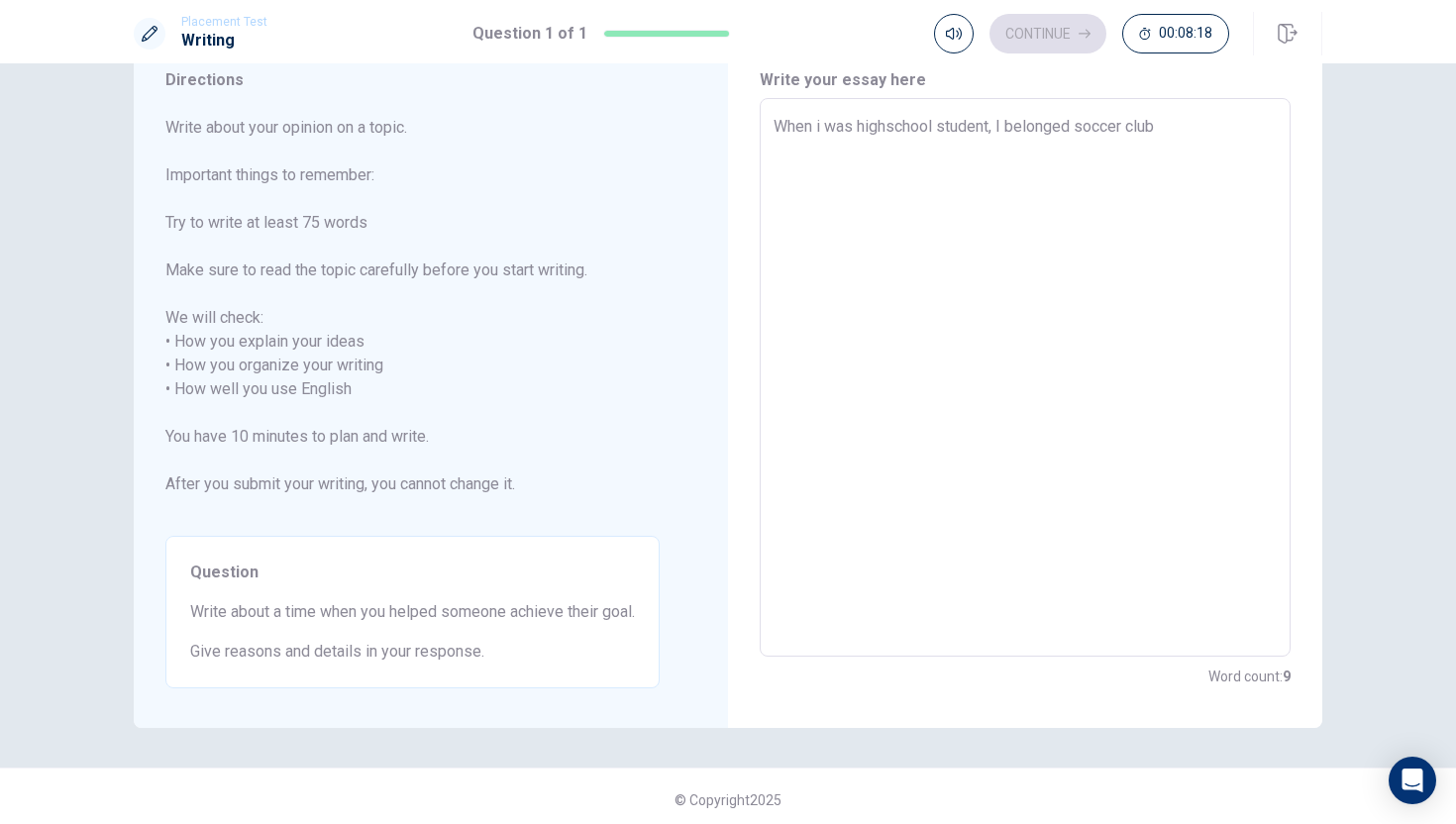 type on "When i was highschool student, I belonged  soccer club" 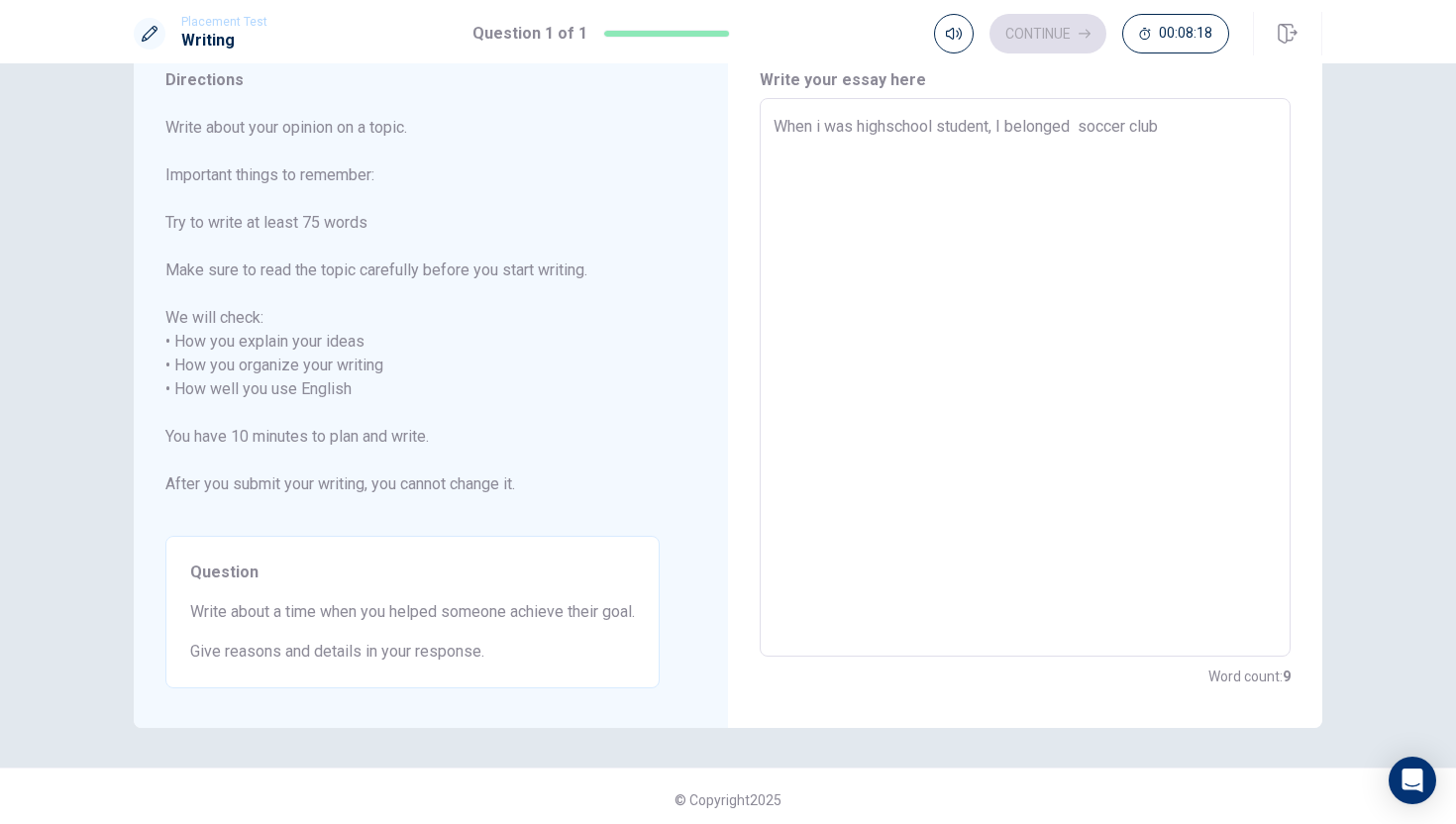 type on "x" 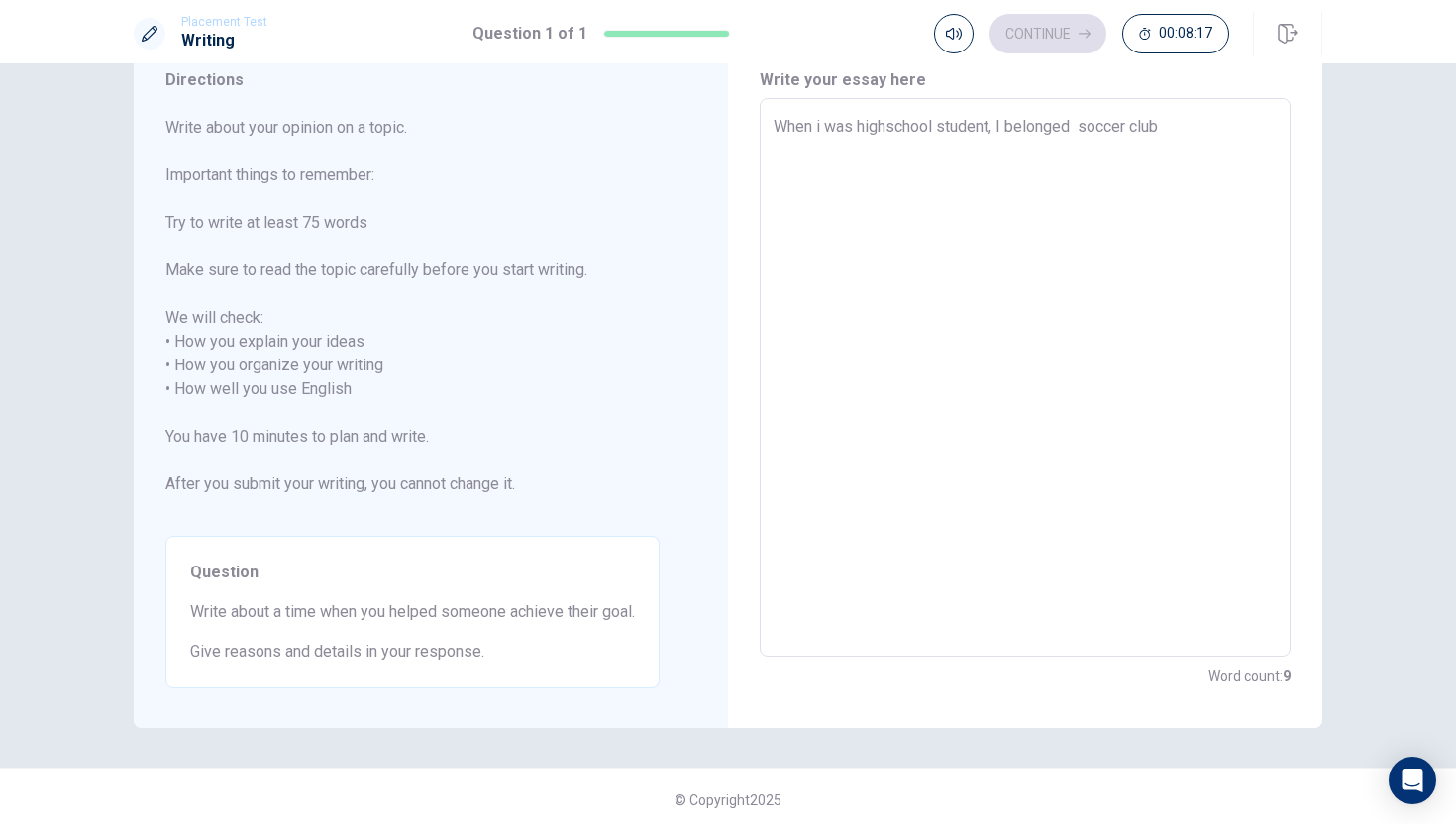 type on "When i was highschool student, I belonged s soccer club" 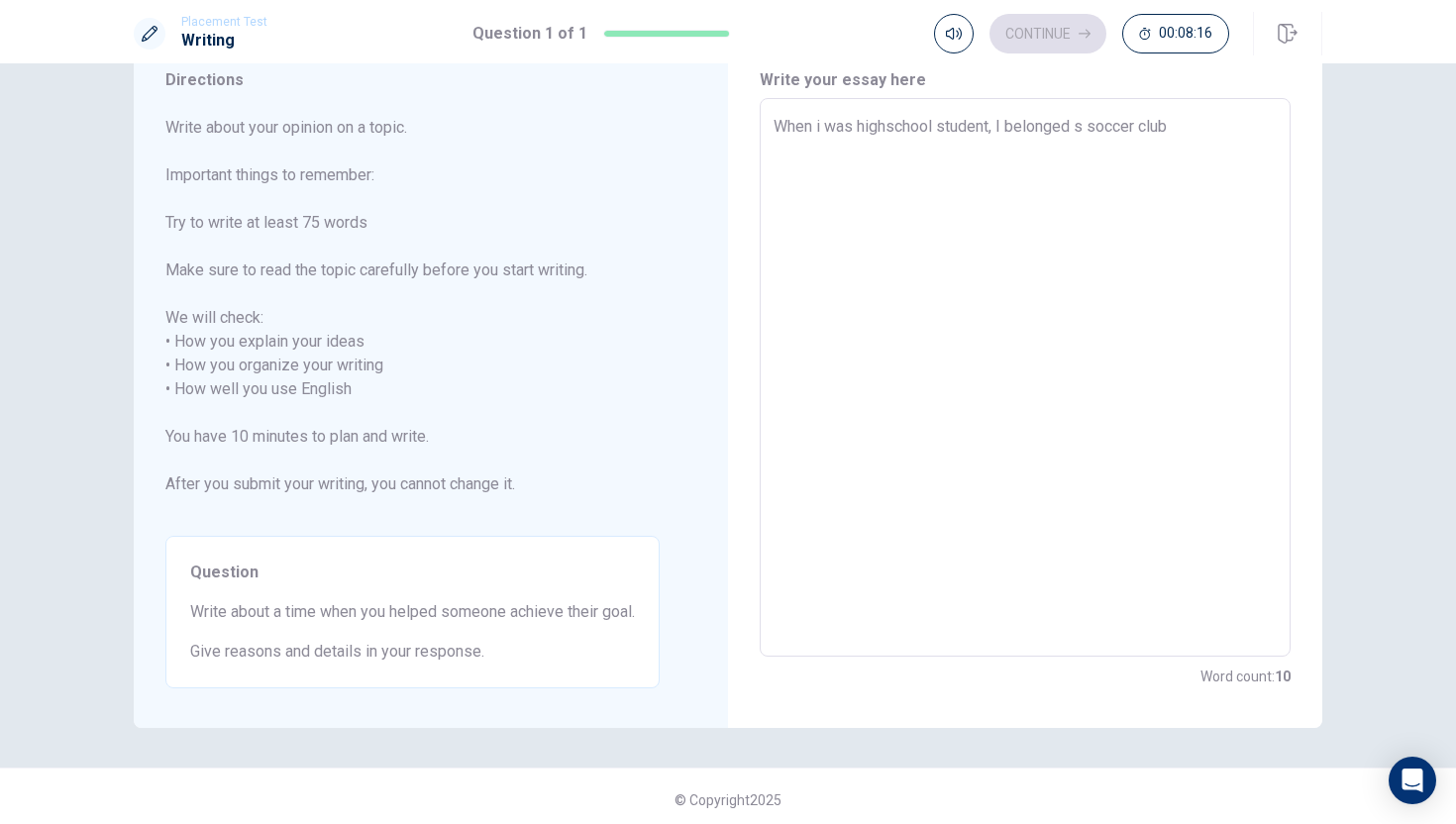 type on "x" 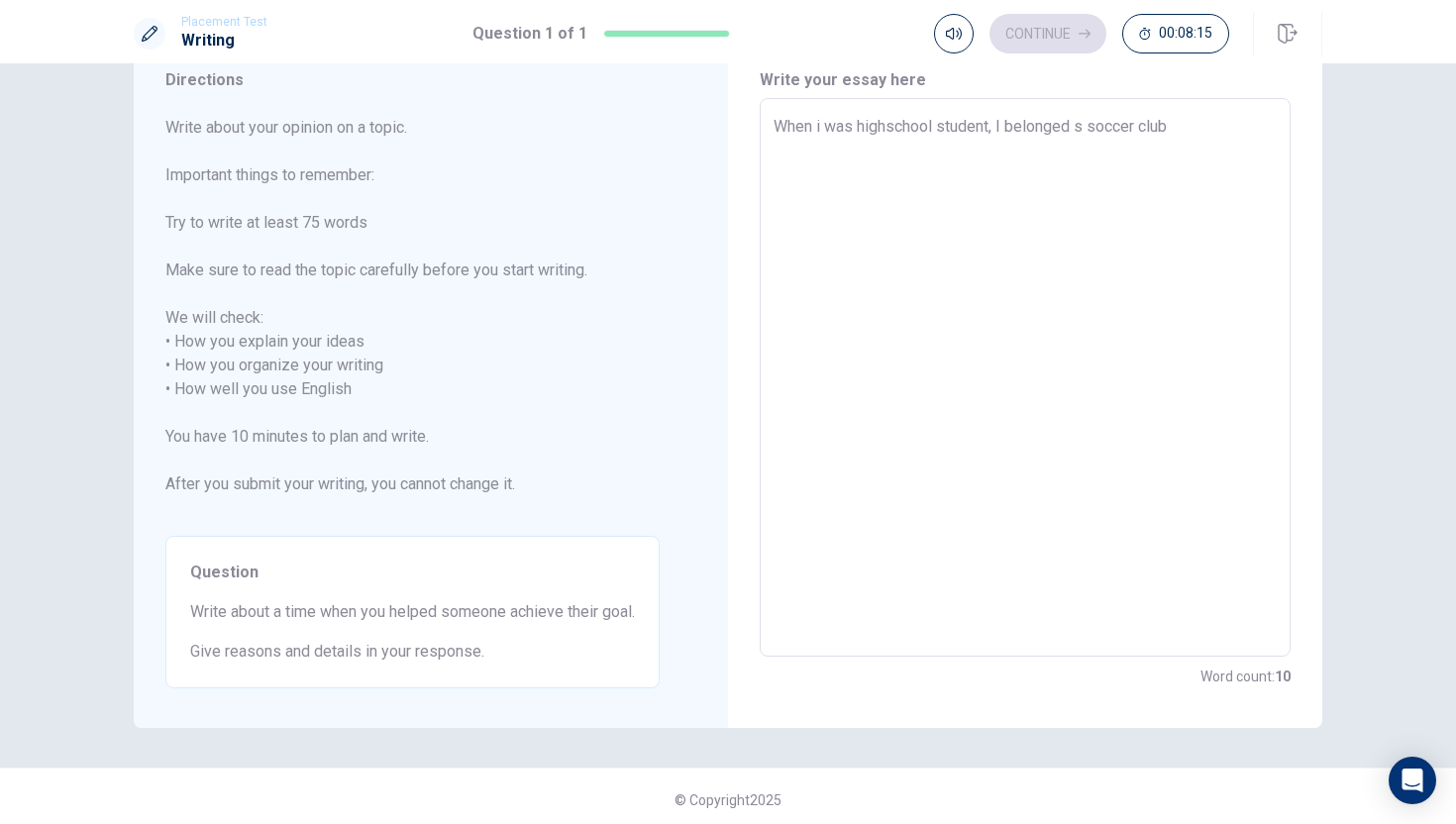 type on "When i was highschool student, I belonged  soccer club" 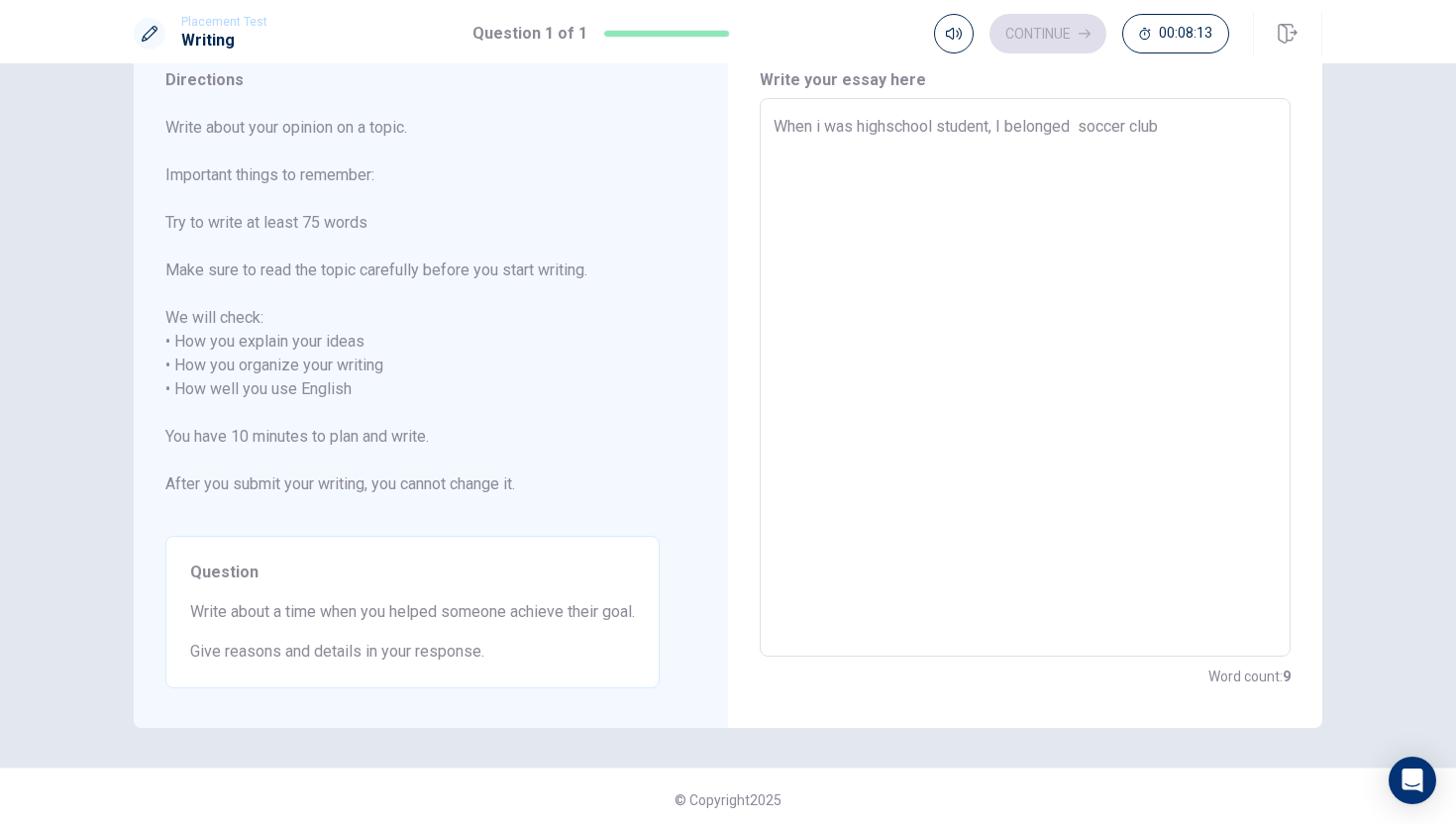 type on "x" 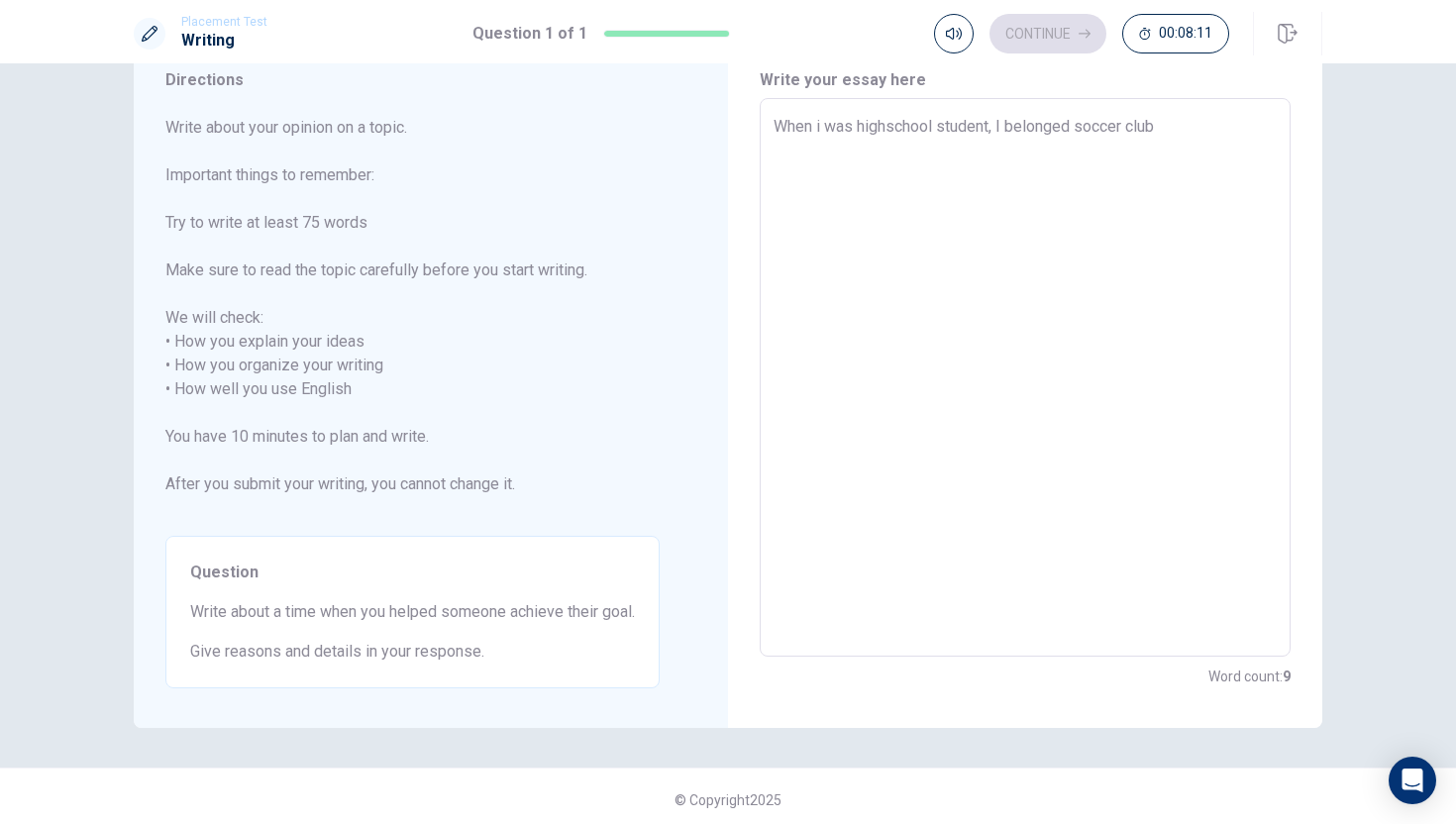 click on "When i was highschool student, I belonged soccer club" at bounding box center (1025, 377) 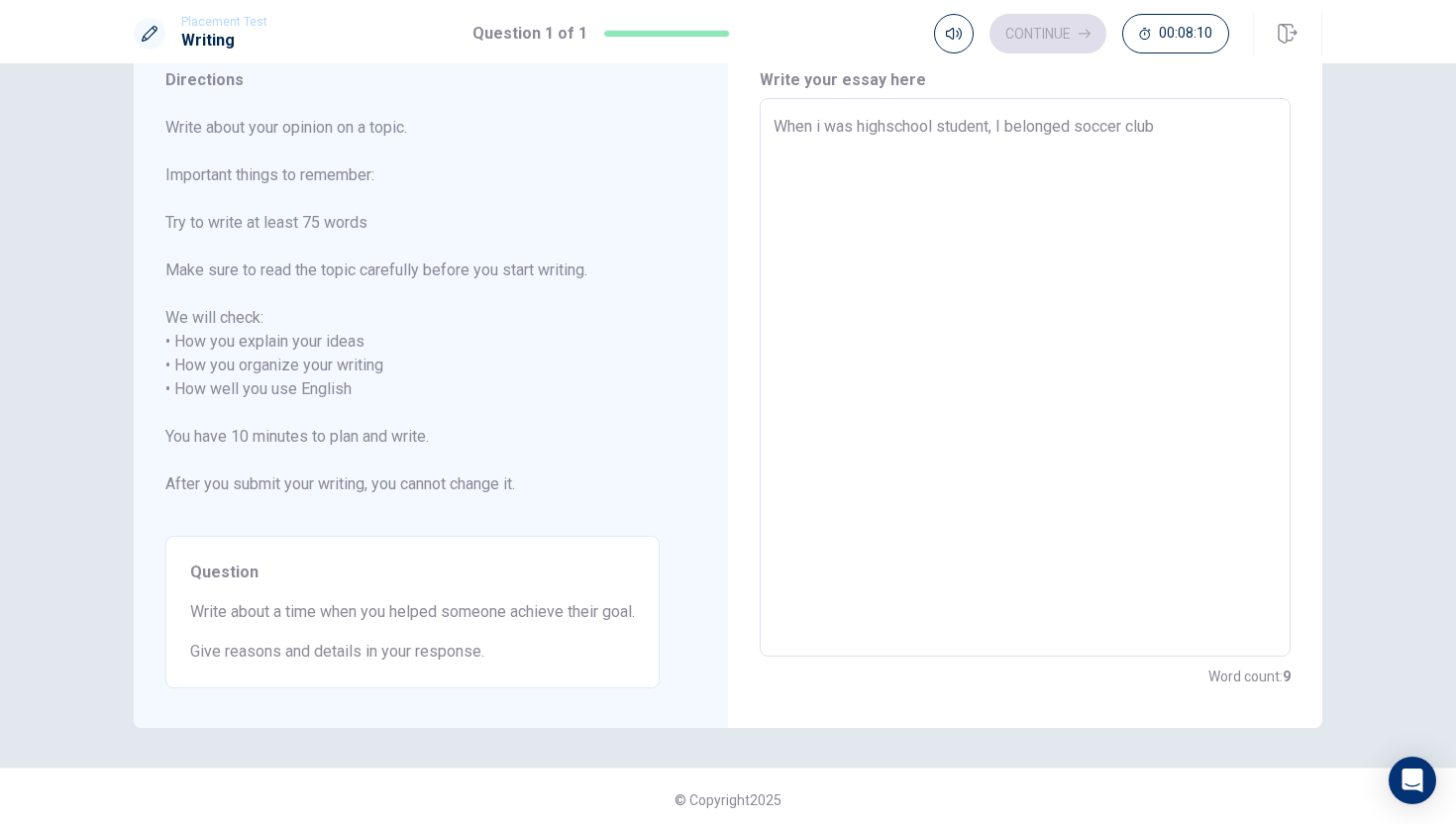 type on "When i was highschool student, I belonged soccer club" 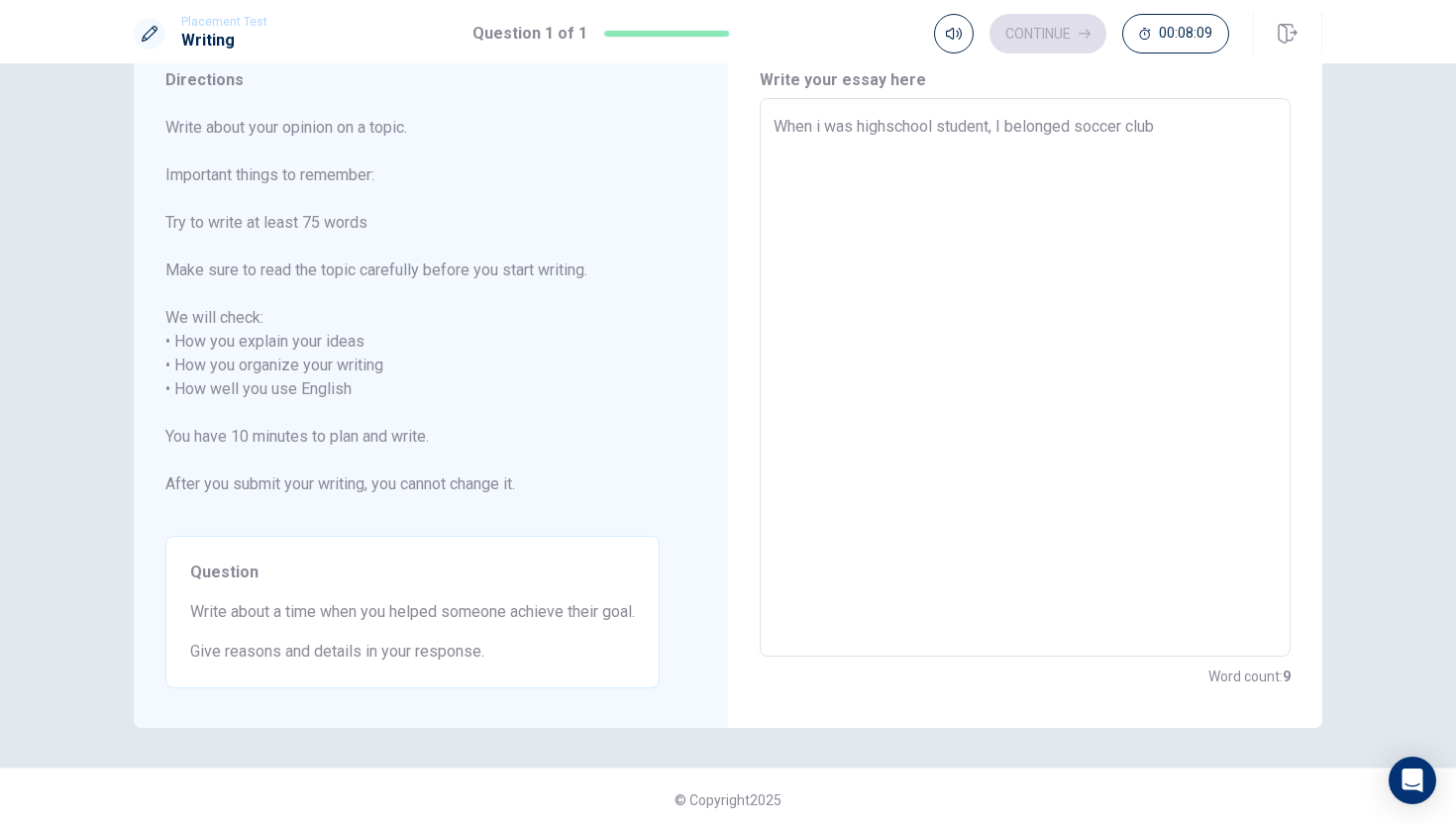 type on "x" 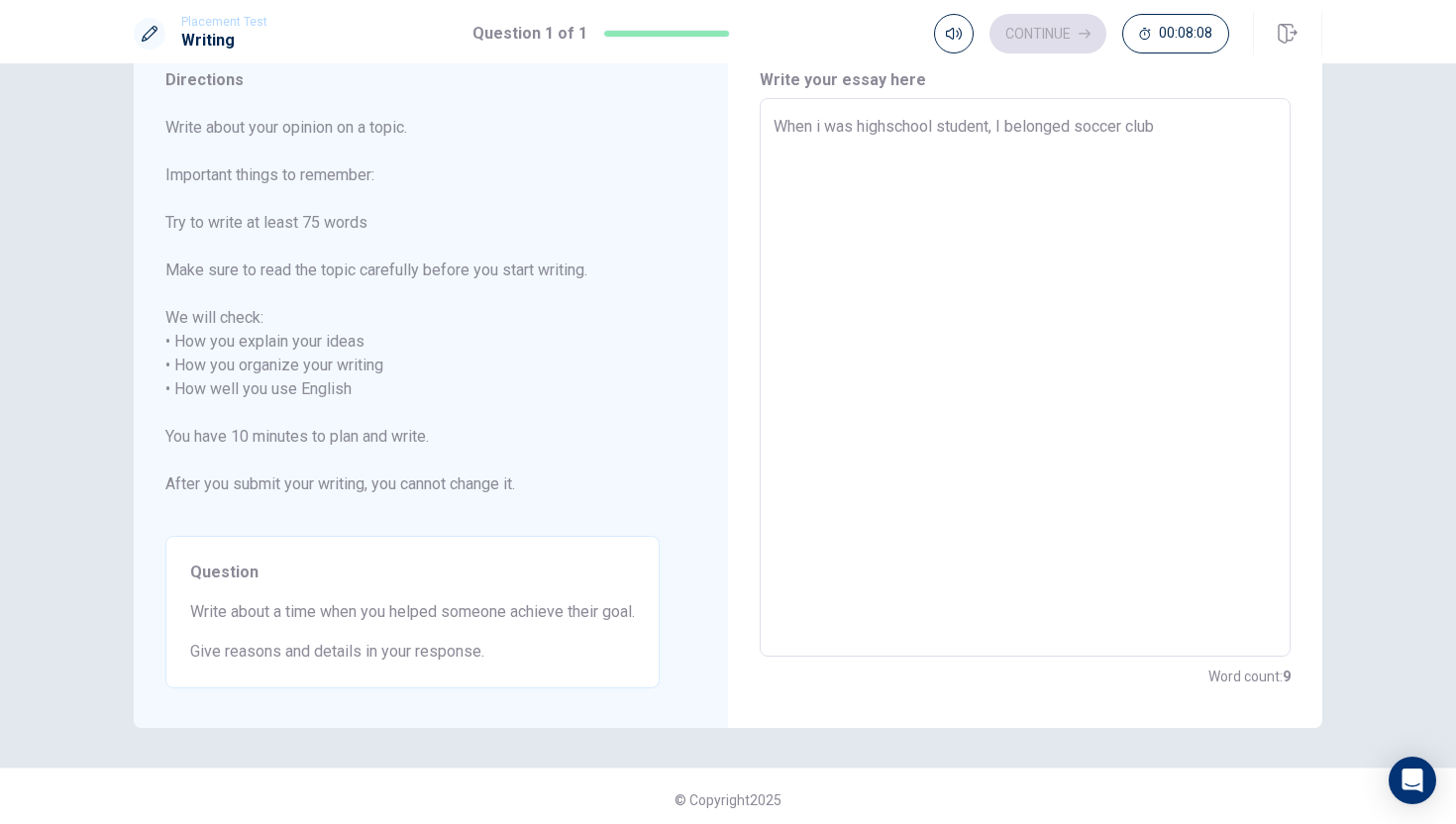 type on "When i was highschool student, I belonged soccer club" 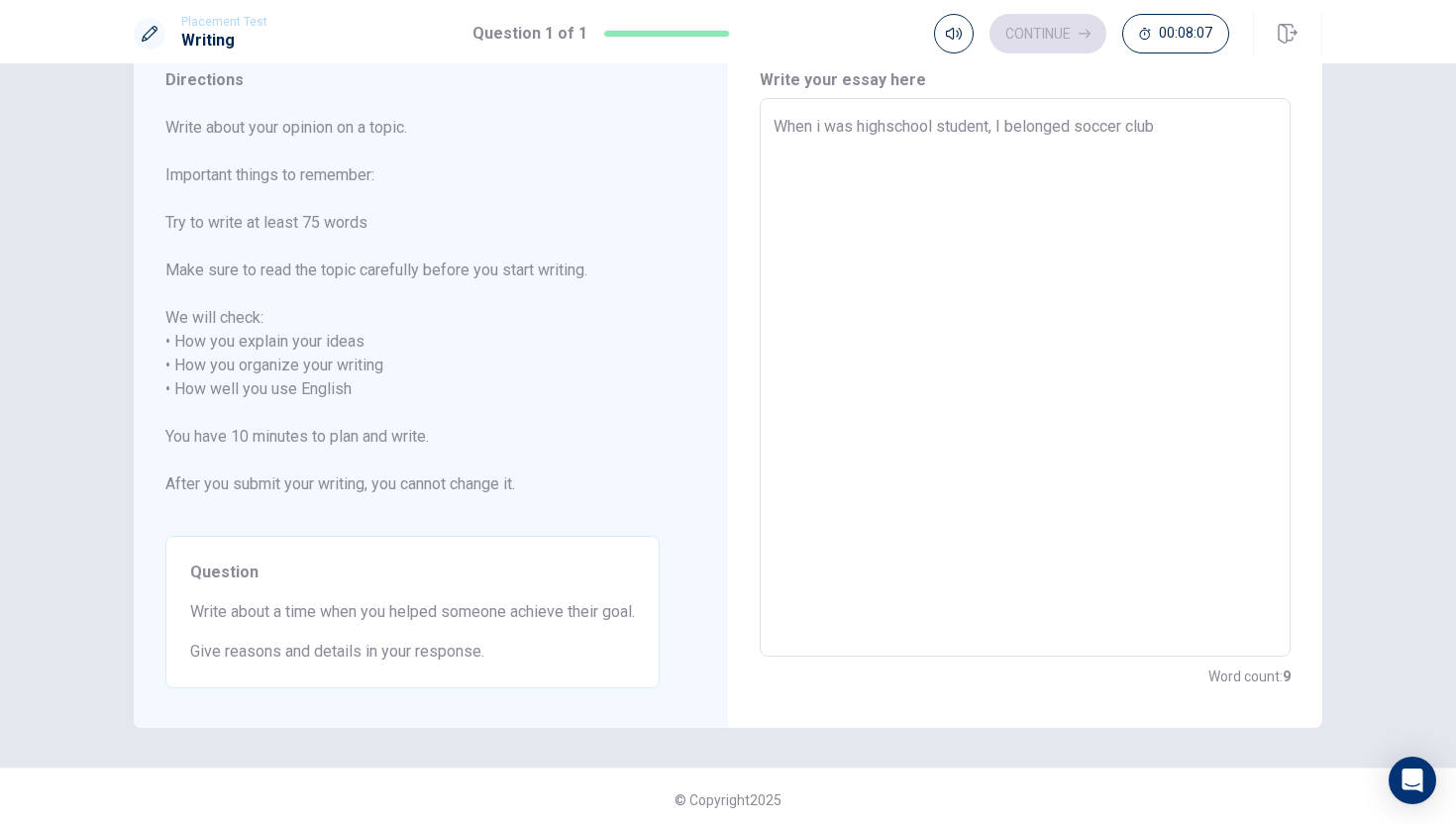 type on "When i was highschool student, I belonged soccer club." 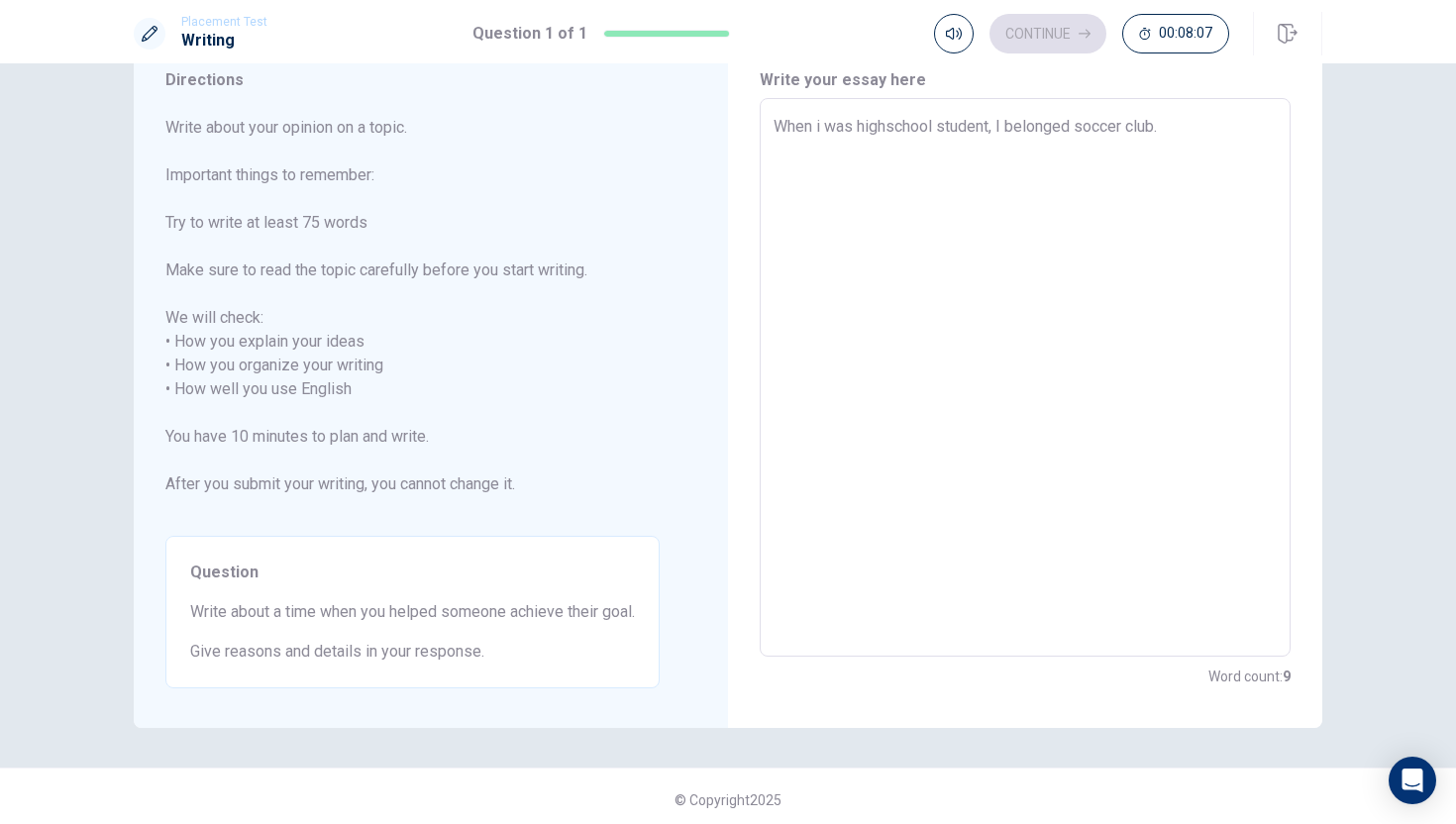 type on "x" 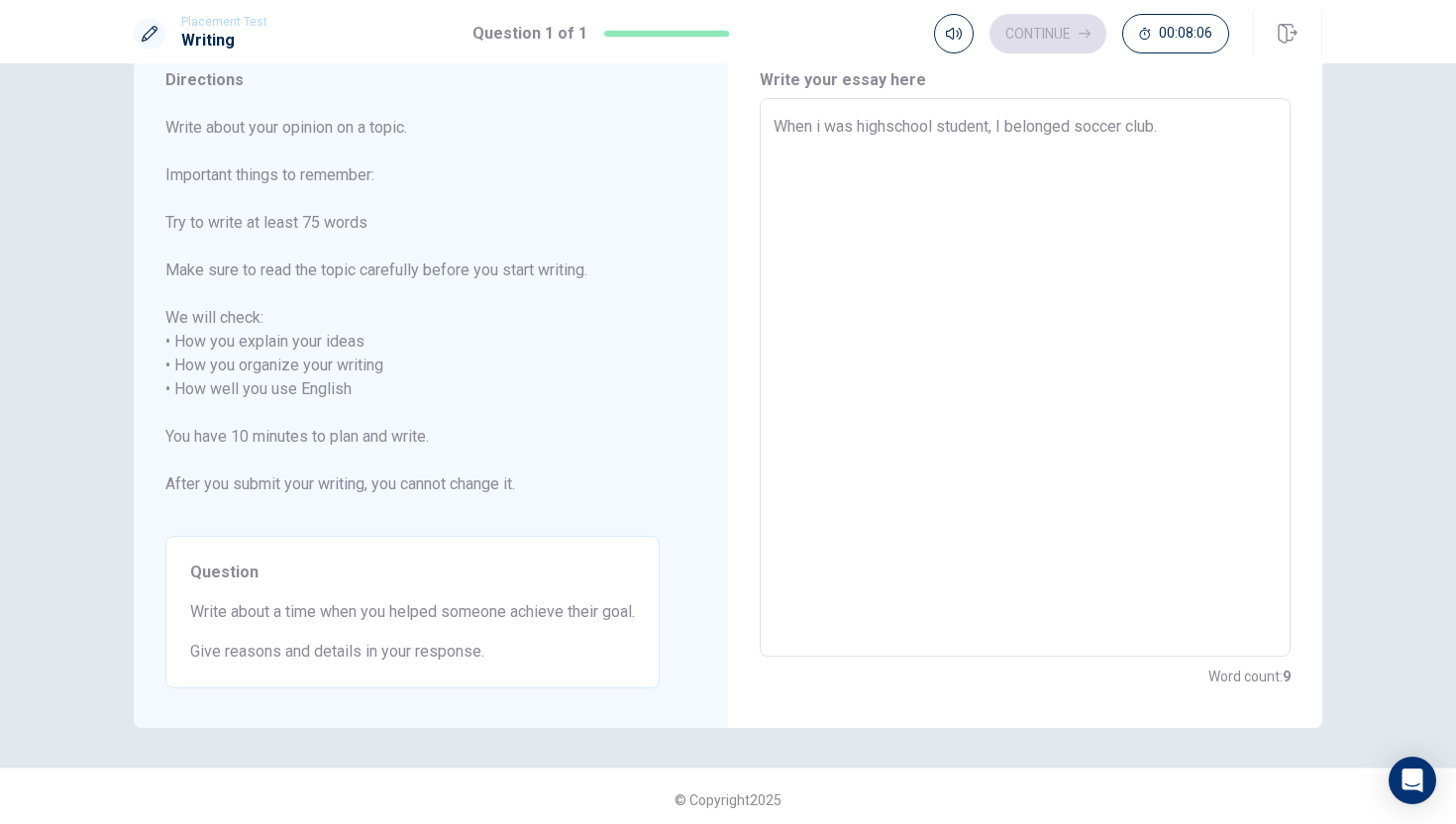 type on "When i was highschool student, I belonged soccer club." 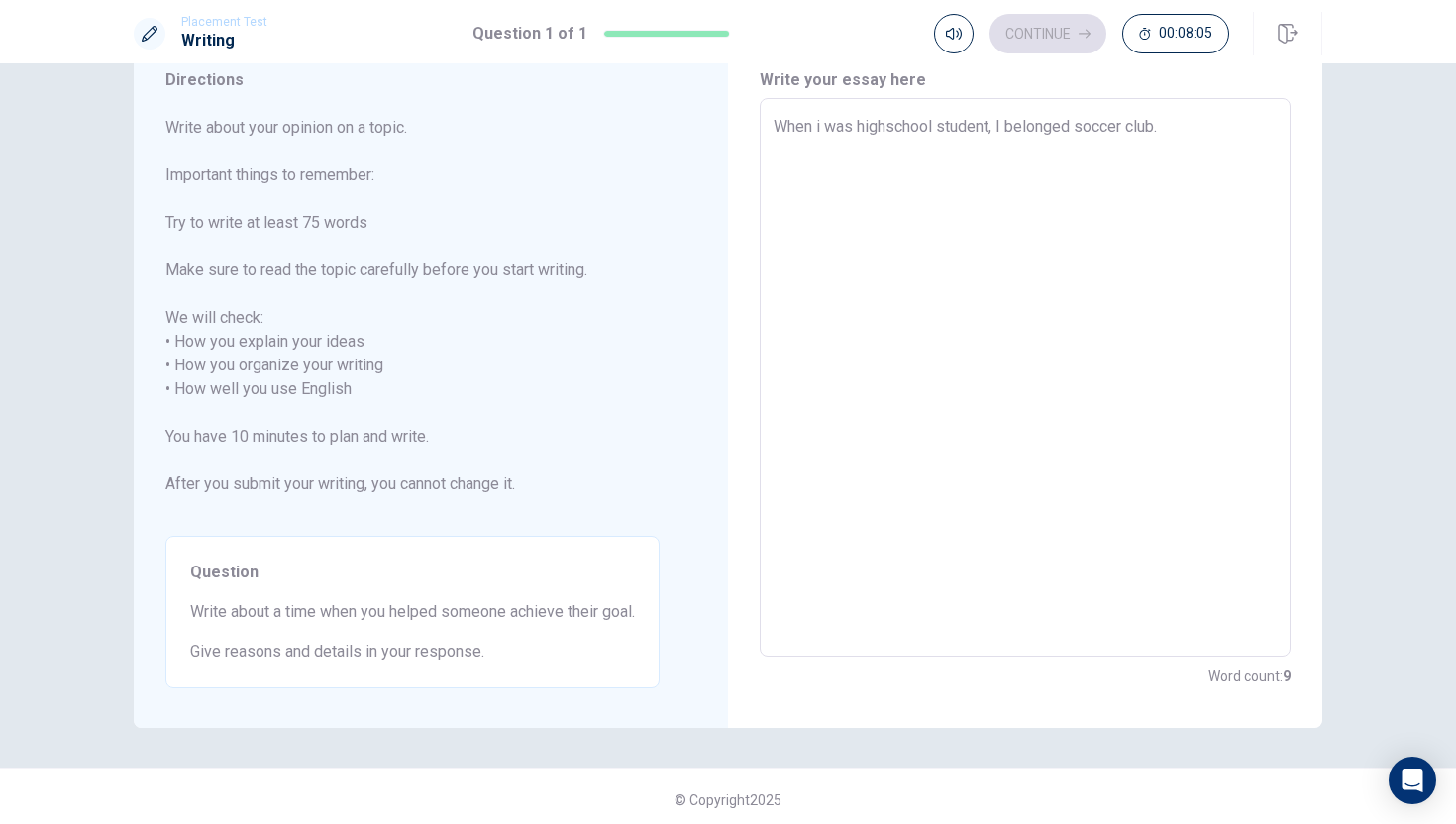 type on "x" 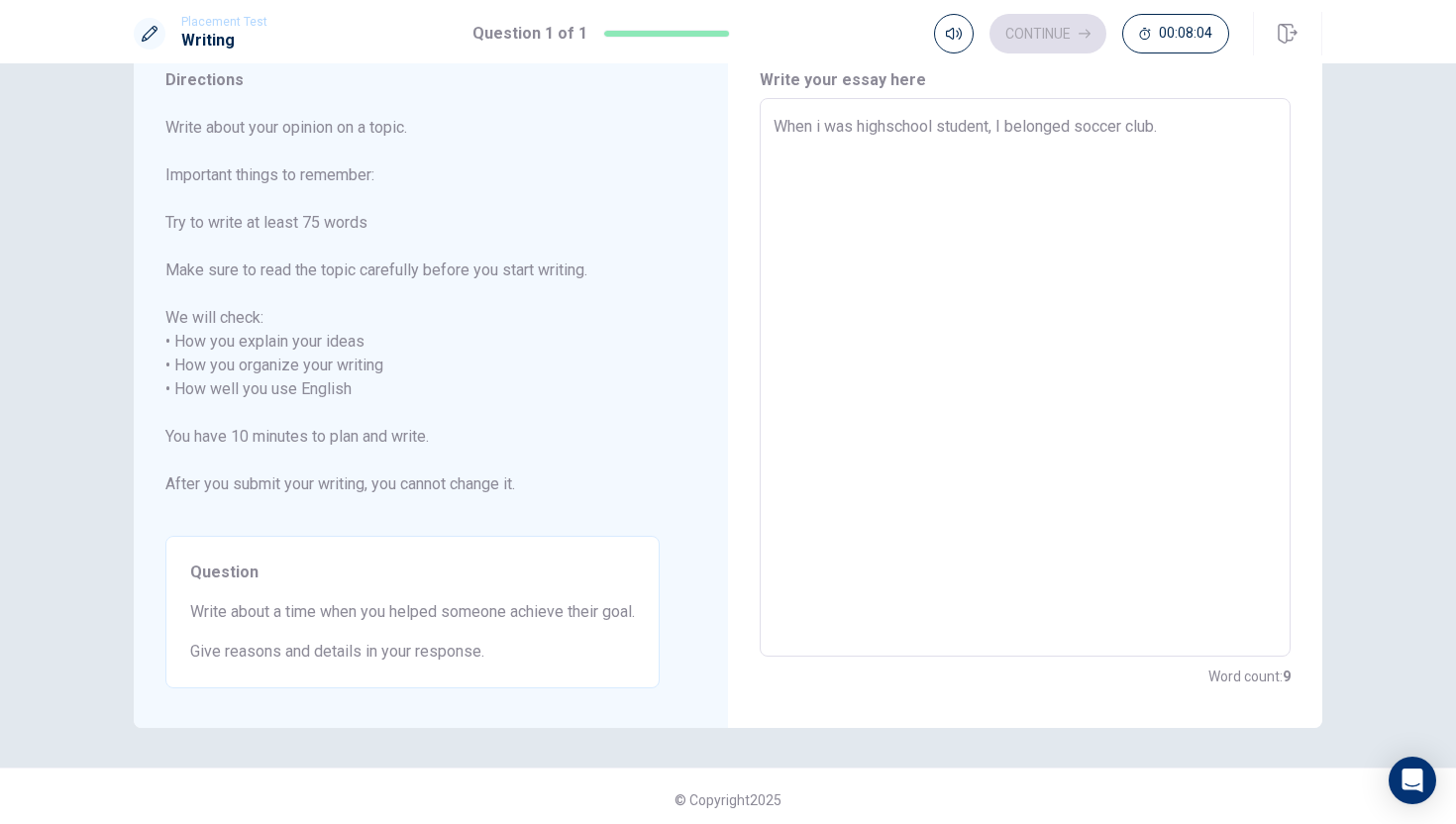 type on "When i was highschool student, I belonged soccer club." 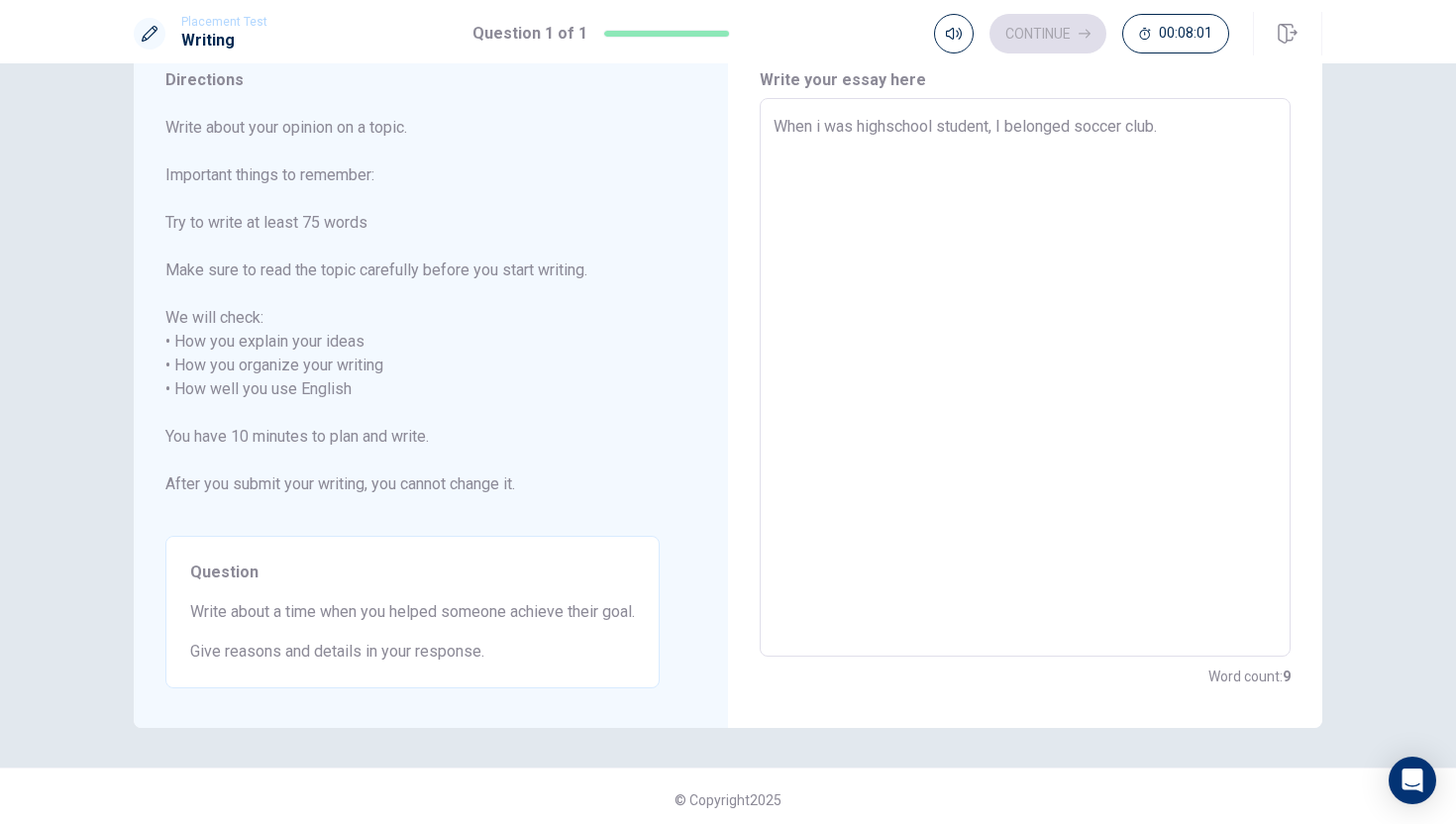 type on "x" 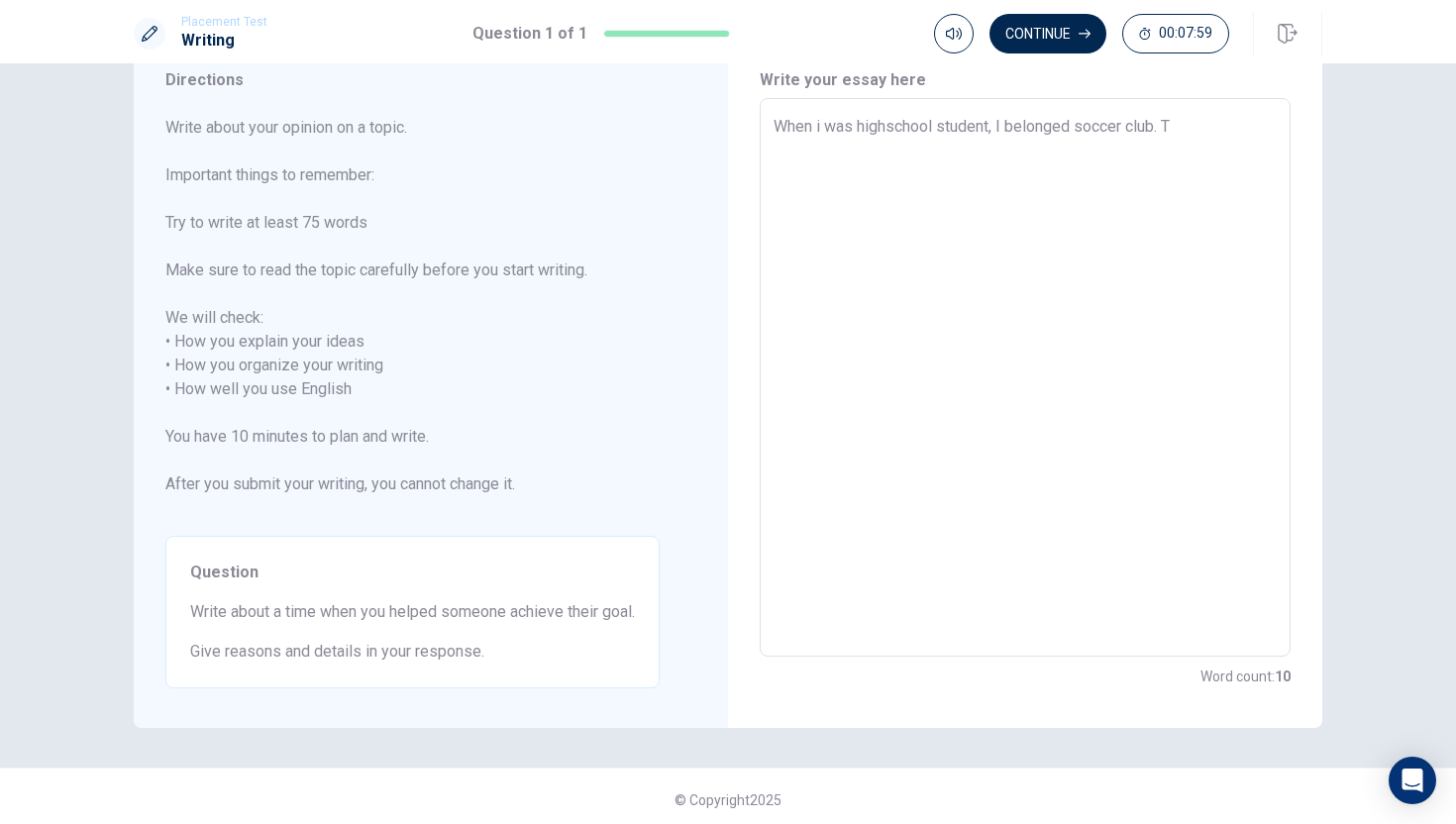type on "x" 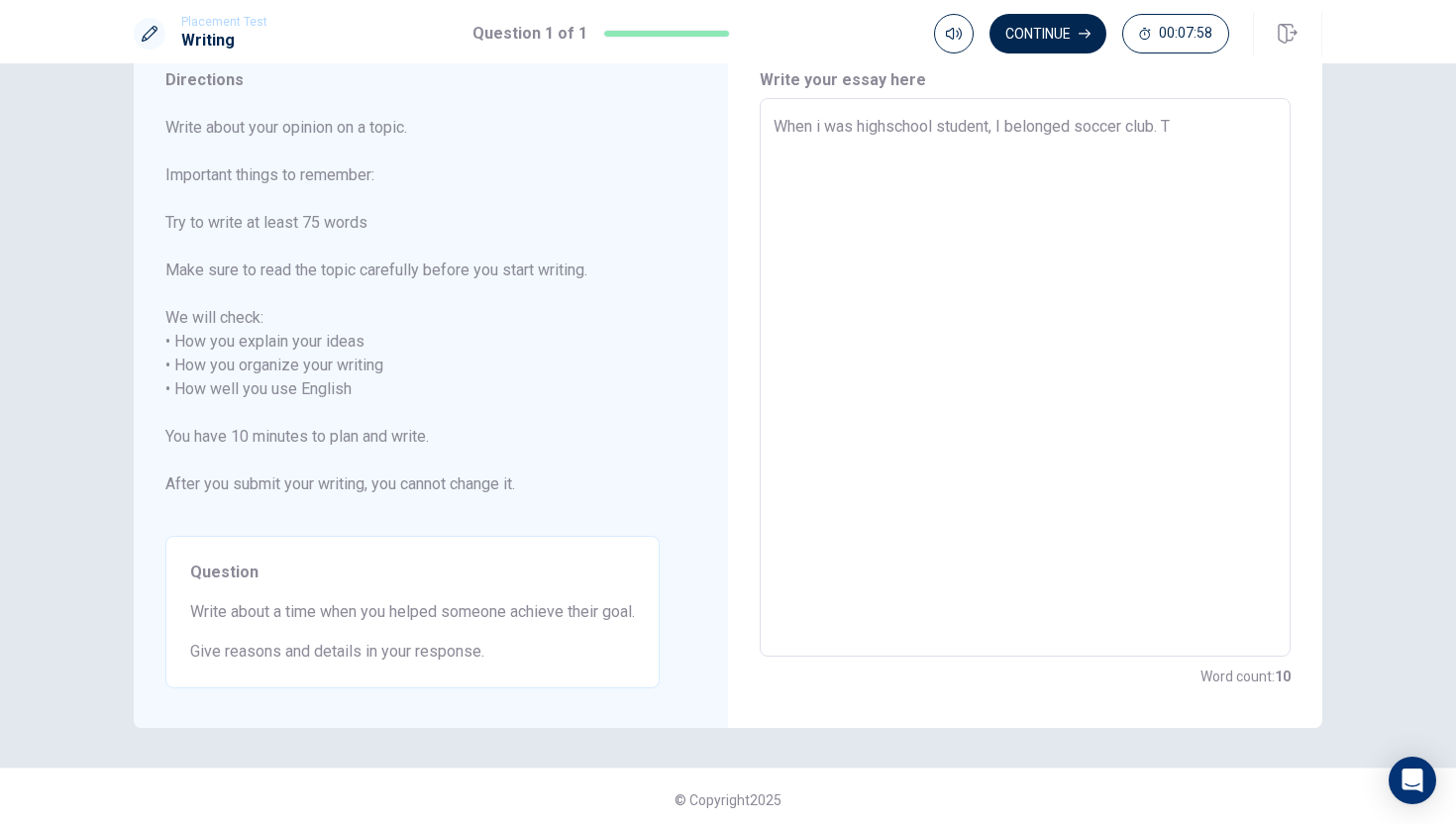 type on "When i was highschool student, I belonged soccer club. Th" 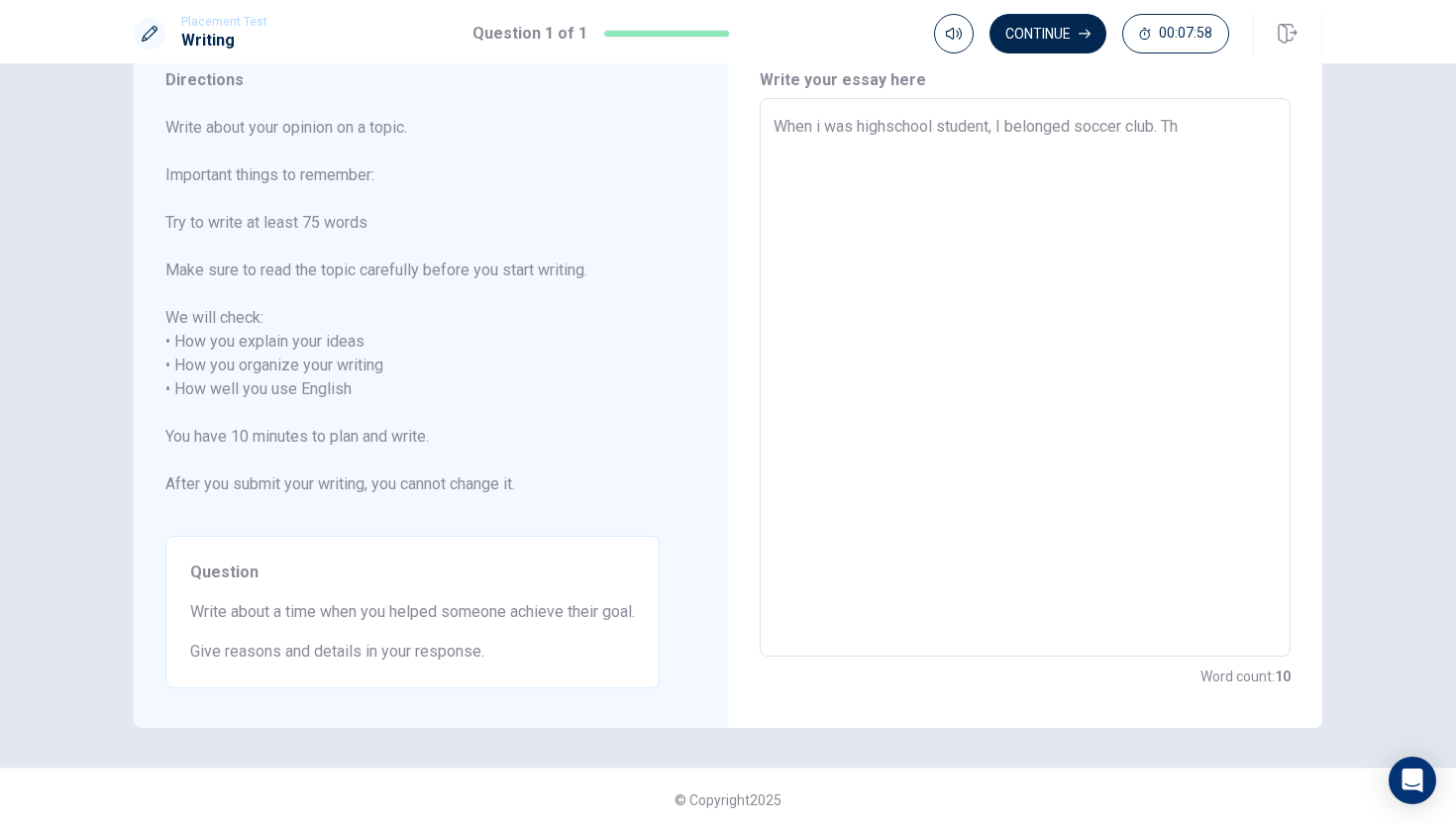 type on "x" 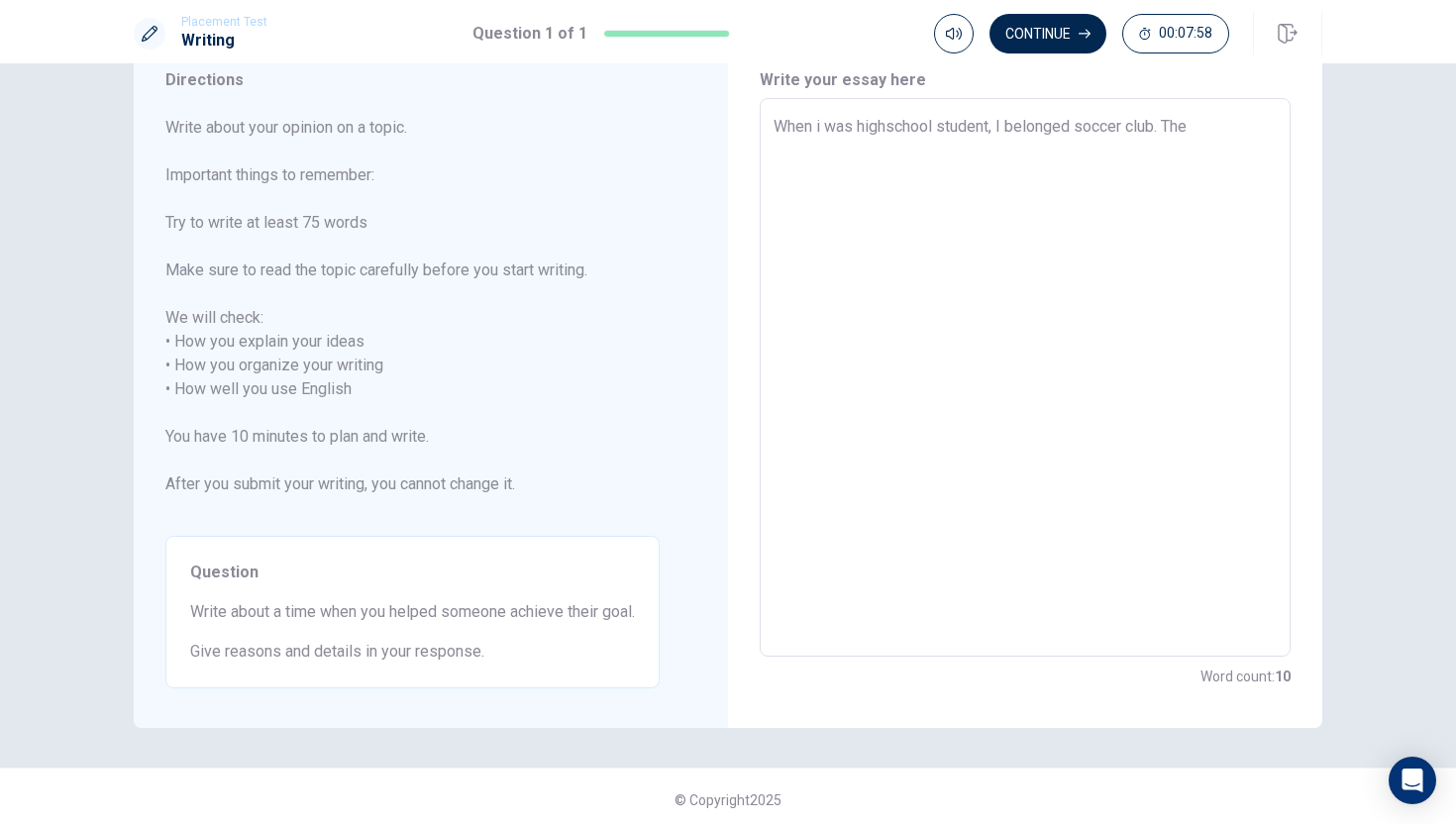 type on "x" 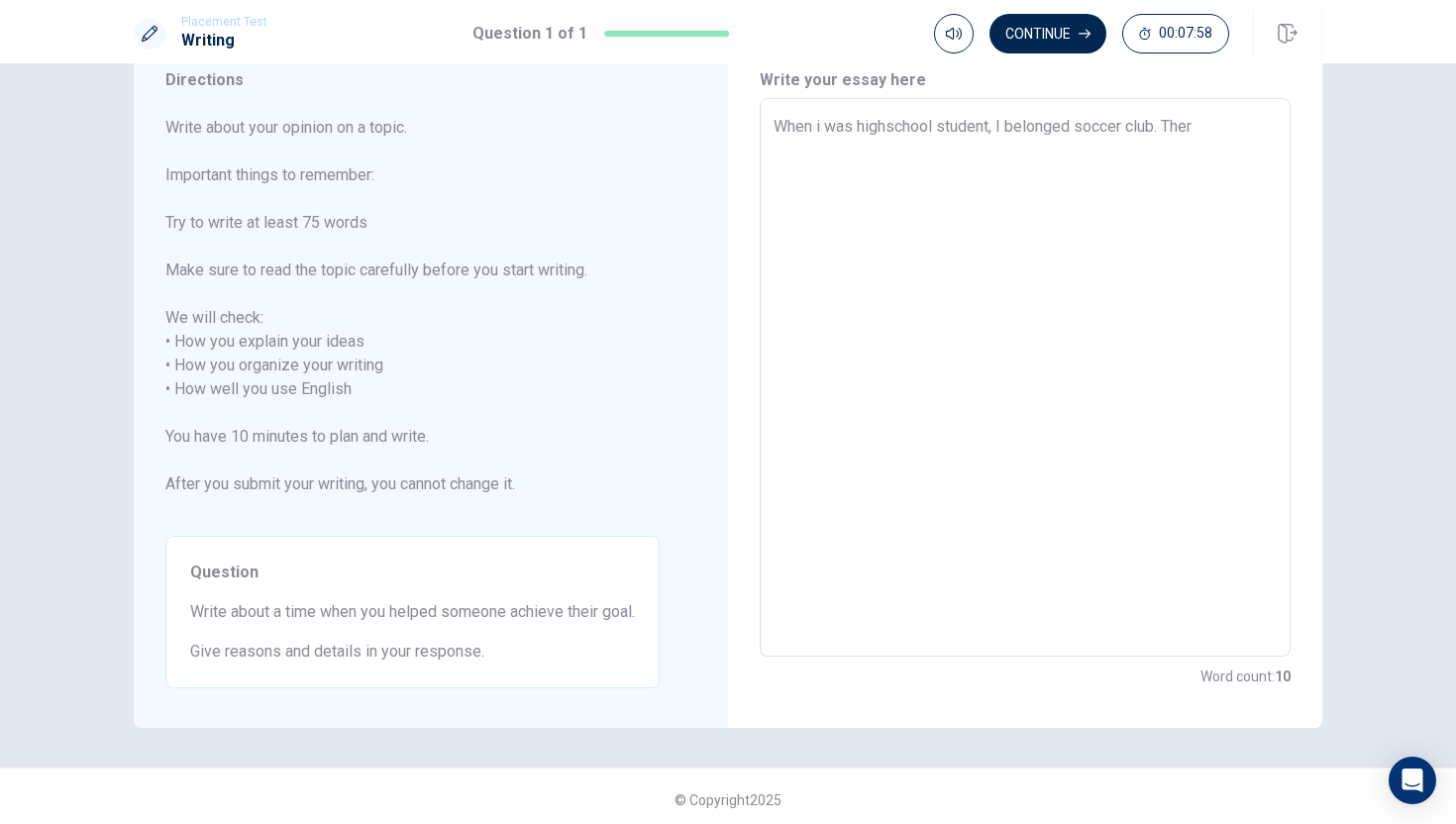 type on "x" 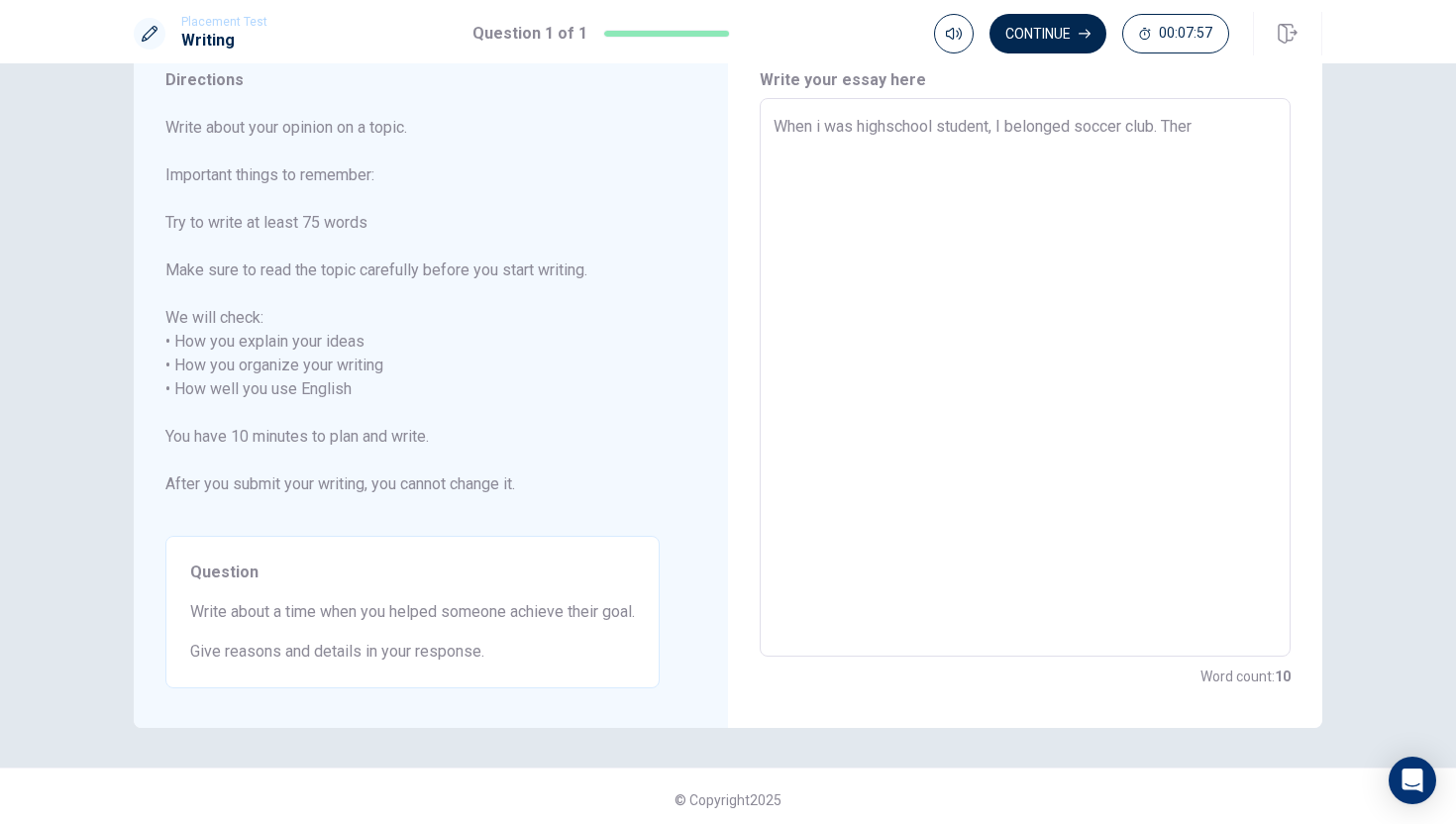 type on "When i was highschool student, I belonged soccer club. There" 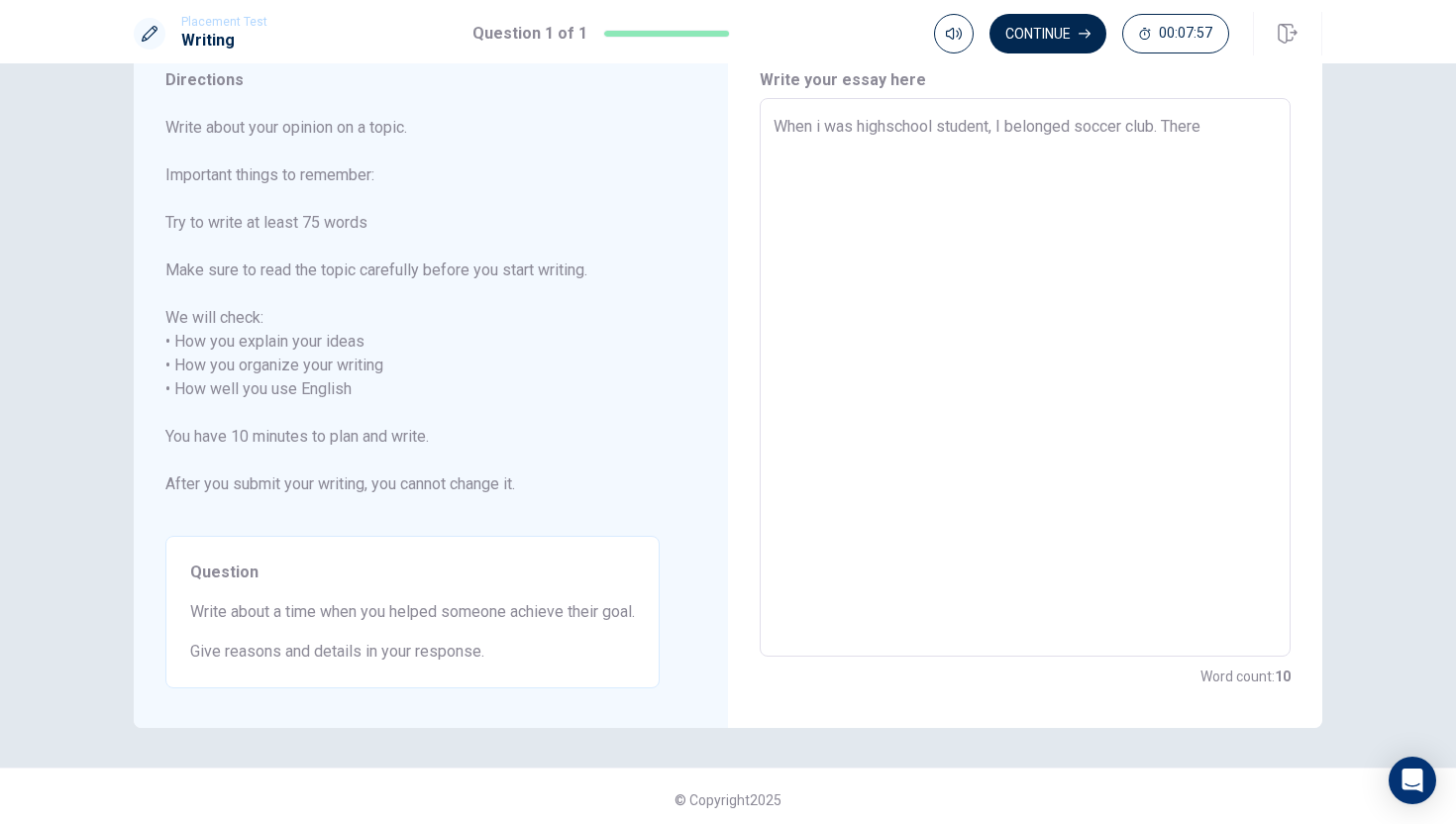 type on "x" 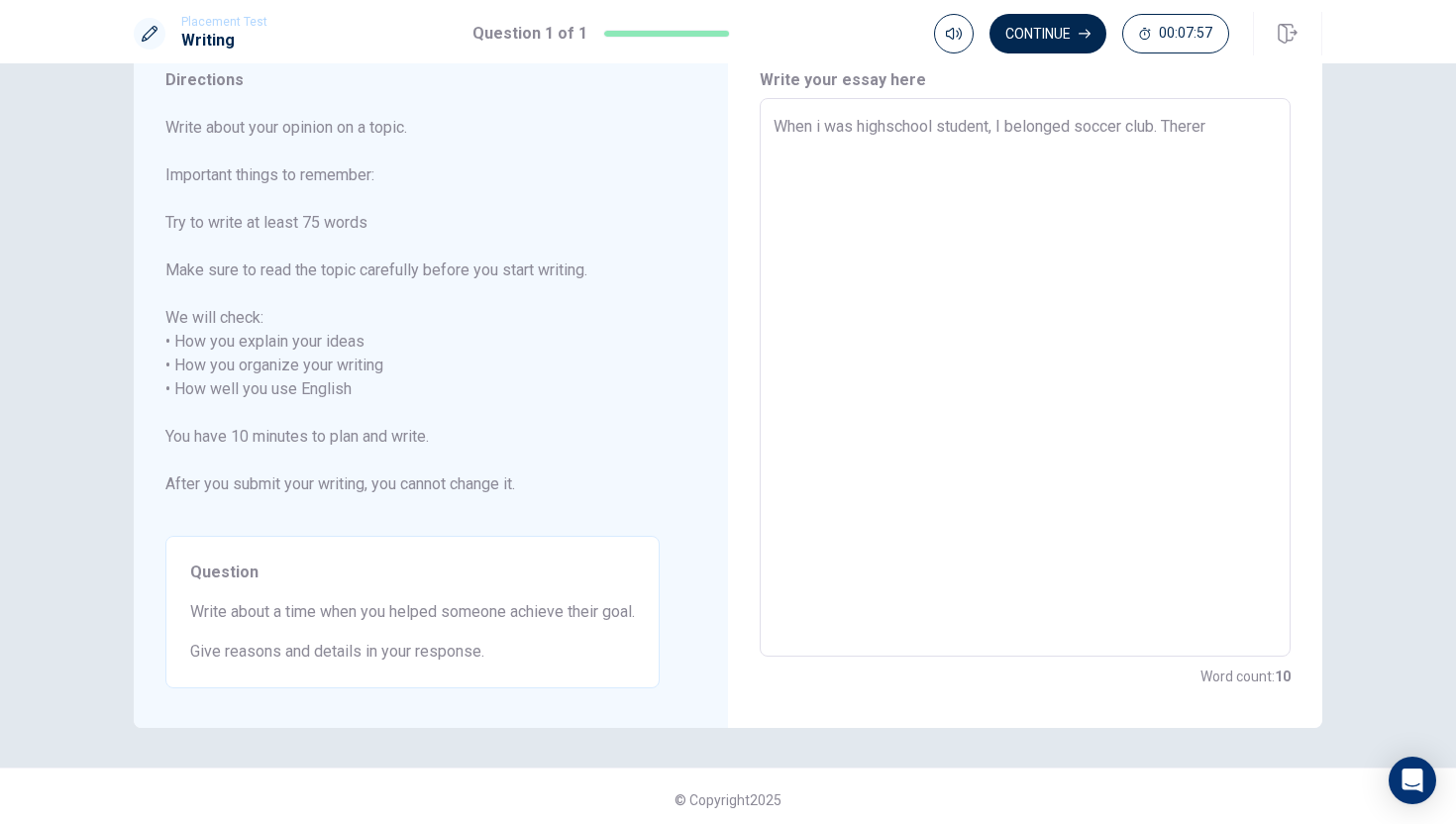 type on "x" 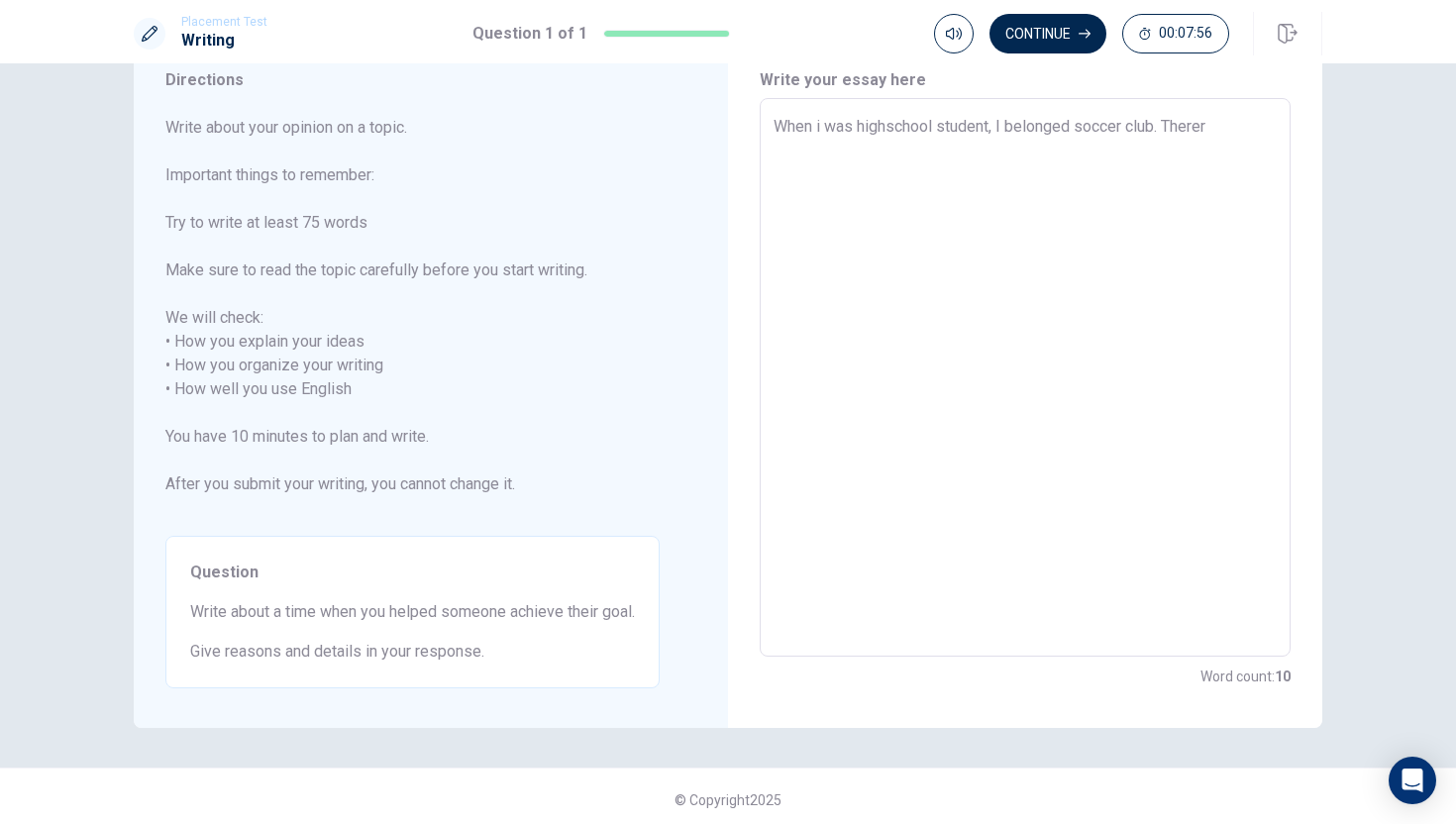 type on "When i was highschool student, I belonged soccer club. There" 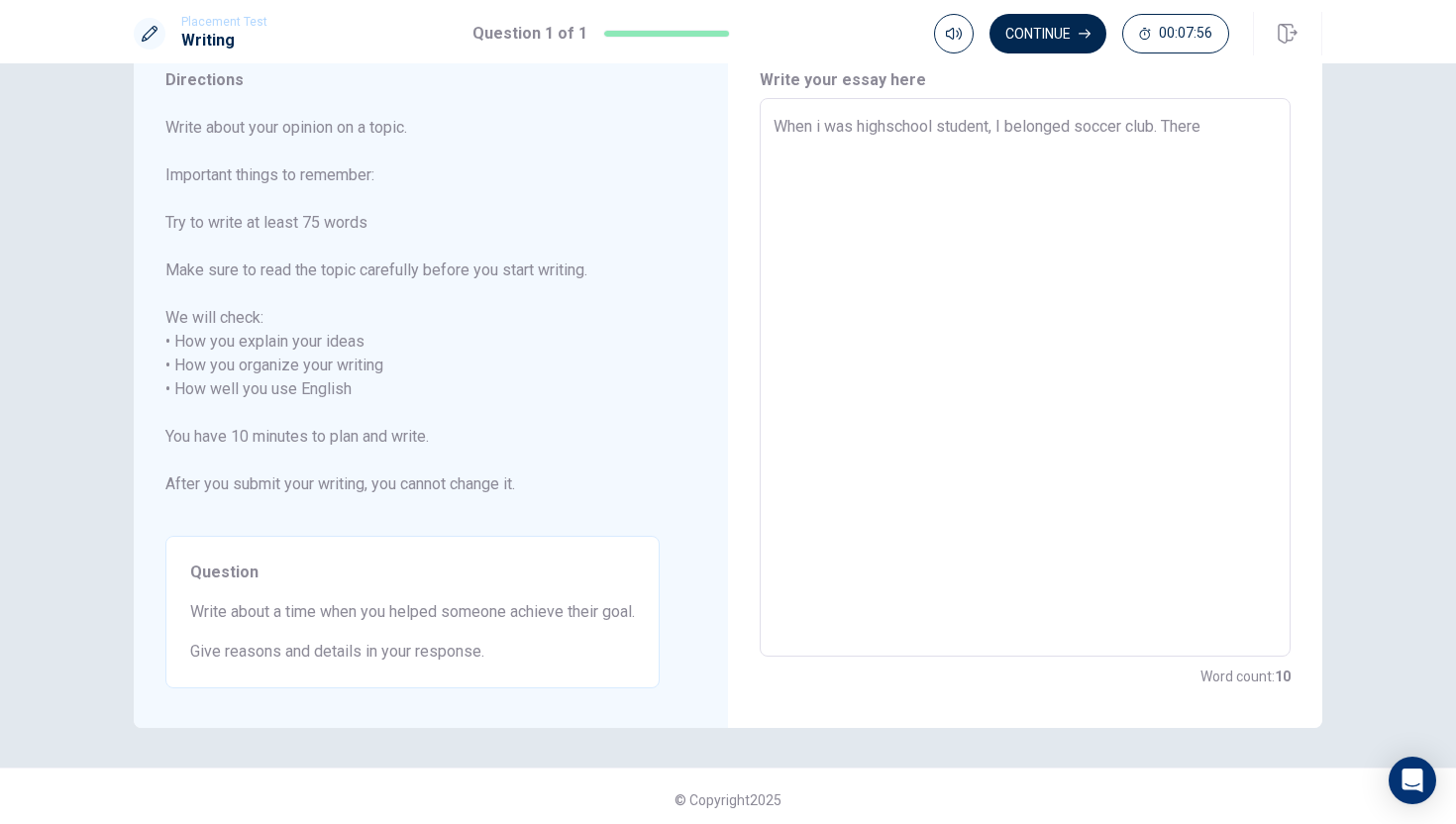 type on "x" 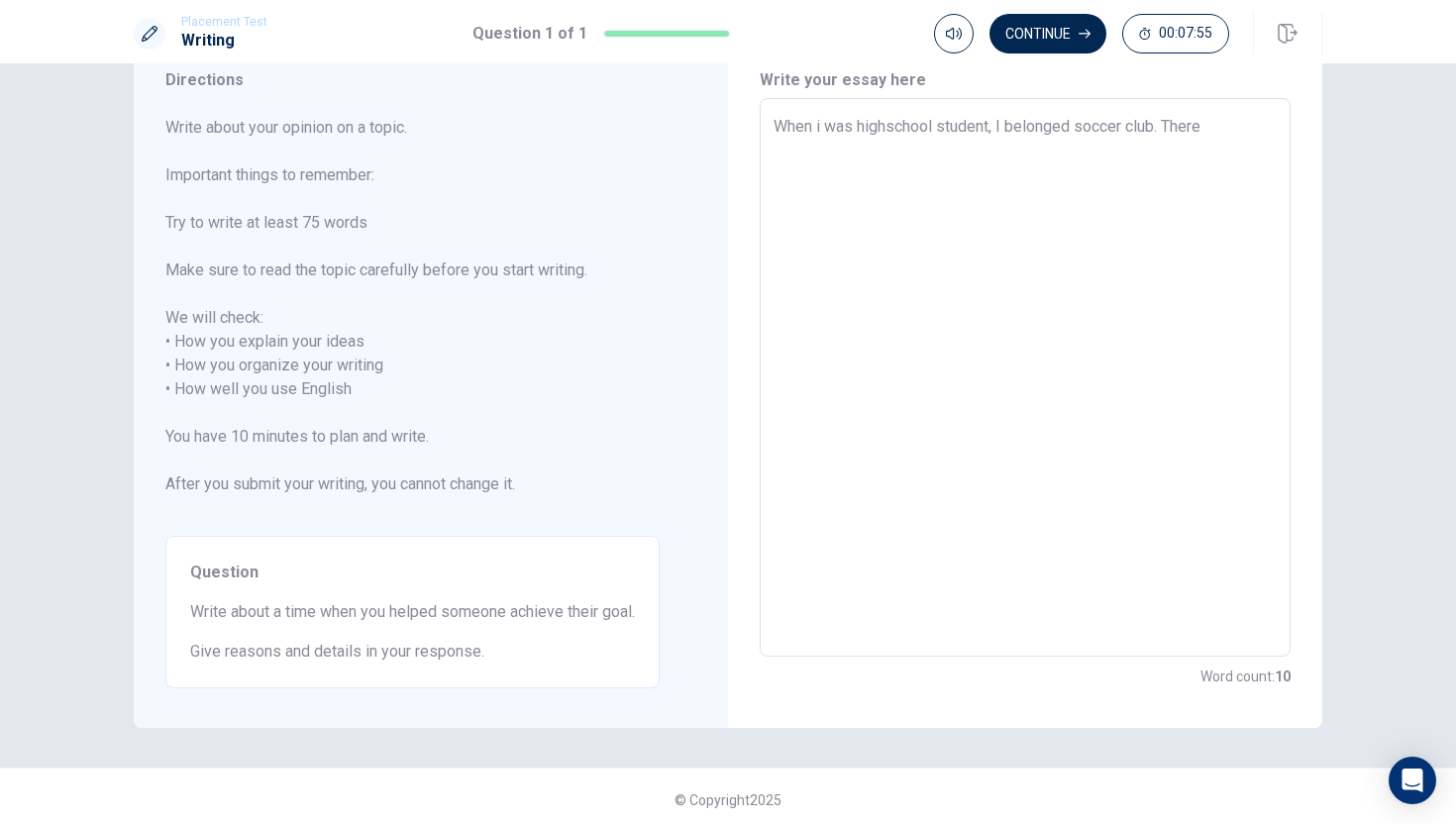 type on "When i was highschool student, I belonged soccer club. Ther" 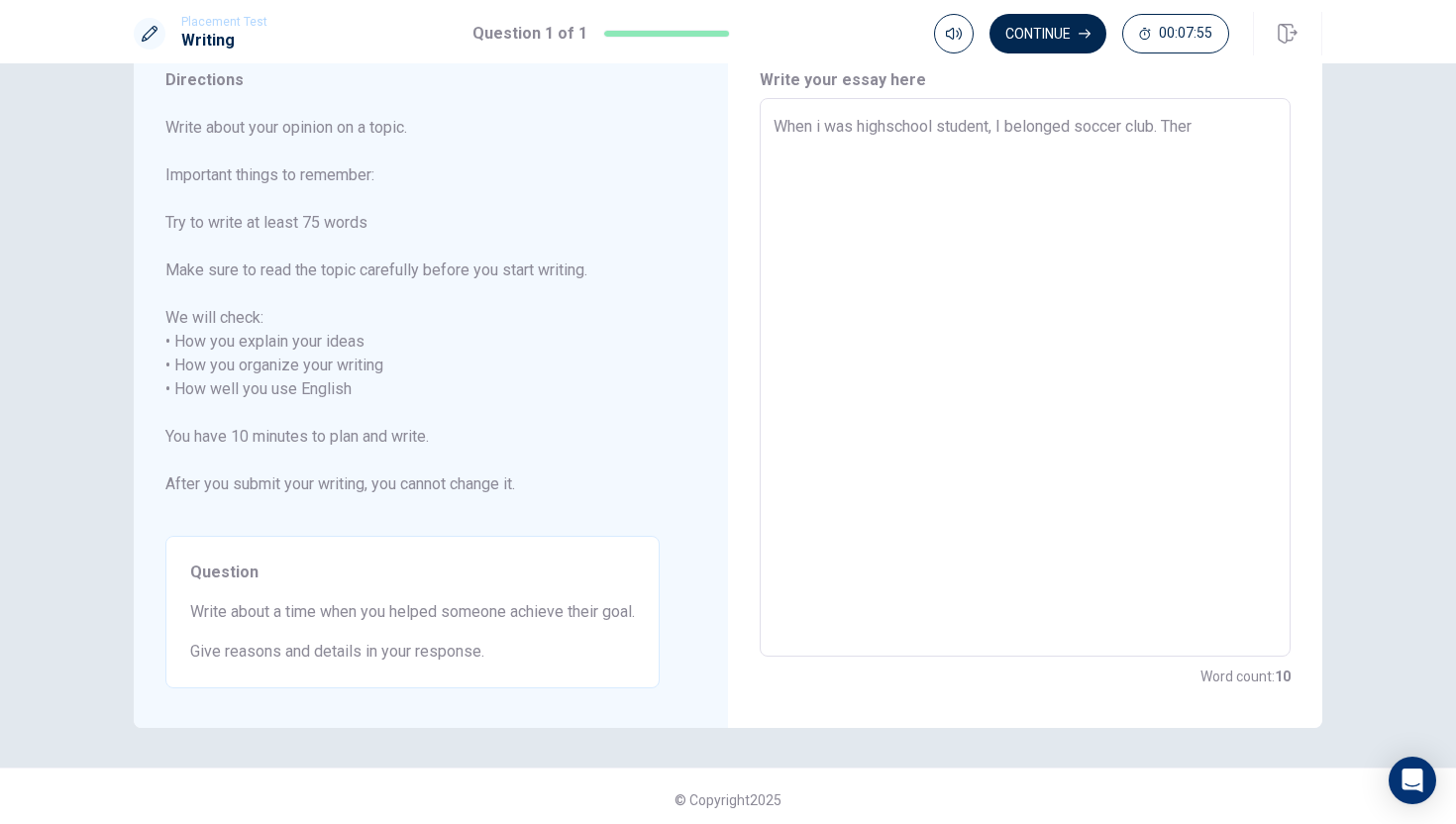 type on "x" 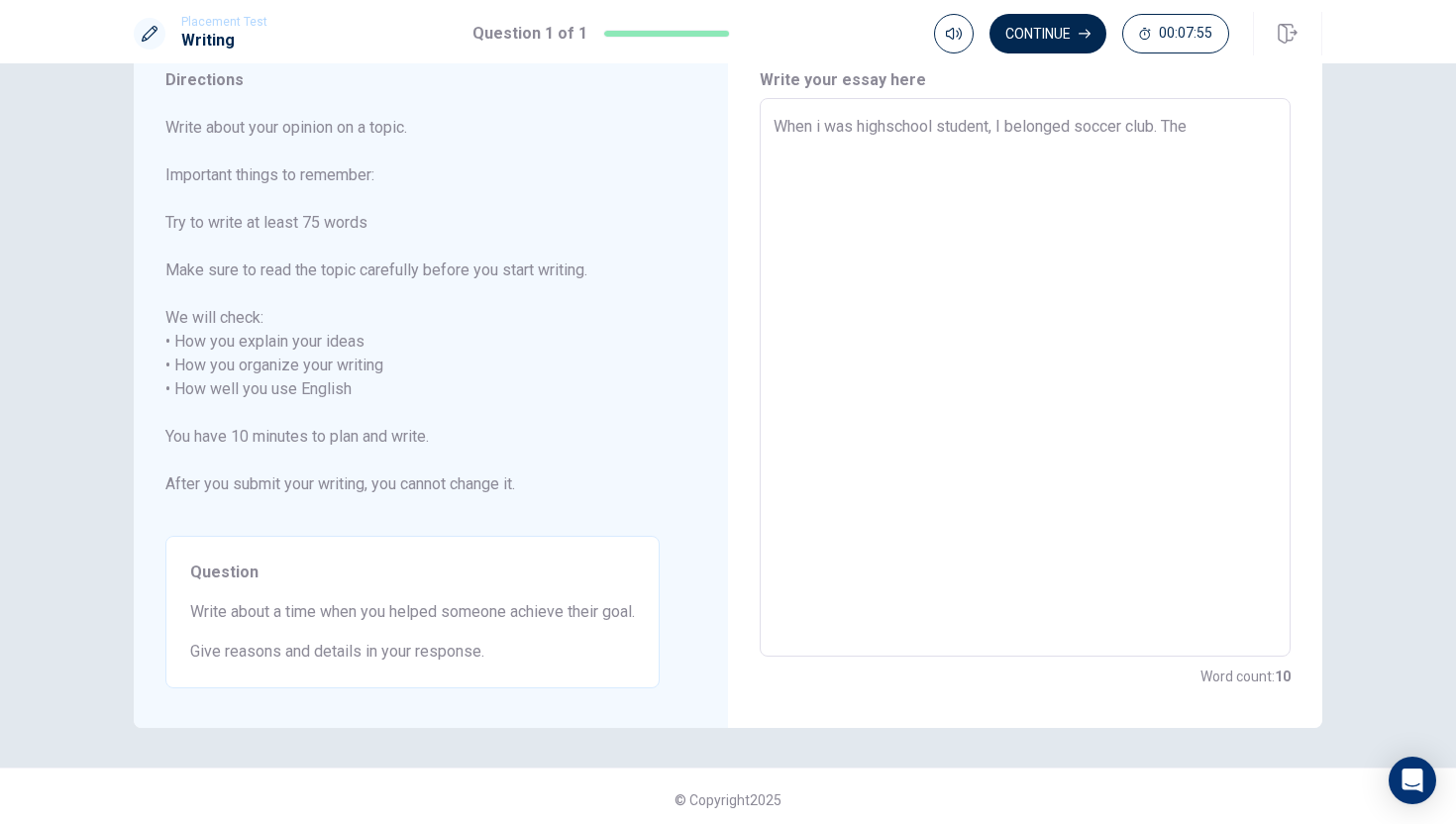 type on "x" 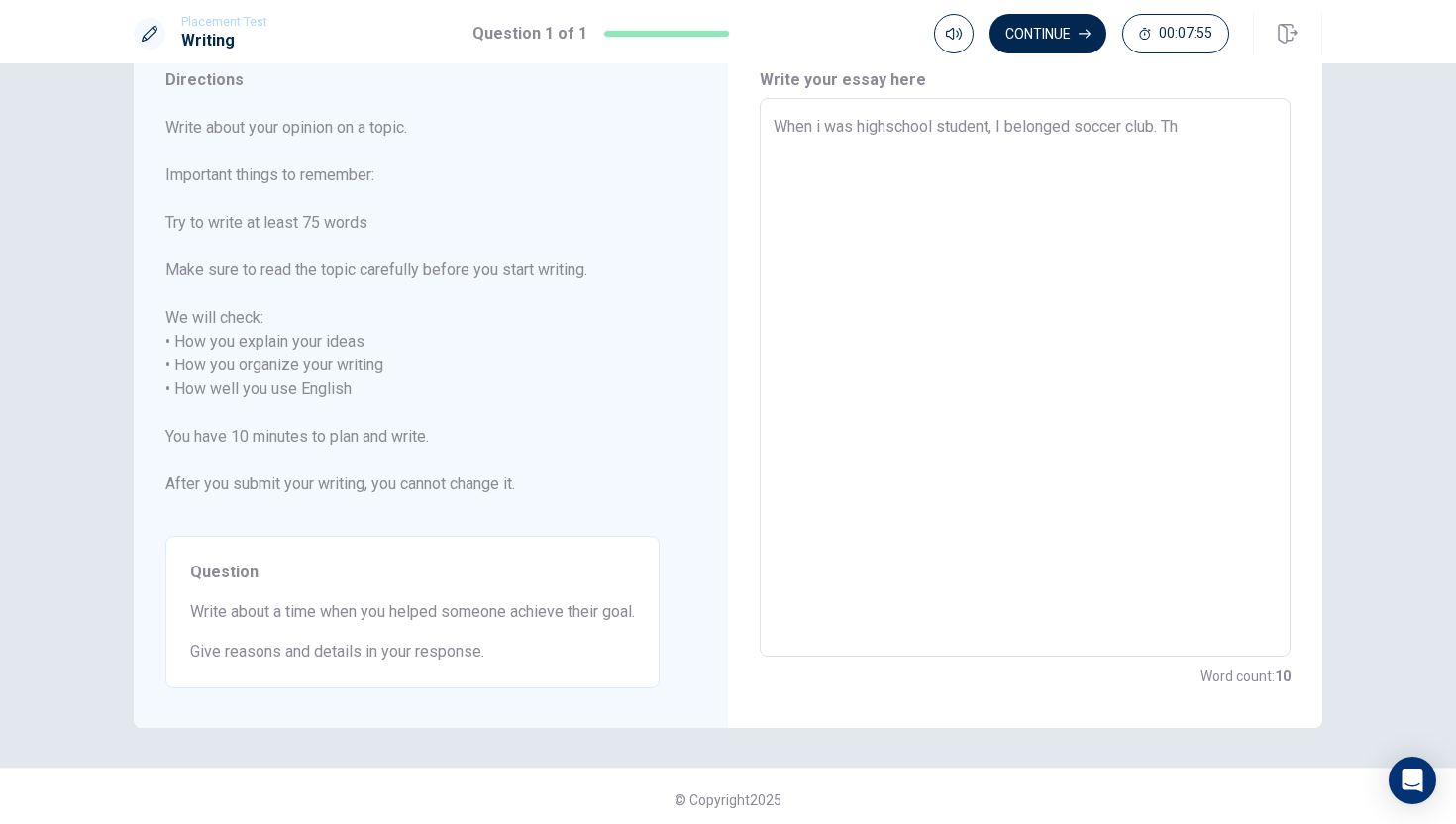 type on "x" 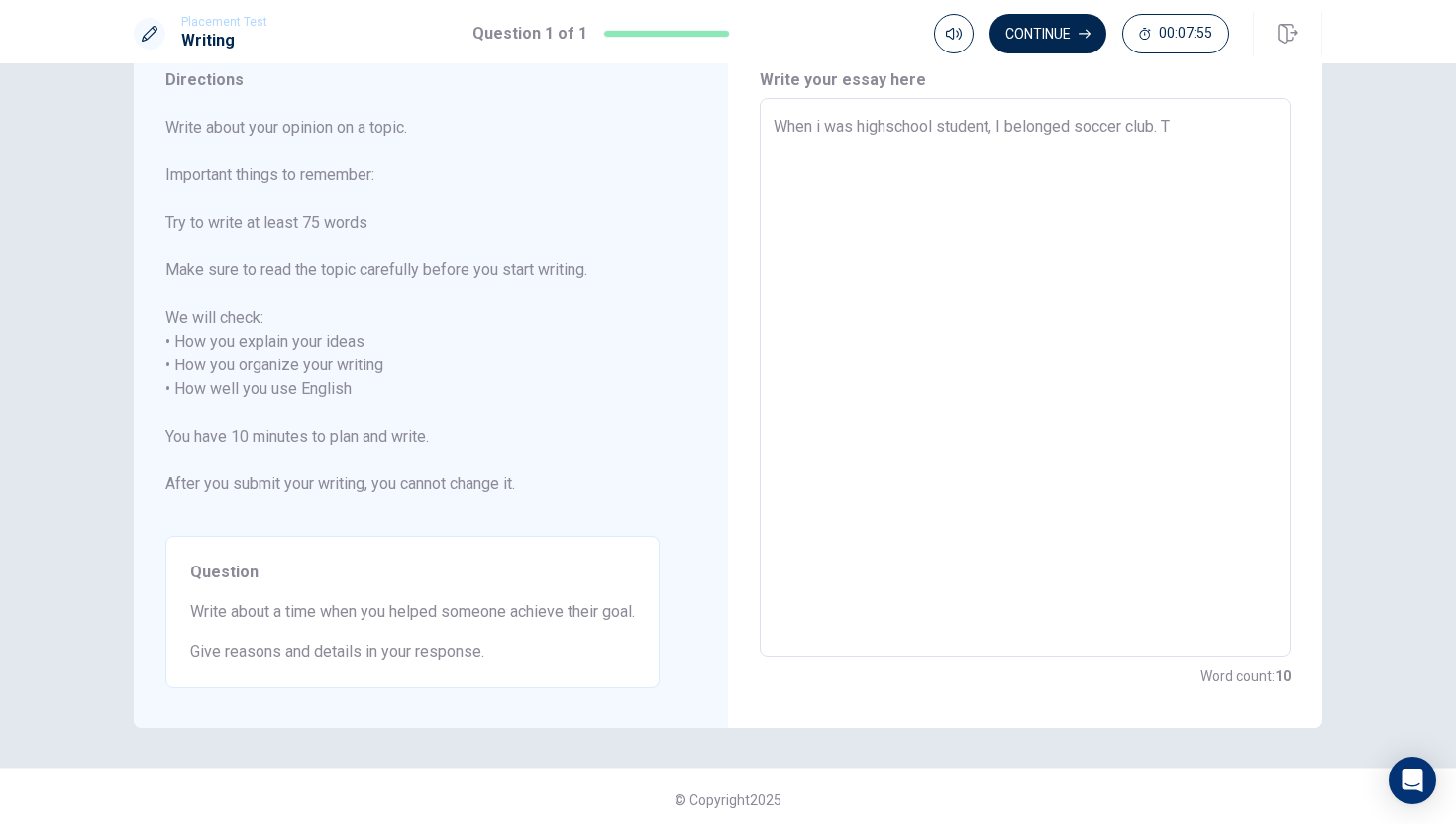 type on "x" 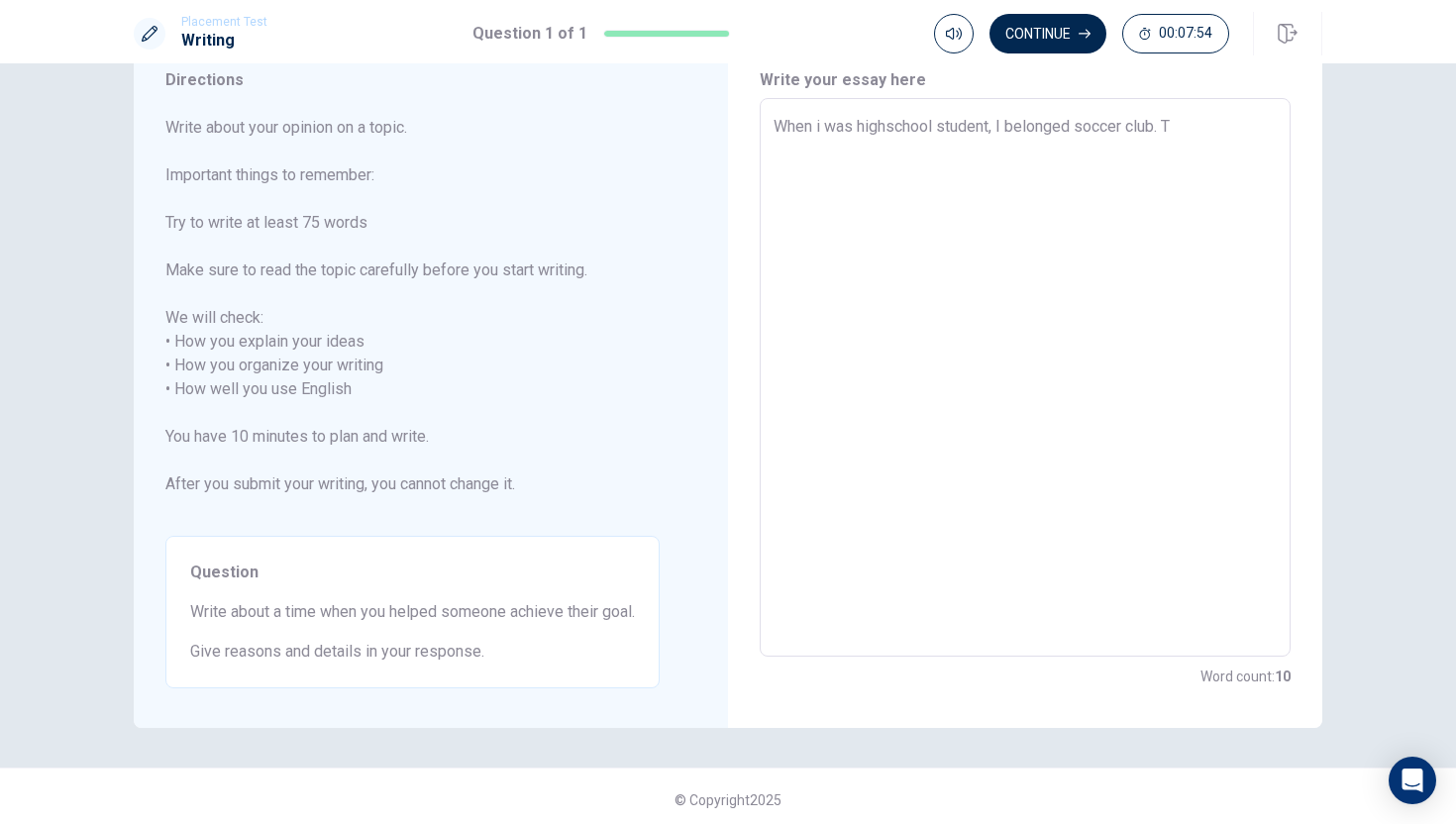 type on "When i was highschool student, I belonged soccer club." 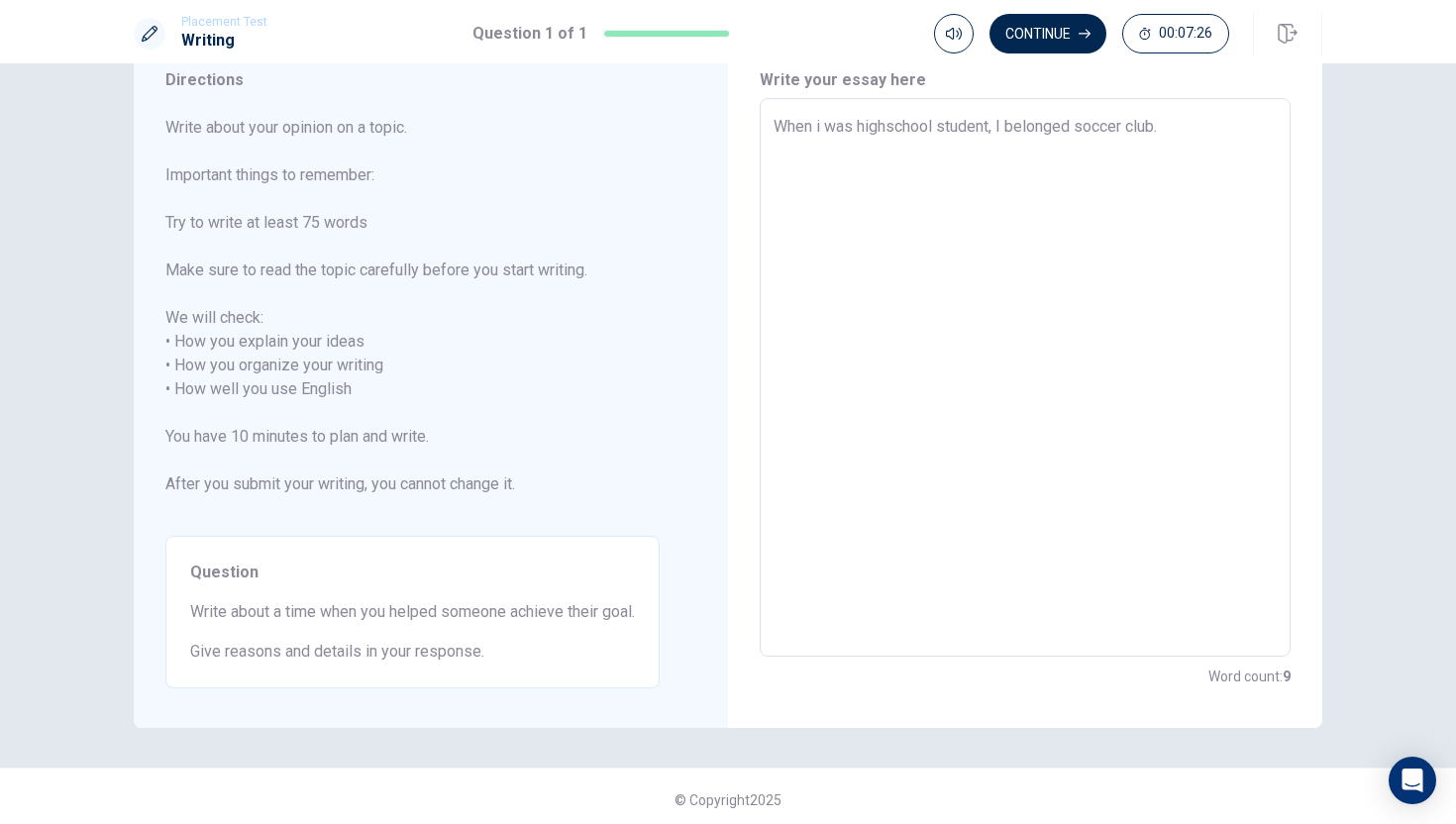 type on "x" 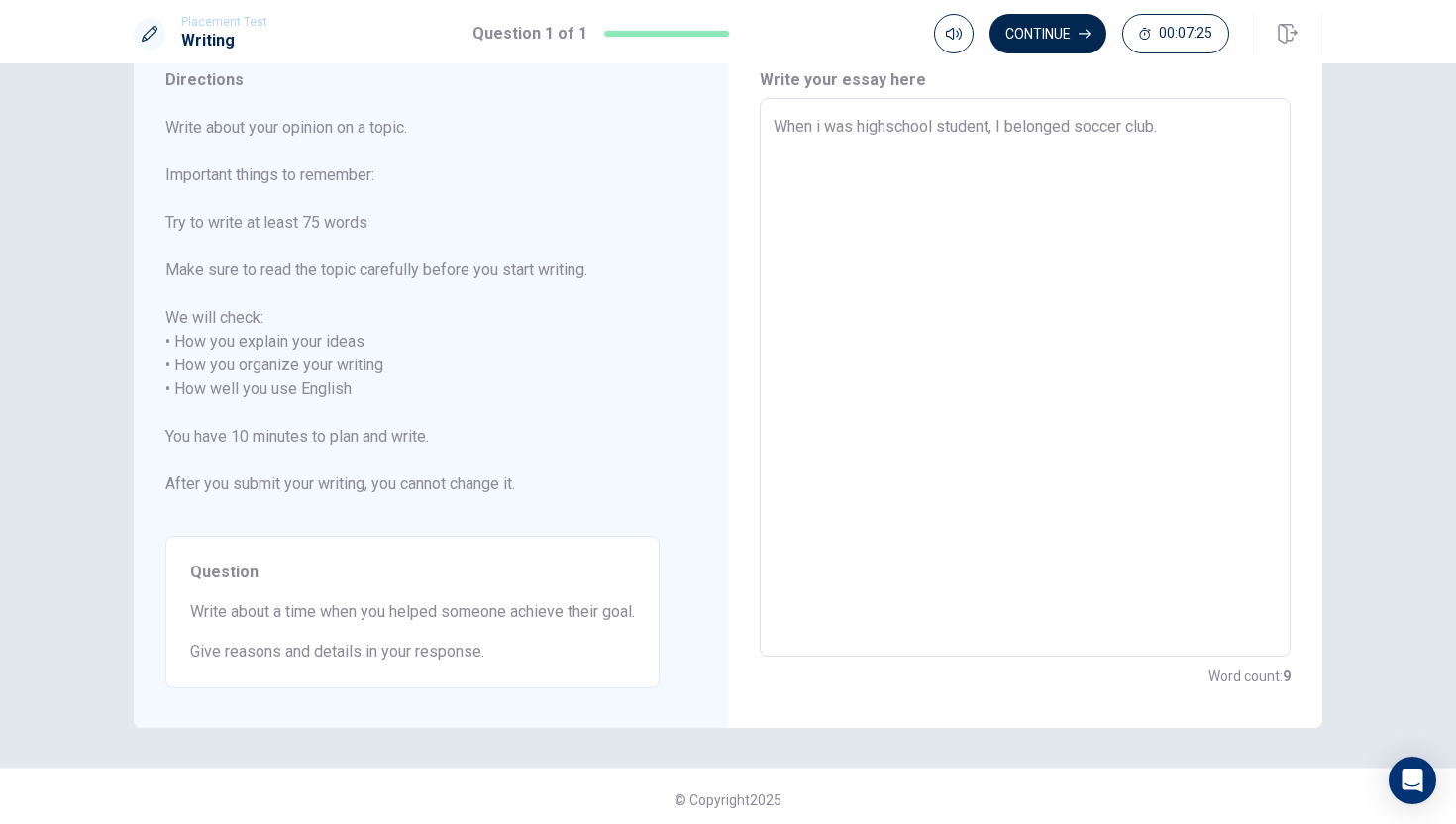 type on "When i was highschool student, I belonged soccer club." 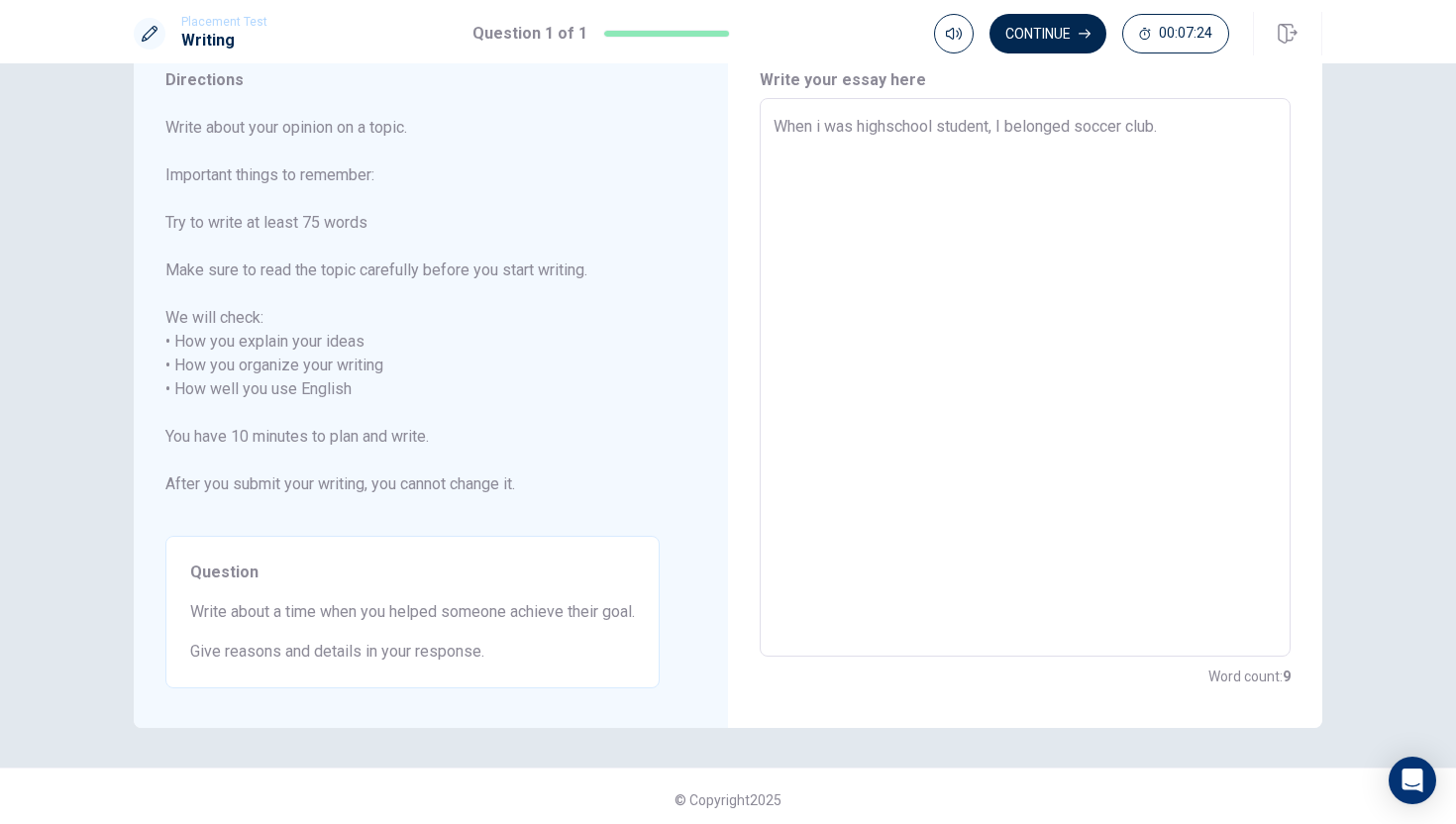 type on "x" 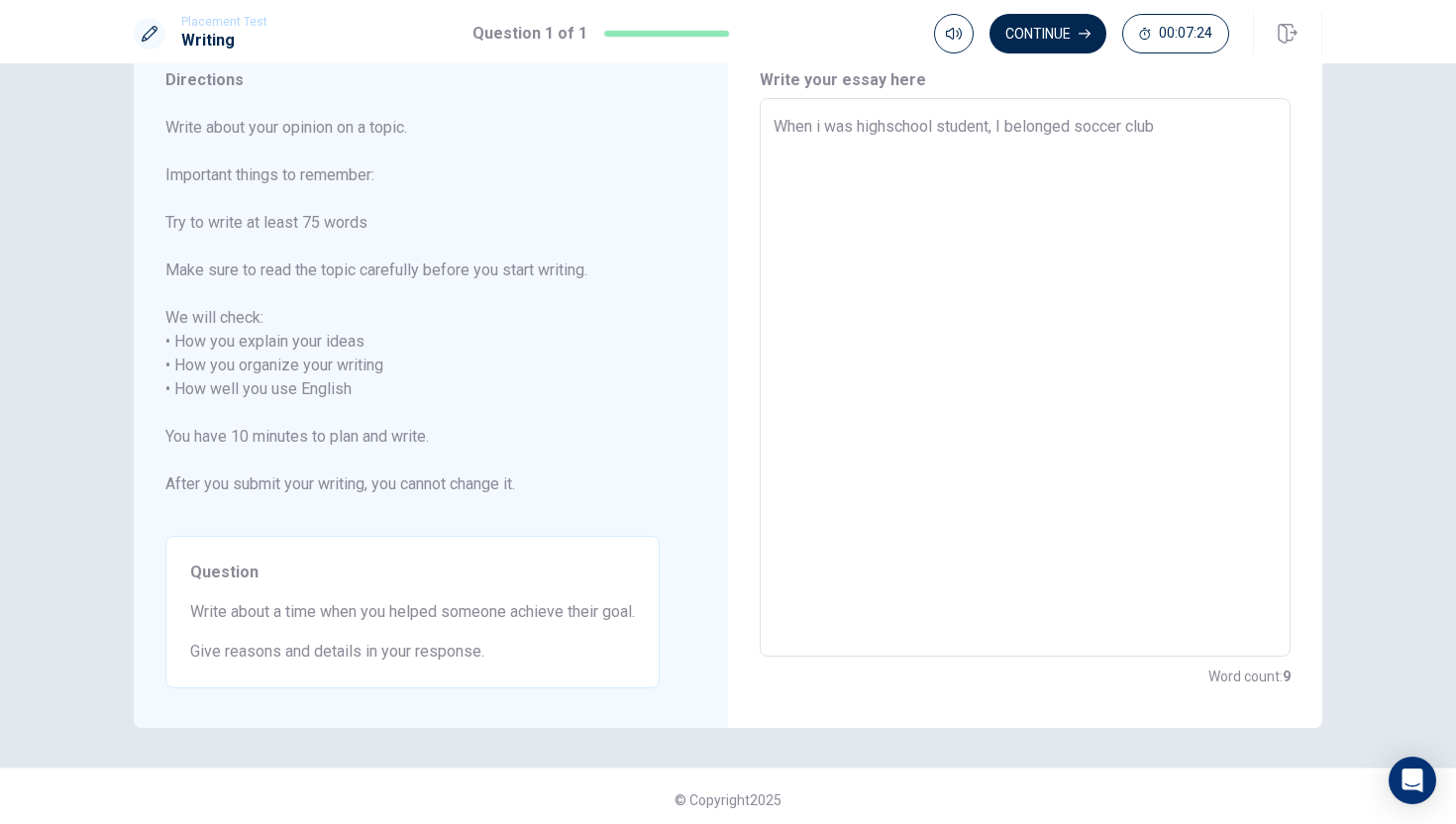 type on "x" 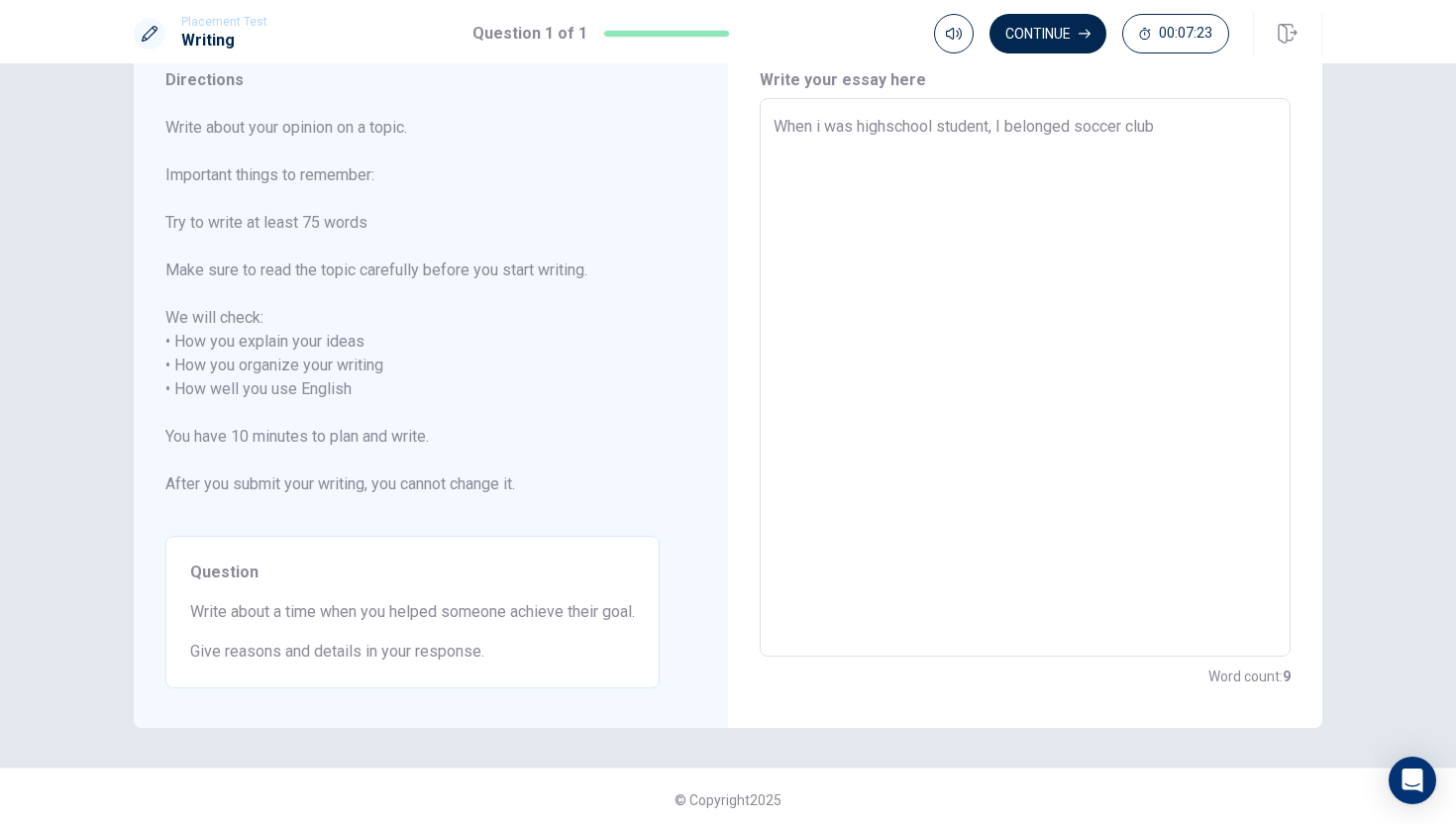 type on "When i was highschool student, I belonged soccer clu" 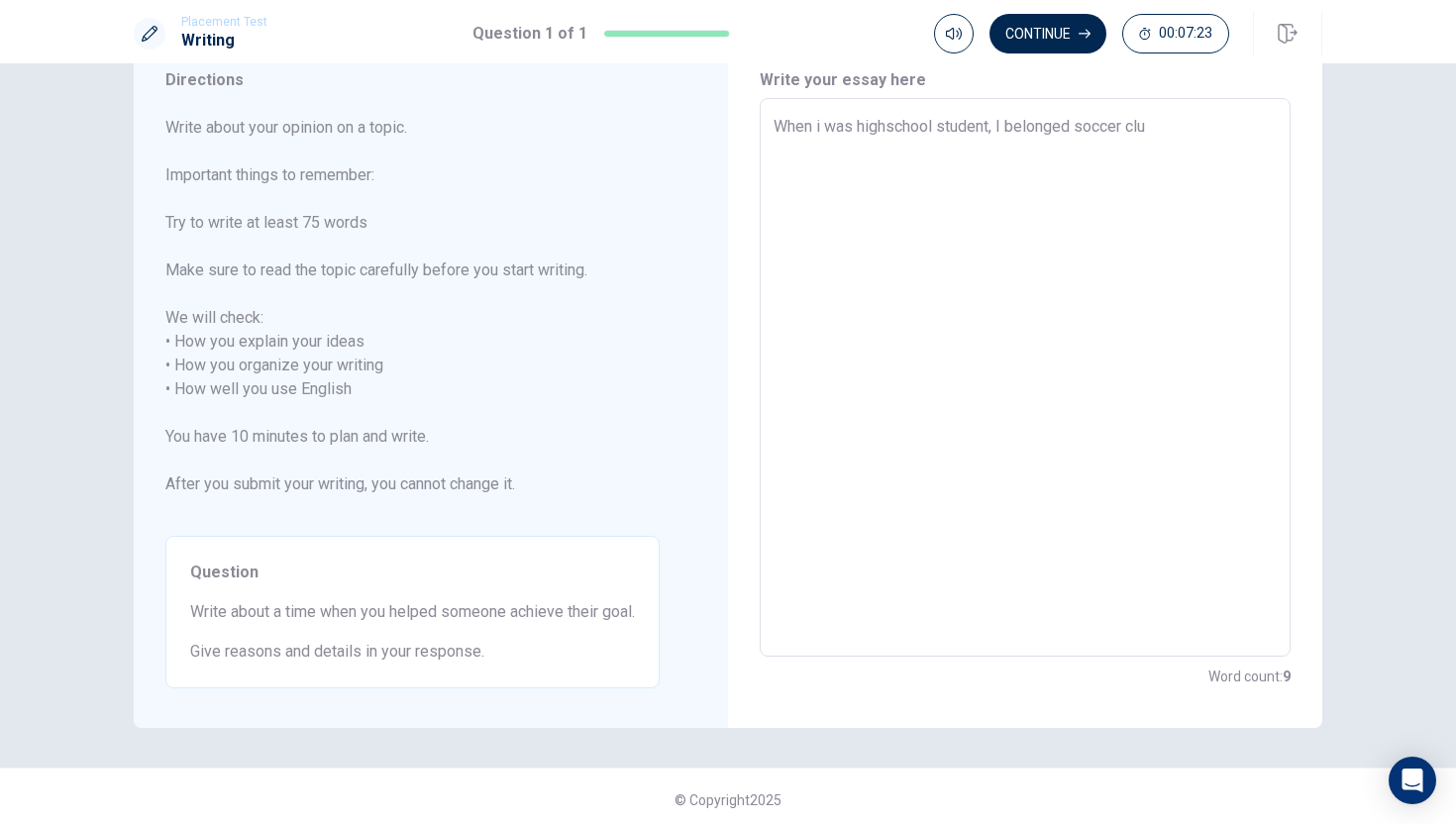type on "x" 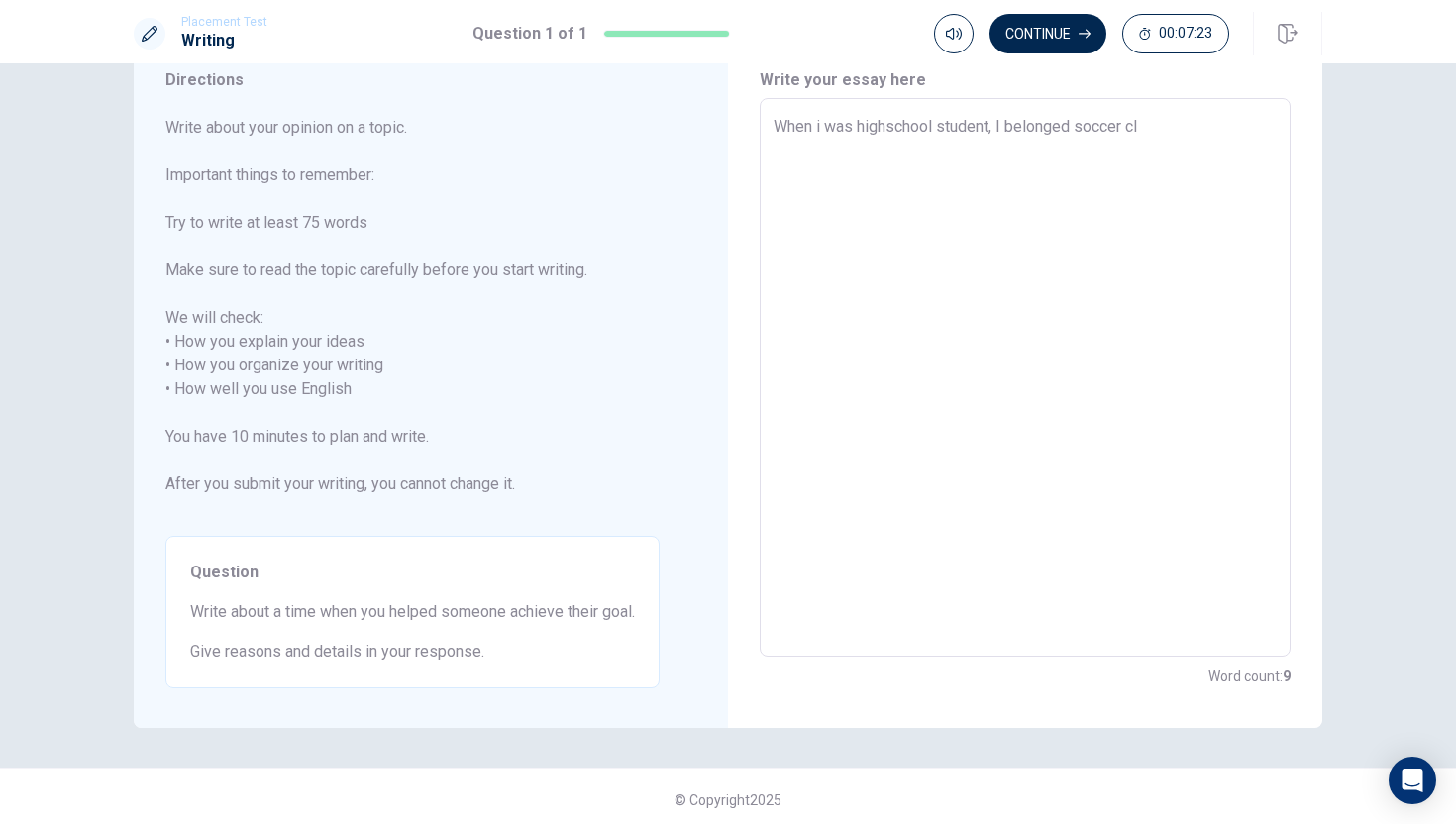 type on "x" 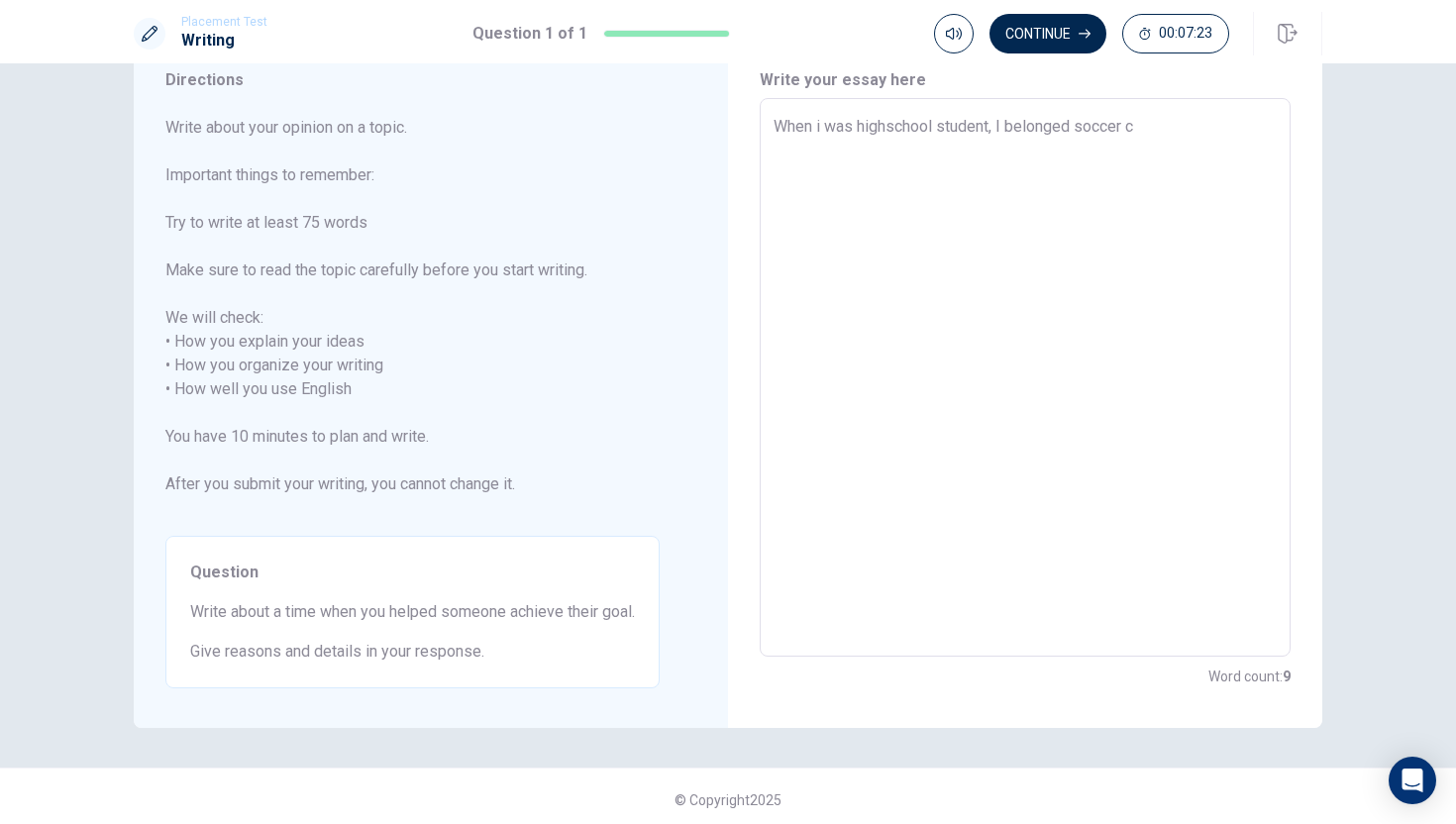 type on "x" 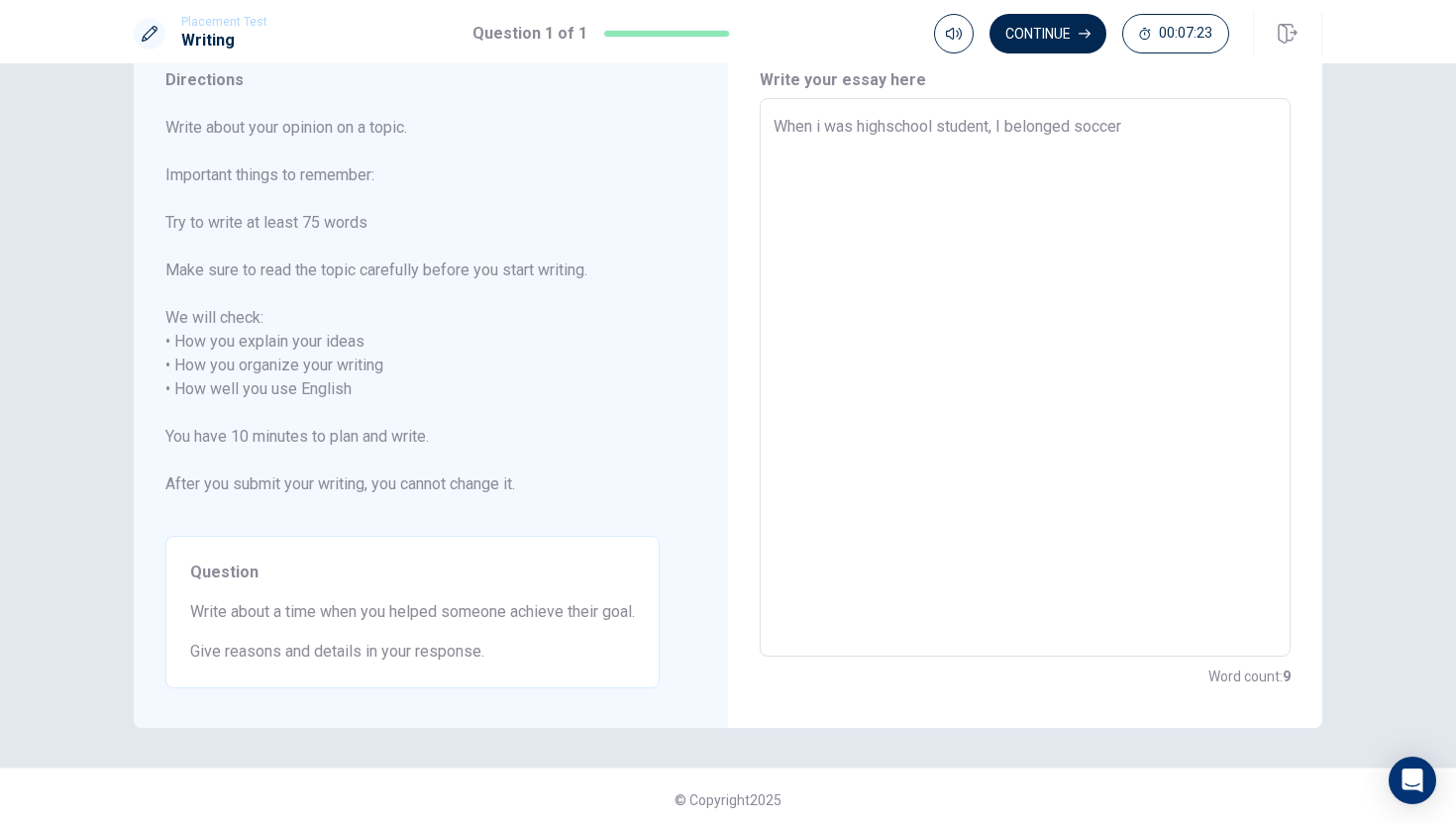 type 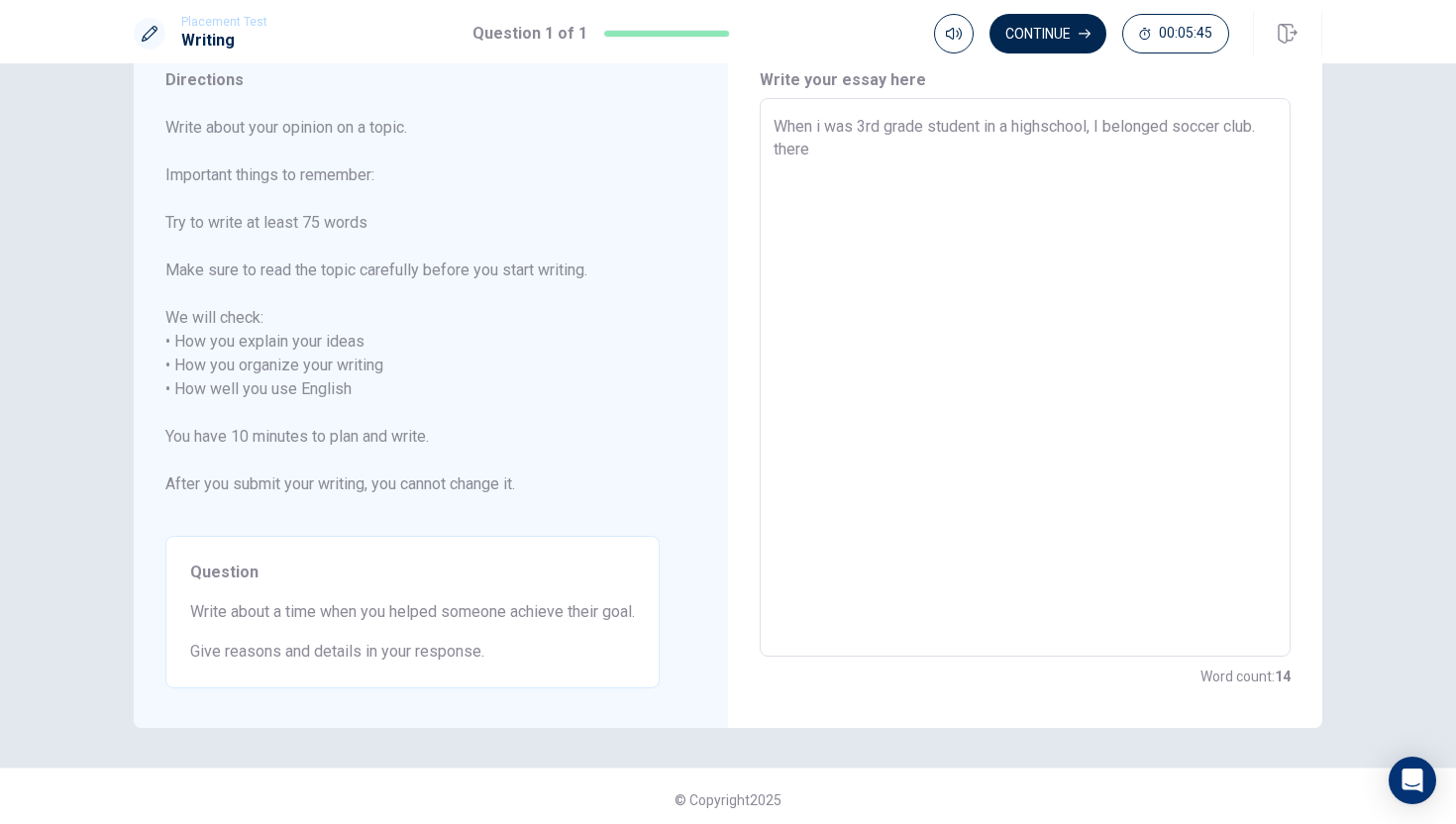 click on "When i was 3rd grade student in a highschool, I belonged soccer club. there" at bounding box center (1025, 377) 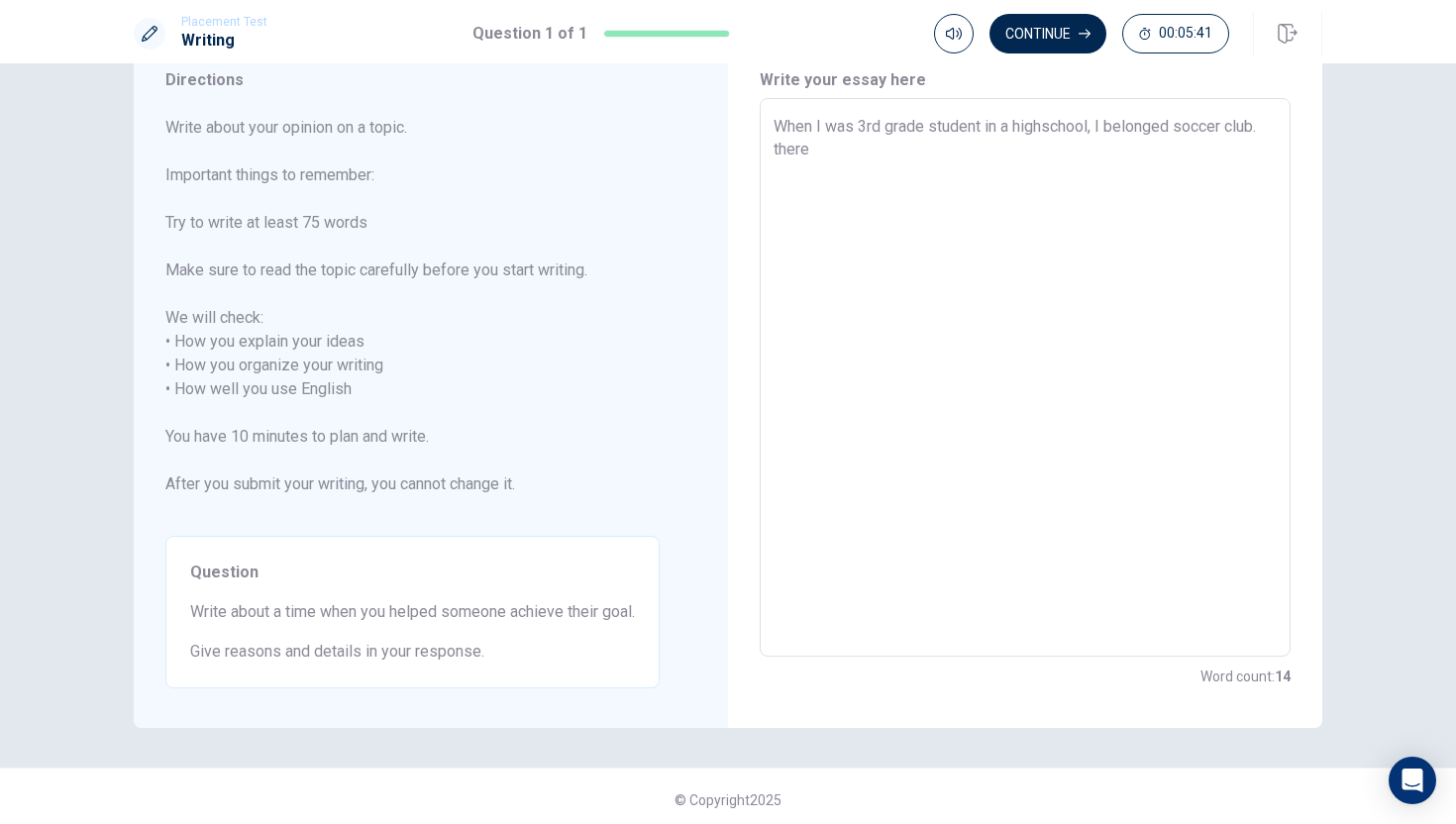 click on "When I was 3rd grade student in a highschool, I belonged soccer club. there" at bounding box center (1025, 377) 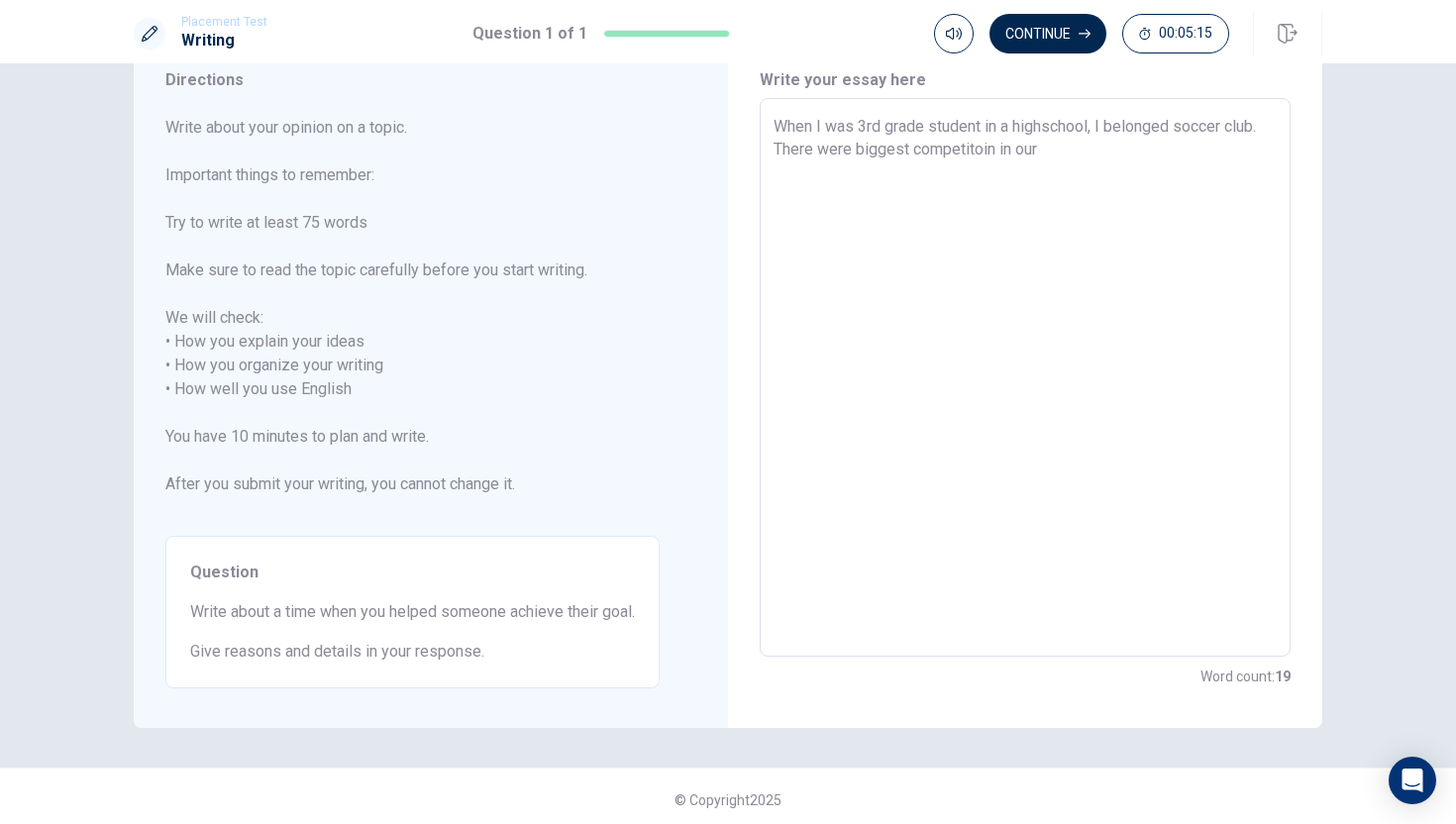 click on "When I was 3rd grade student in a highschool, I belonged soccer club. There were biggest competitoin in our" at bounding box center [1025, 377] 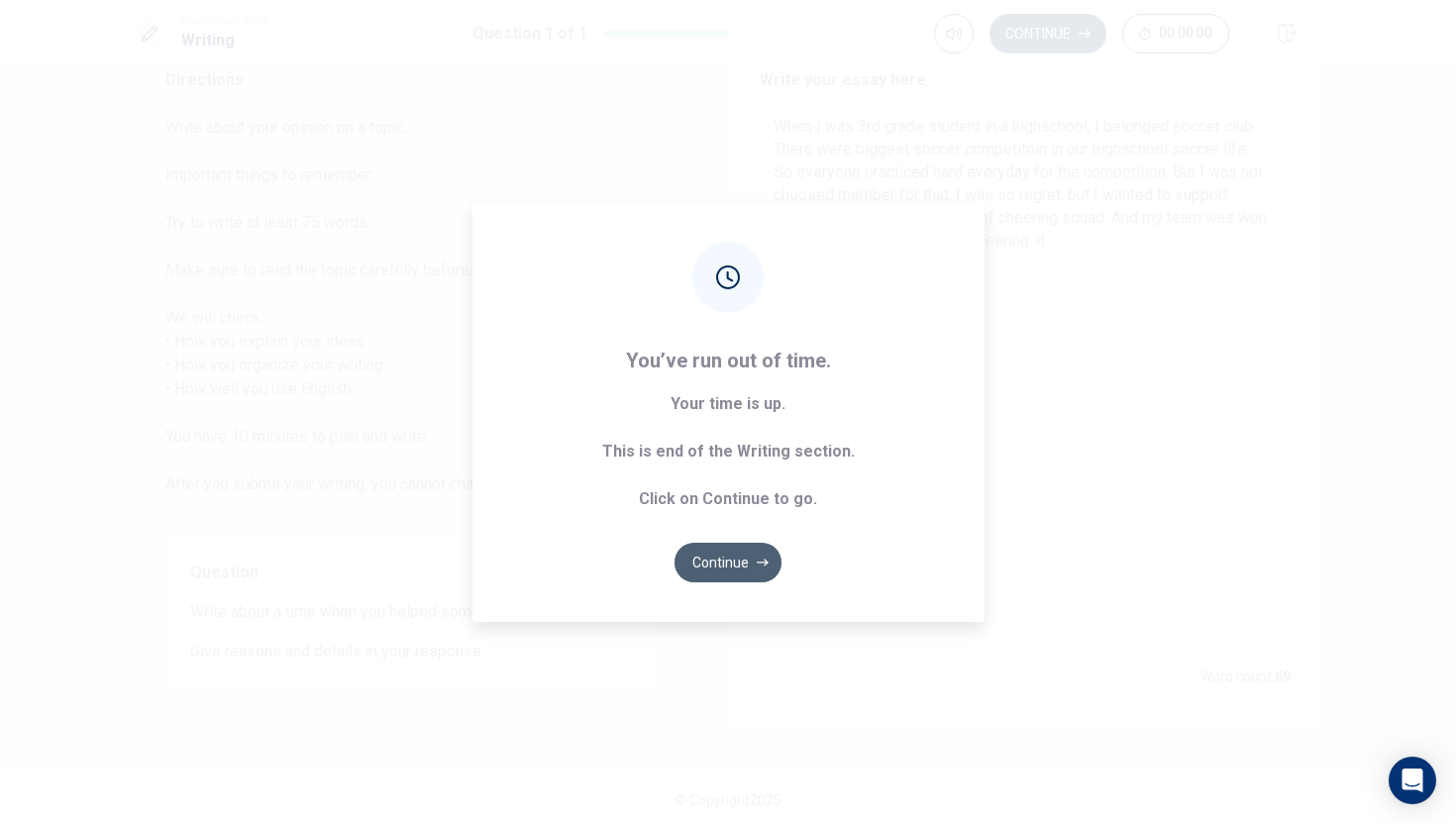 click on "Continue" at bounding box center (728, 563) 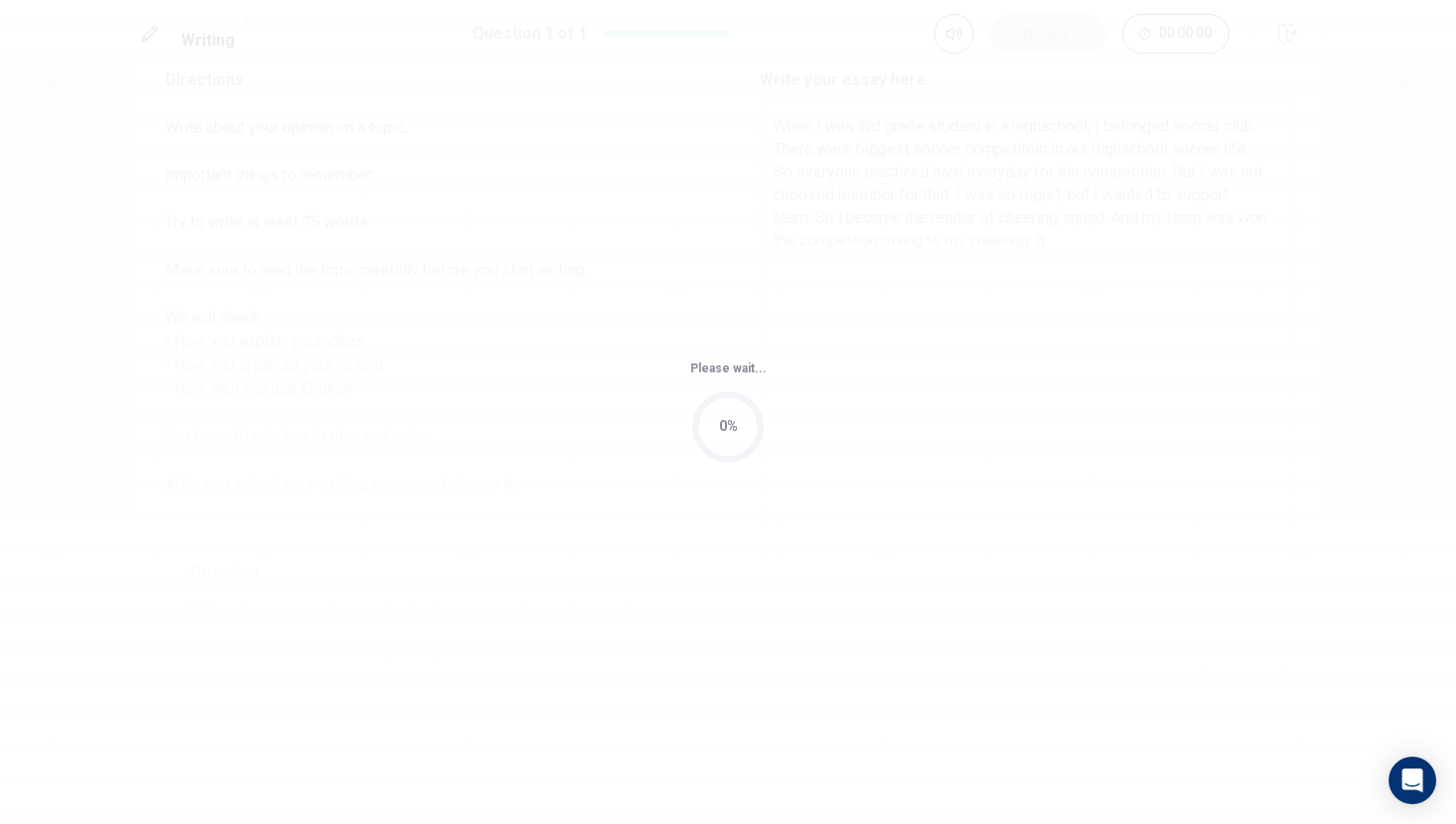 scroll, scrollTop: 0, scrollLeft: 0, axis: both 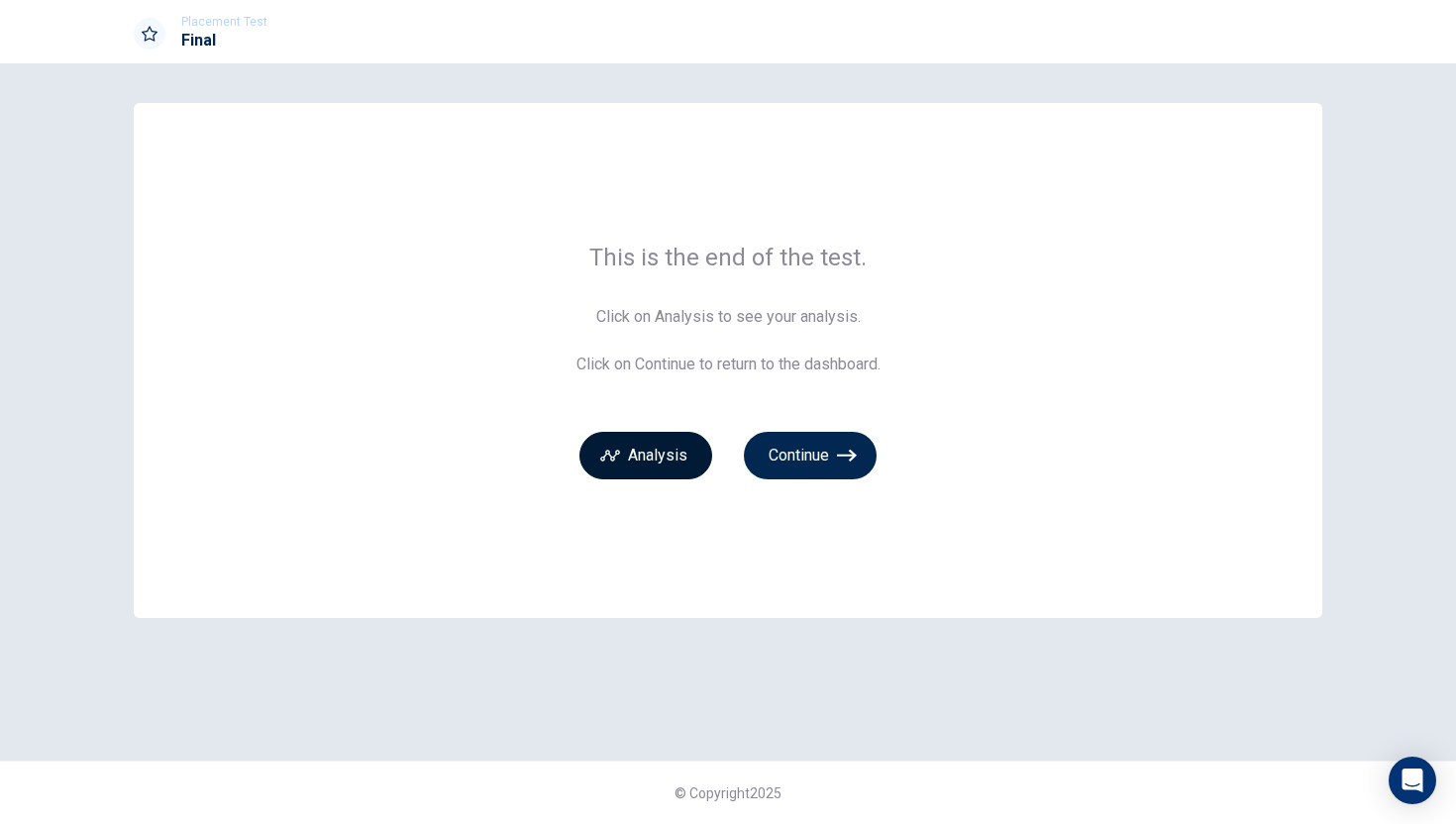 click on "Analysis" at bounding box center [646, 456] 